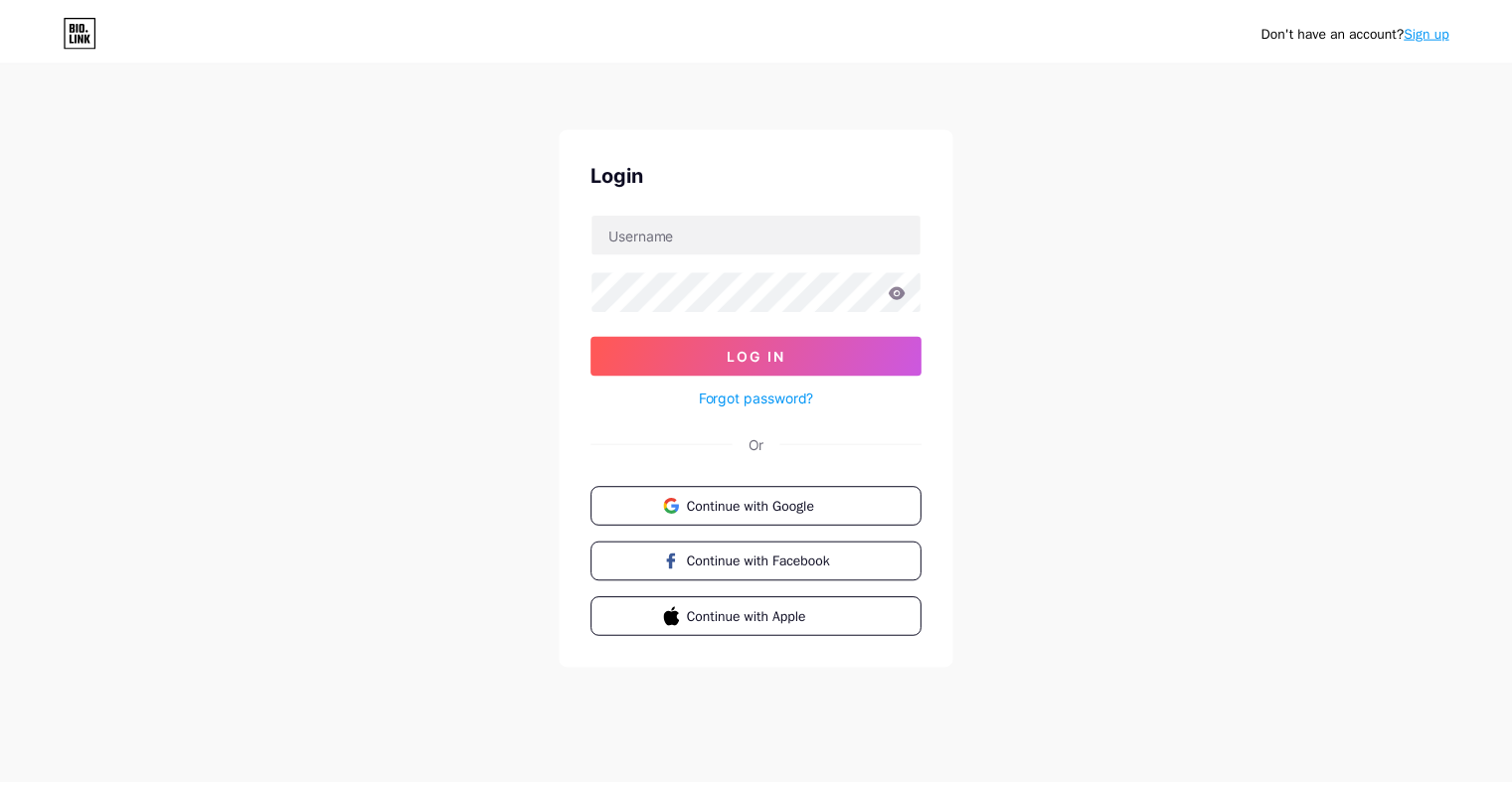 scroll, scrollTop: 0, scrollLeft: 0, axis: both 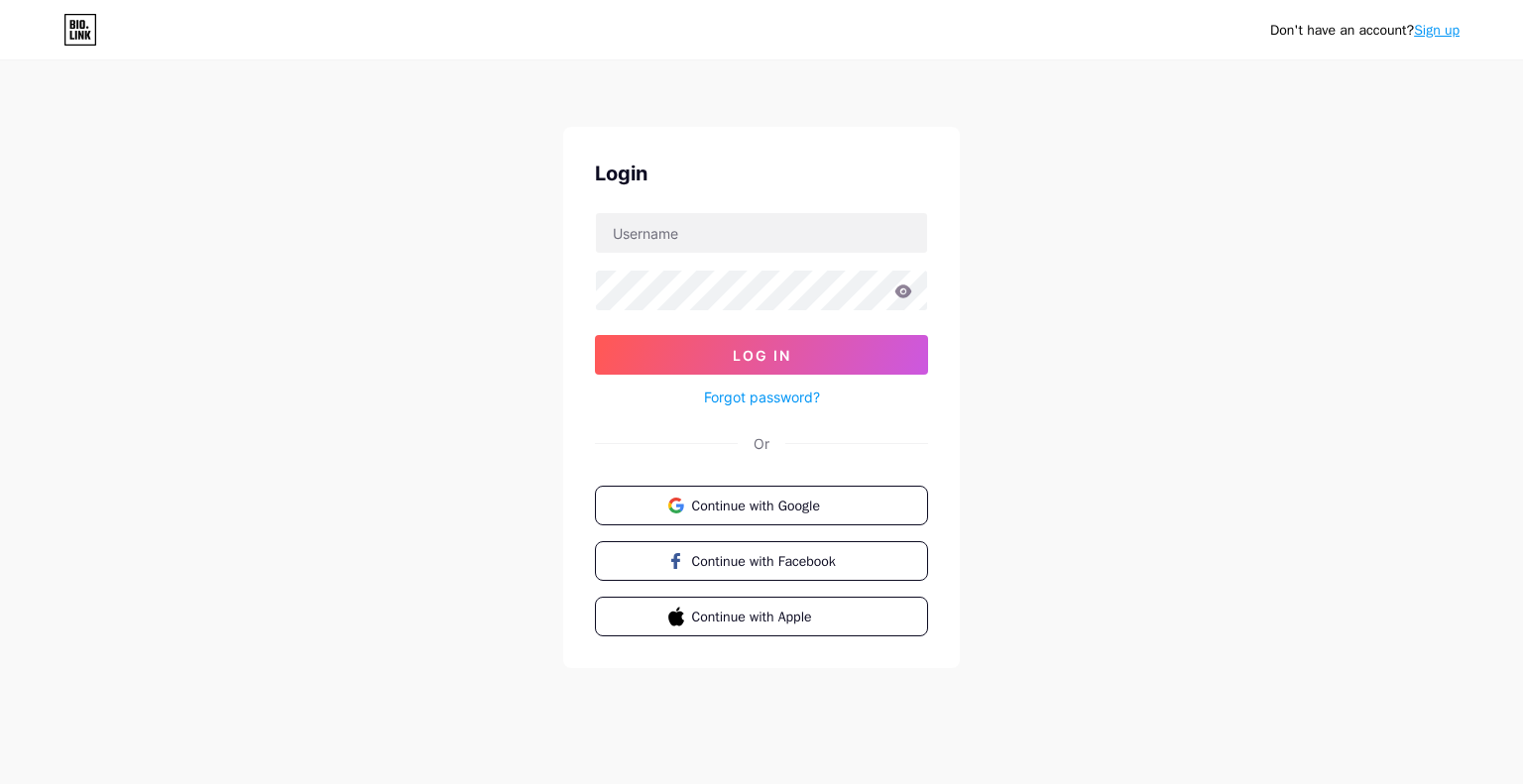 click on "Log In
Forgot password?" at bounding box center [762, 310] 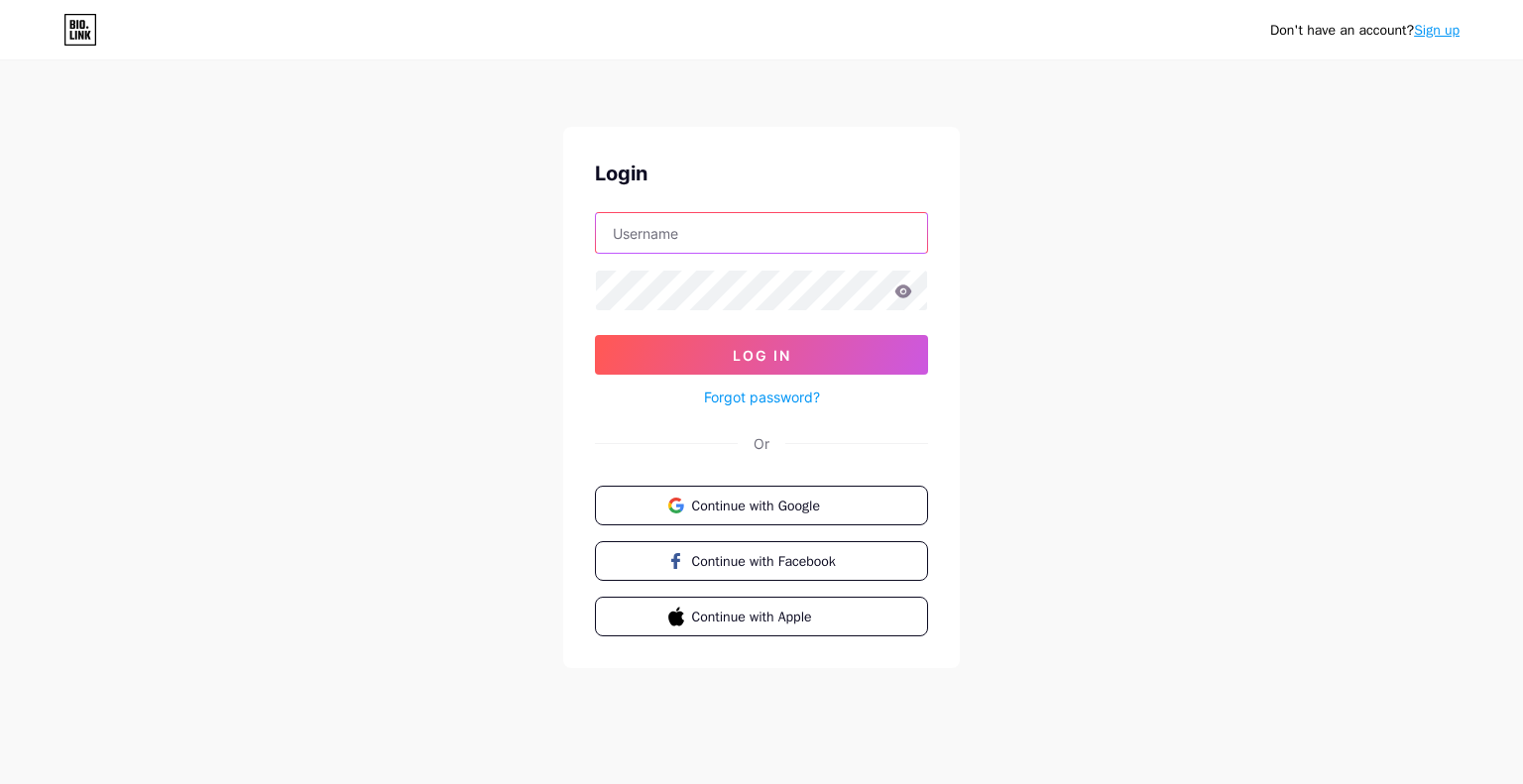 click at bounding box center (762, 233) 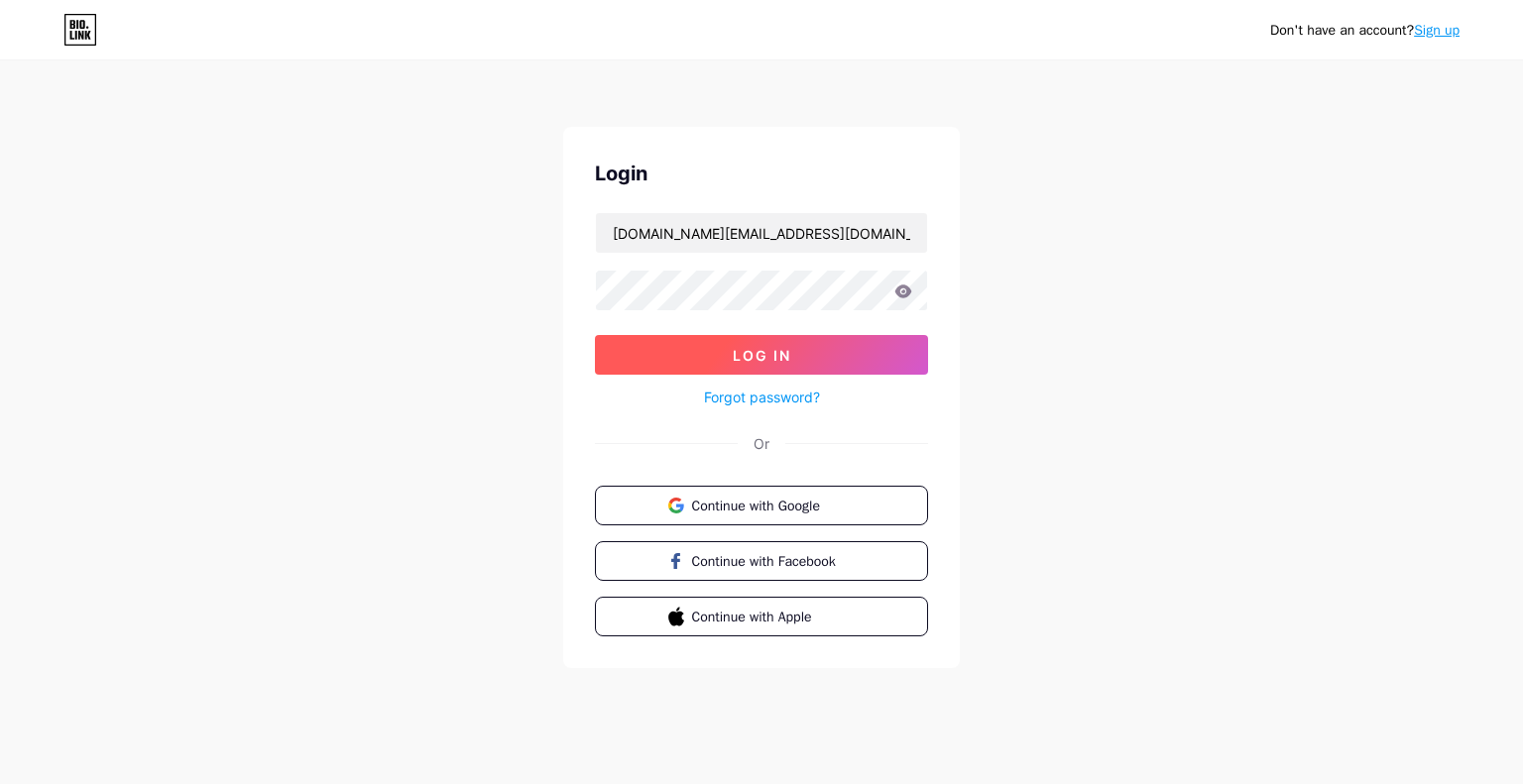 click on "Log In" at bounding box center [762, 355] 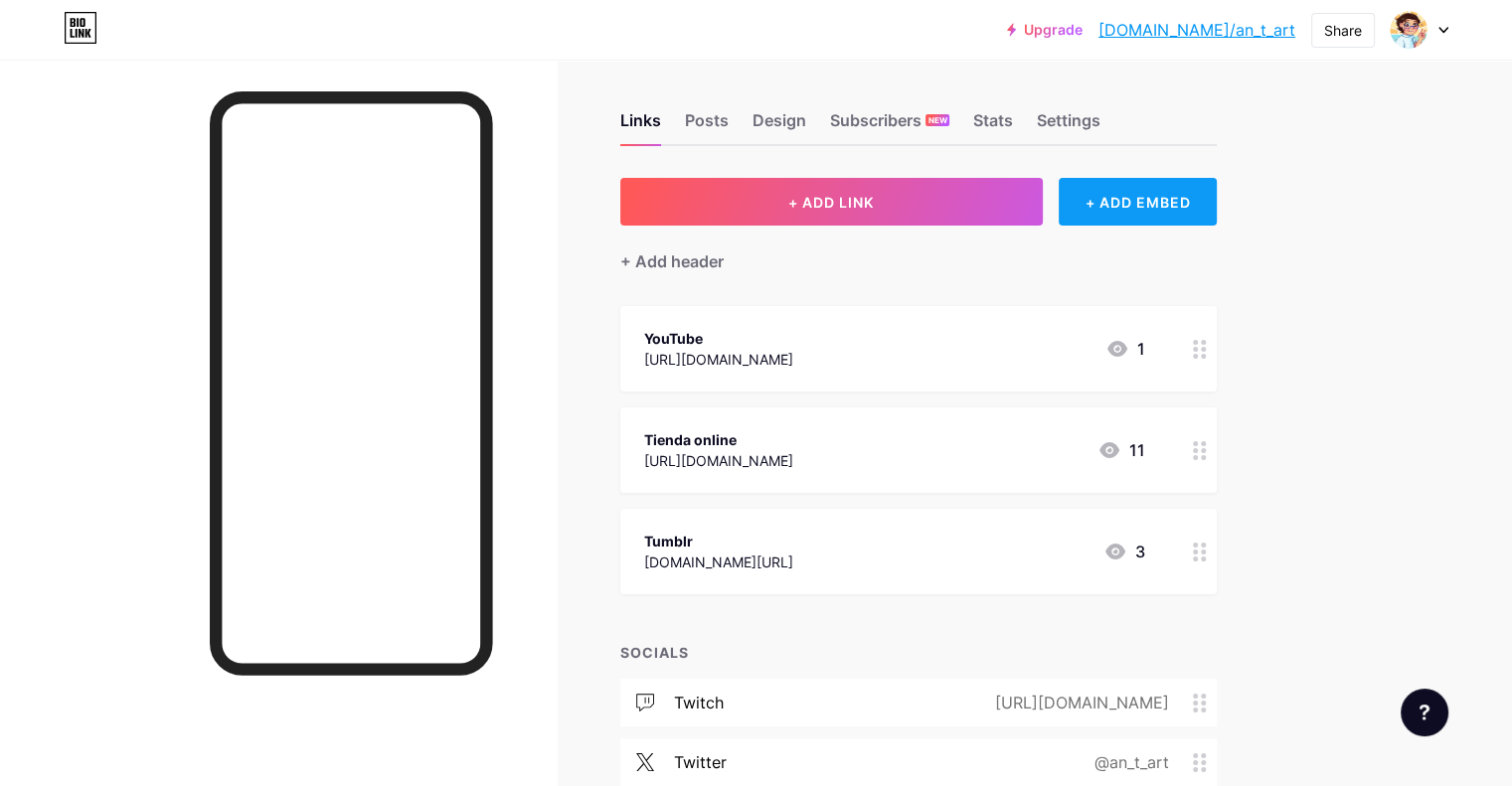 scroll, scrollTop: 0, scrollLeft: 0, axis: both 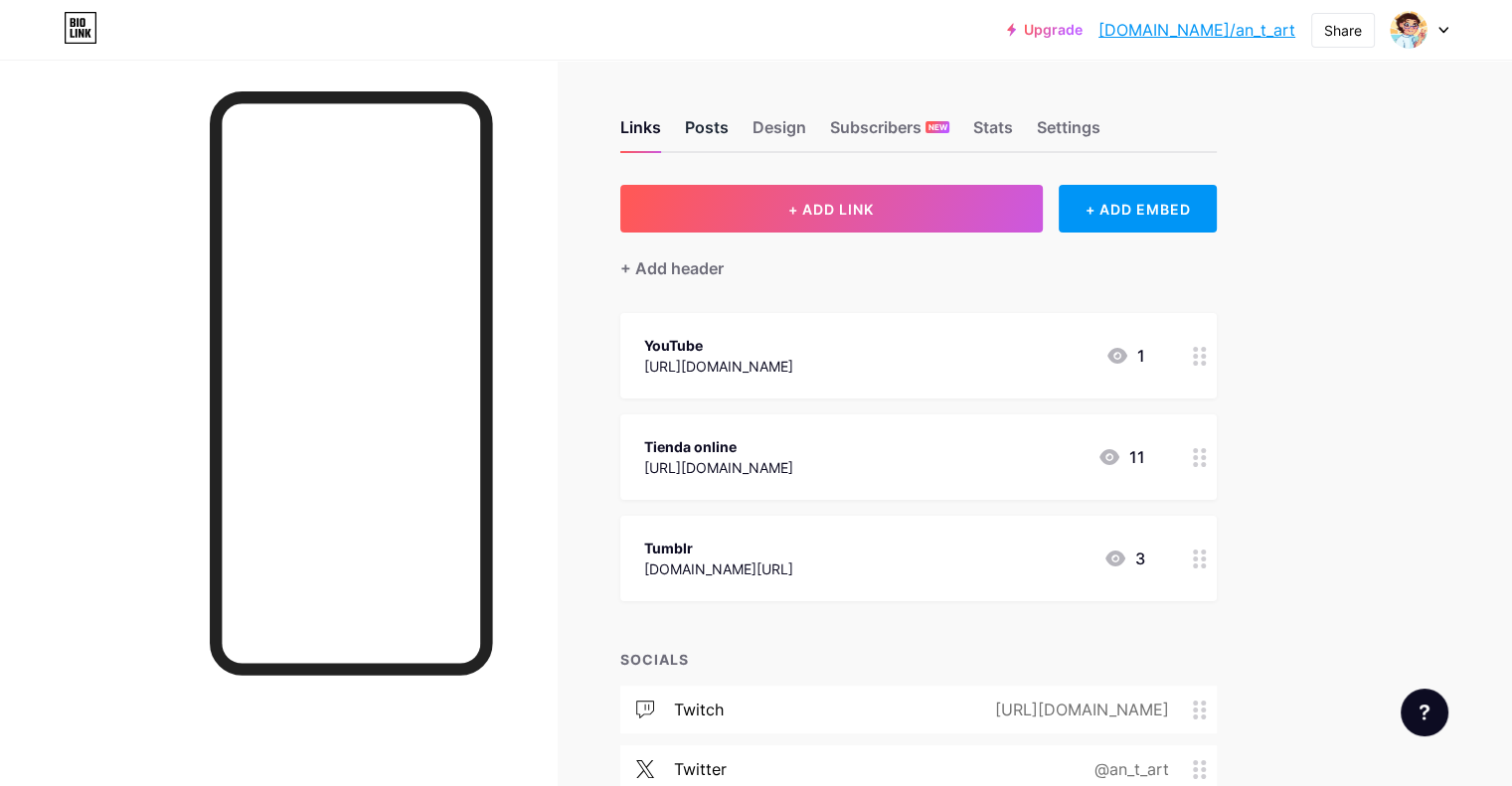 click on "Posts" at bounding box center [707, 133] 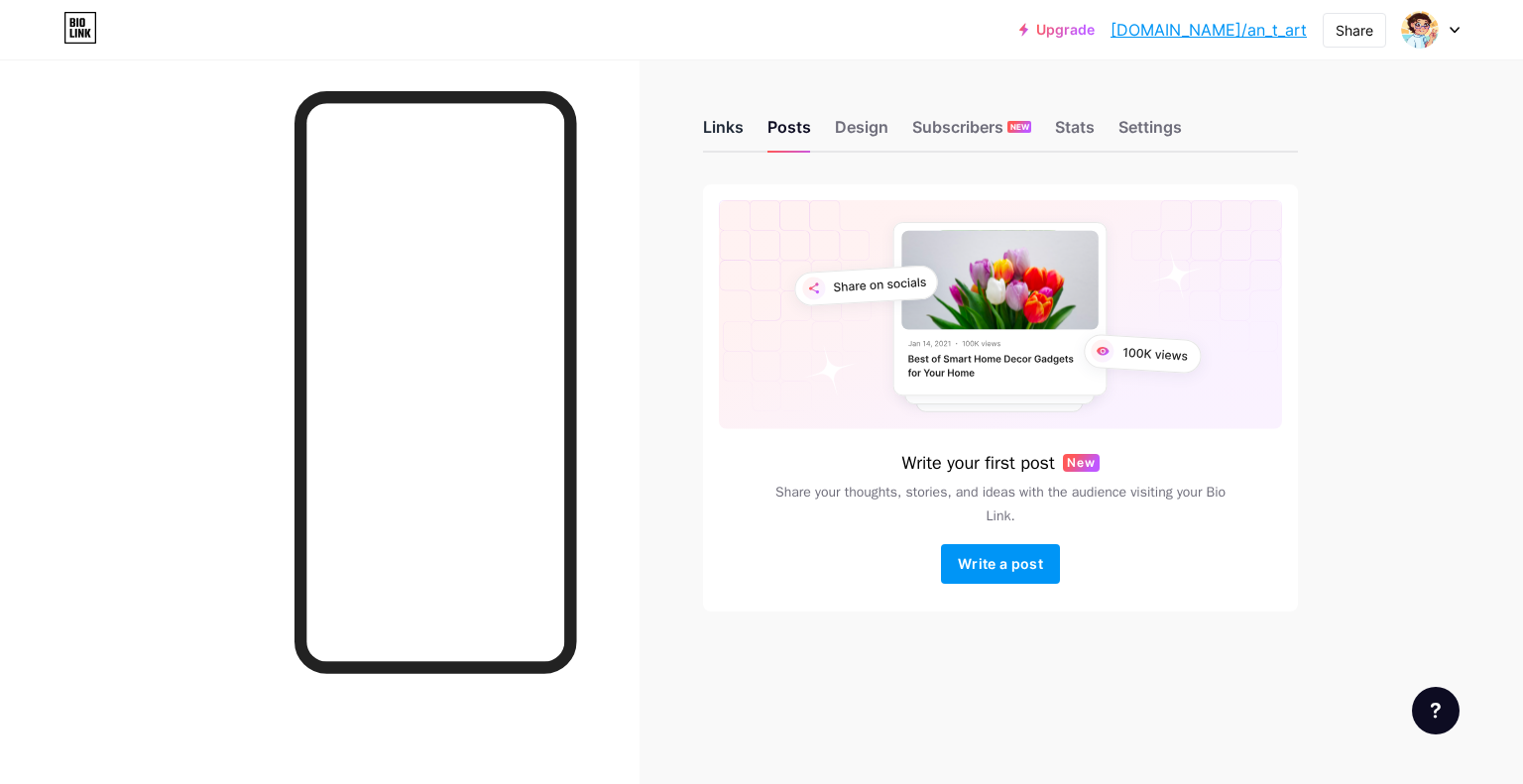 click on "Links" at bounding box center (723, 133) 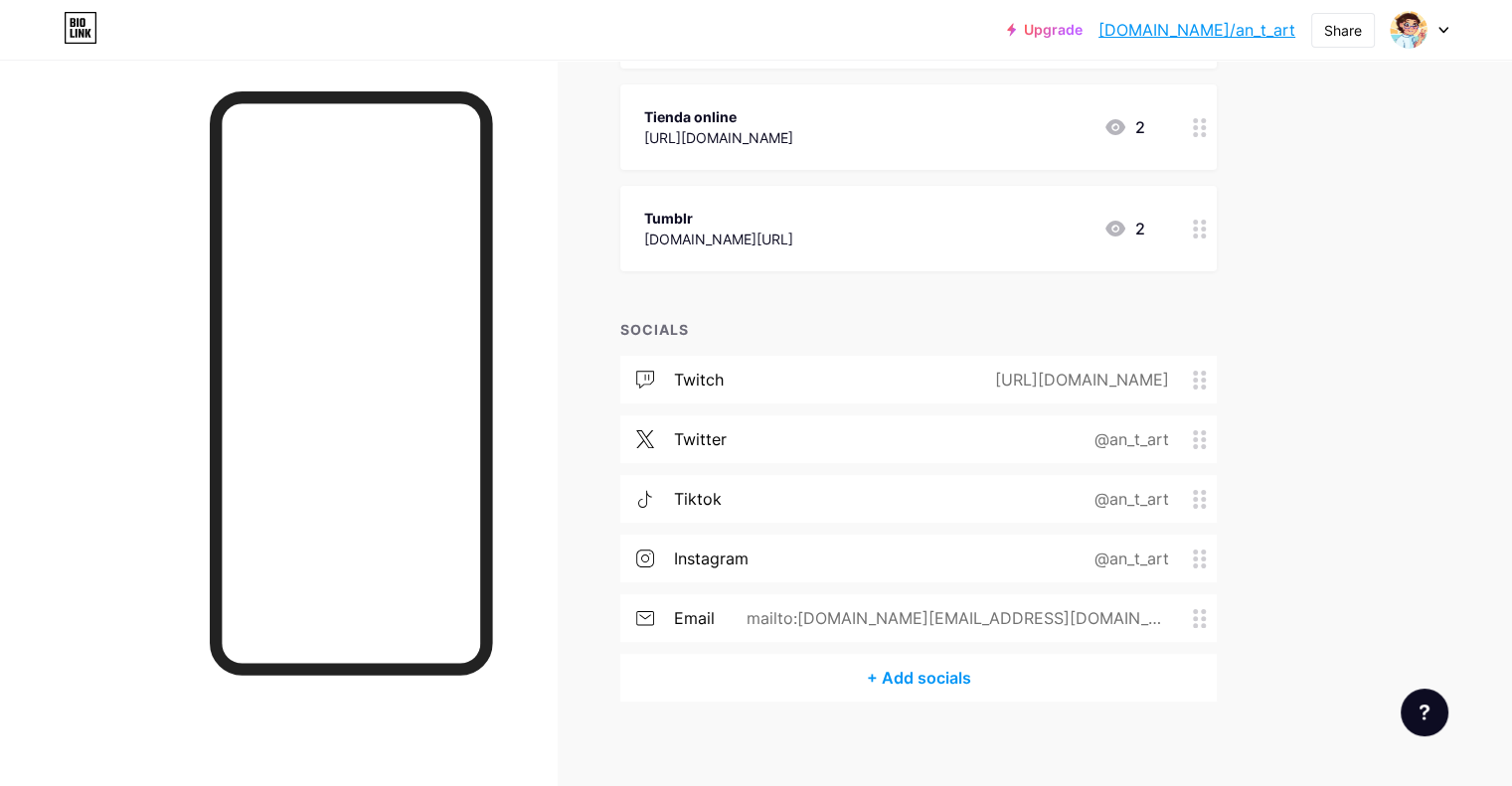 scroll, scrollTop: 343, scrollLeft: 0, axis: vertical 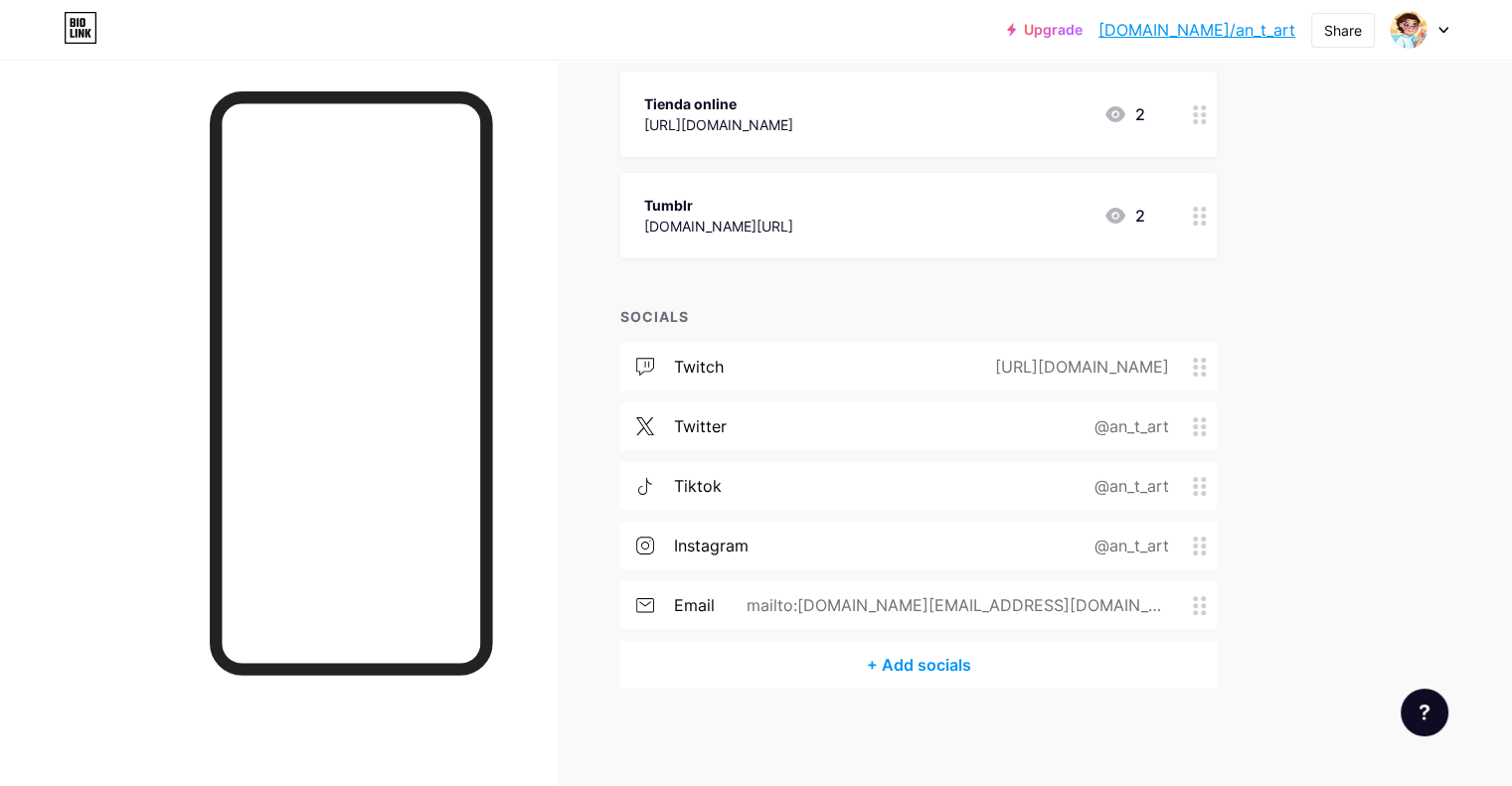 click 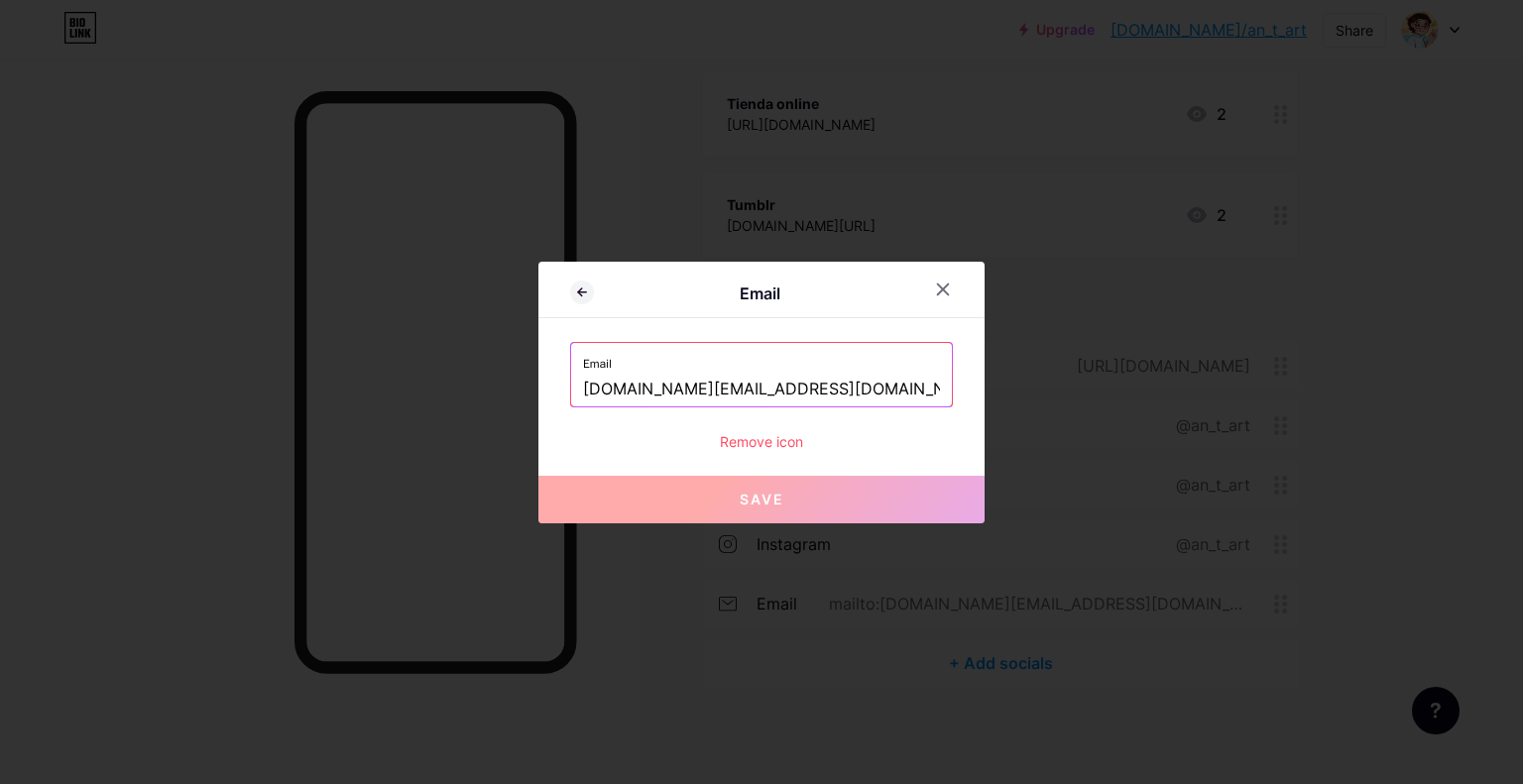 click on "Remove icon" at bounding box center [762, 441] 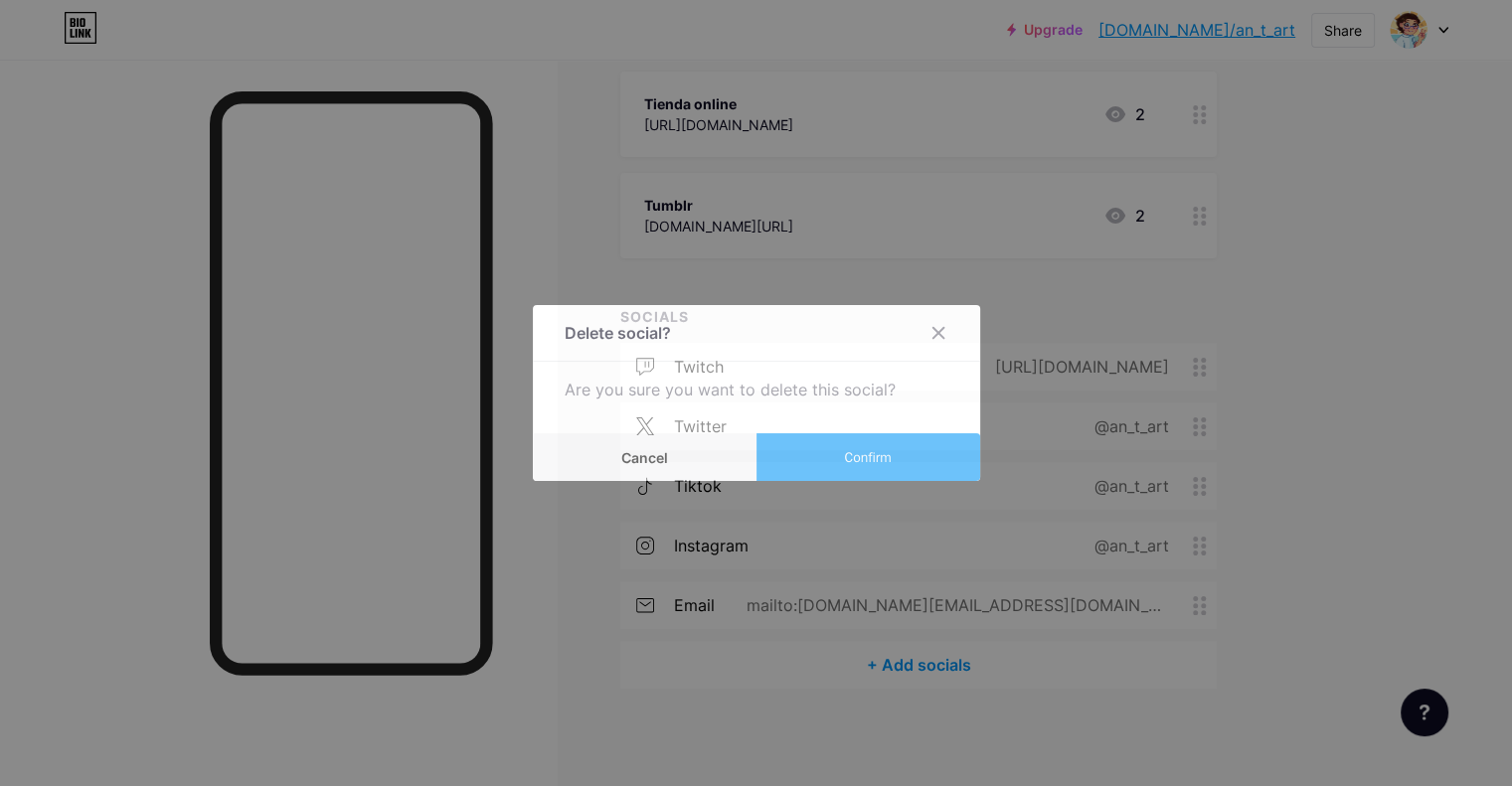 click on "Confirm" at bounding box center (867, 457) 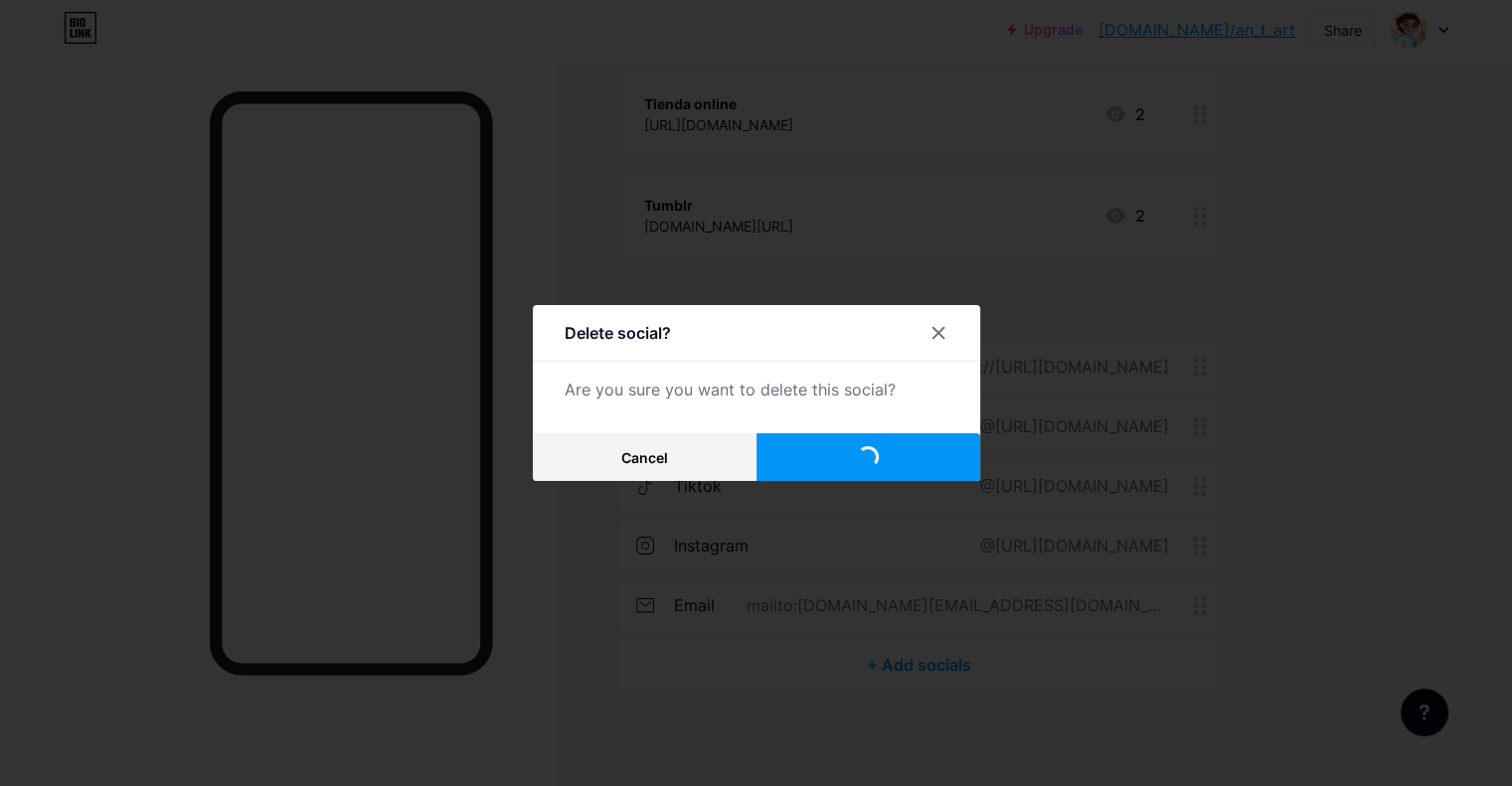 scroll, scrollTop: 283, scrollLeft: 0, axis: vertical 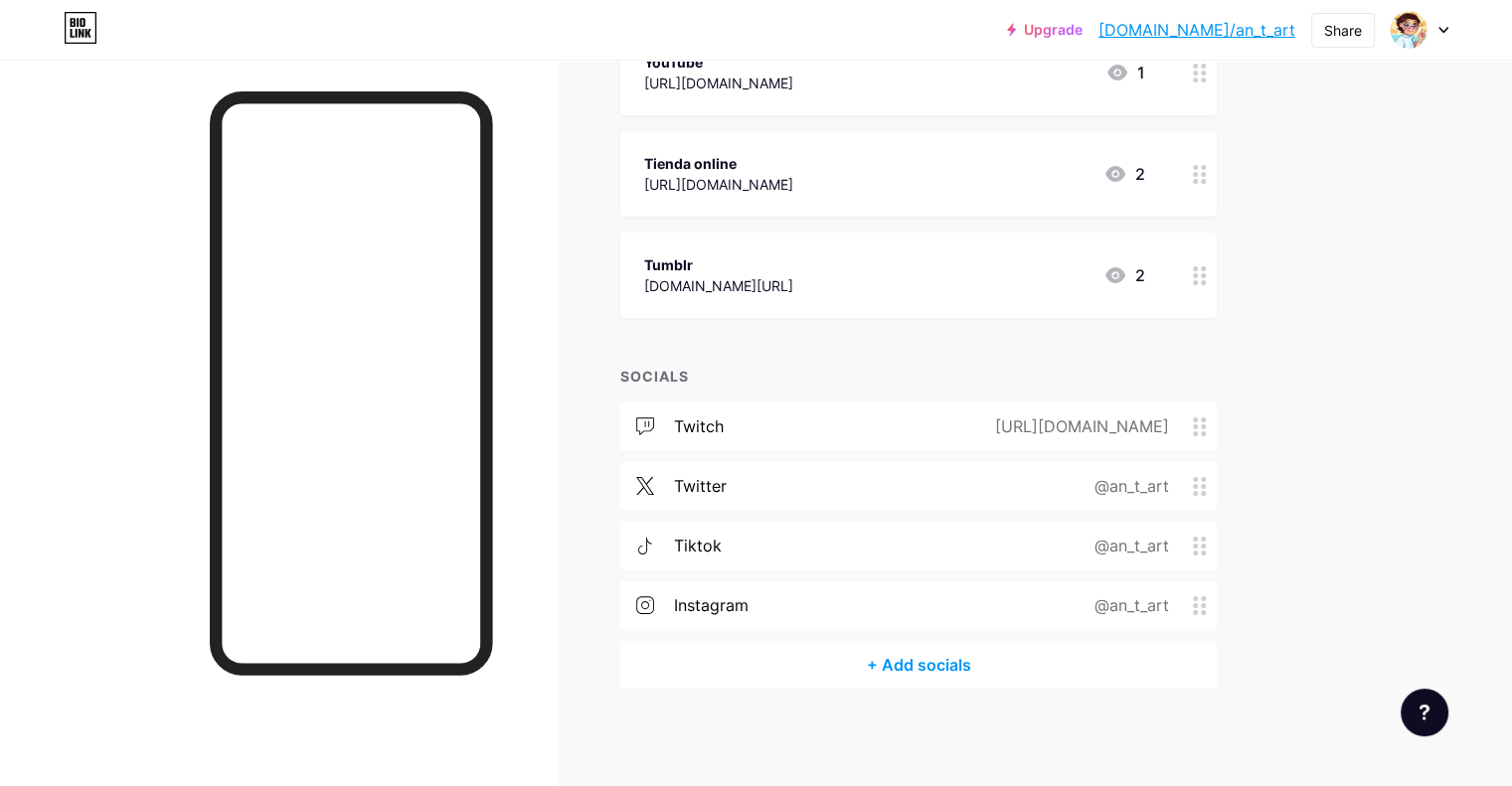 click 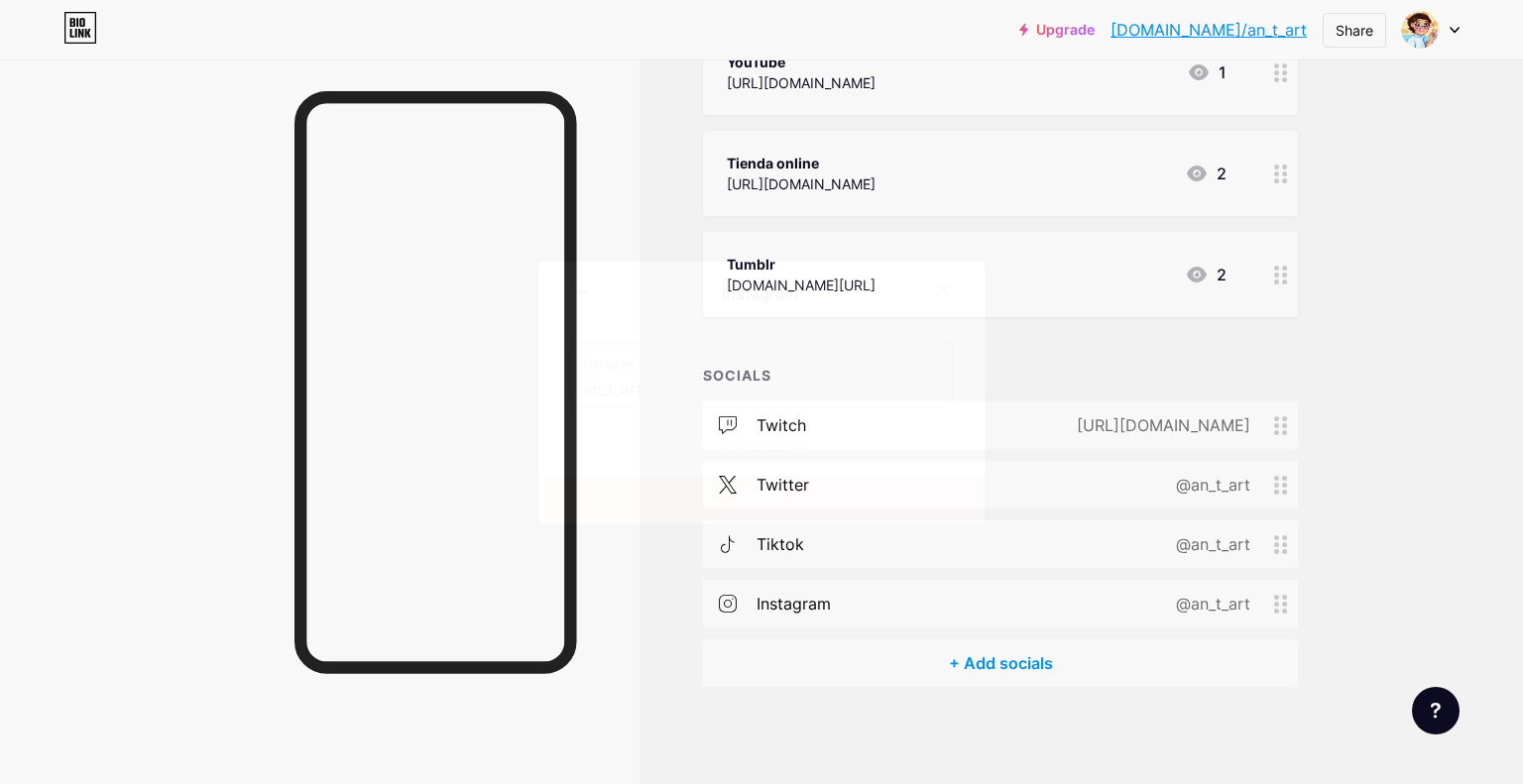 click on "Remove icon" at bounding box center (762, 441) 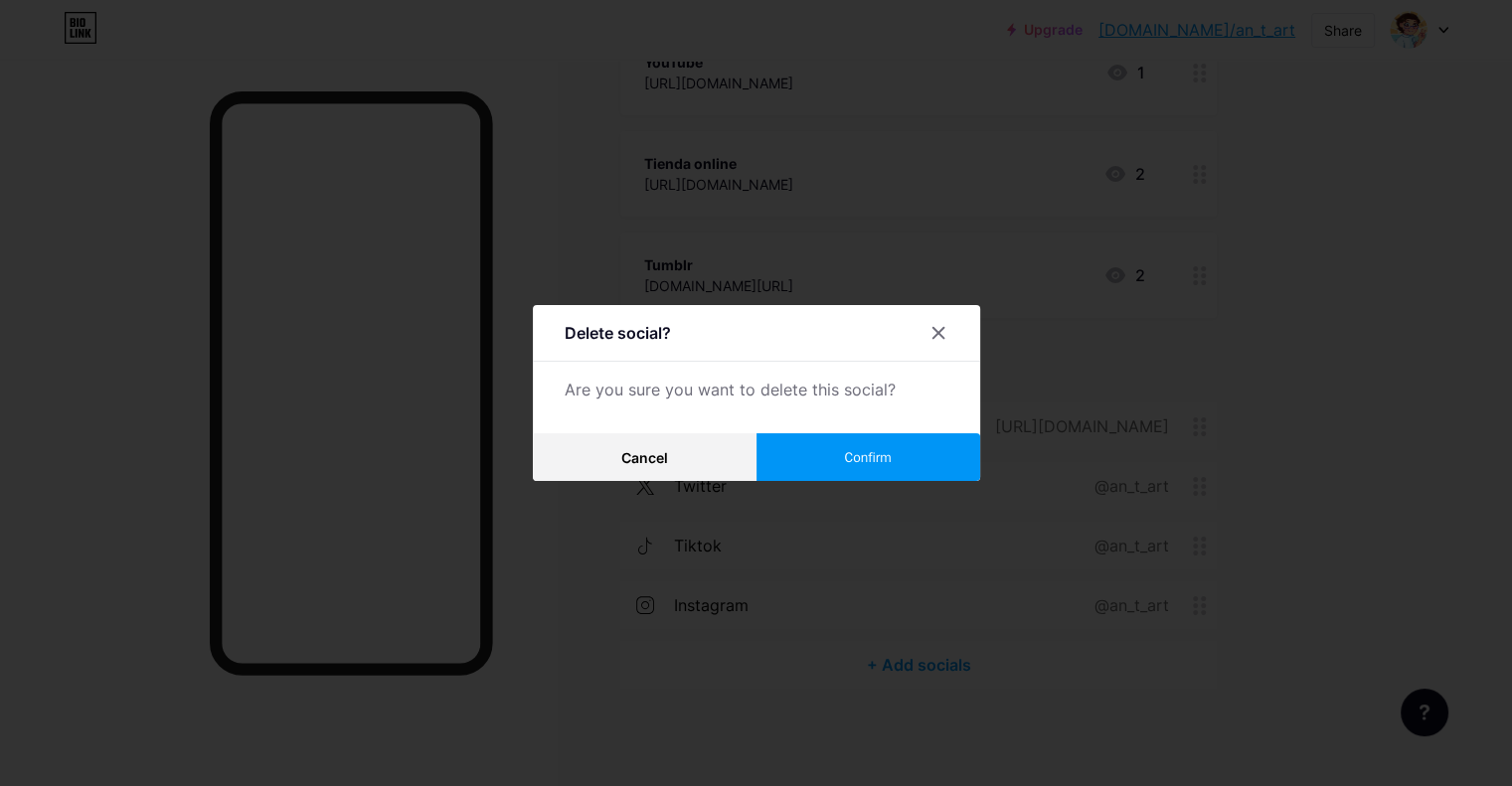click on "Confirm" at bounding box center (868, 457) 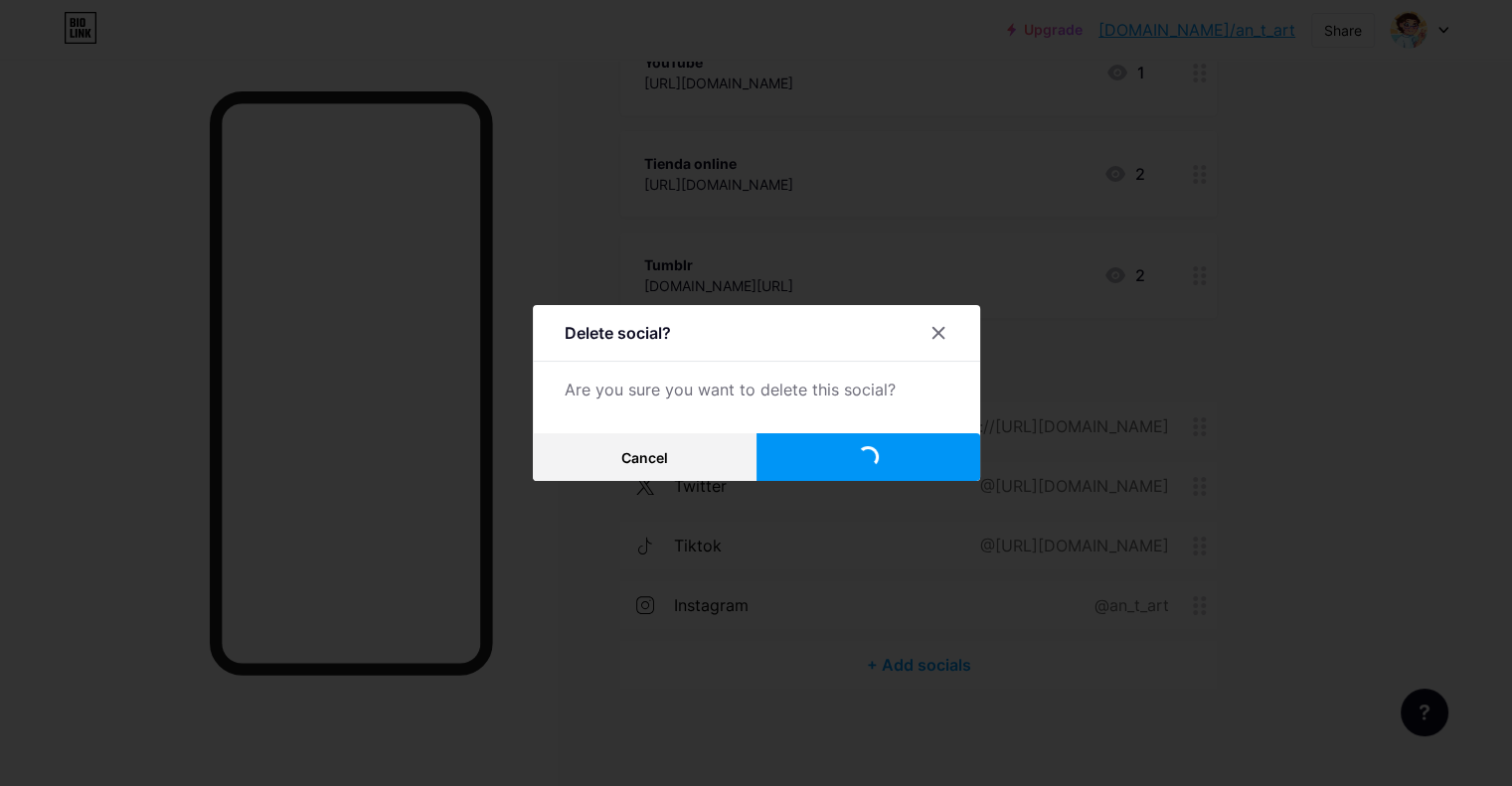 scroll, scrollTop: 224, scrollLeft: 0, axis: vertical 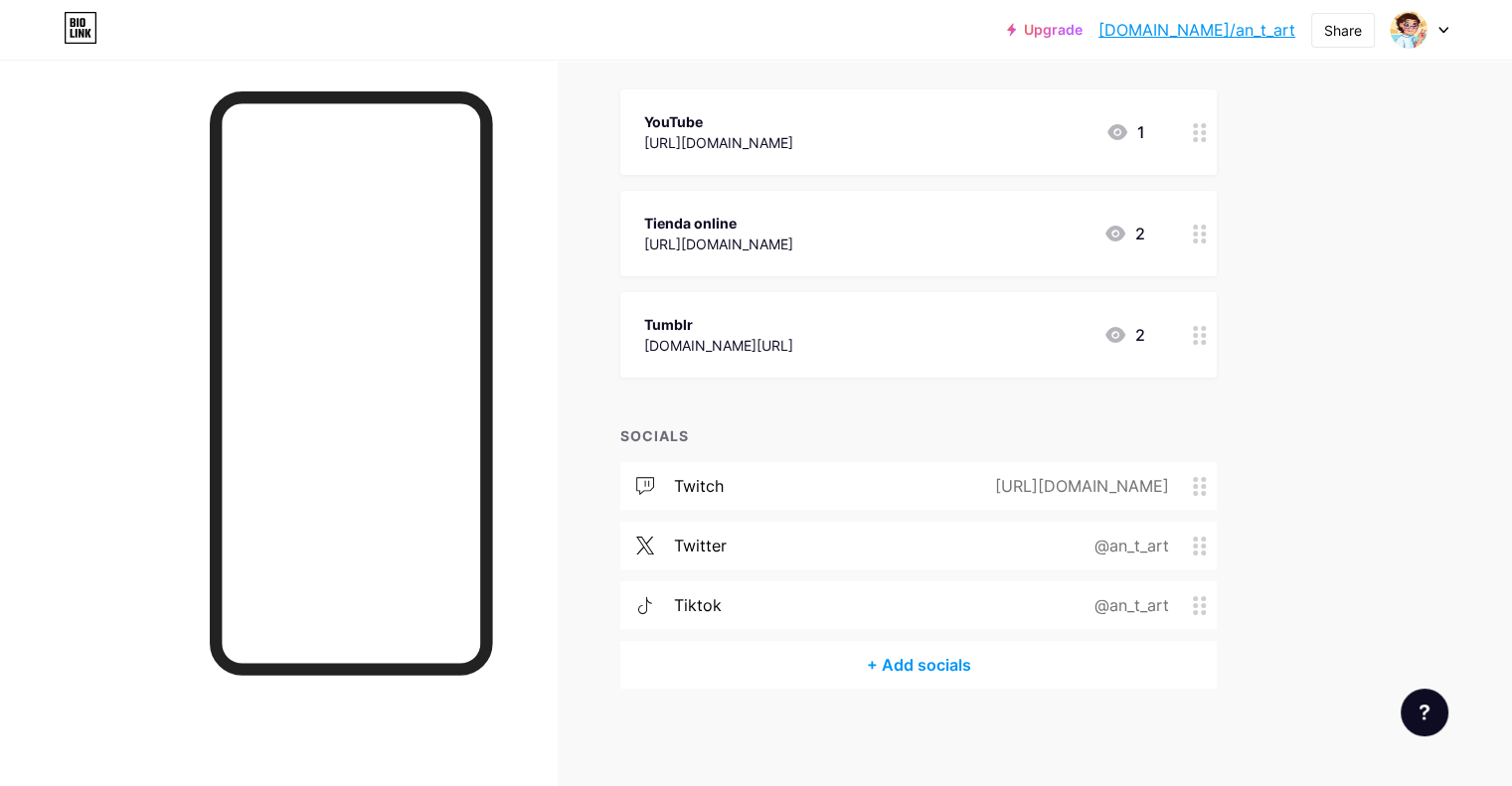 click 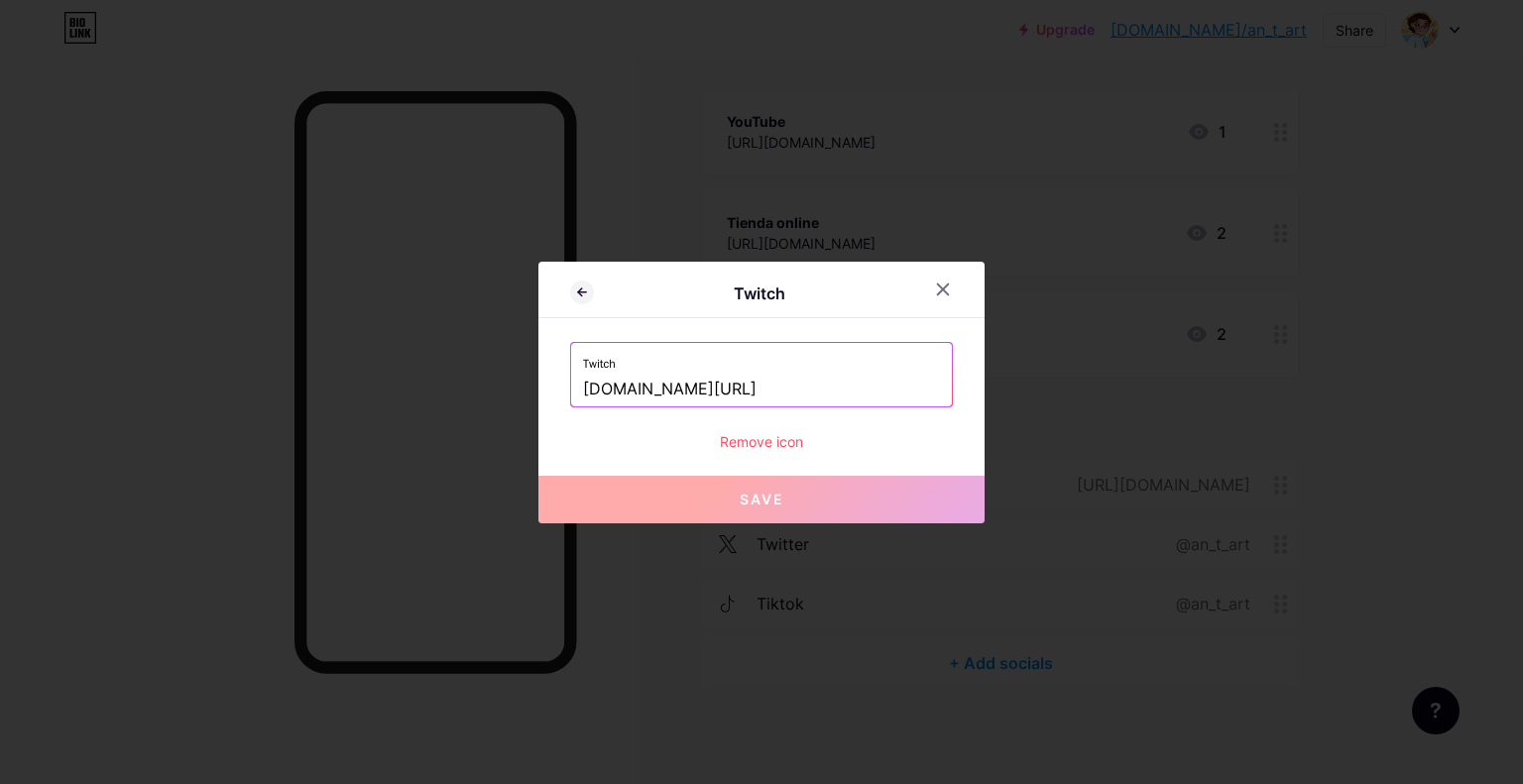 click on "Twitch   [DOMAIN_NAME][URL]
Remove icon" at bounding box center (762, 396) 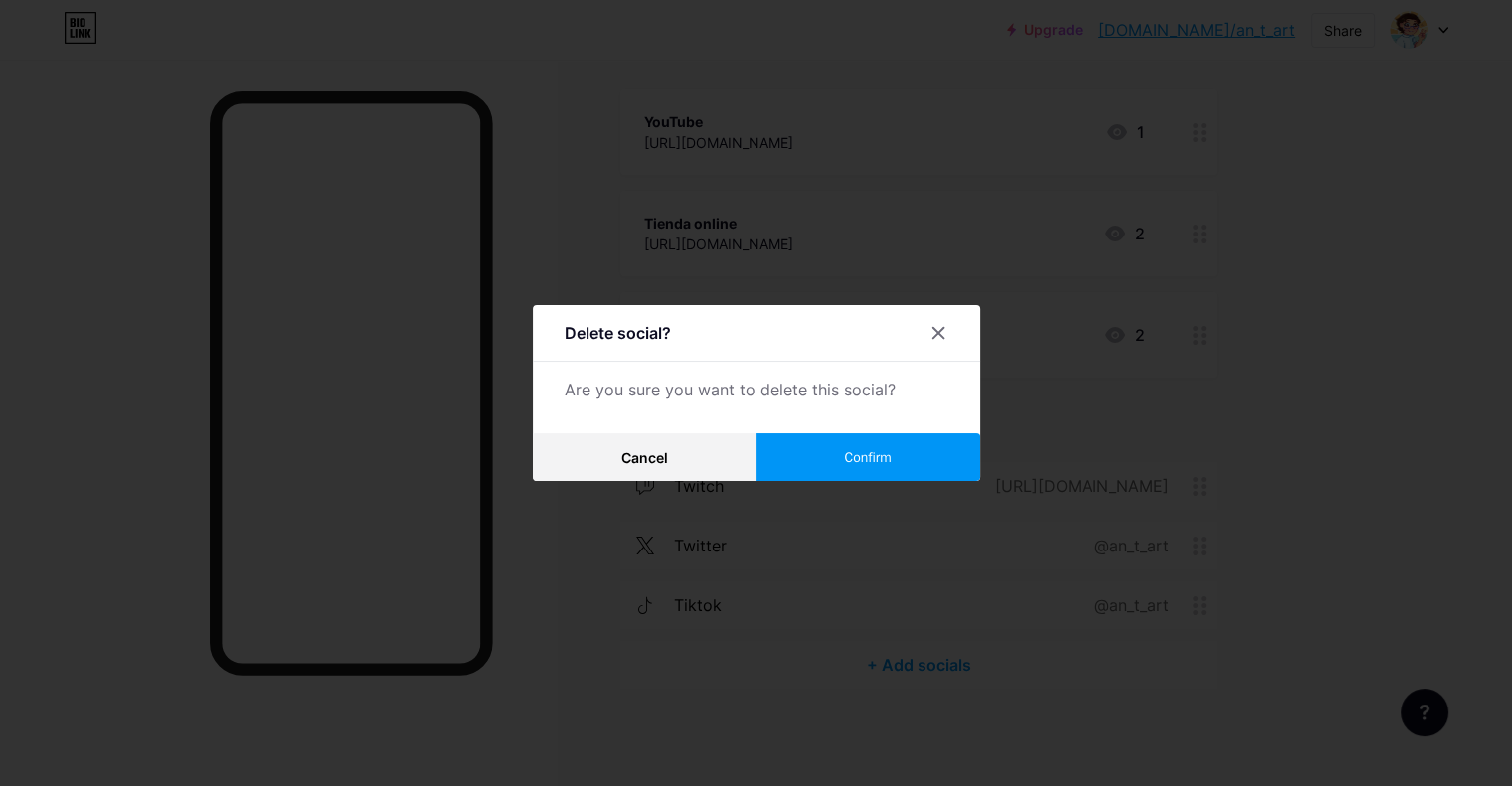 click on "Confirm" at bounding box center (868, 457) 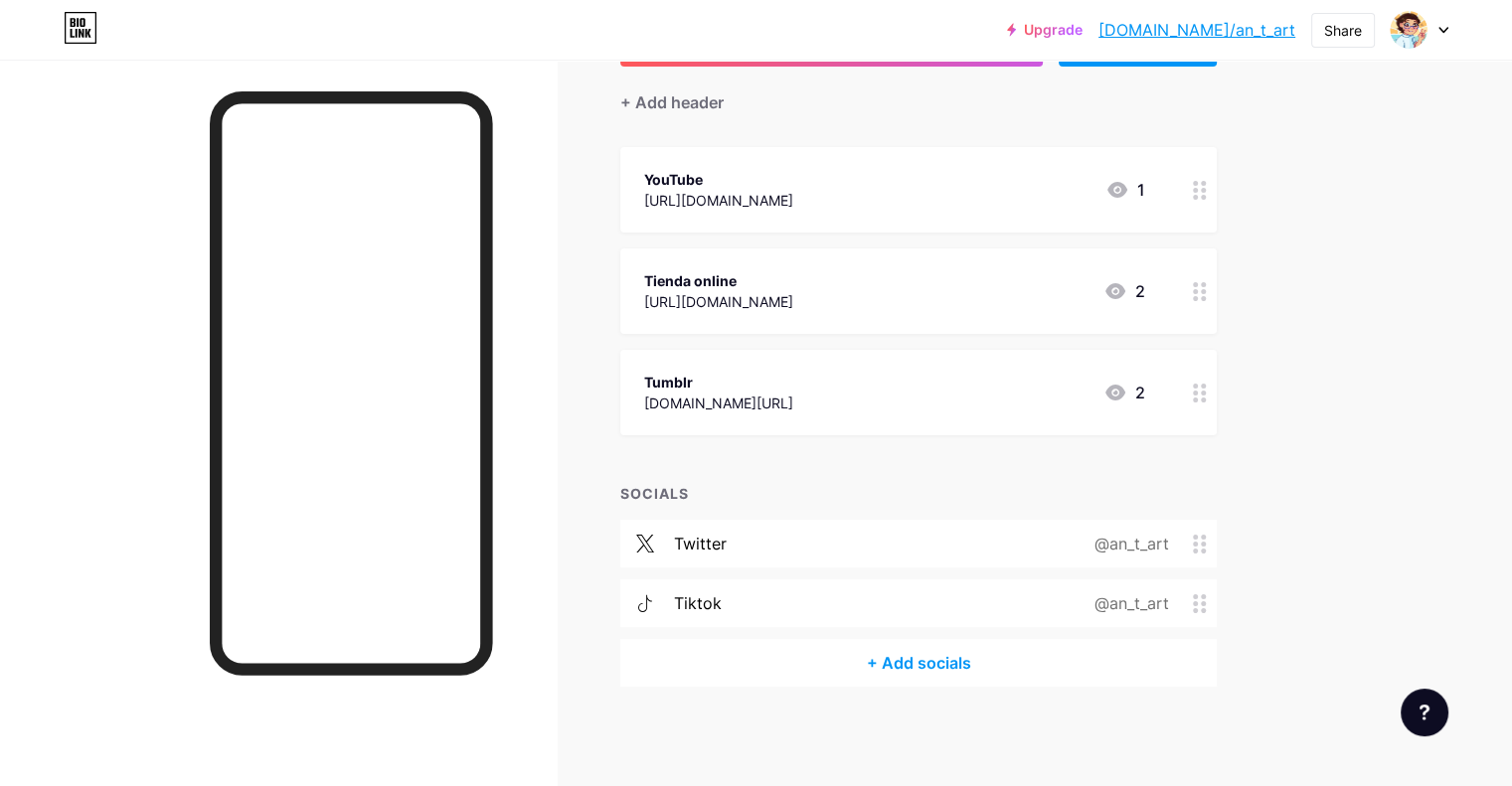 scroll, scrollTop: 164, scrollLeft: 0, axis: vertical 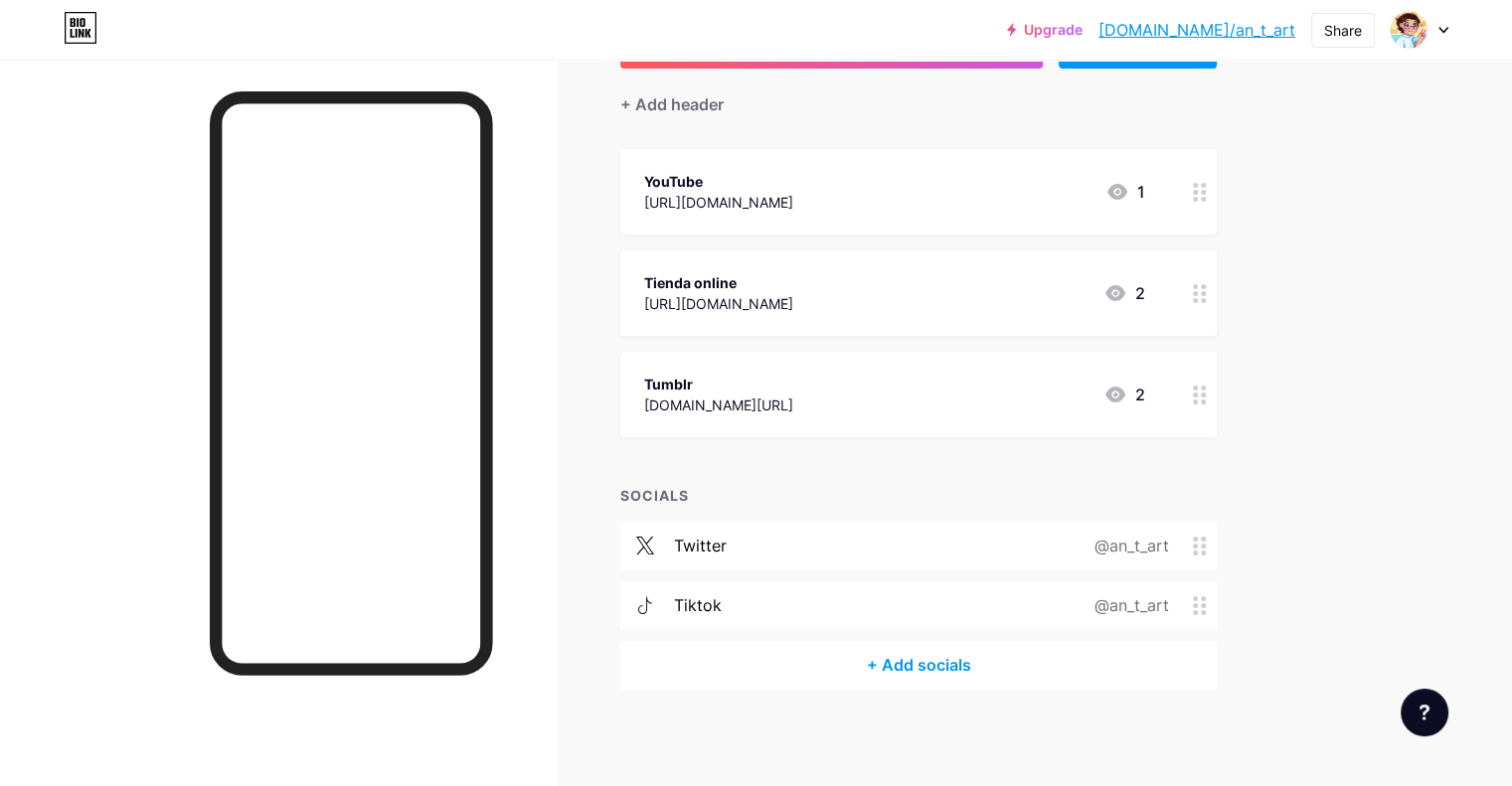 click 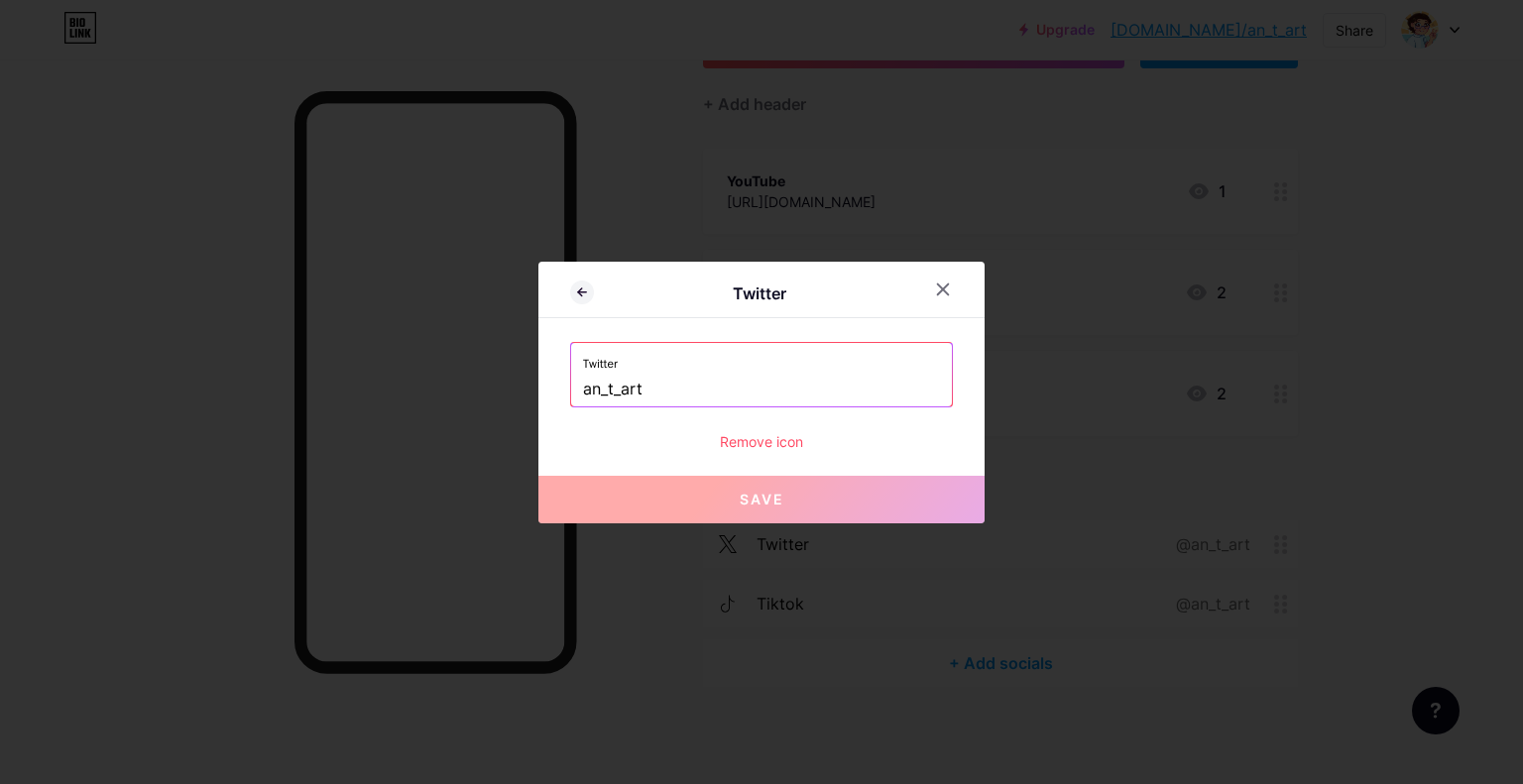 click on "Remove icon" at bounding box center (762, 441) 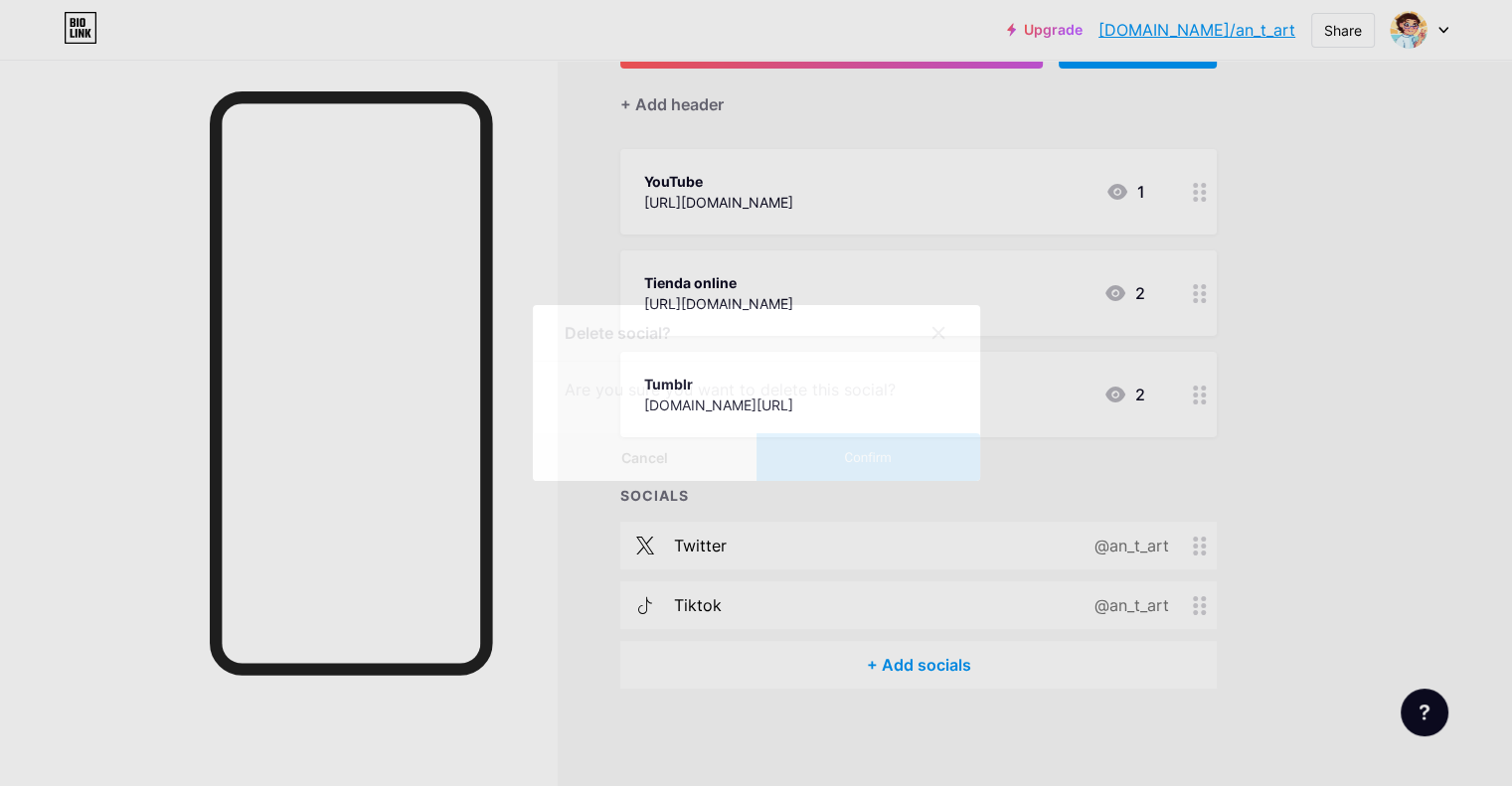 click on "Confirm" at bounding box center [868, 457] 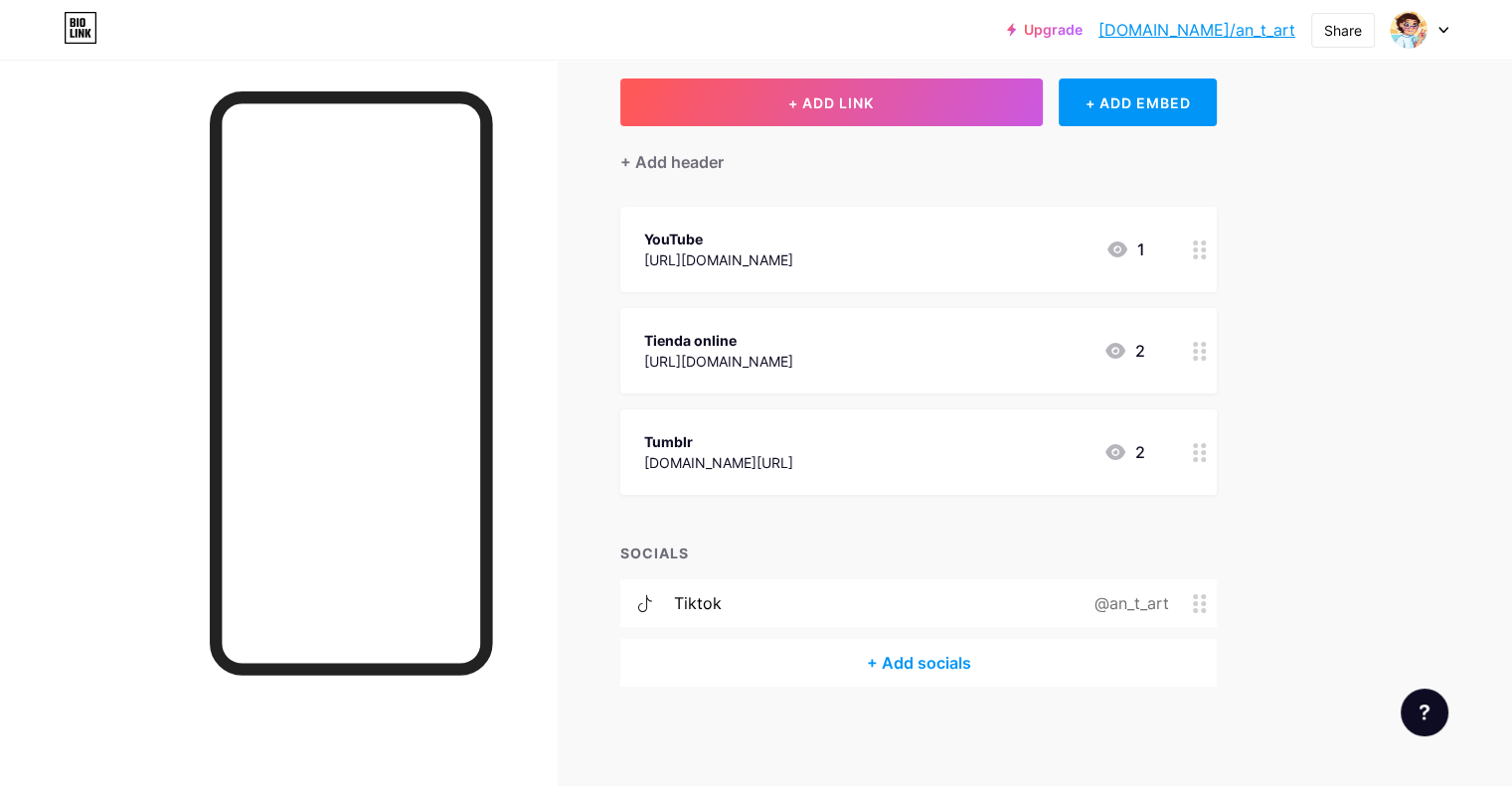scroll, scrollTop: 104, scrollLeft: 0, axis: vertical 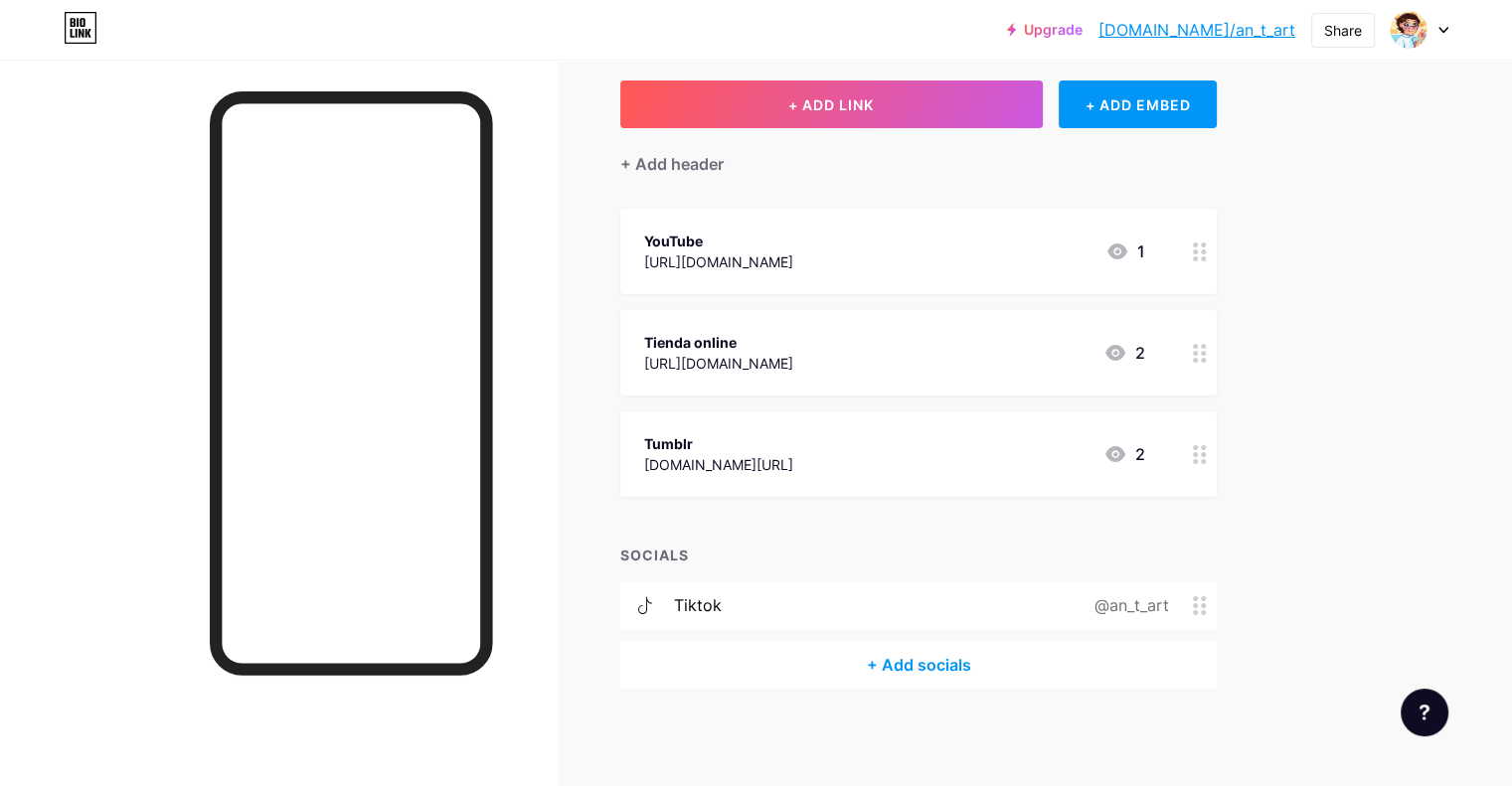 click on "@an_t_art" at bounding box center (1127, 605) 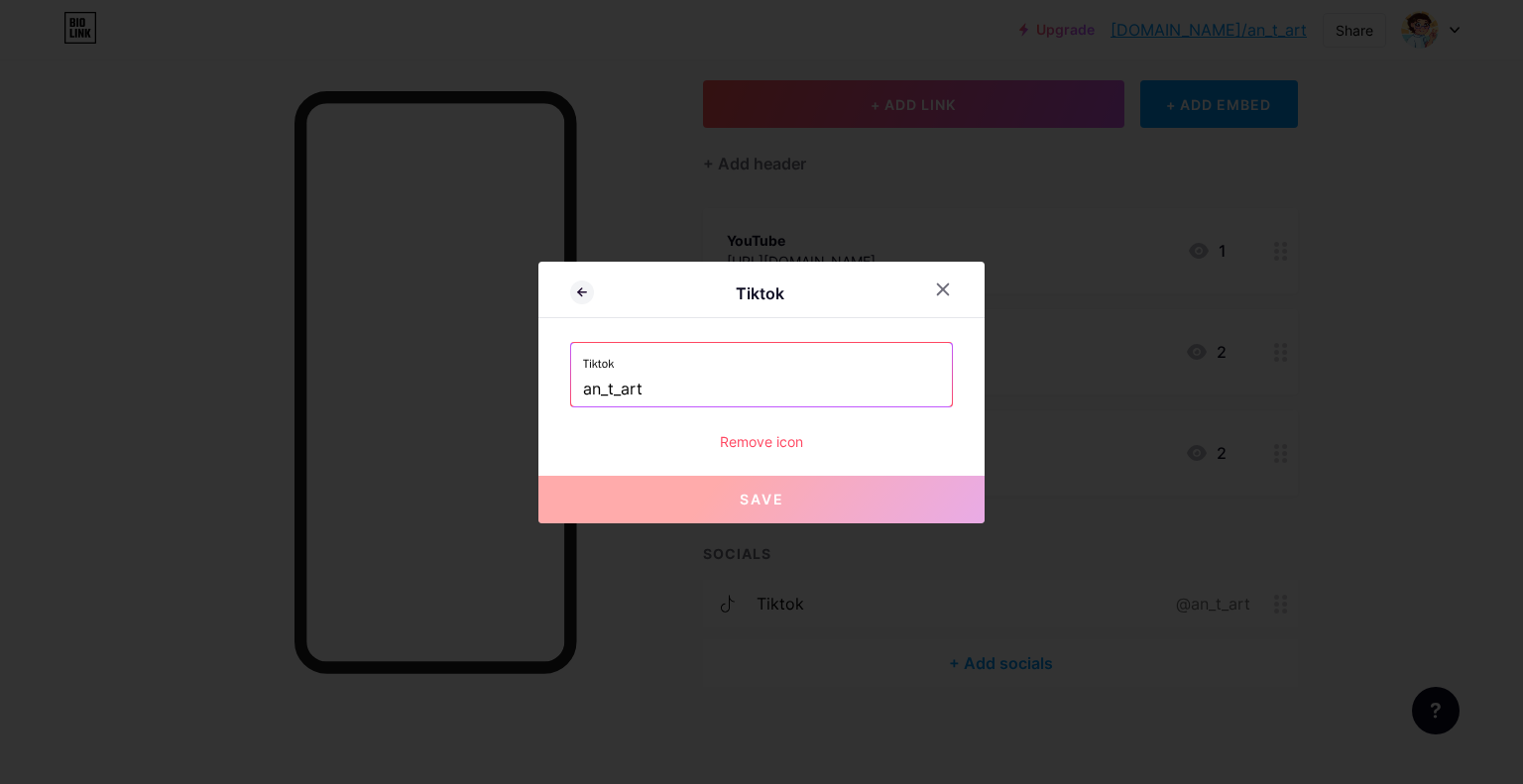click on "Remove icon" at bounding box center [762, 441] 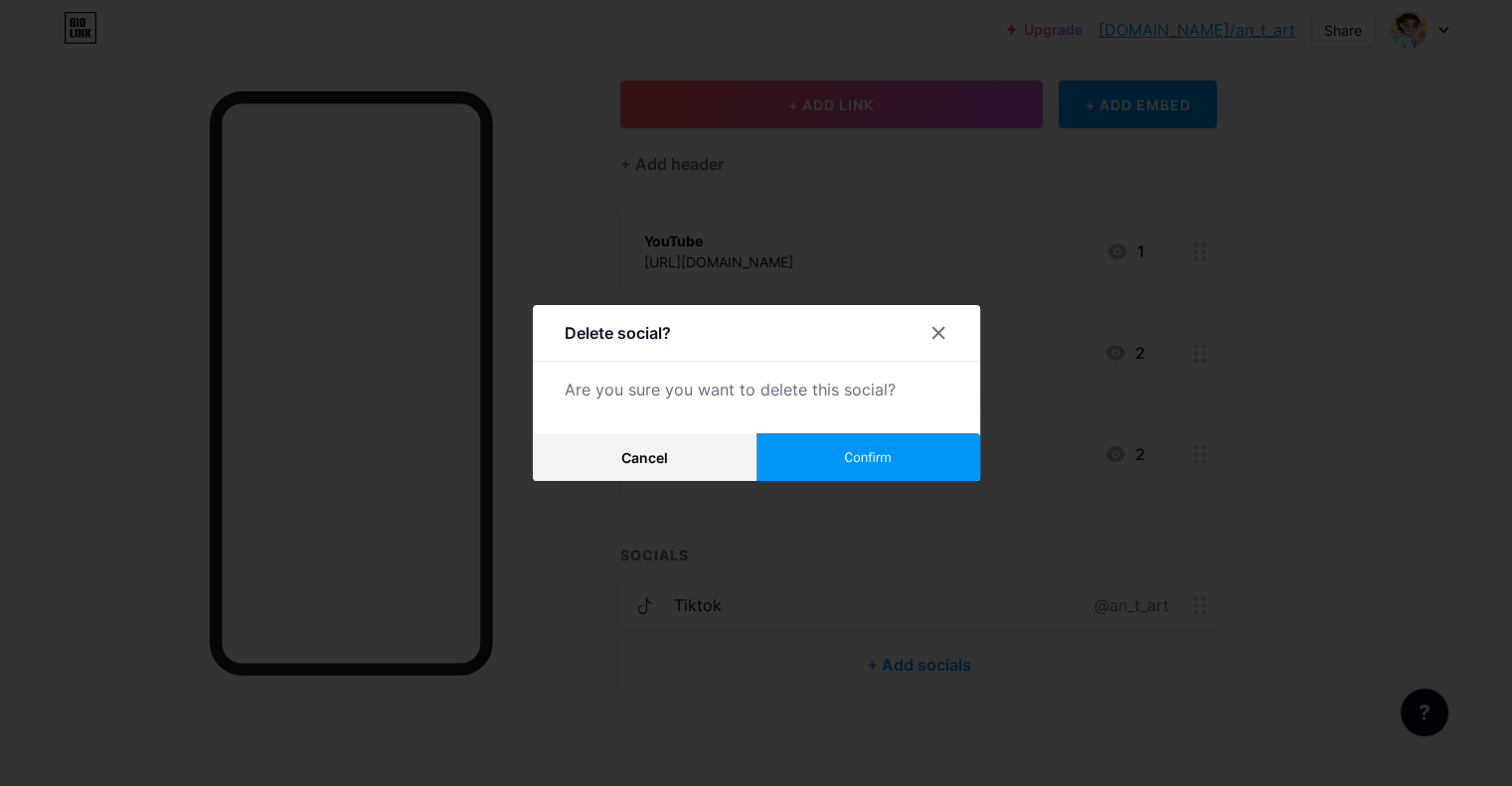 click on "Confirm" at bounding box center [868, 457] 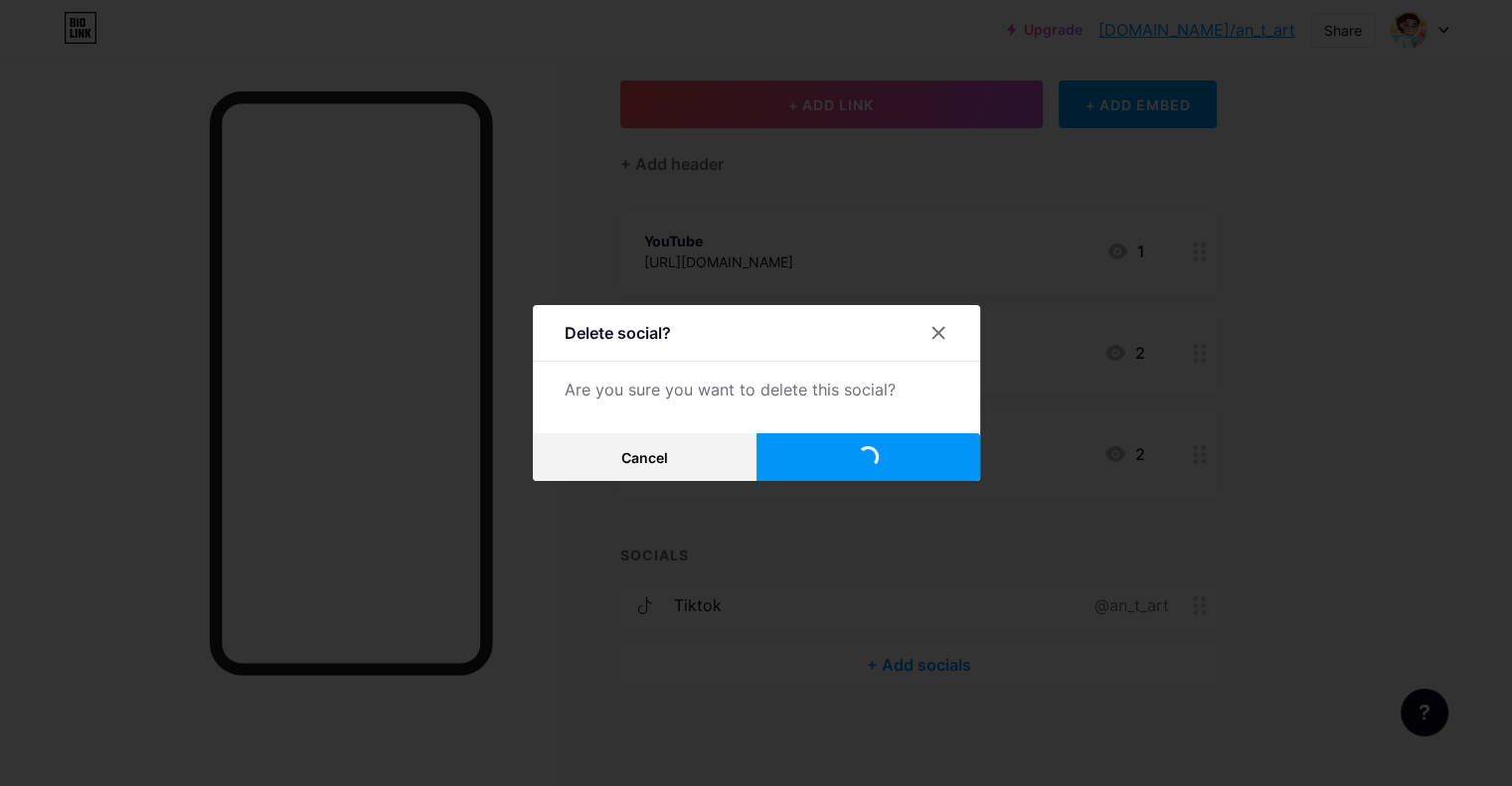 scroll, scrollTop: 45, scrollLeft: 0, axis: vertical 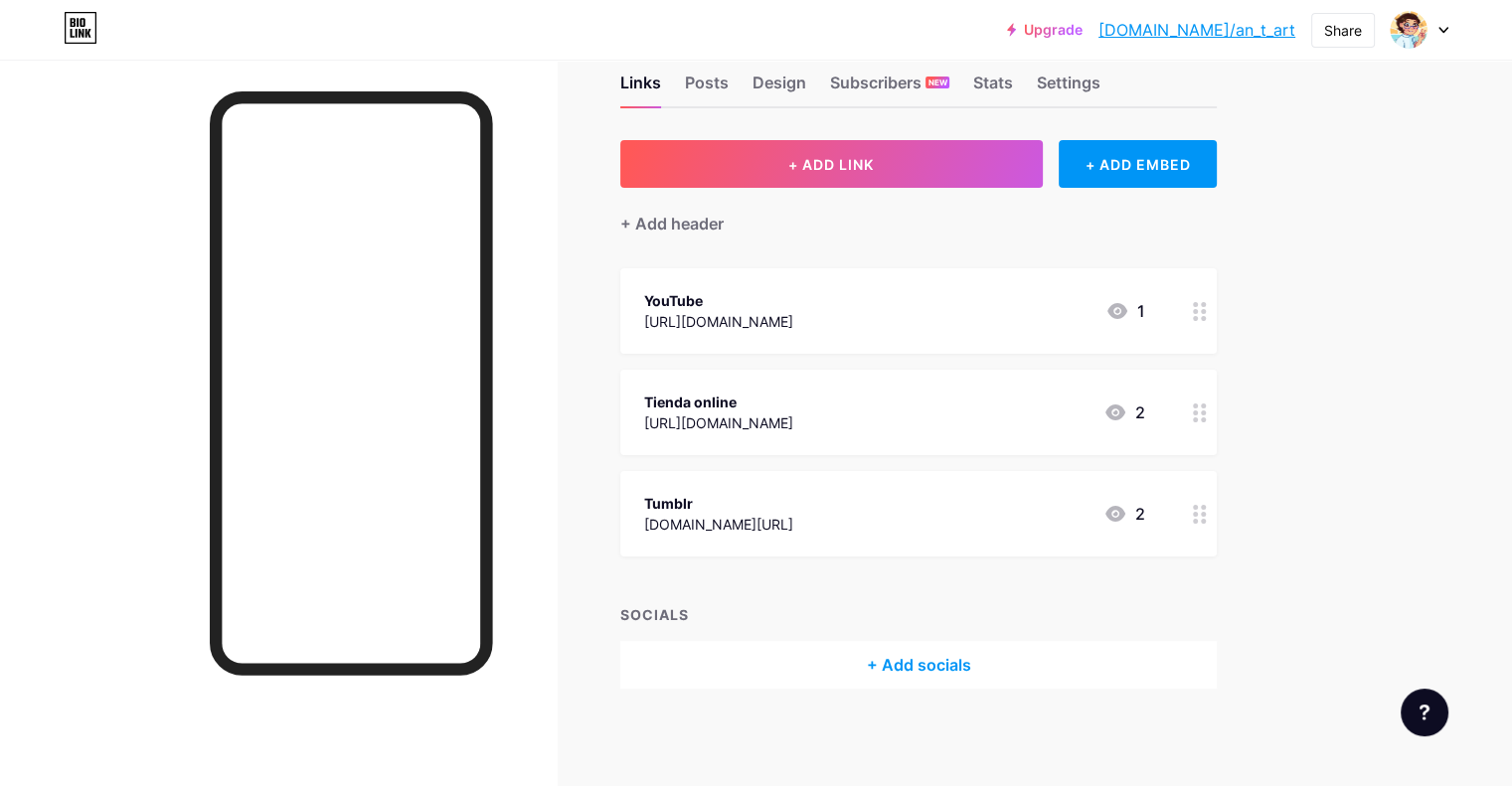 click at bounding box center (1200, 514) 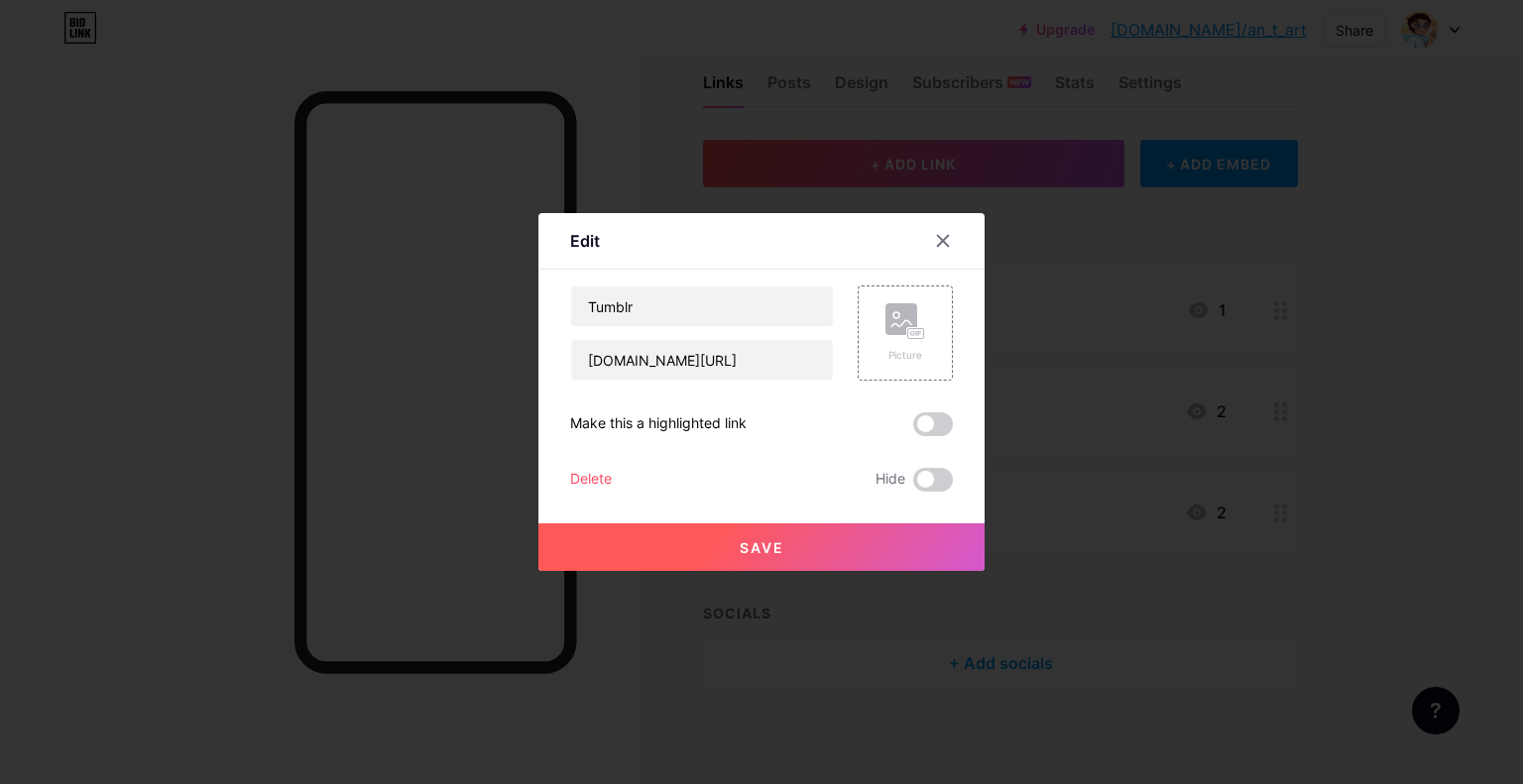 click on "Delete" at bounding box center [591, 480] 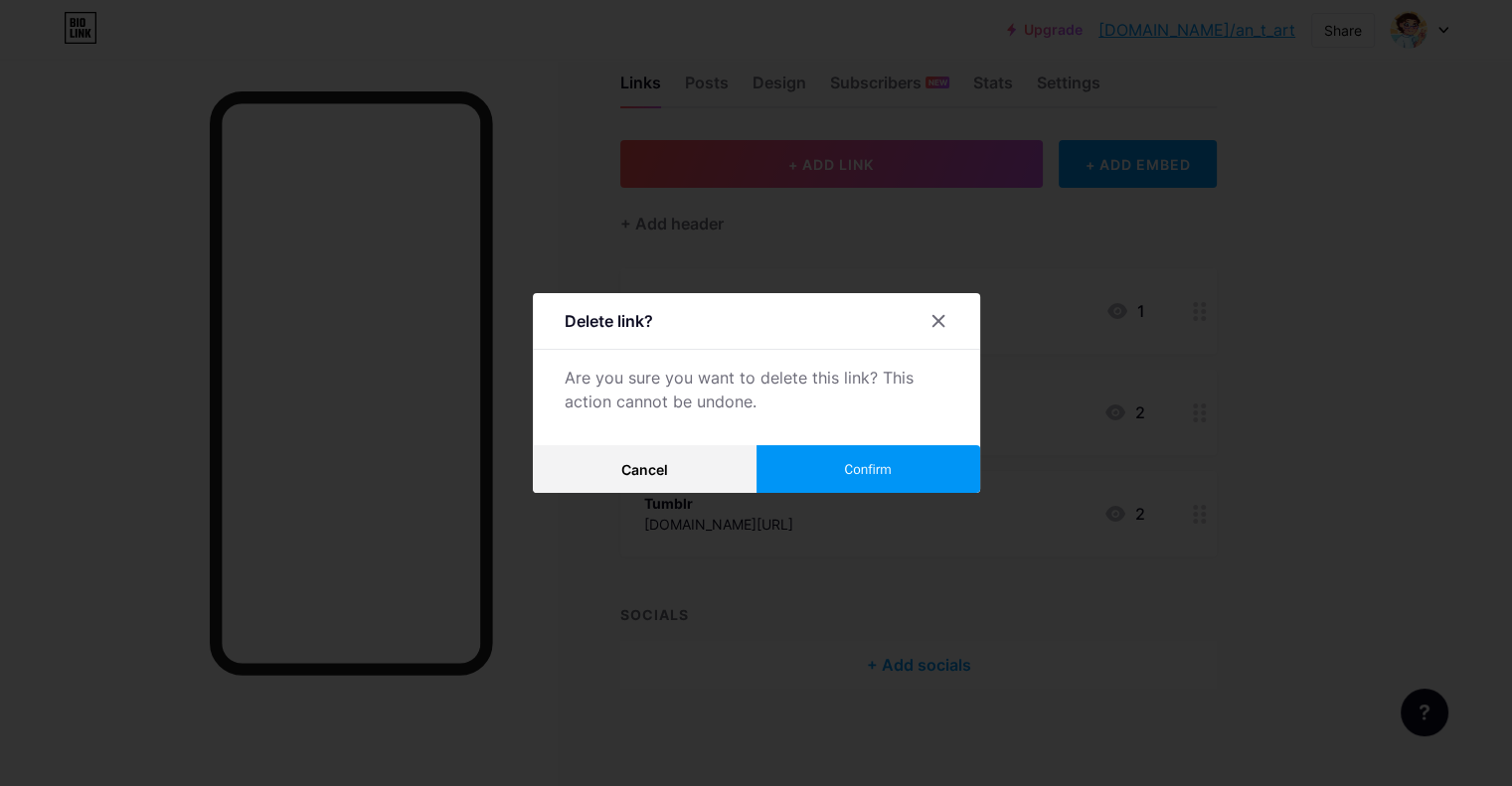 click on "Confirm" at bounding box center (867, 469) 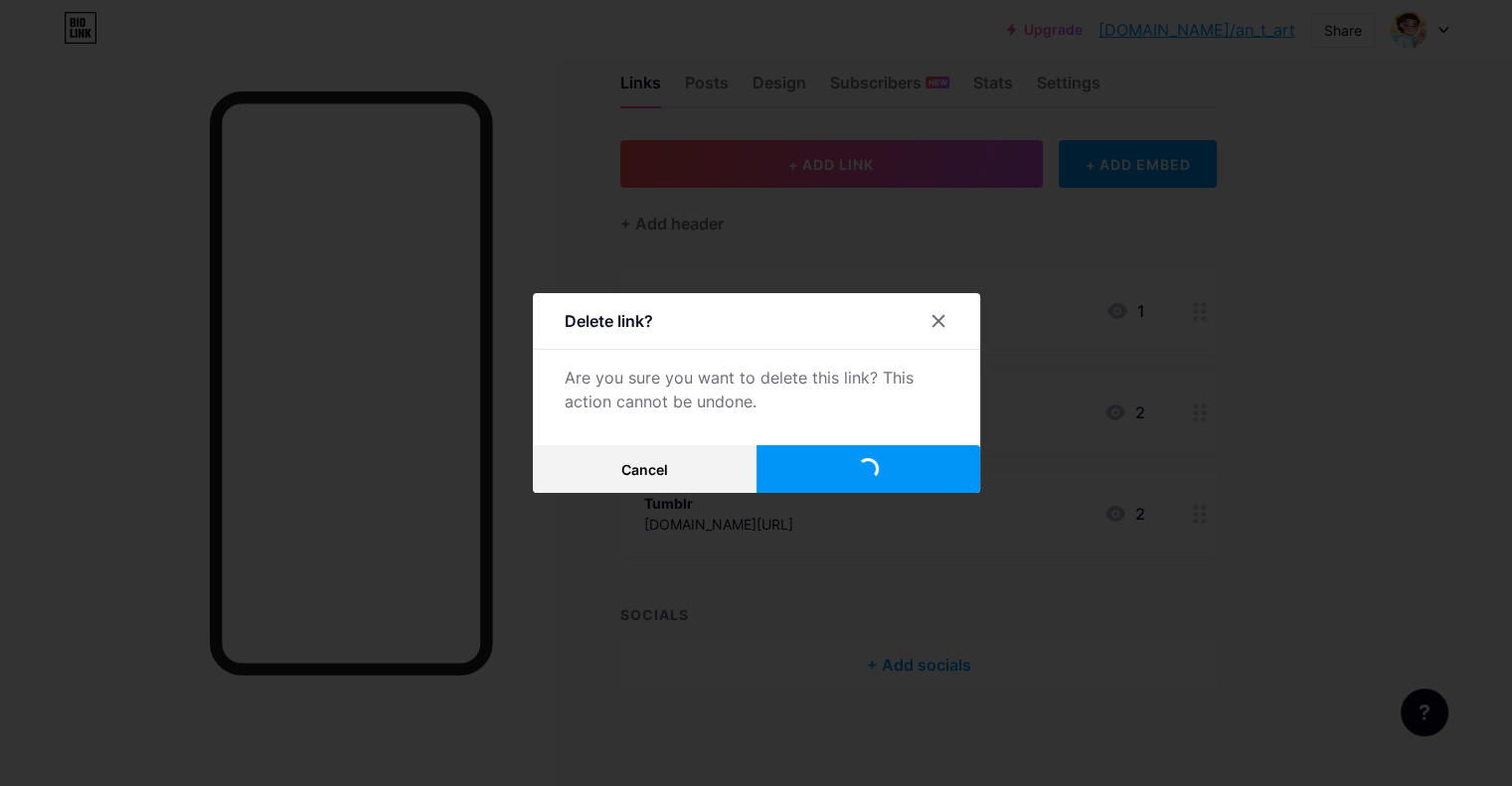 scroll, scrollTop: 0, scrollLeft: 0, axis: both 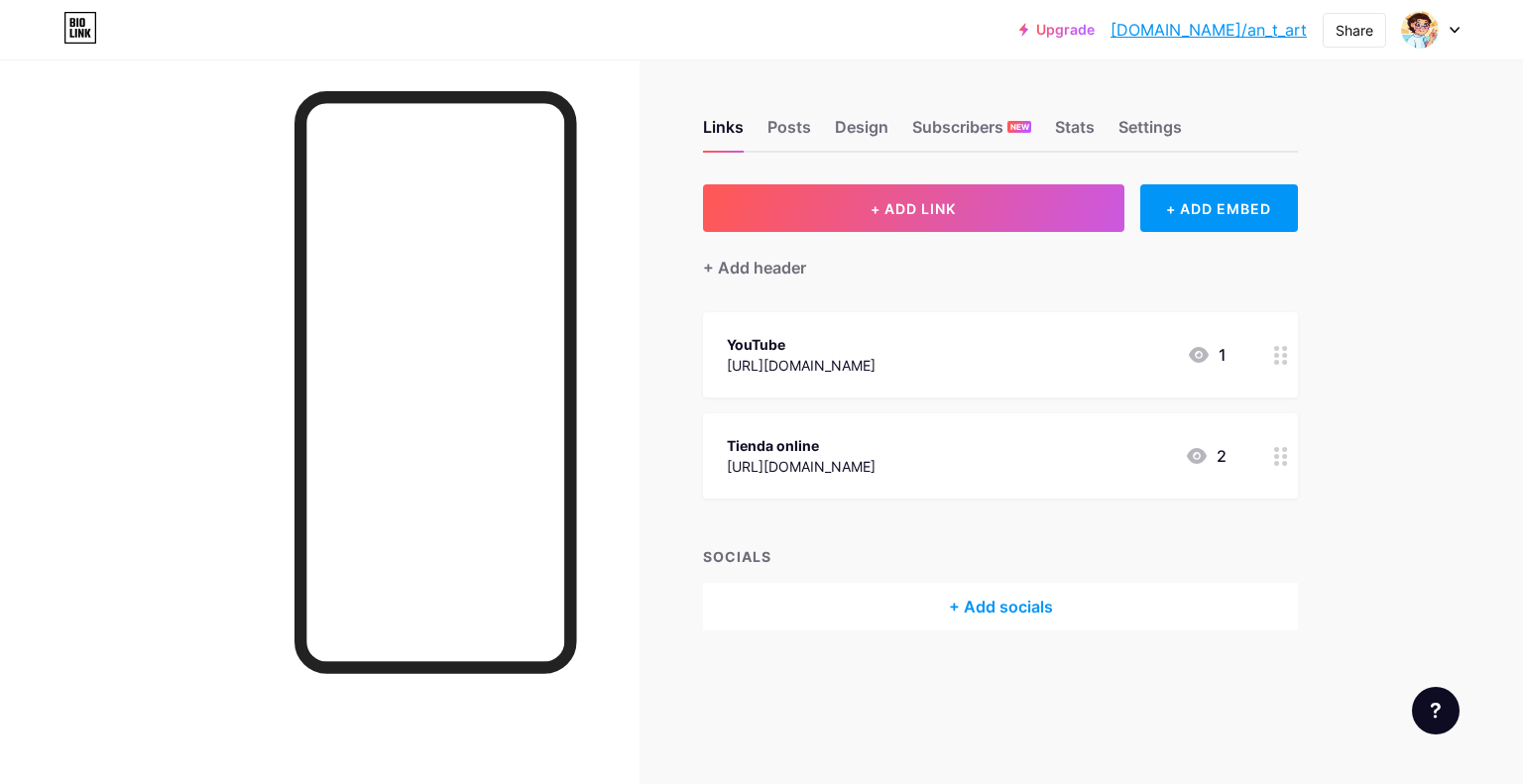 click 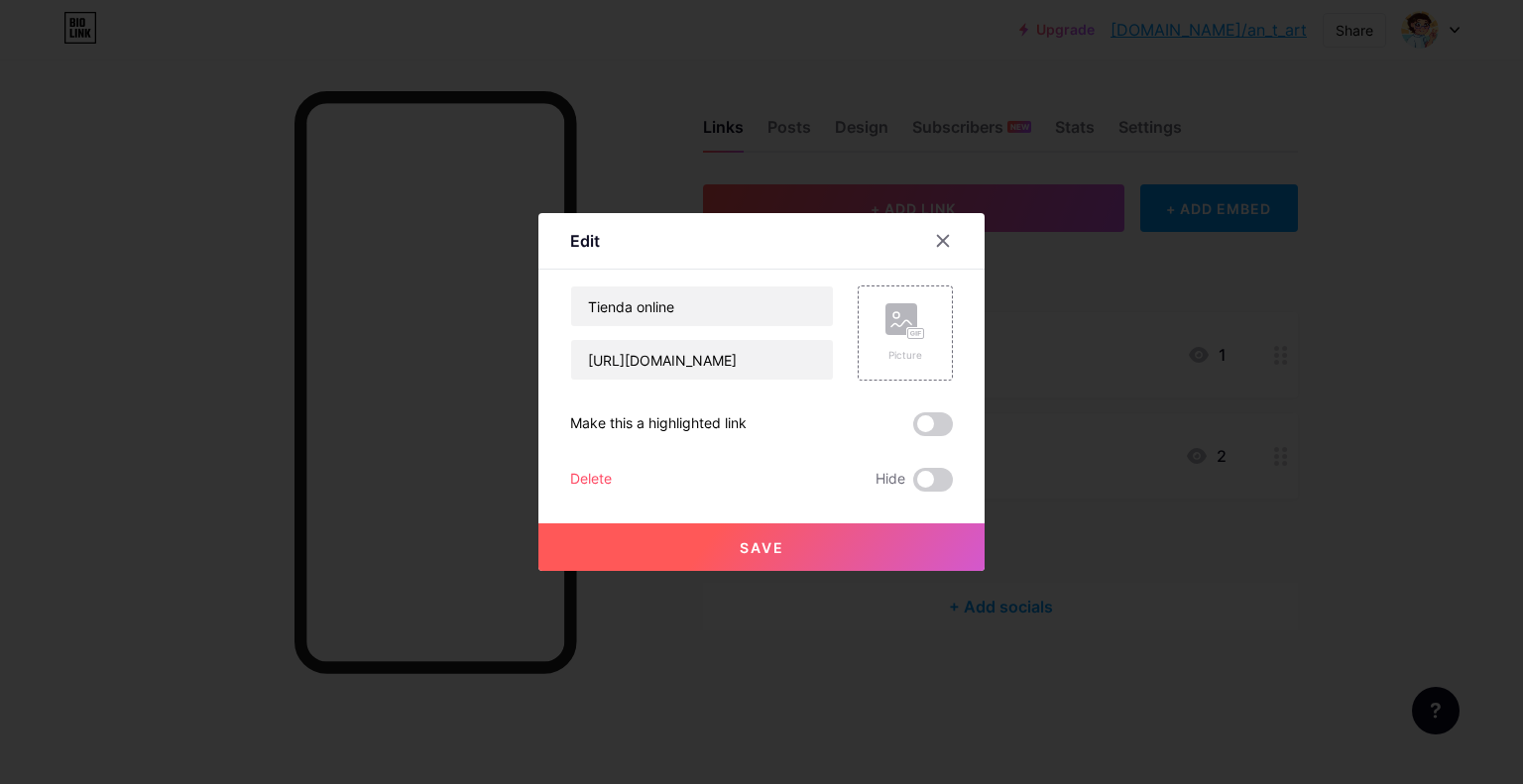 click on "Delete" at bounding box center [591, 480] 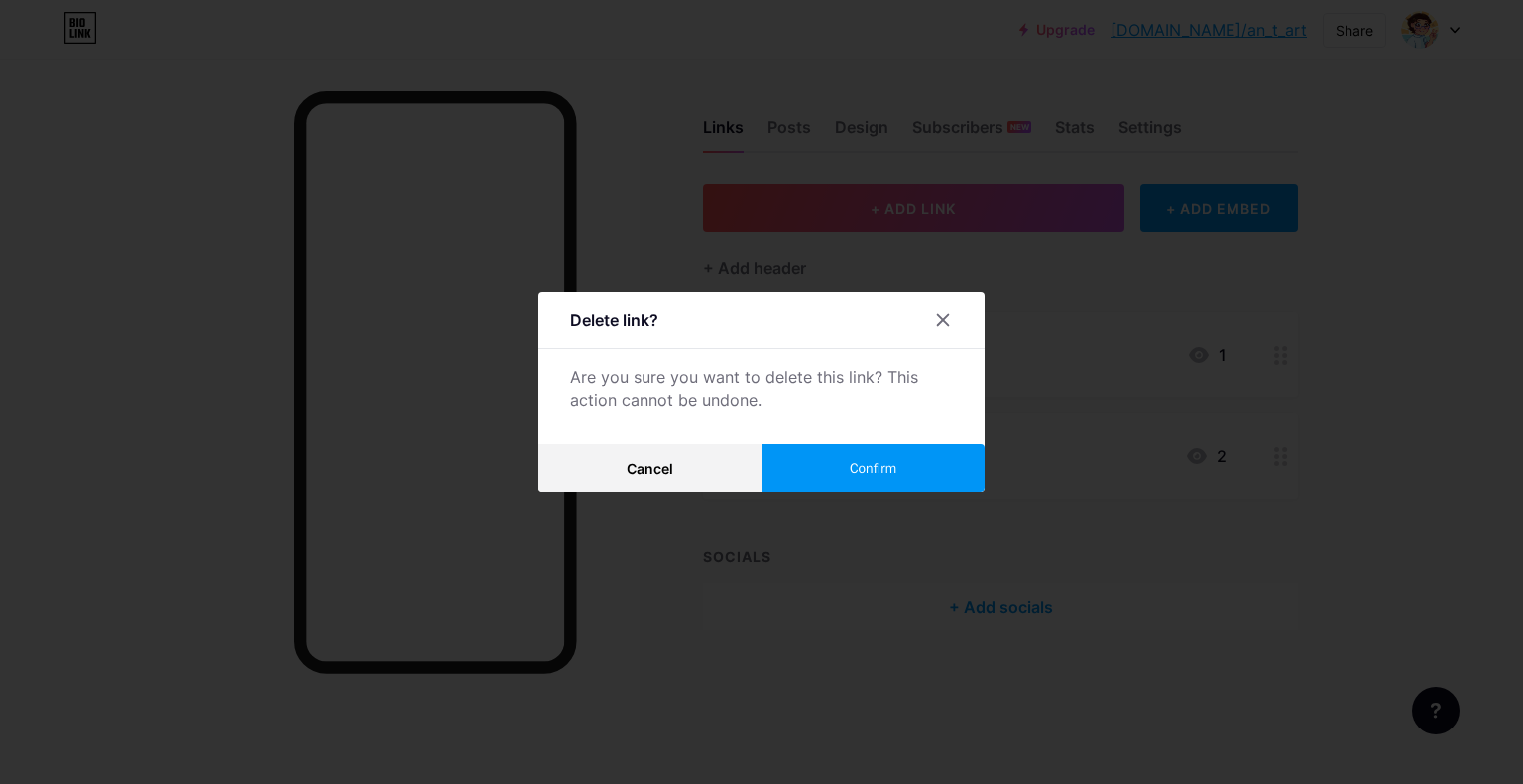 click on "Delete link?       Are you sure you want to delete this link? This action cannot be undone.
Cancel
Confirm" at bounding box center (762, 392) 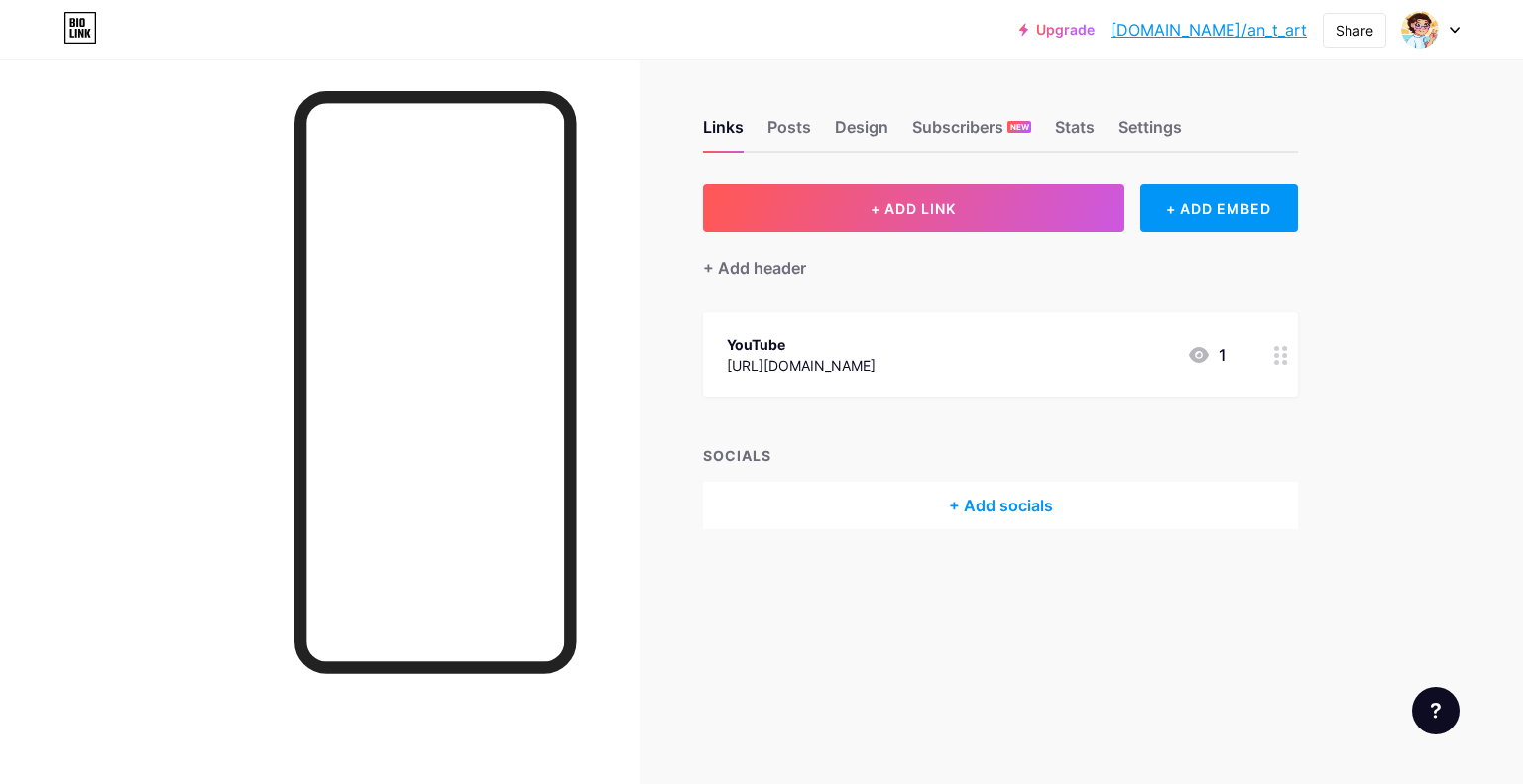 click at bounding box center (1281, 355) 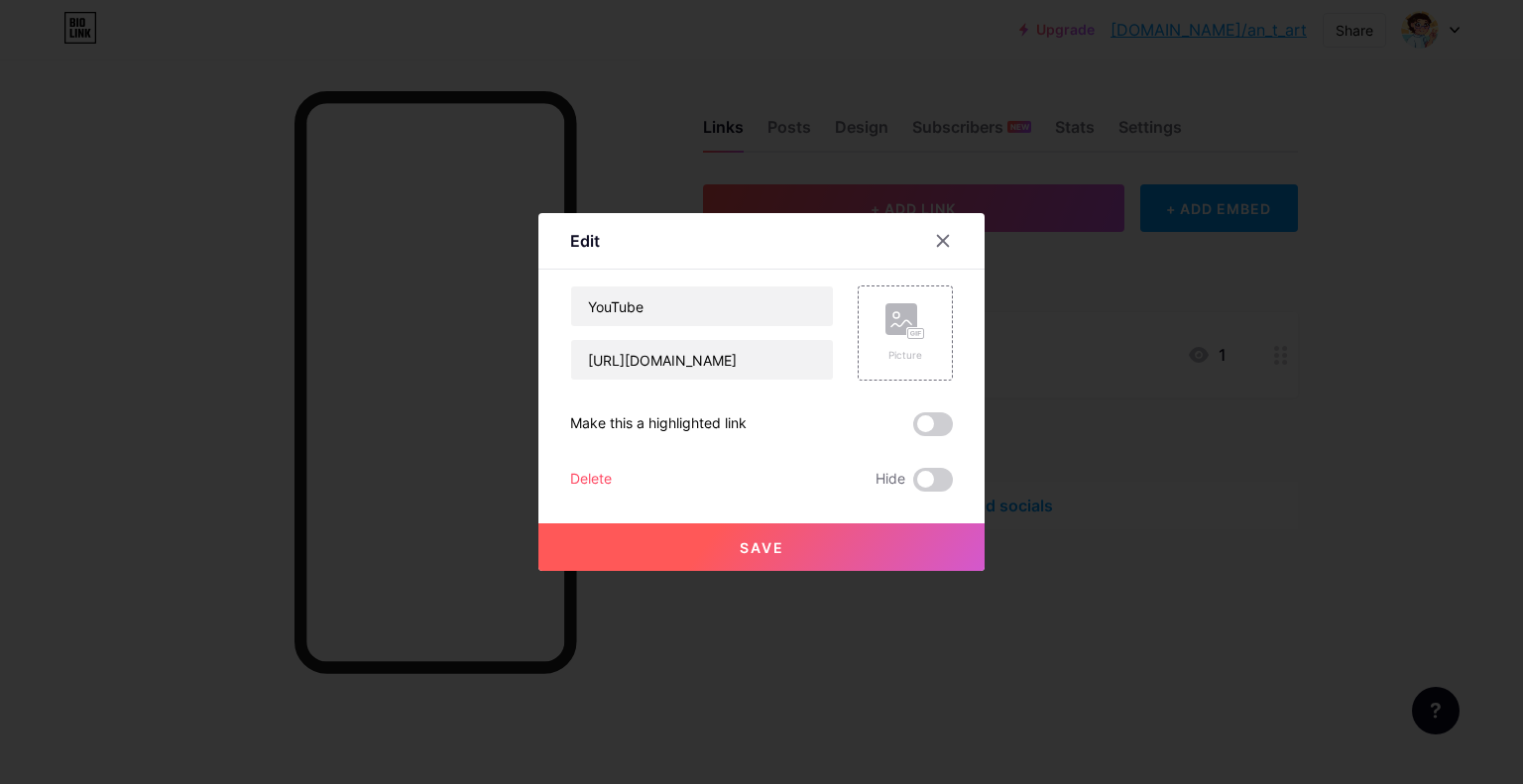 click on "Delete" at bounding box center [591, 480] 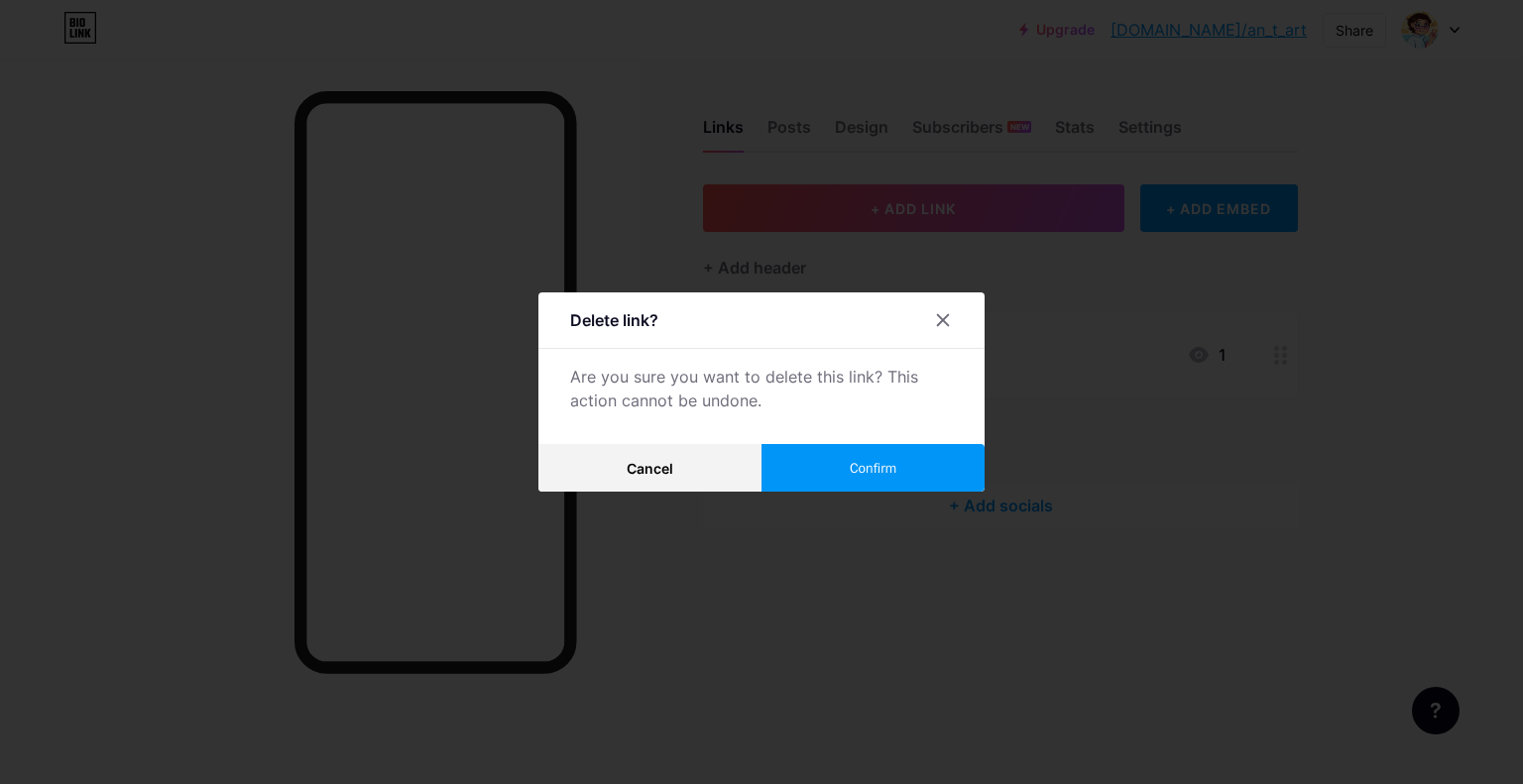click on "Confirm" at bounding box center (873, 468) 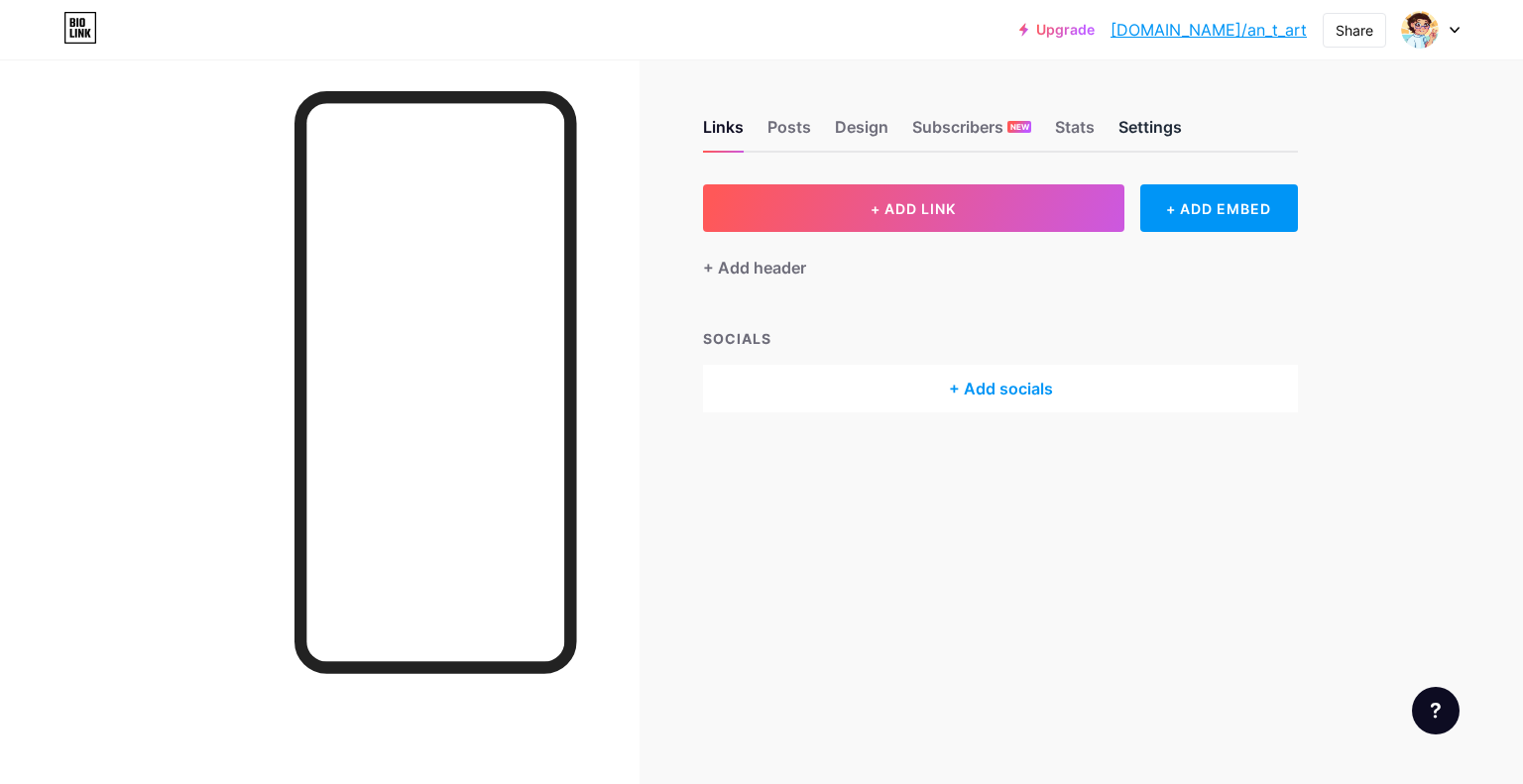 click on "Settings" at bounding box center [1150, 133] 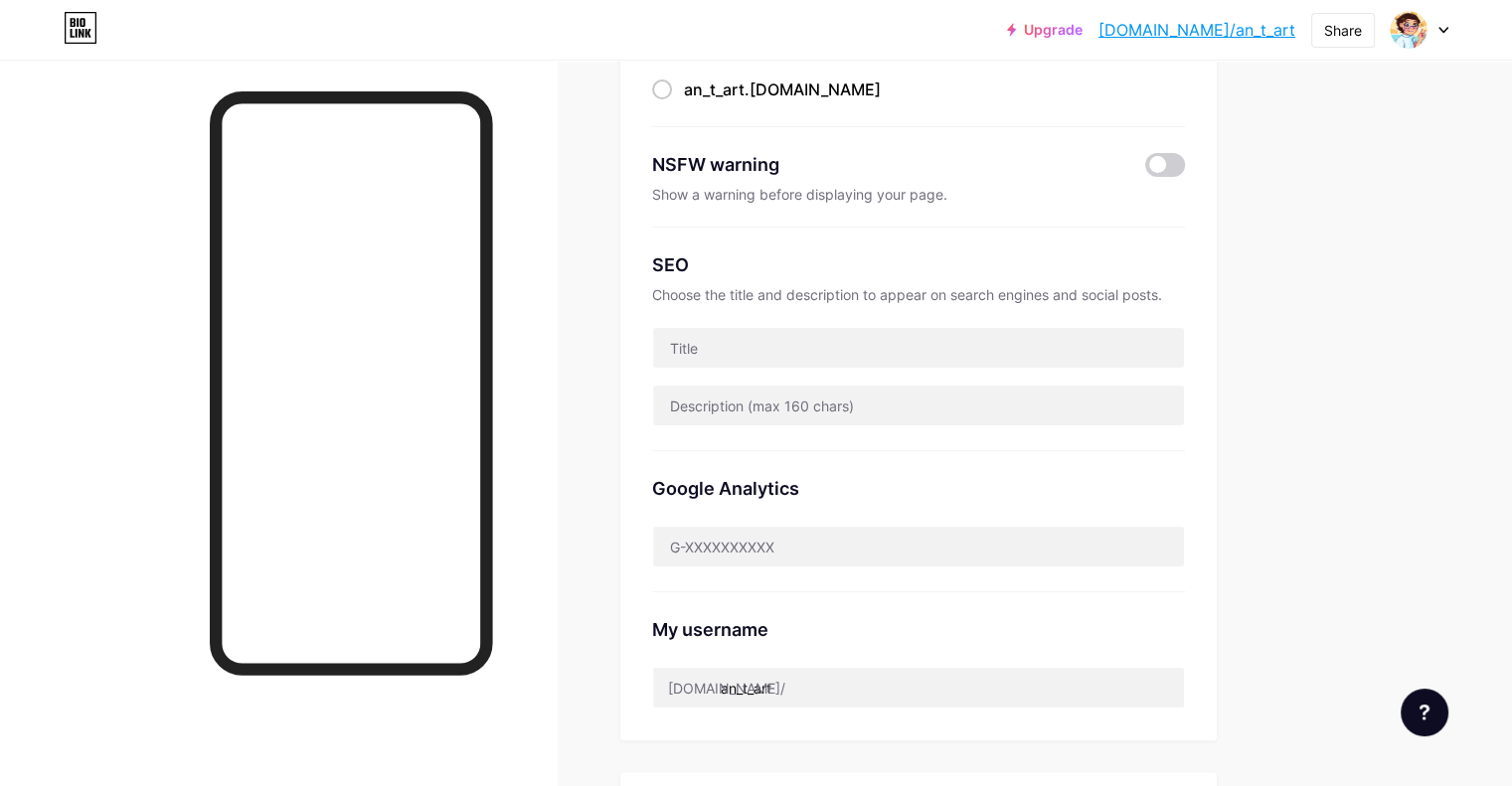 scroll, scrollTop: 0, scrollLeft: 0, axis: both 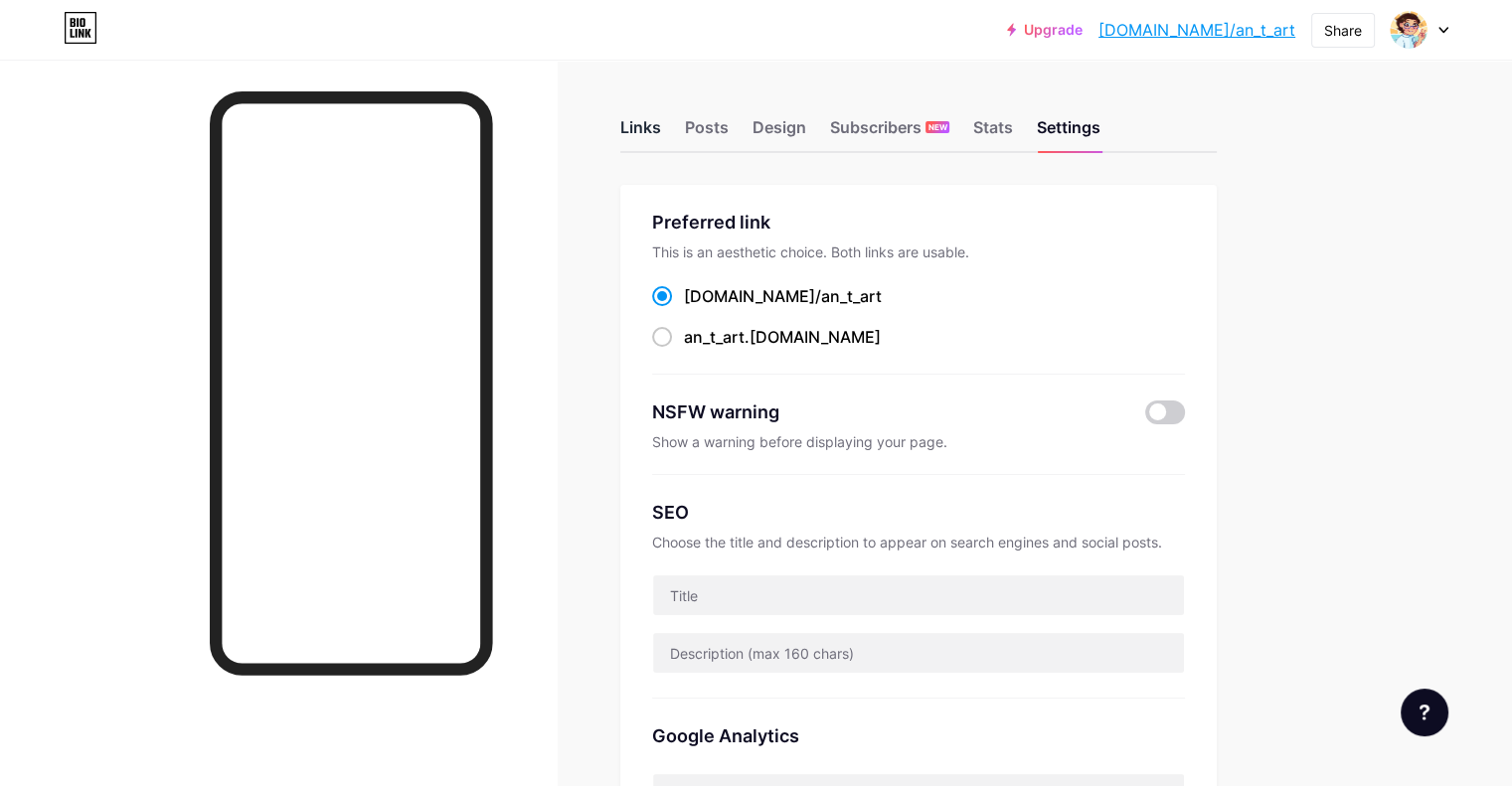 click on "Links" at bounding box center [640, 133] 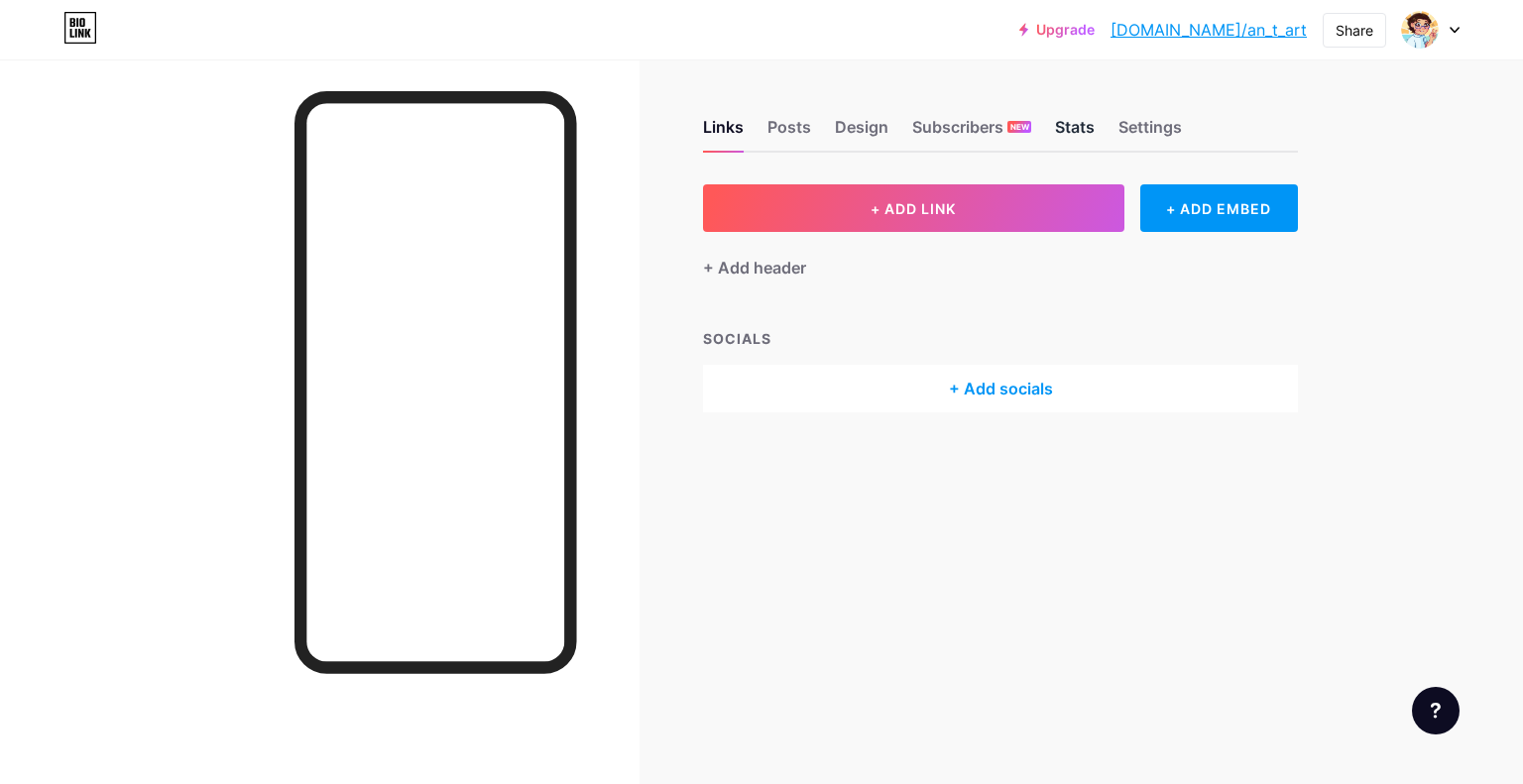click on "Stats" at bounding box center [1075, 133] 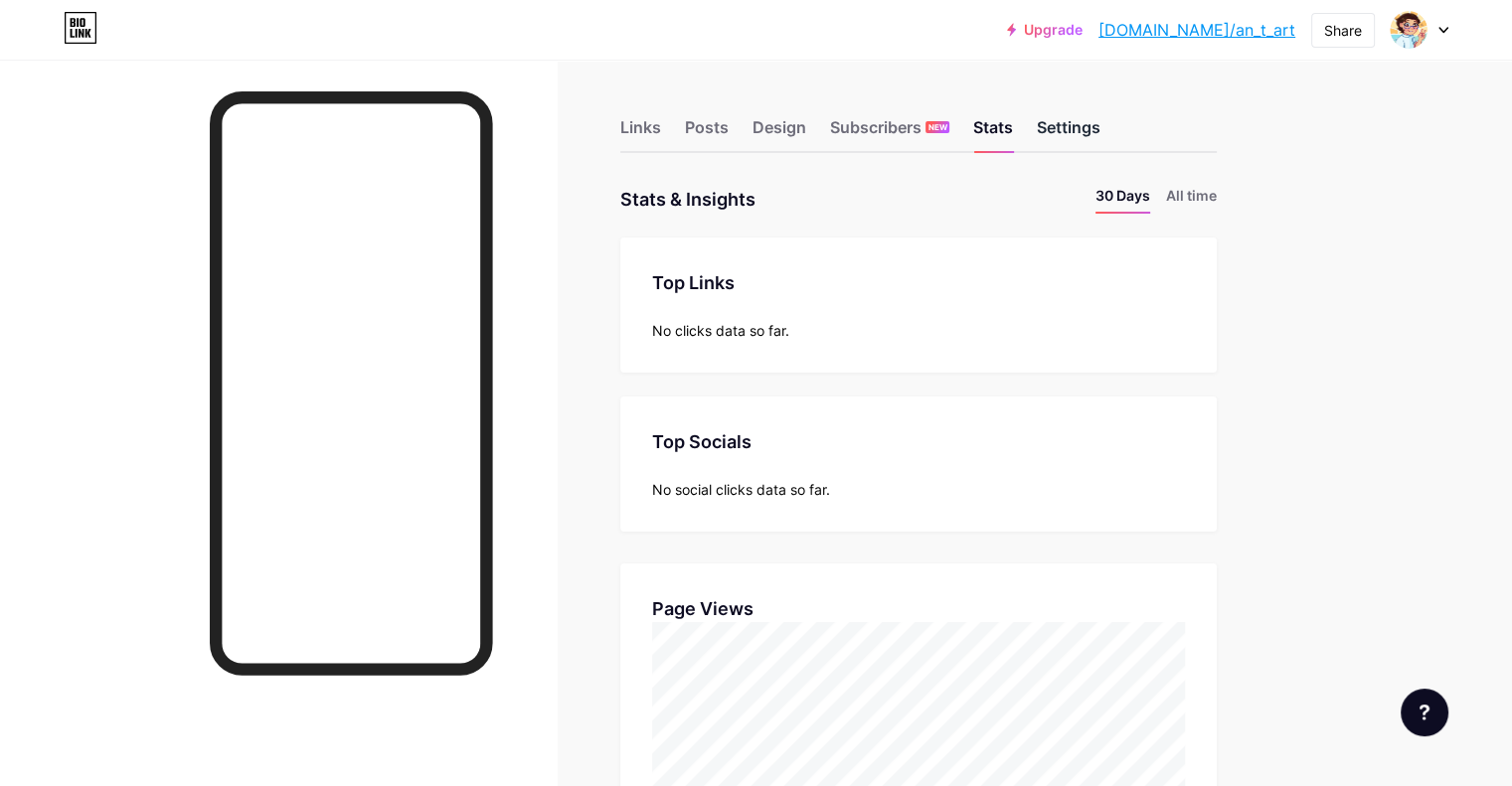 scroll, scrollTop: 992892, scrollLeft: 992571, axis: both 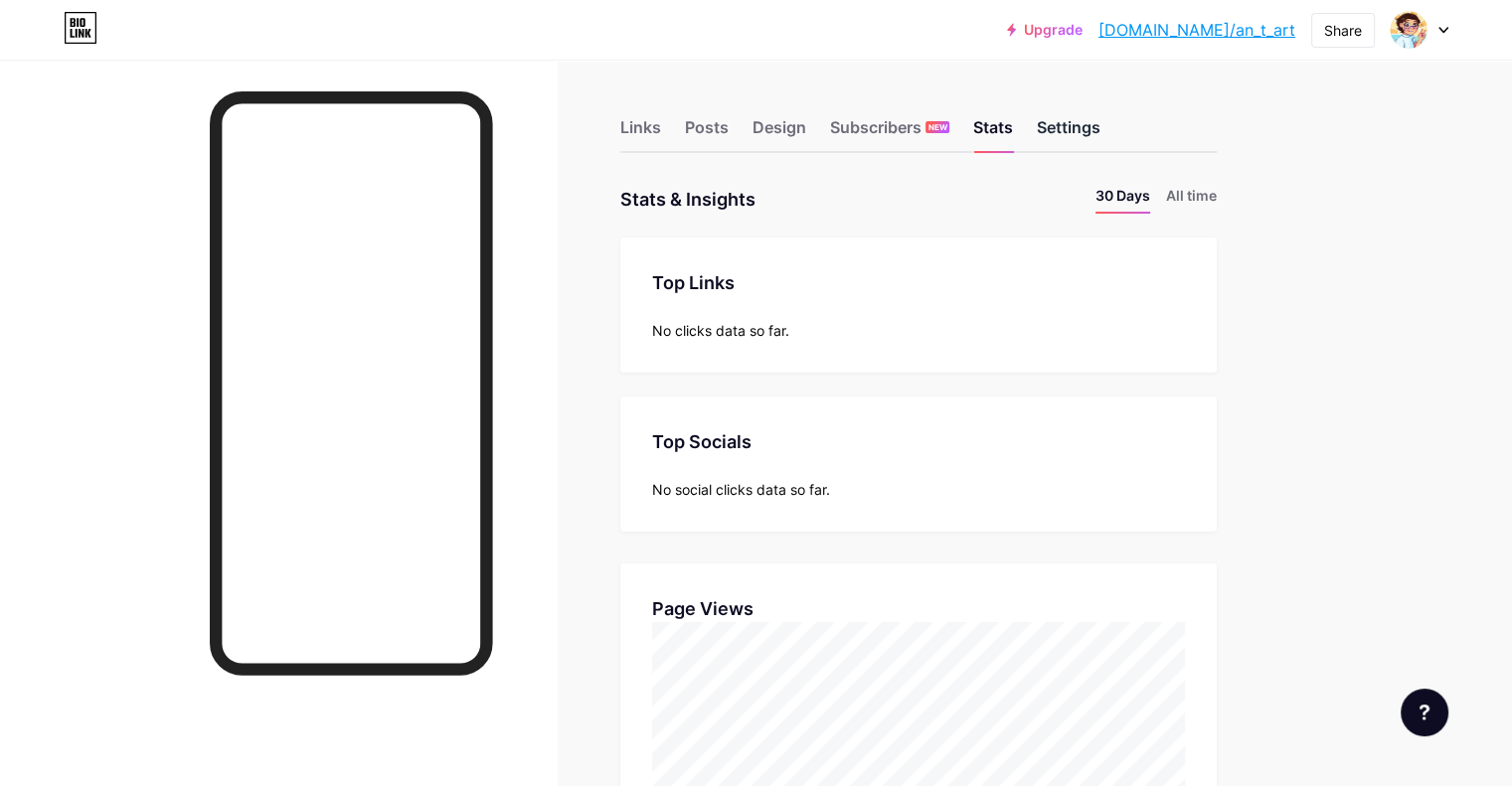 click on "Settings" at bounding box center [1069, 133] 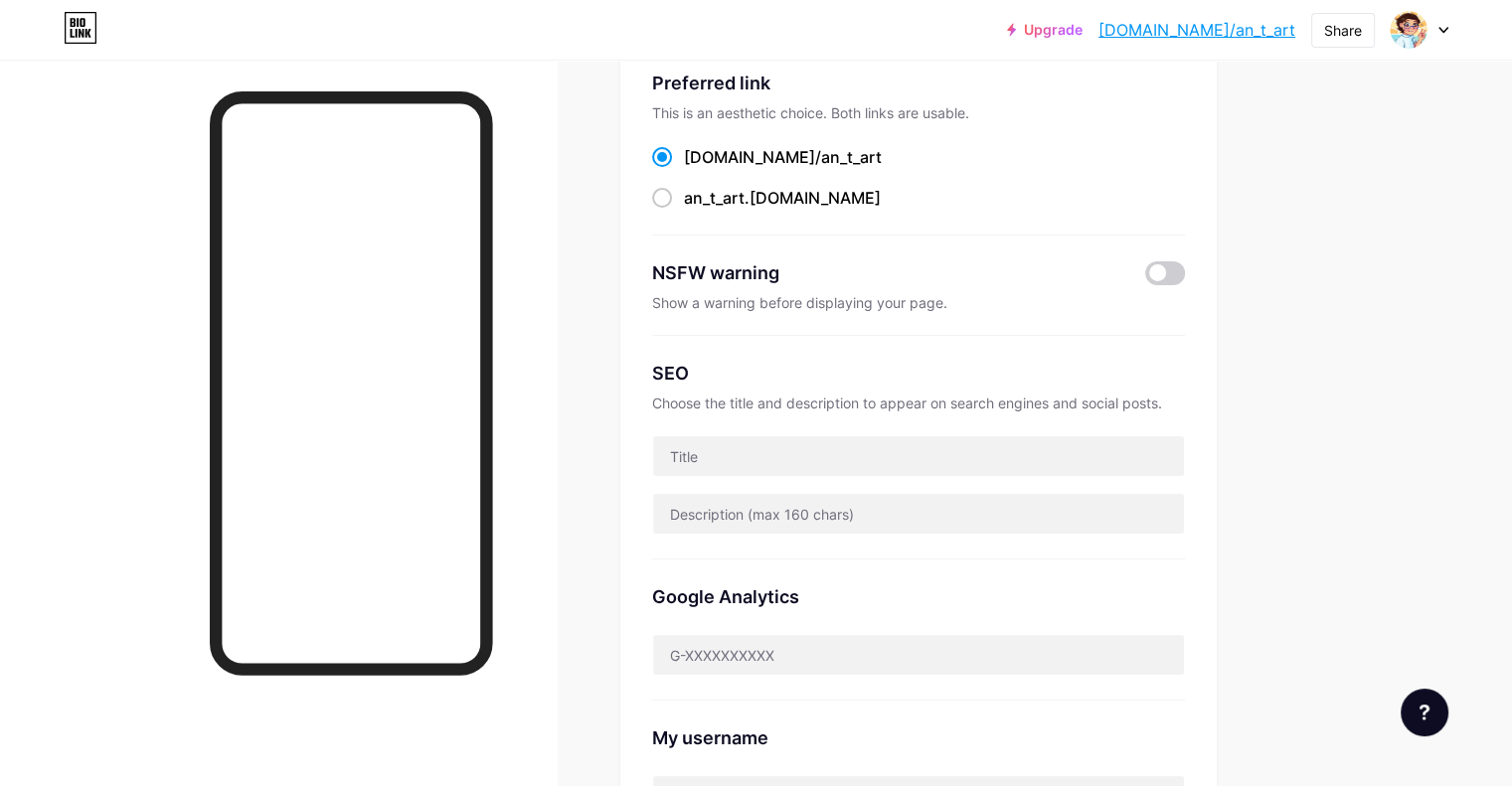 scroll, scrollTop: 696, scrollLeft: 0, axis: vertical 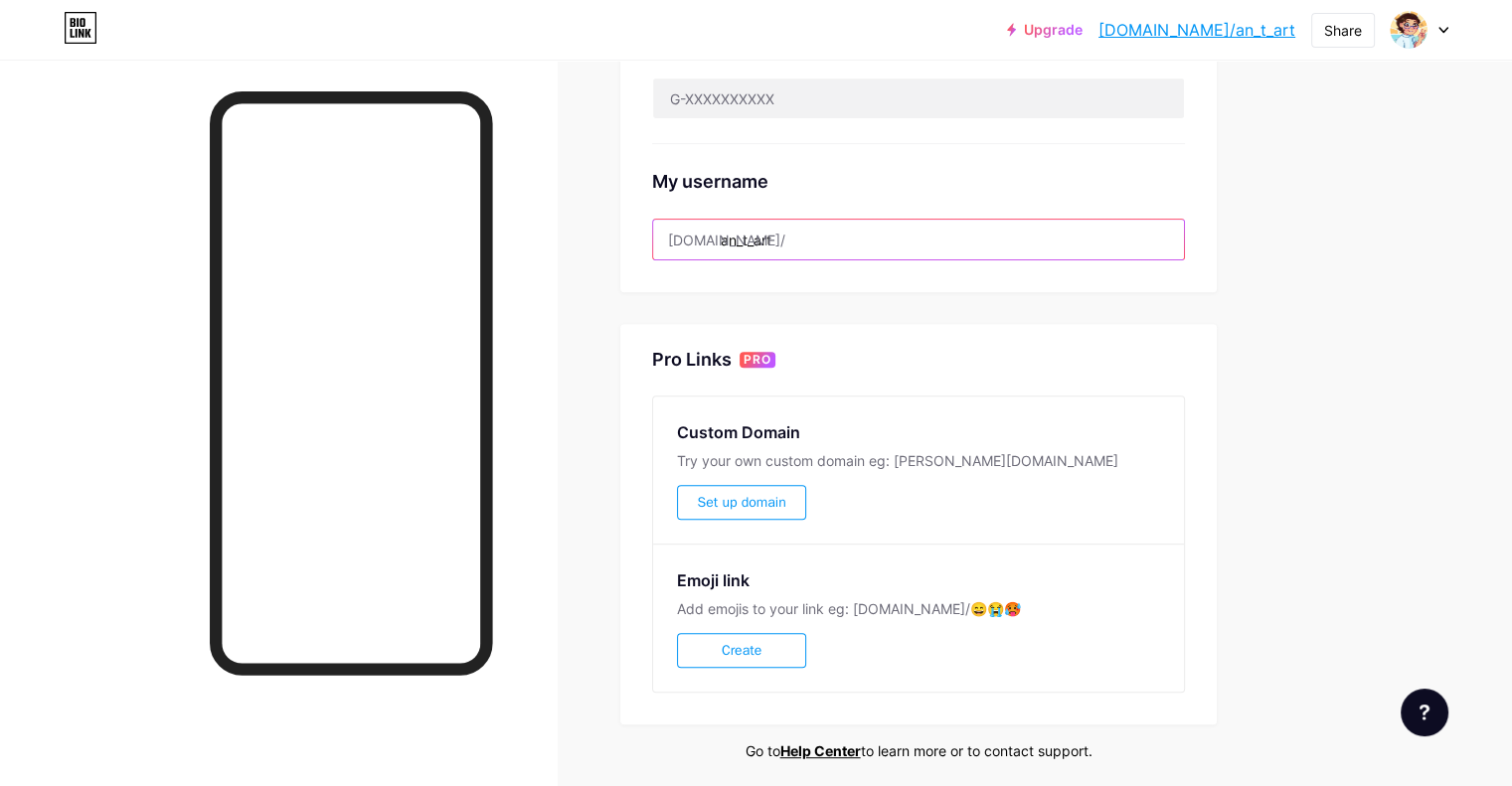 drag, startPoint x: 867, startPoint y: 235, endPoint x: 806, endPoint y: 226, distance: 61.66036 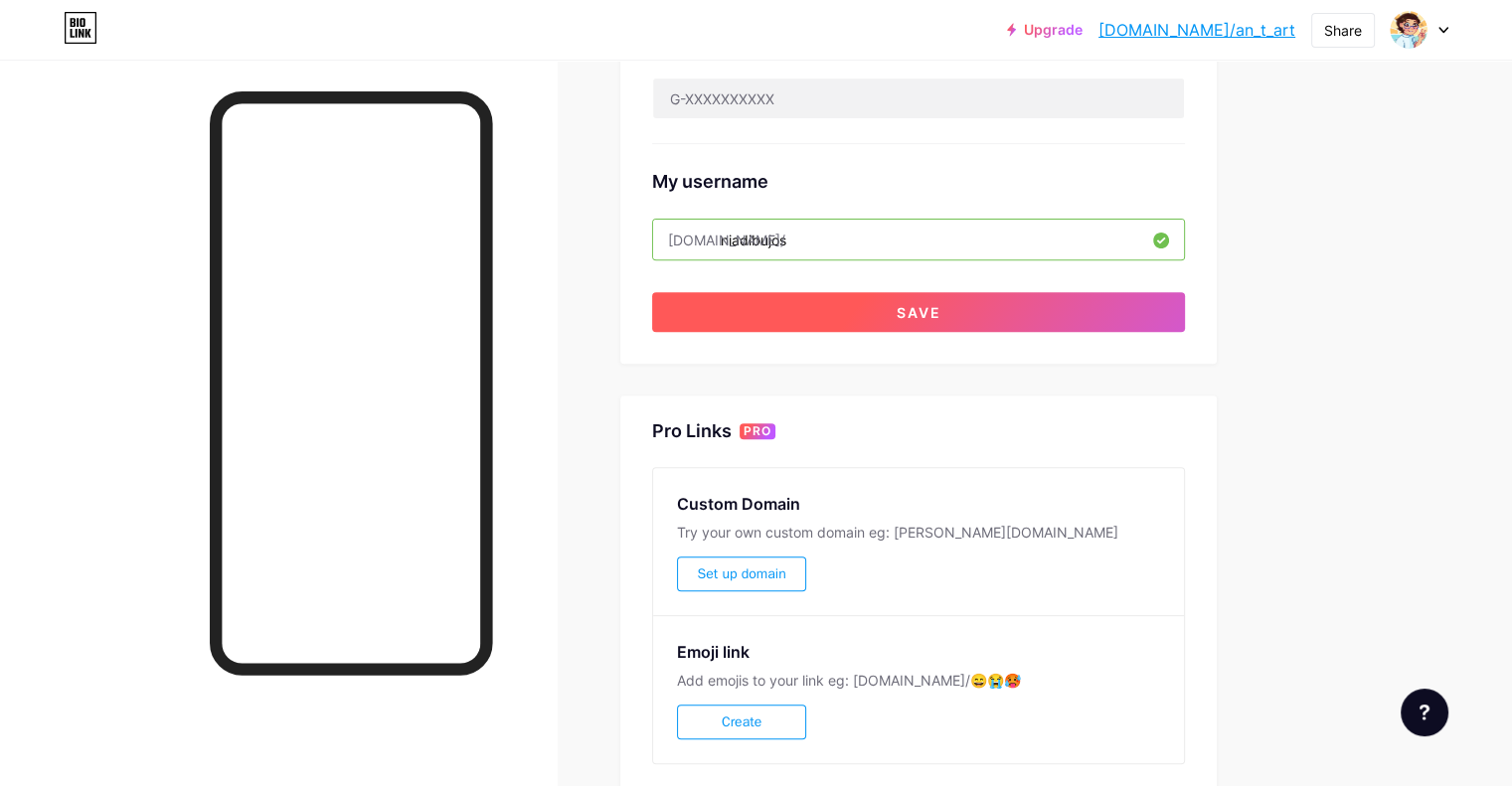 type on "niadibujos" 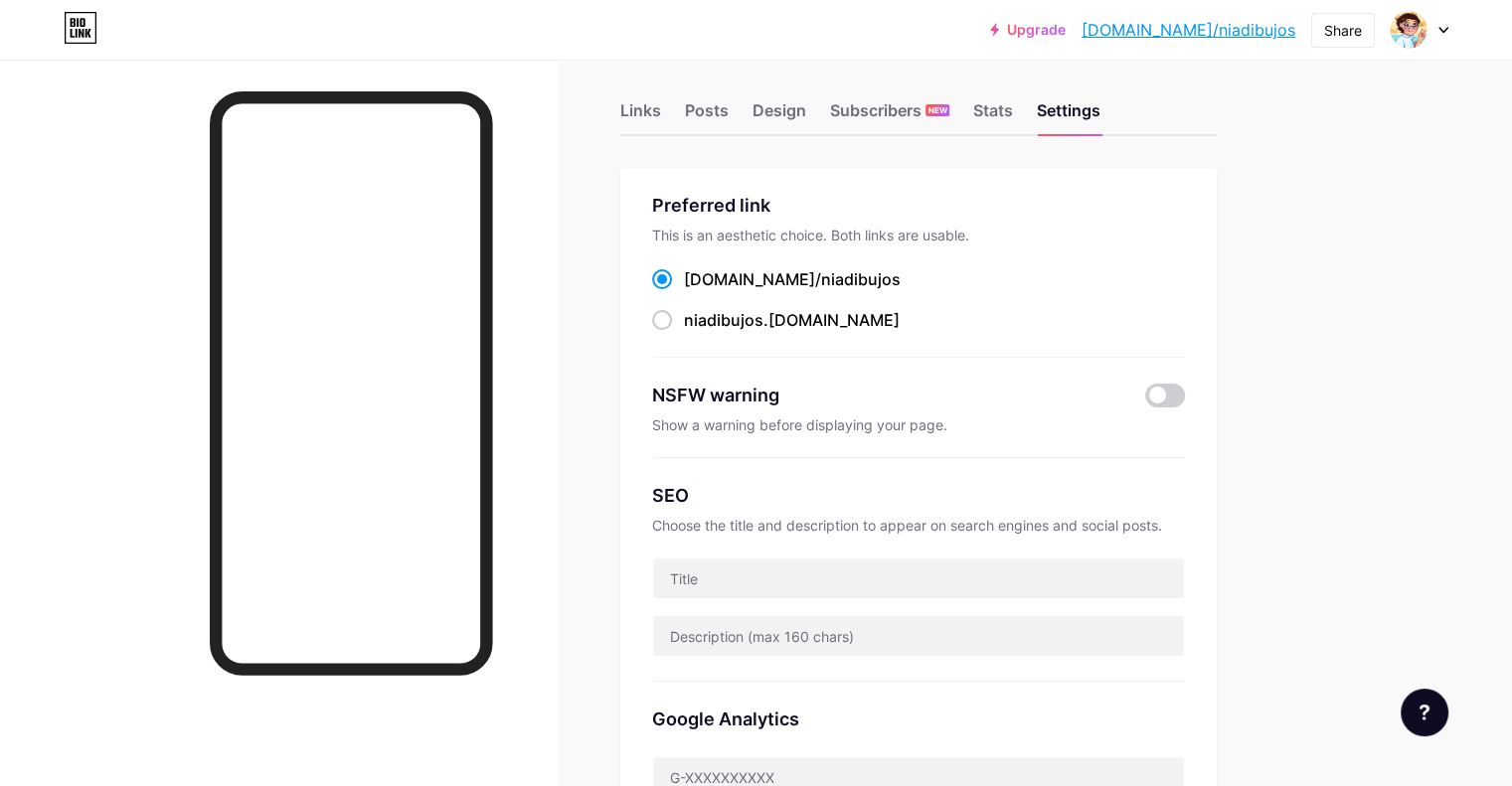 scroll, scrollTop: 0, scrollLeft: 0, axis: both 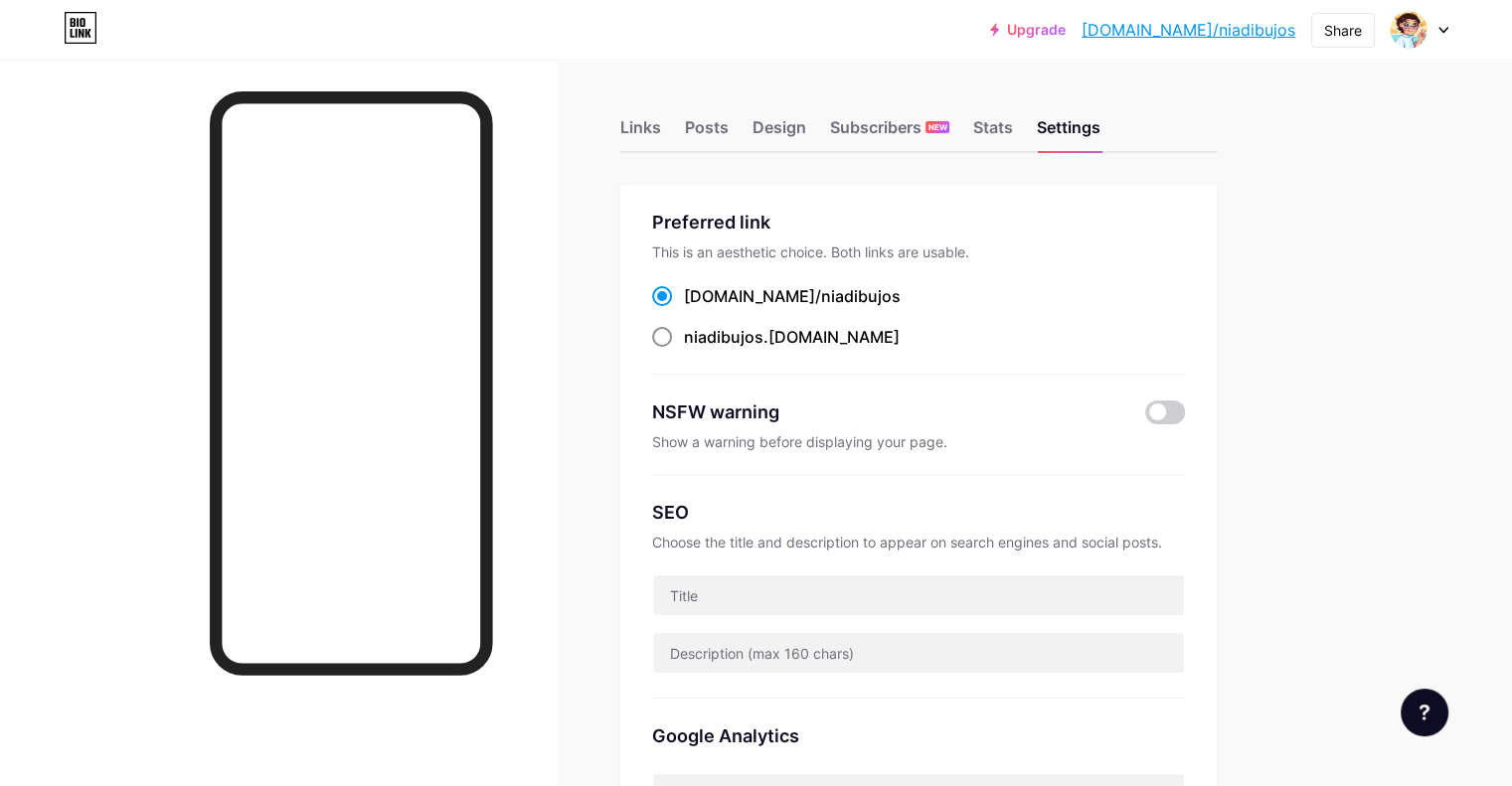 click at bounding box center [662, 337] 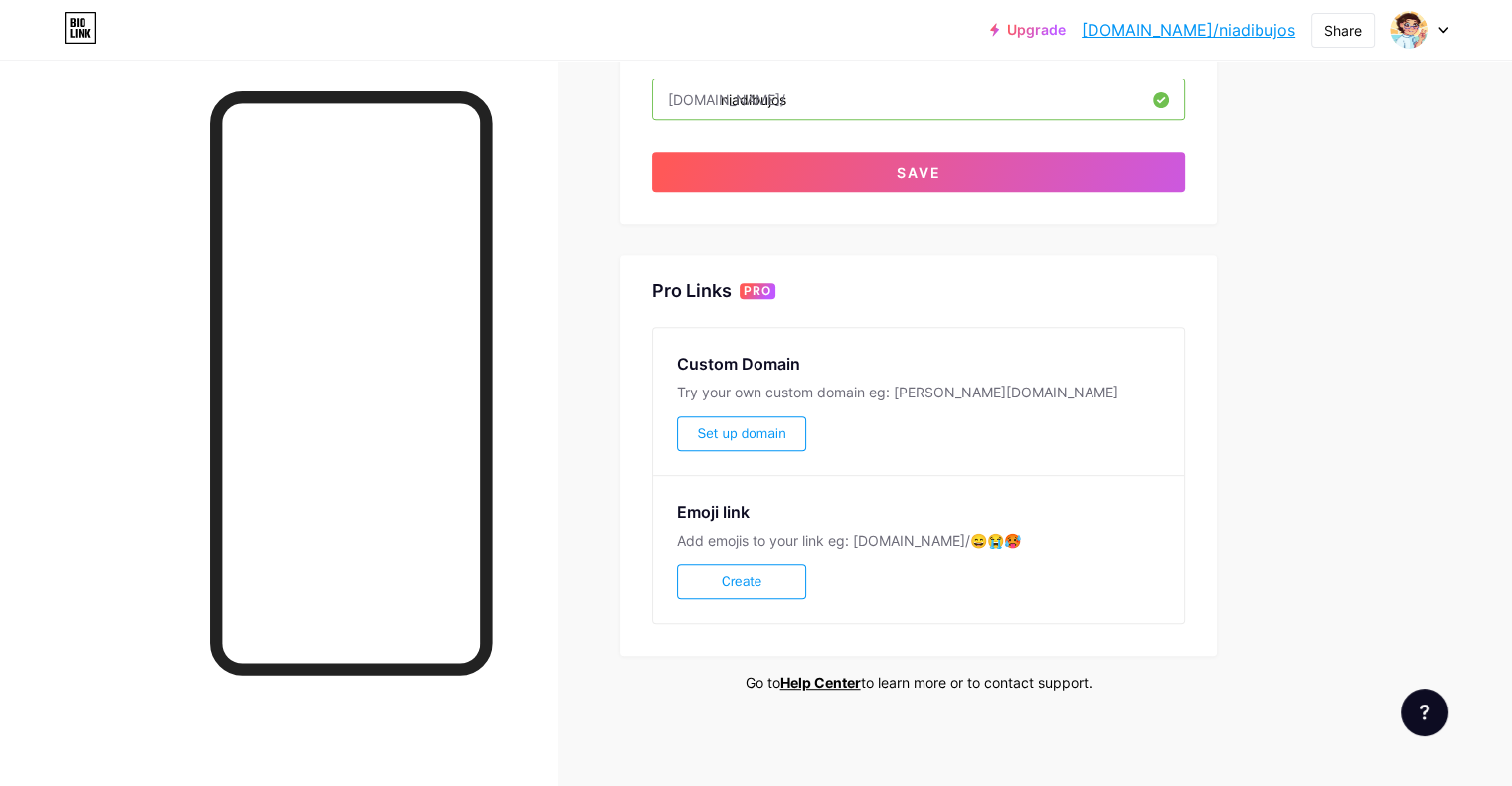 scroll, scrollTop: 837, scrollLeft: 0, axis: vertical 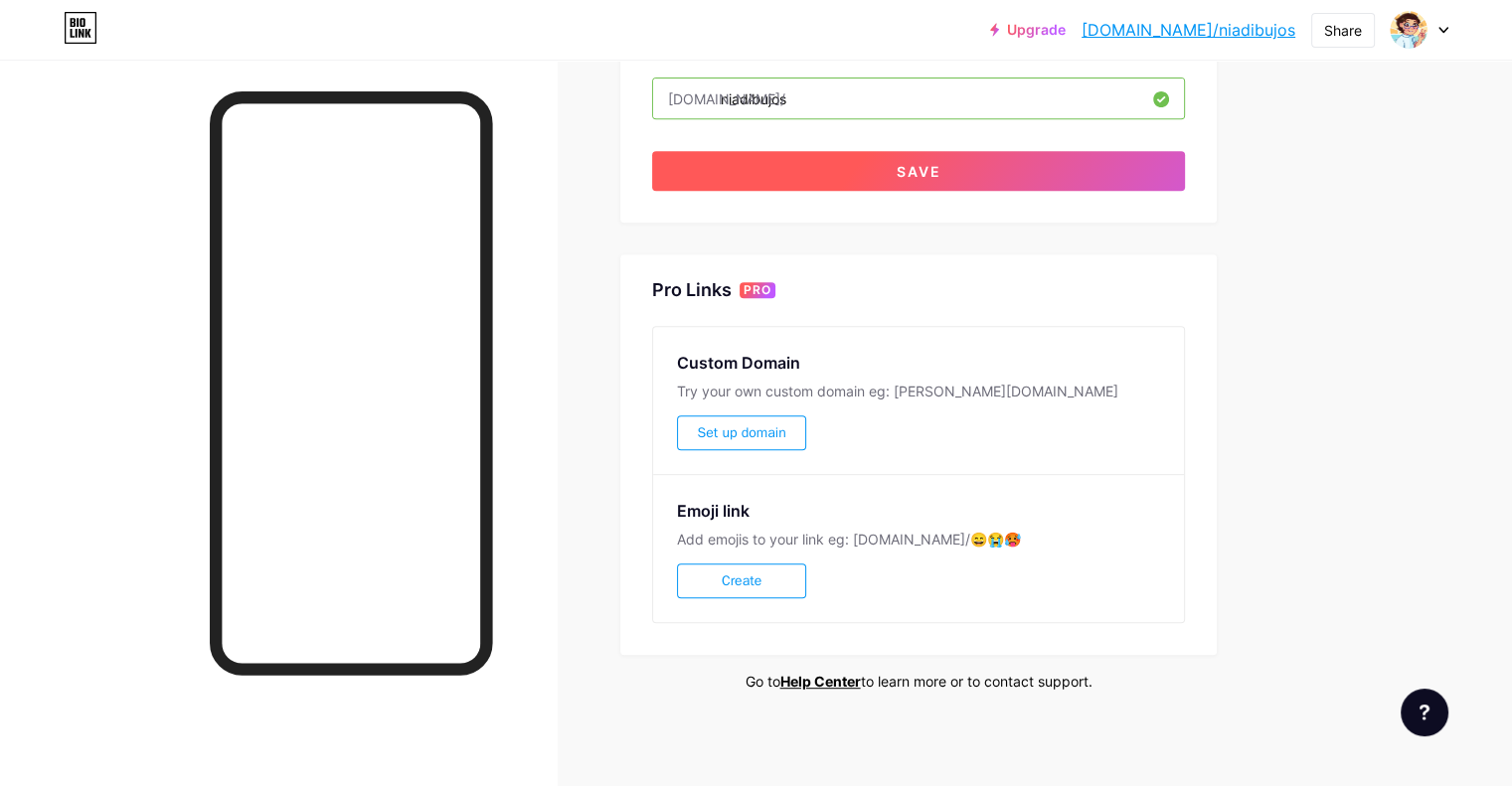 click on "Save" at bounding box center (919, 171) 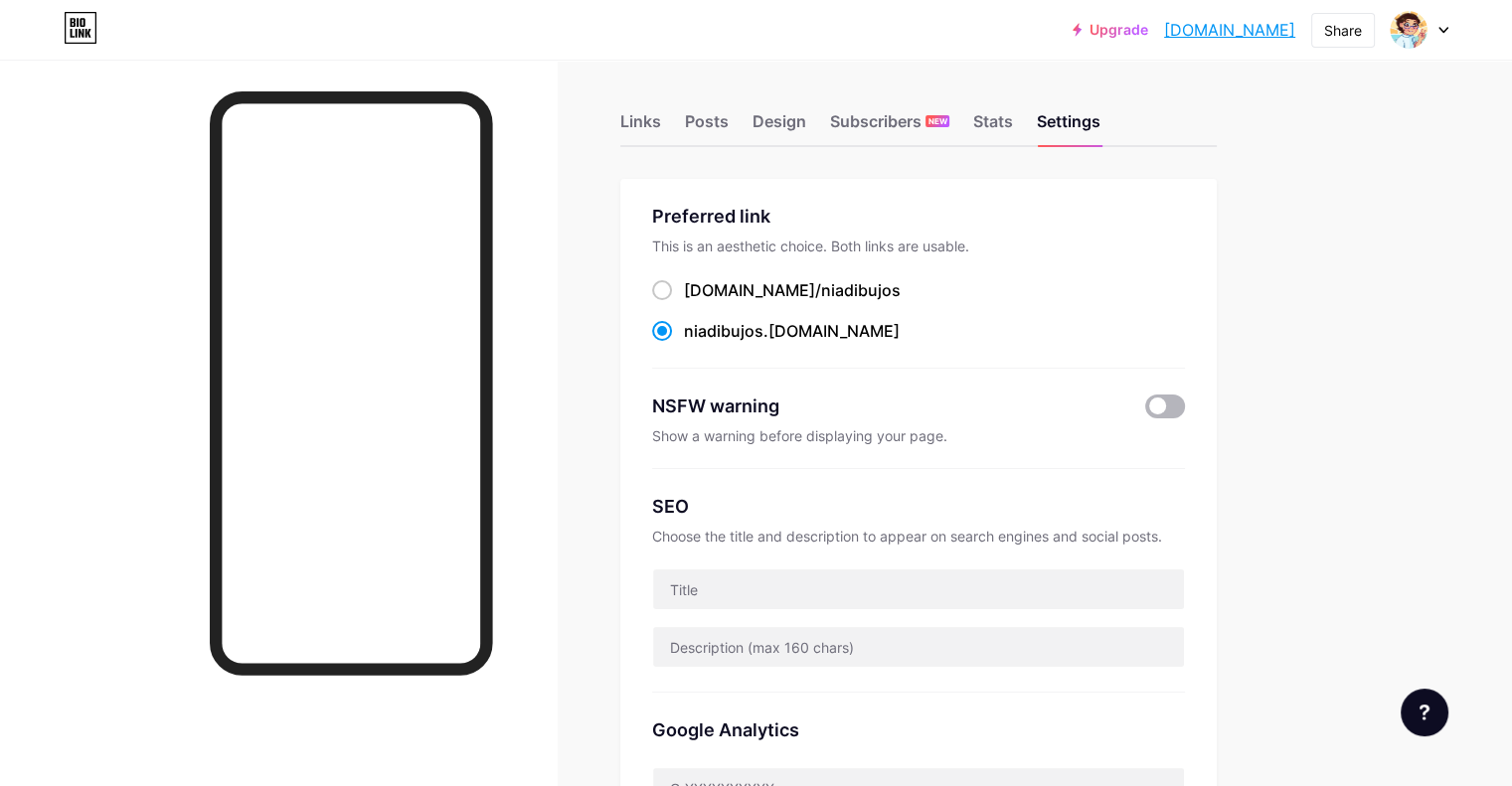 scroll, scrollTop: 0, scrollLeft: 0, axis: both 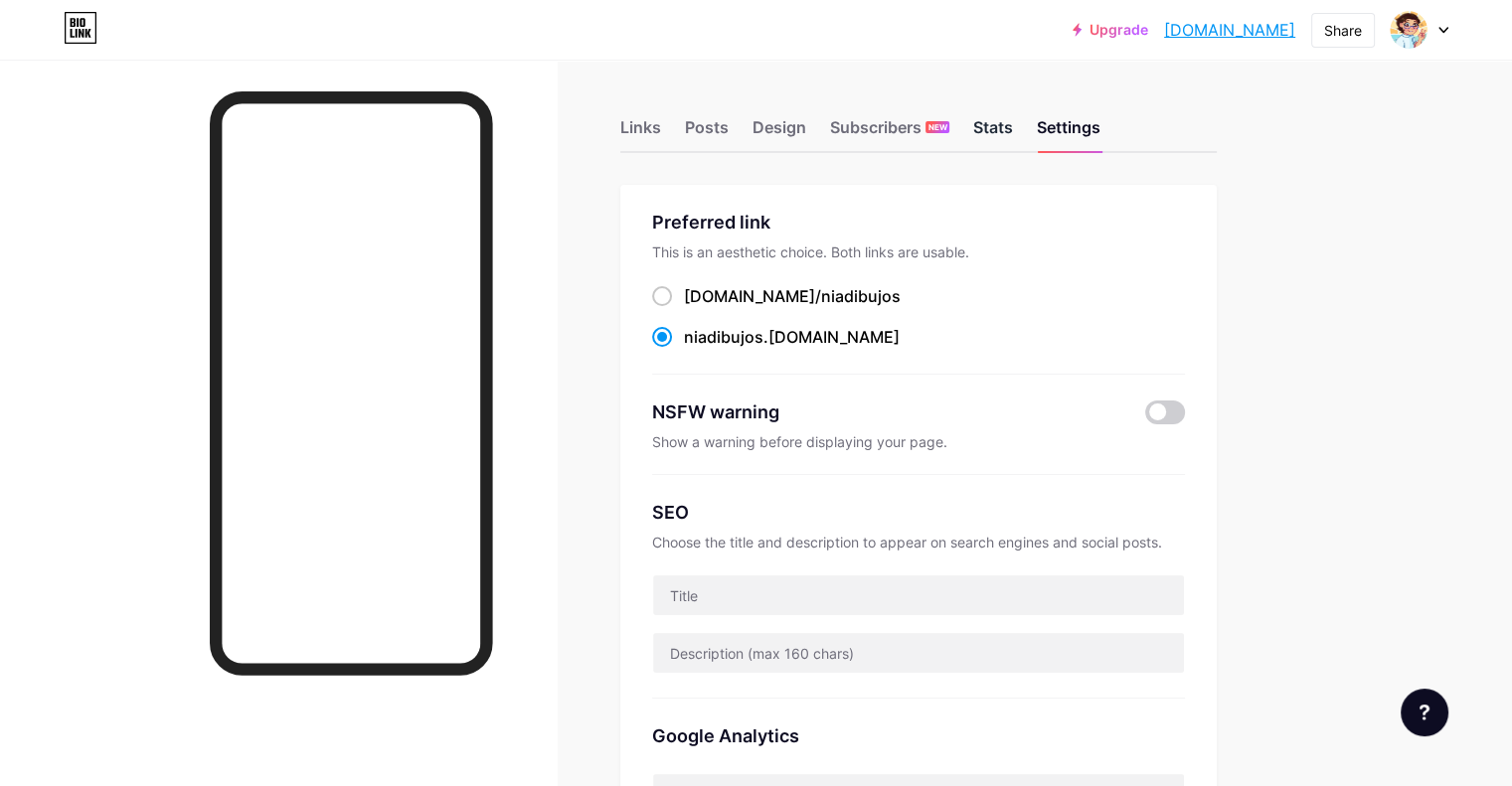 click on "Stats" at bounding box center [993, 133] 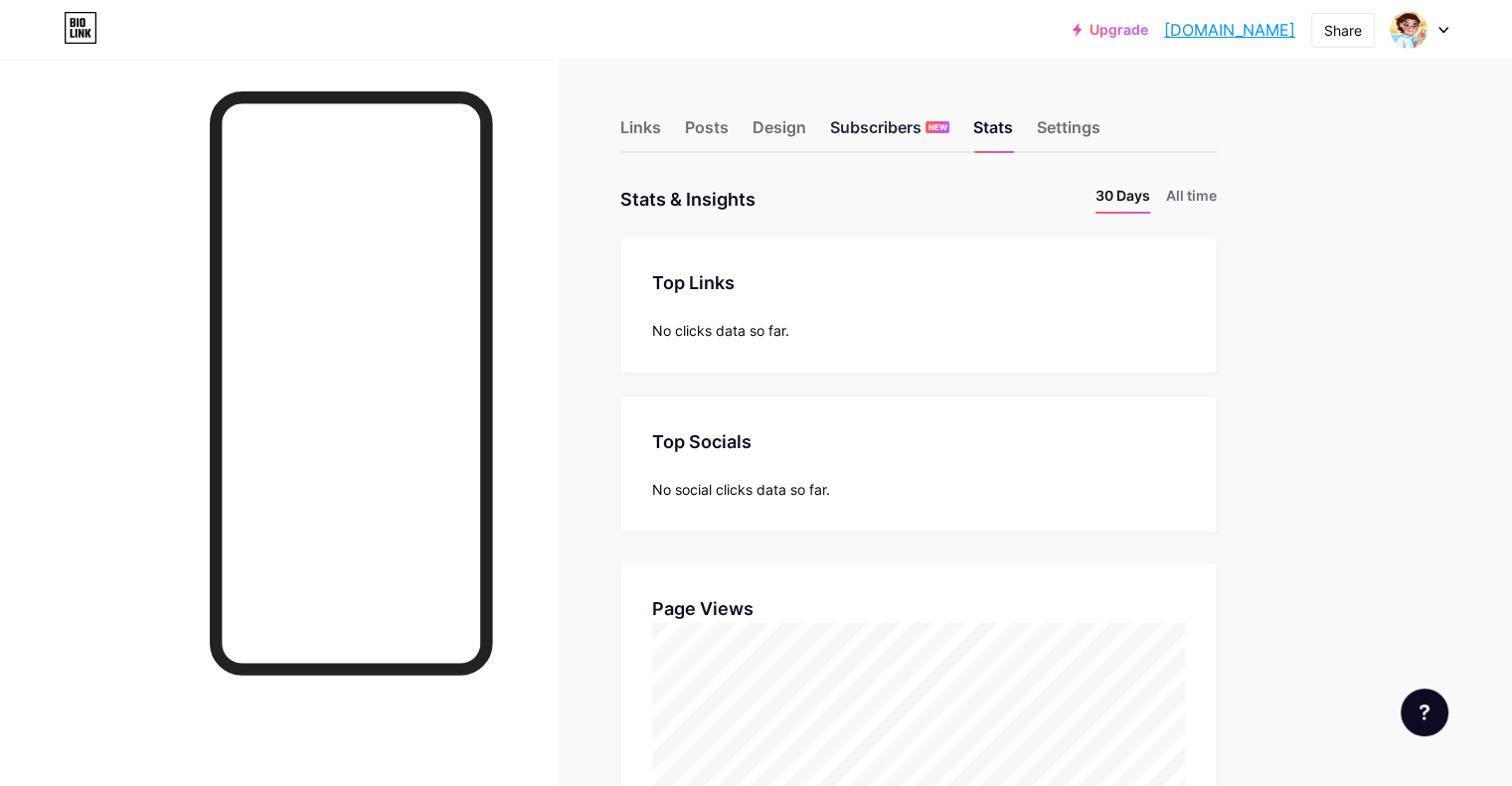 scroll, scrollTop: 992892, scrollLeft: 992571, axis: both 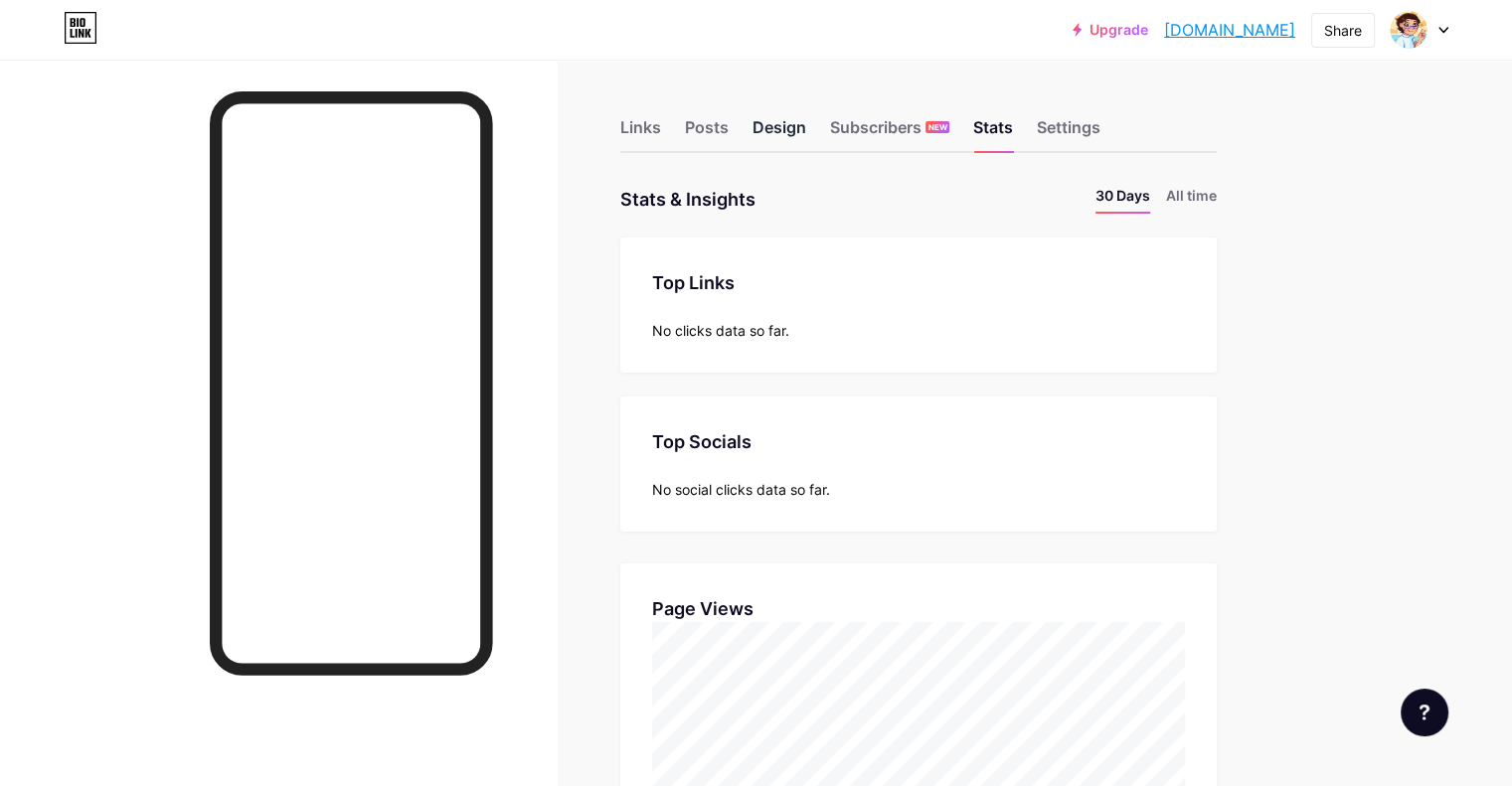 click on "Design" at bounding box center (779, 133) 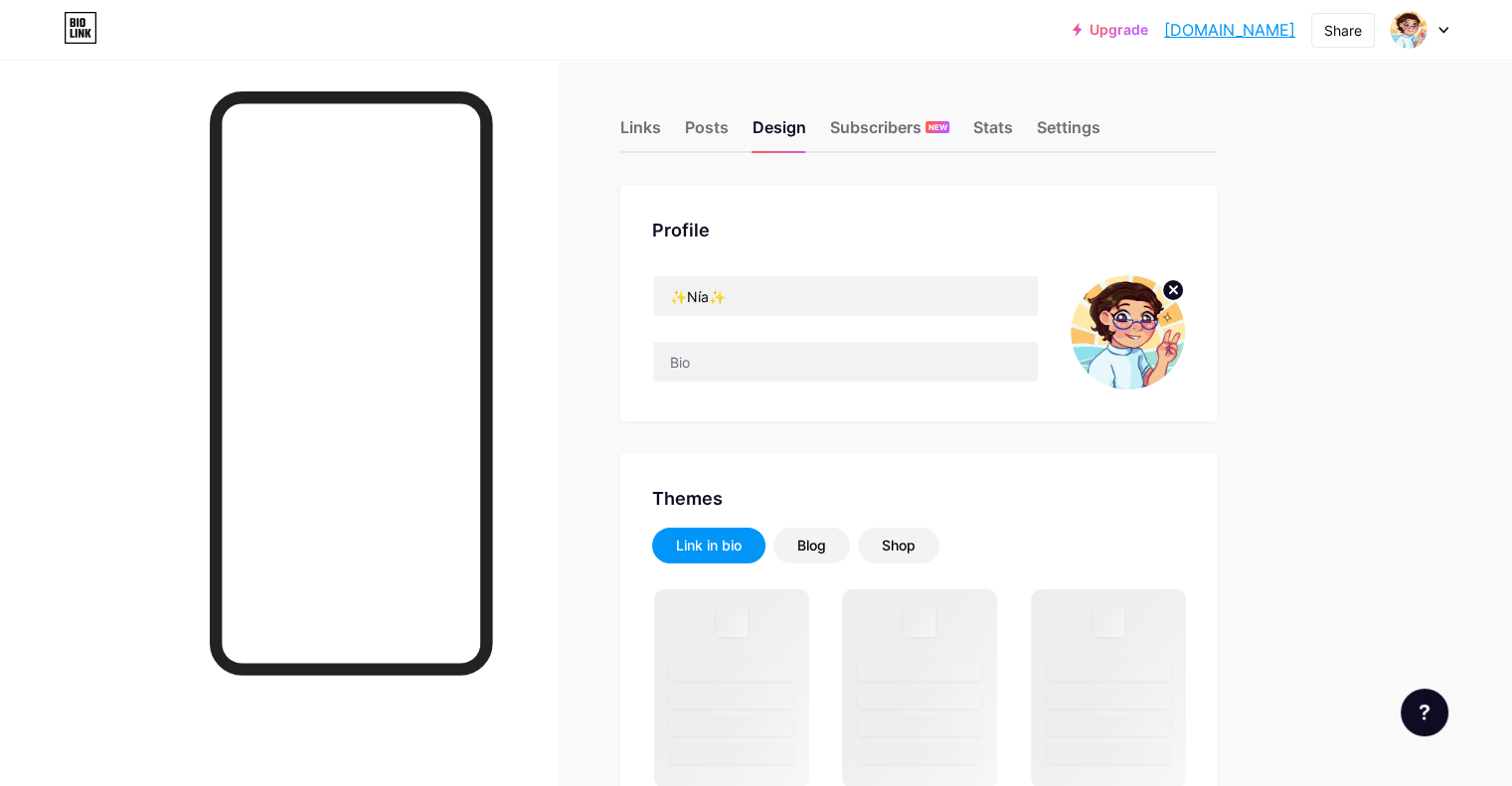 click at bounding box center [1127, 332] 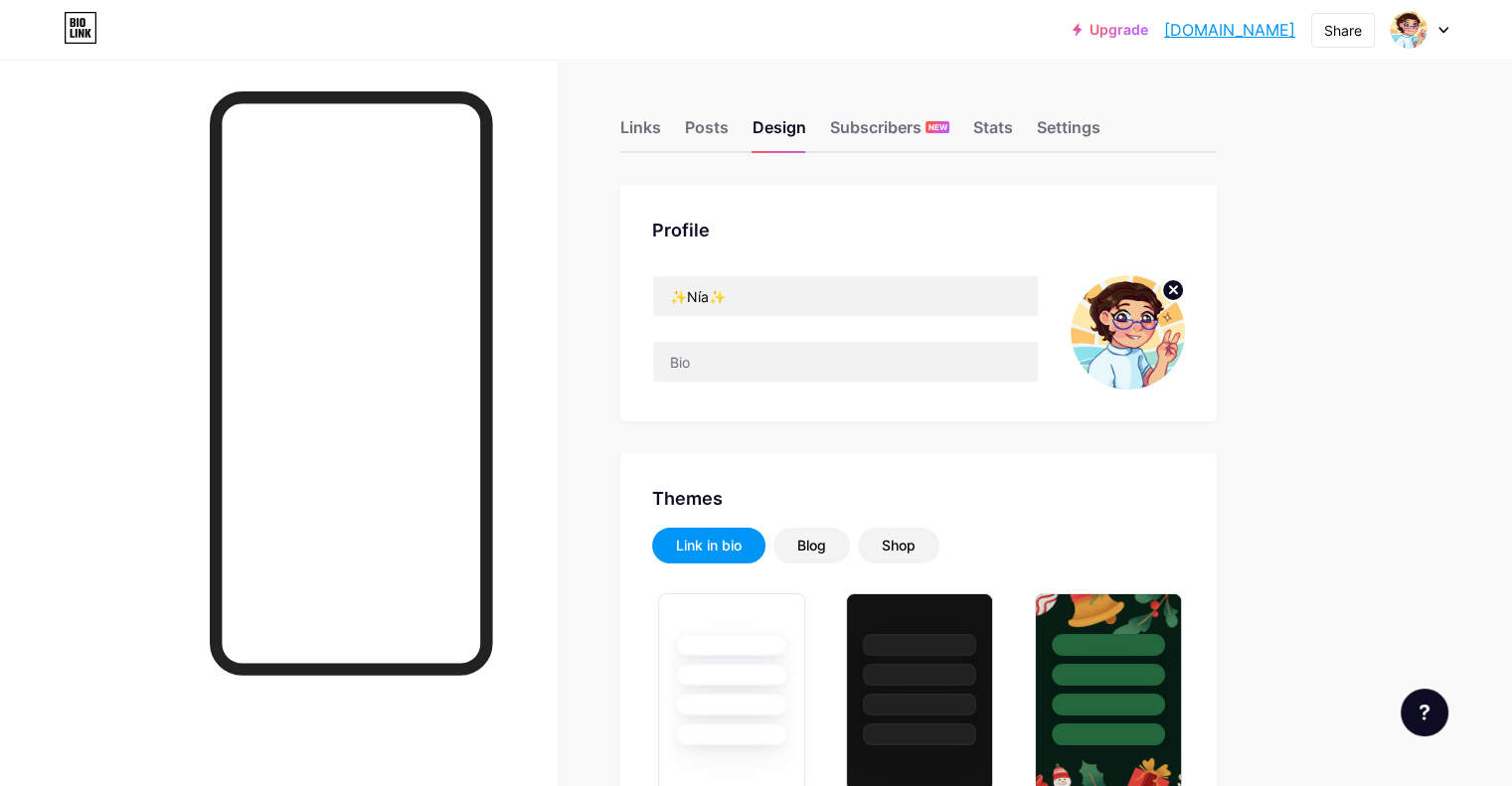 click 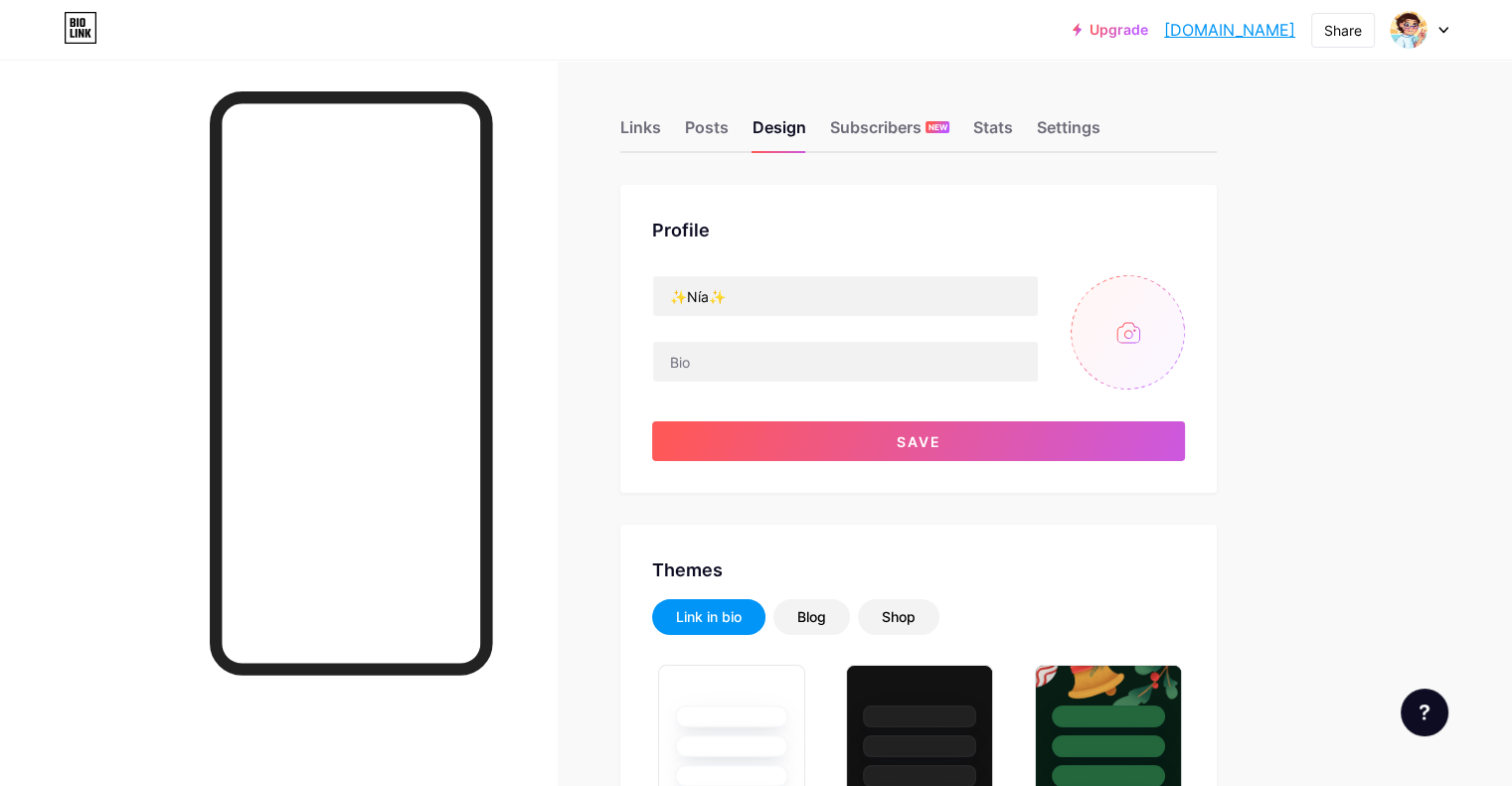 click at bounding box center [1127, 332] 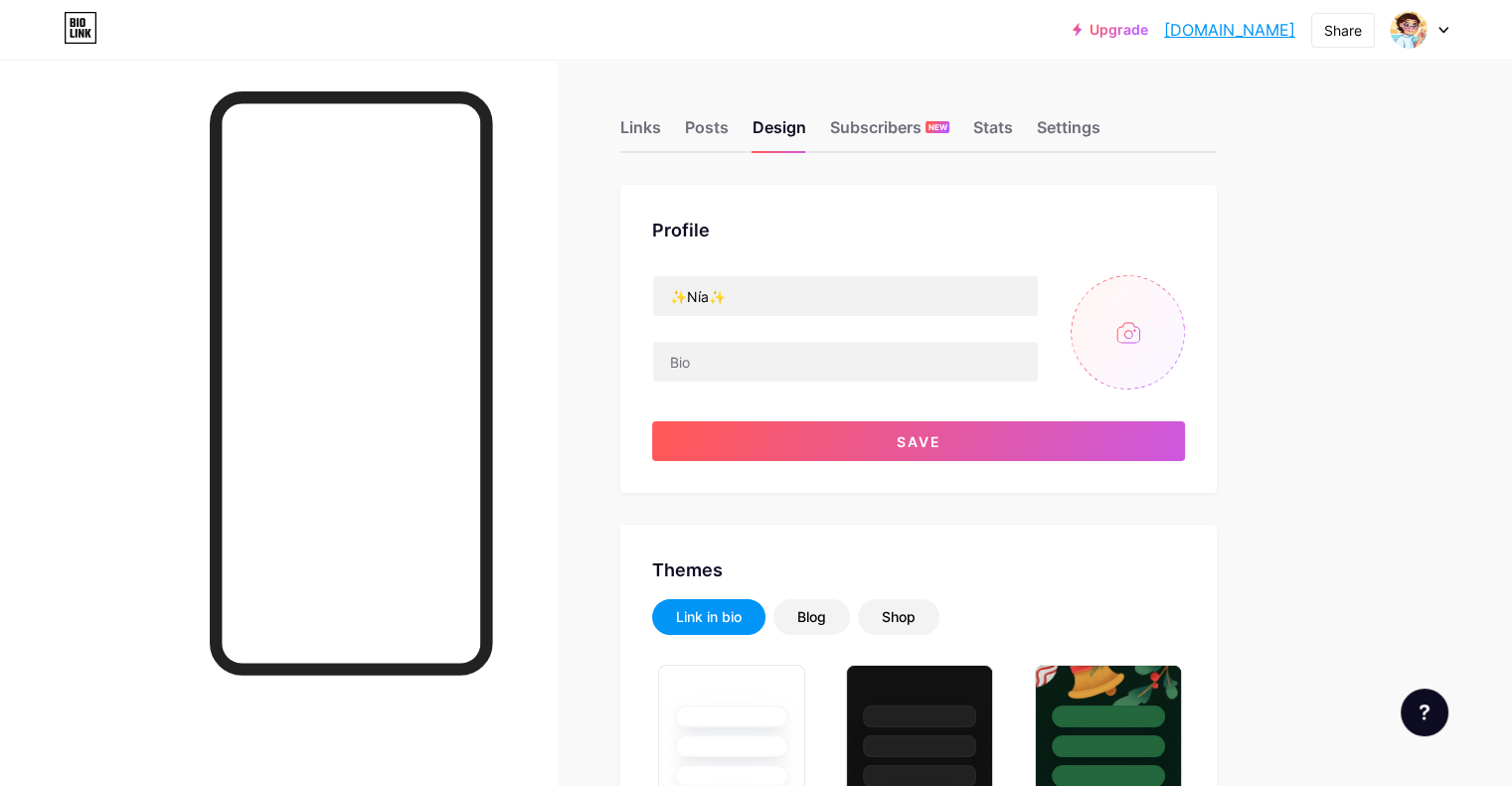 type on "C:\fakepath\2024_6_foto perfil artfight (2)-nightshade-intensity-LOW-V1-protected-intensity-LOW-V2.png" 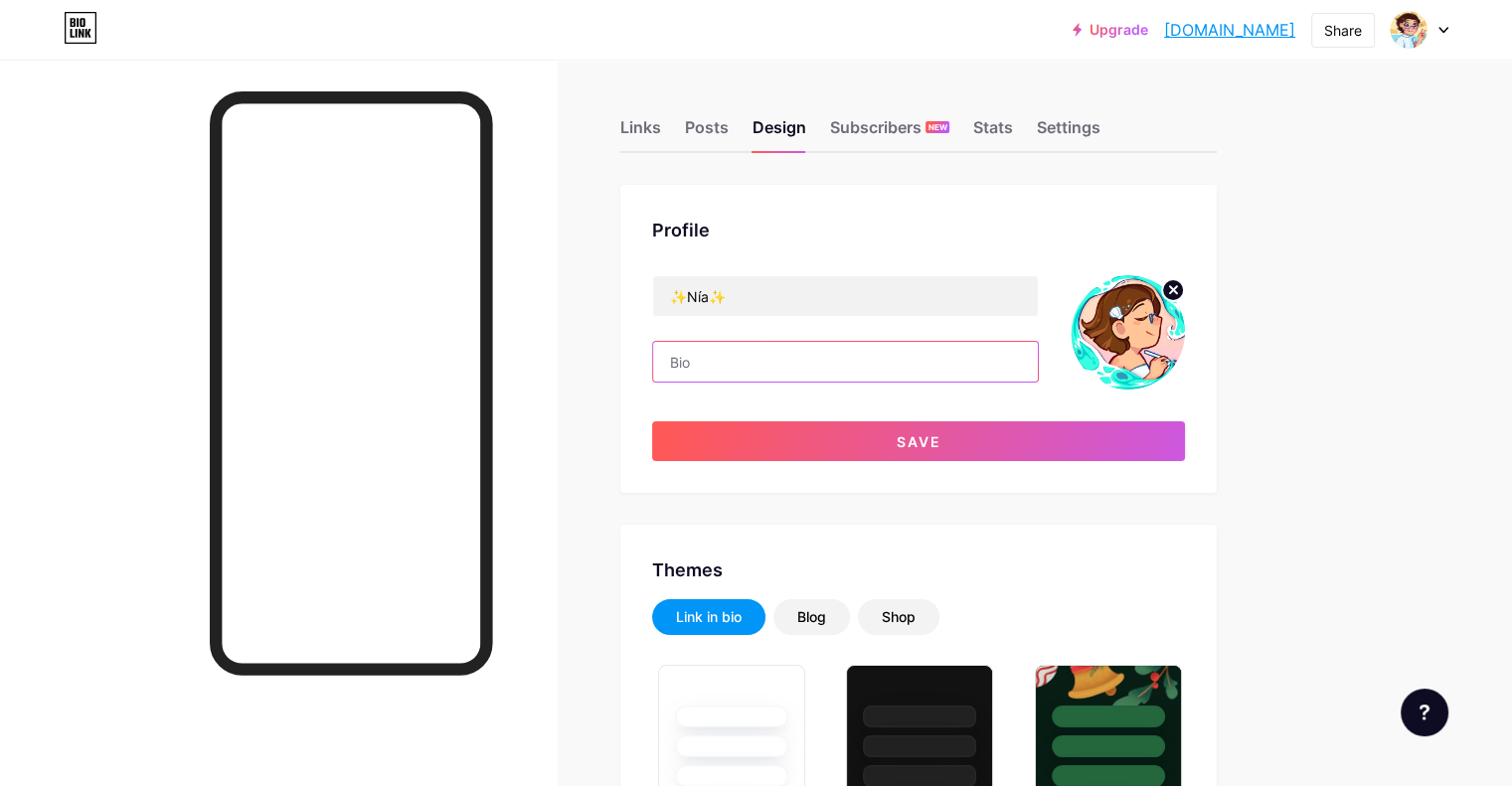 click at bounding box center [845, 362] 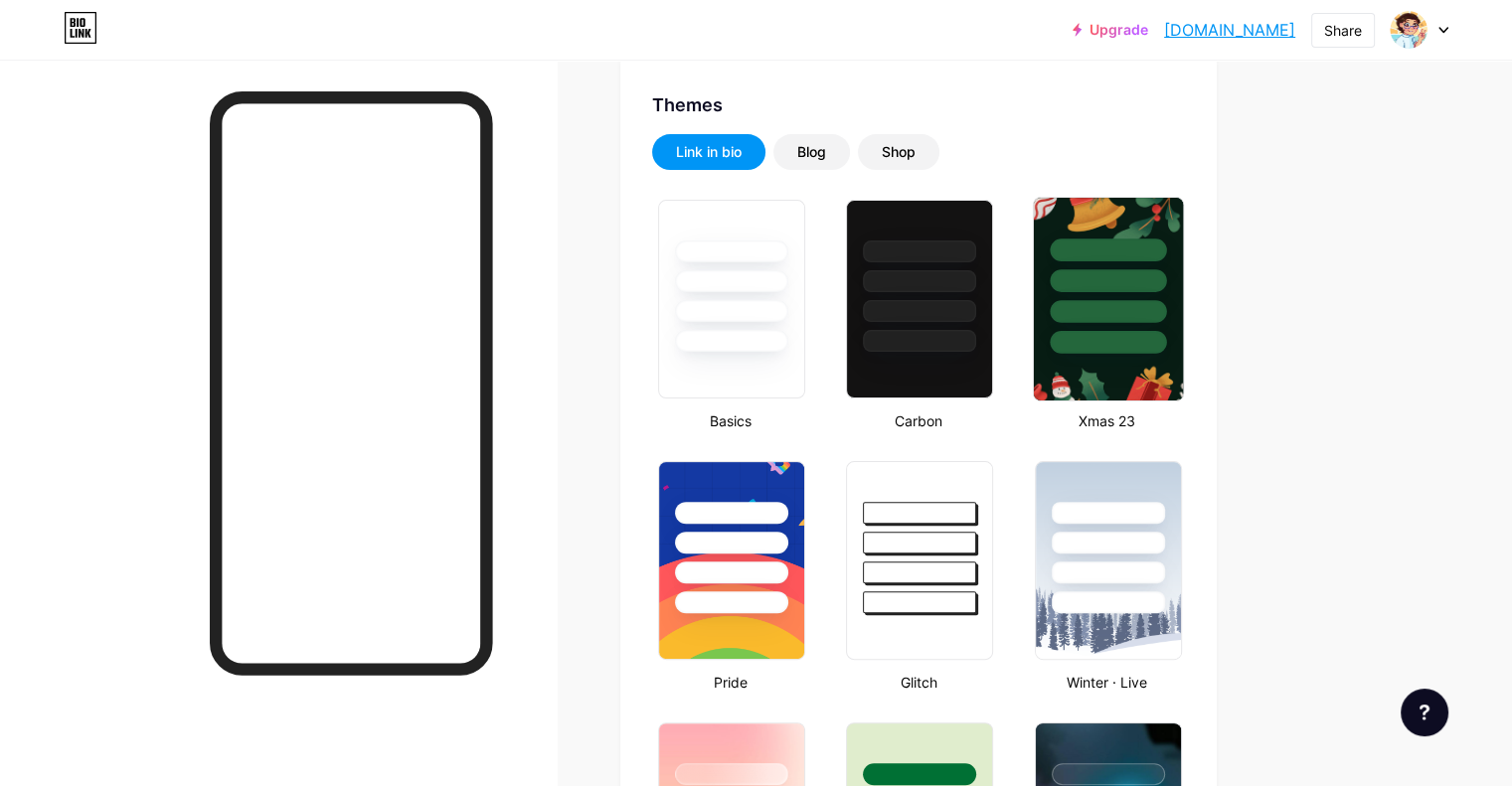scroll, scrollTop: 397, scrollLeft: 0, axis: vertical 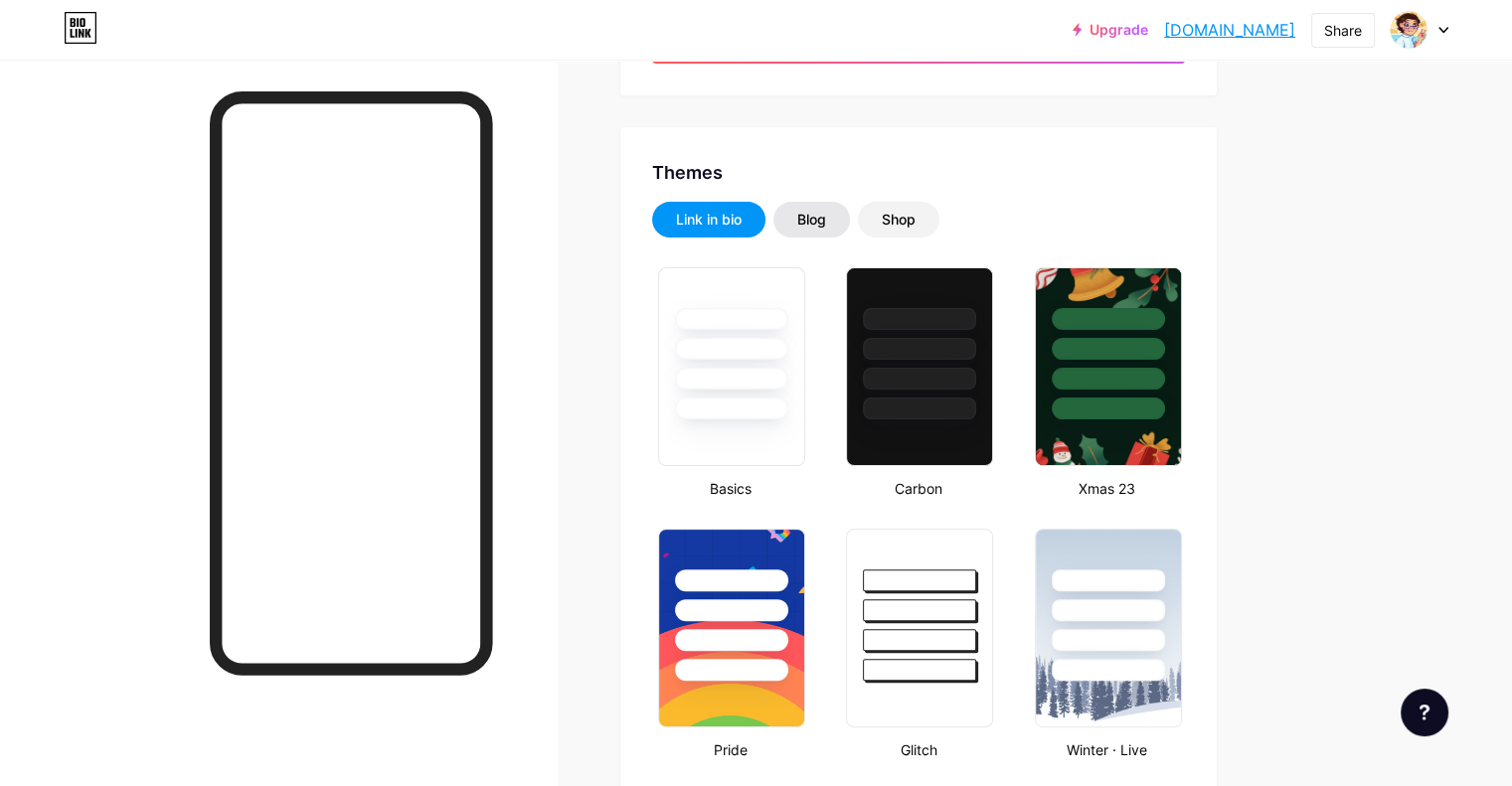 click on "Blog" at bounding box center [811, 220] 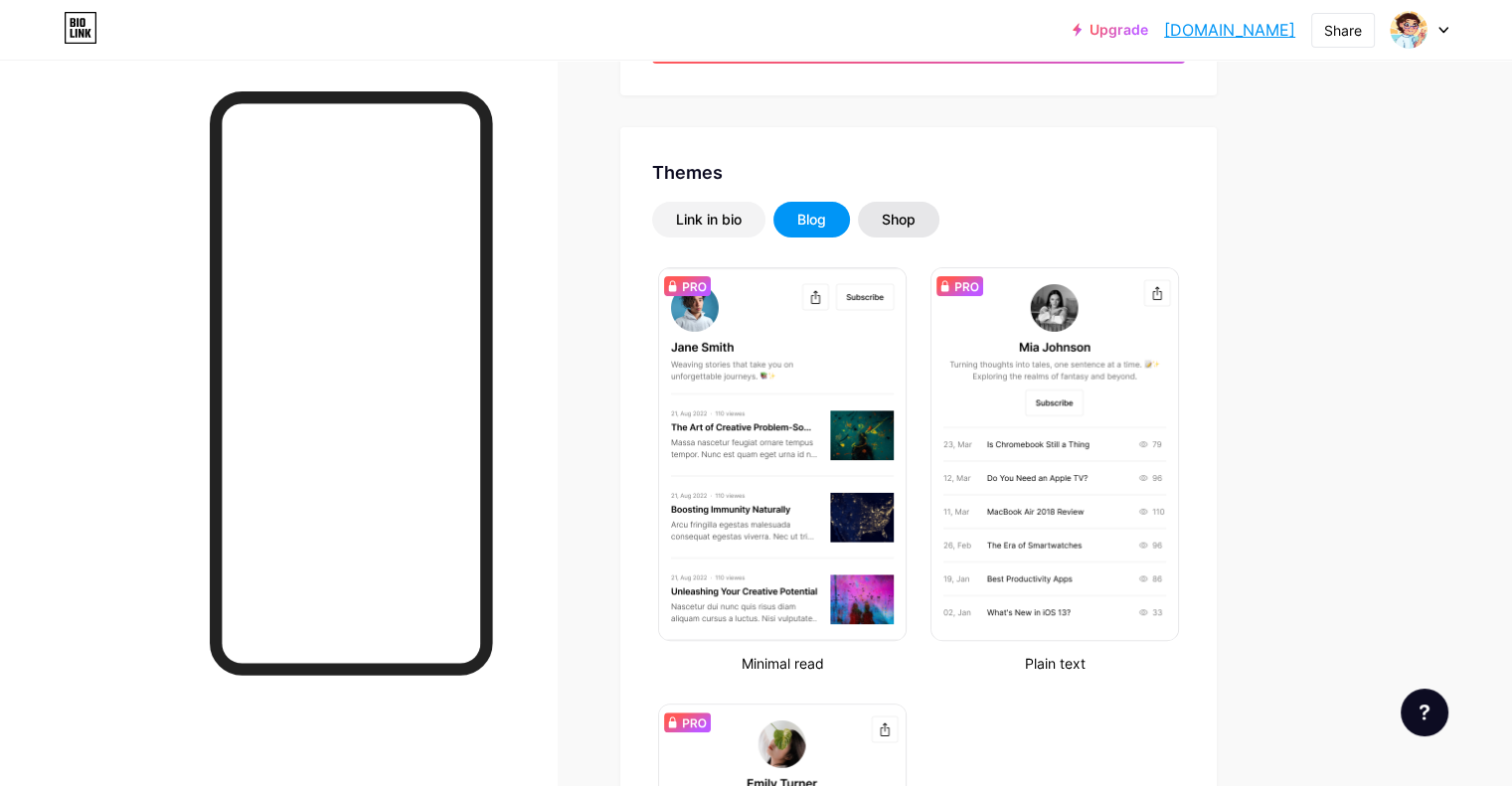 click on "Shop" at bounding box center (899, 220) 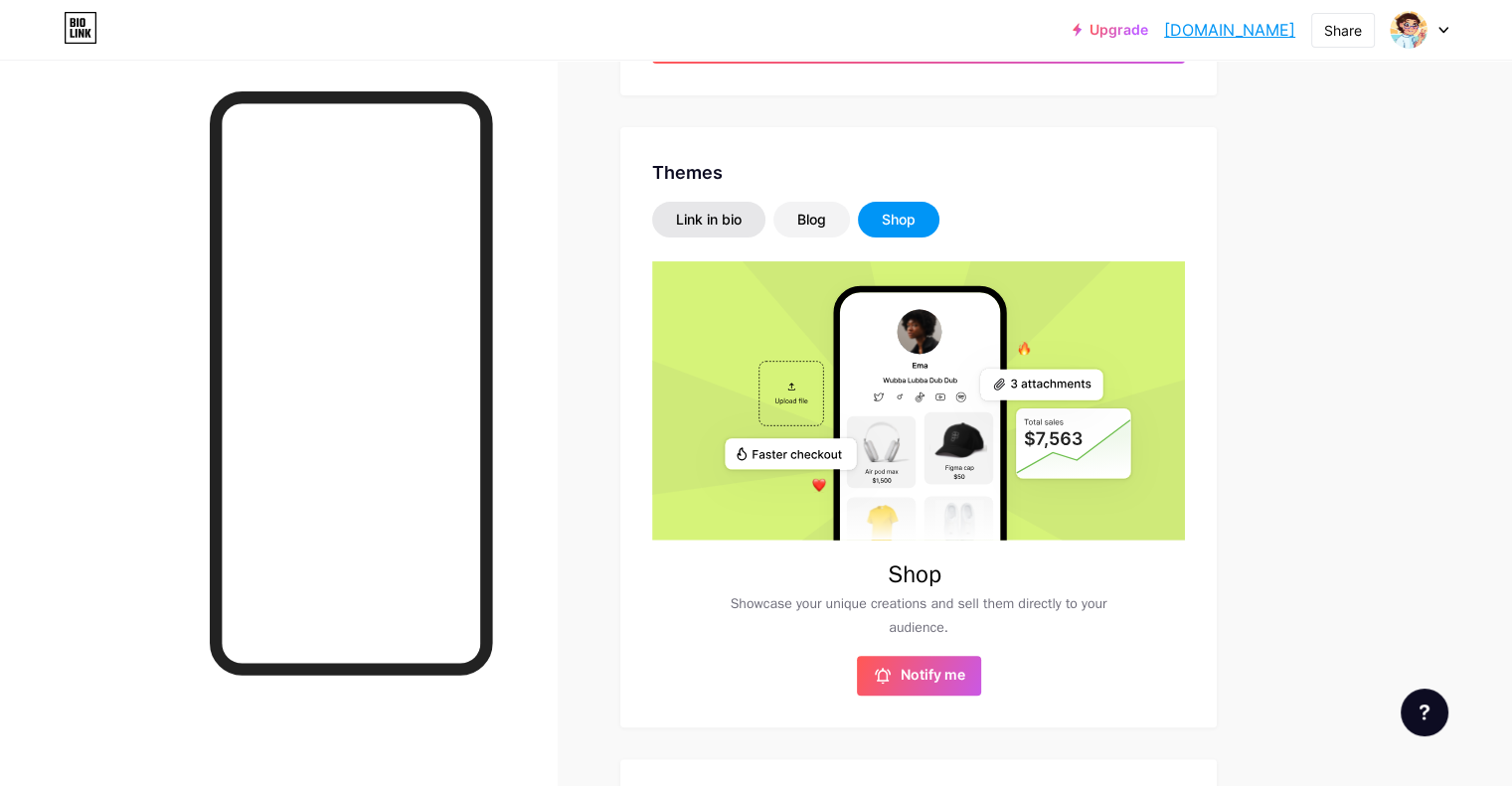 click on "Link in bio" at bounding box center [709, 220] 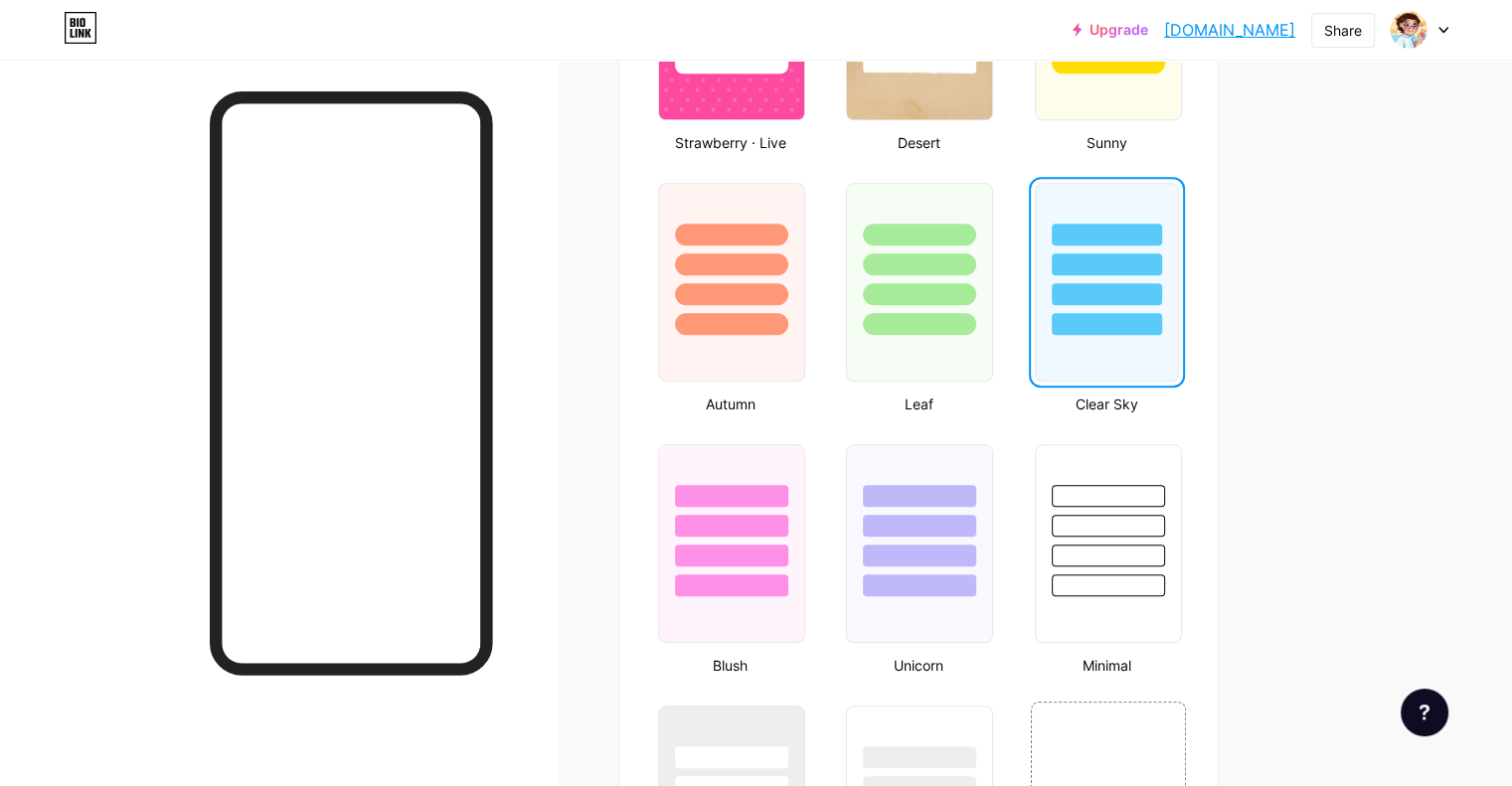 scroll, scrollTop: 2285, scrollLeft: 0, axis: vertical 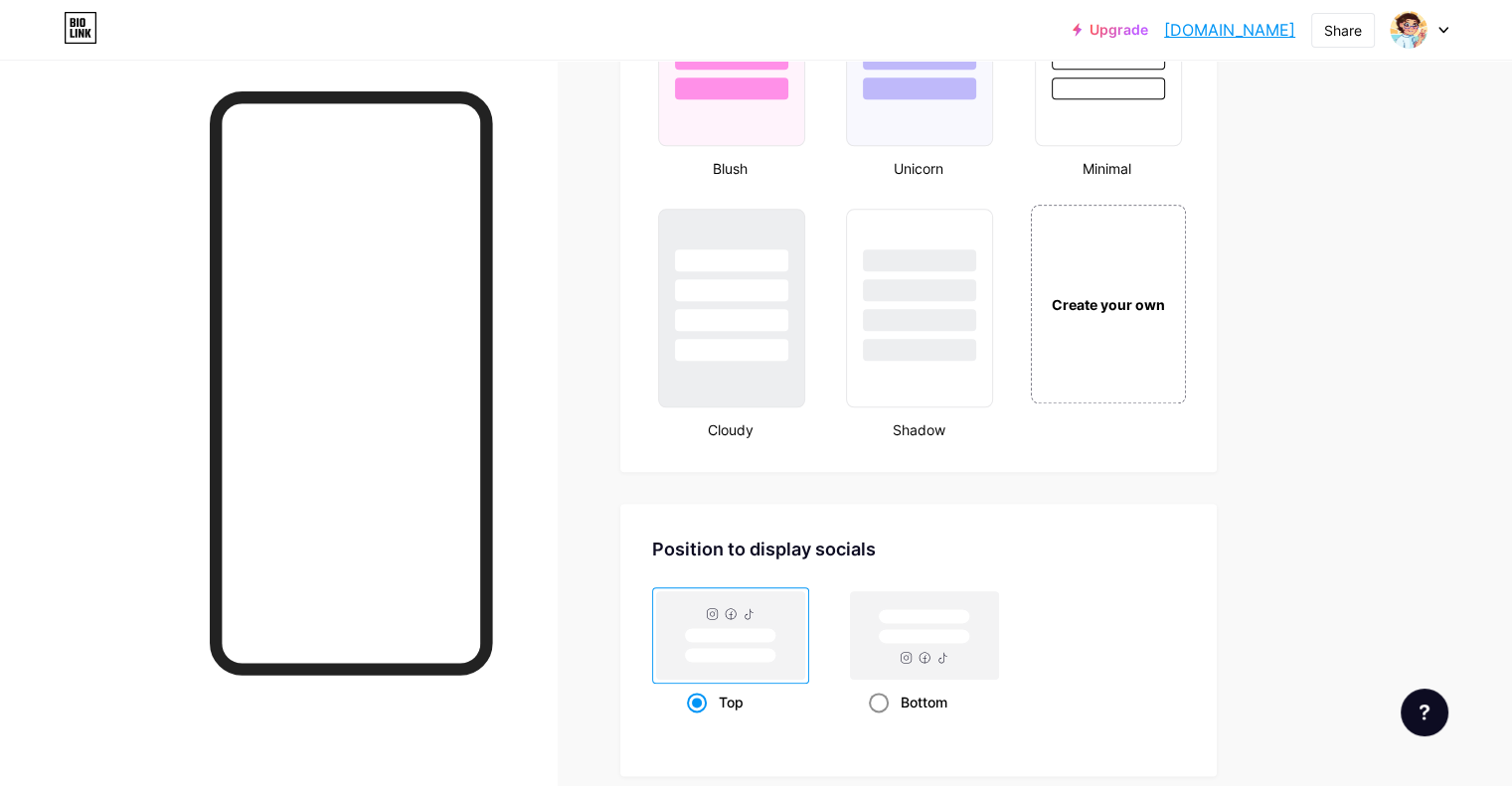 click 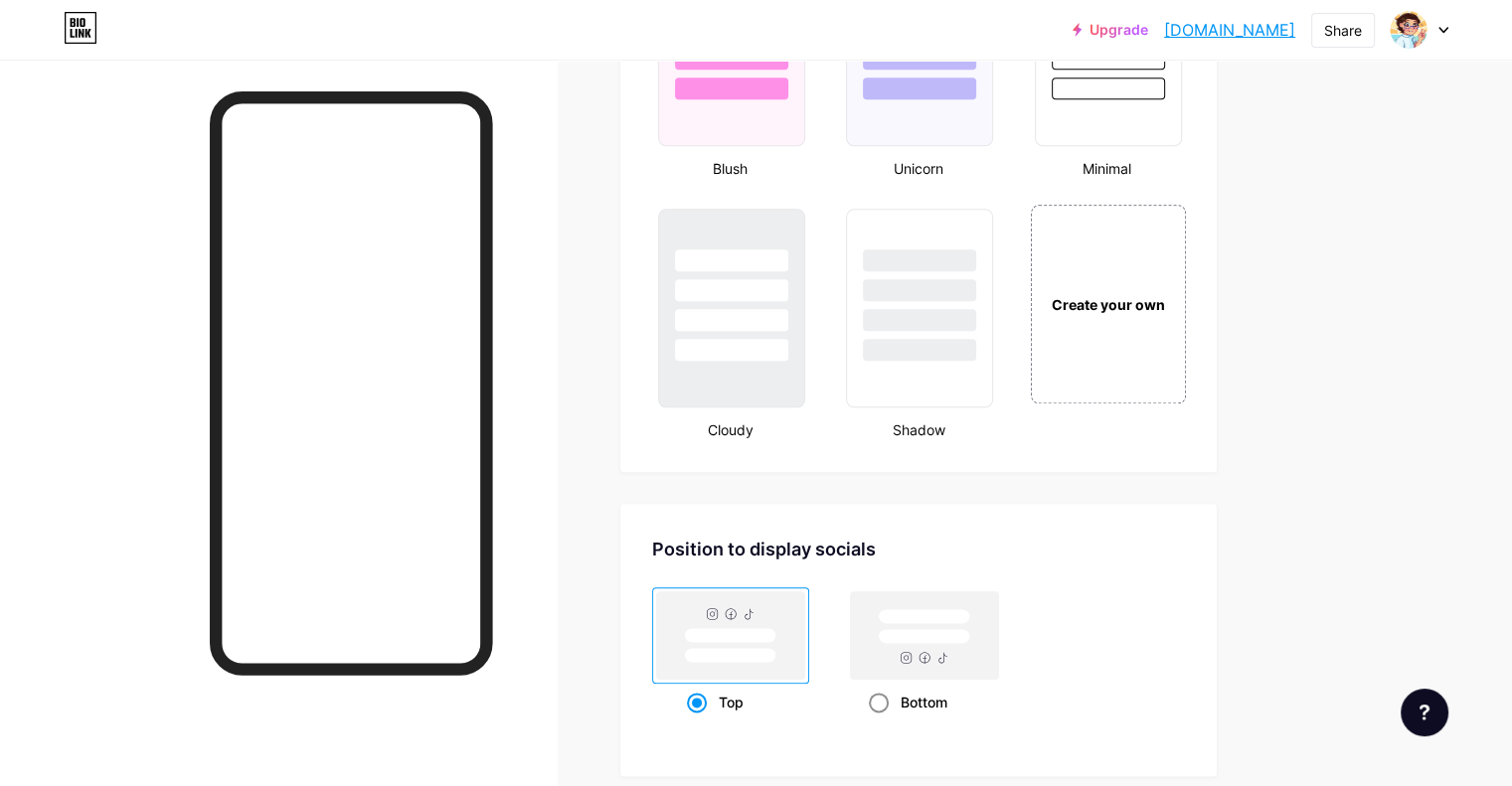 click on "Bottom" at bounding box center (875, 726) 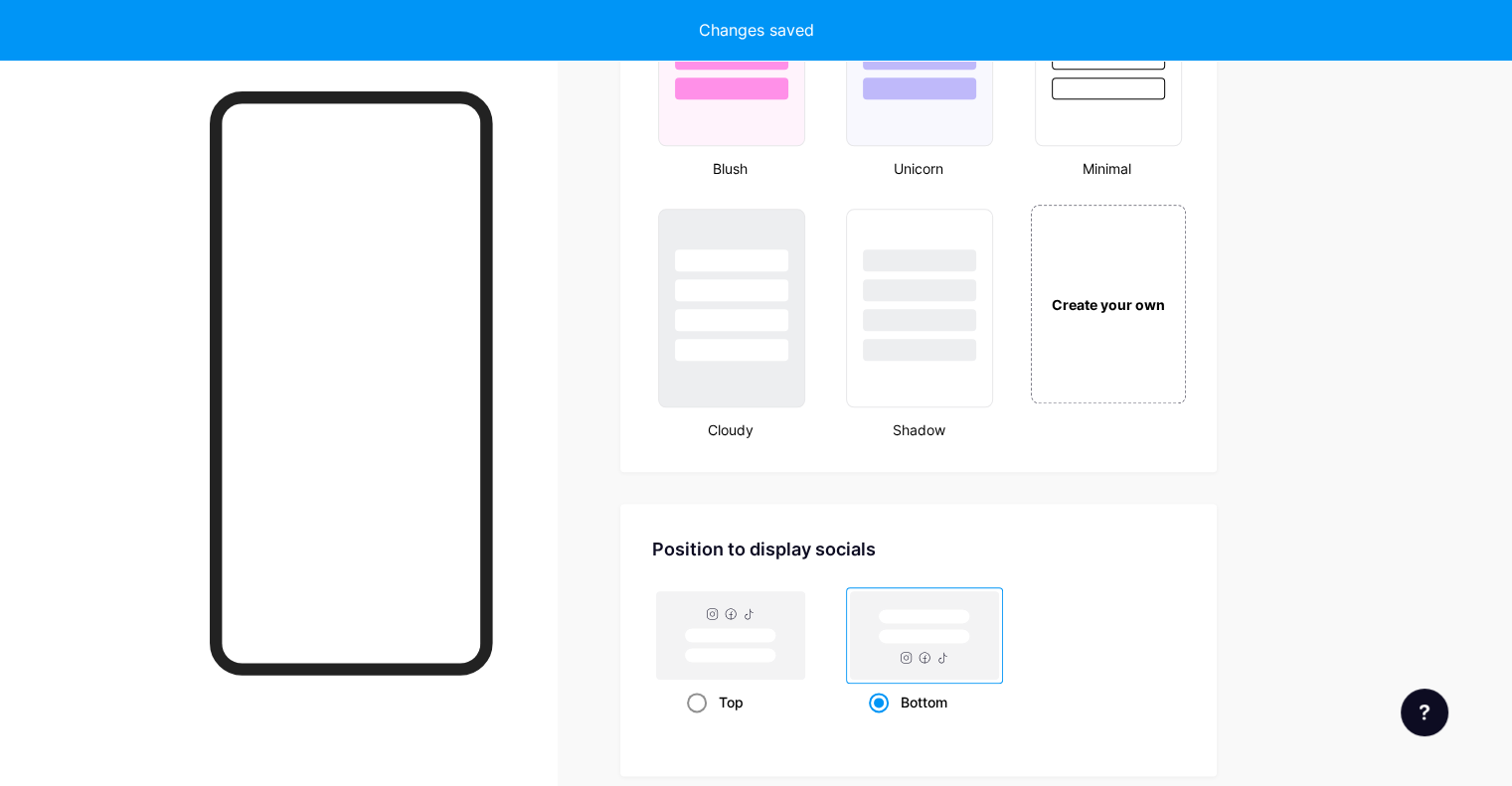 click 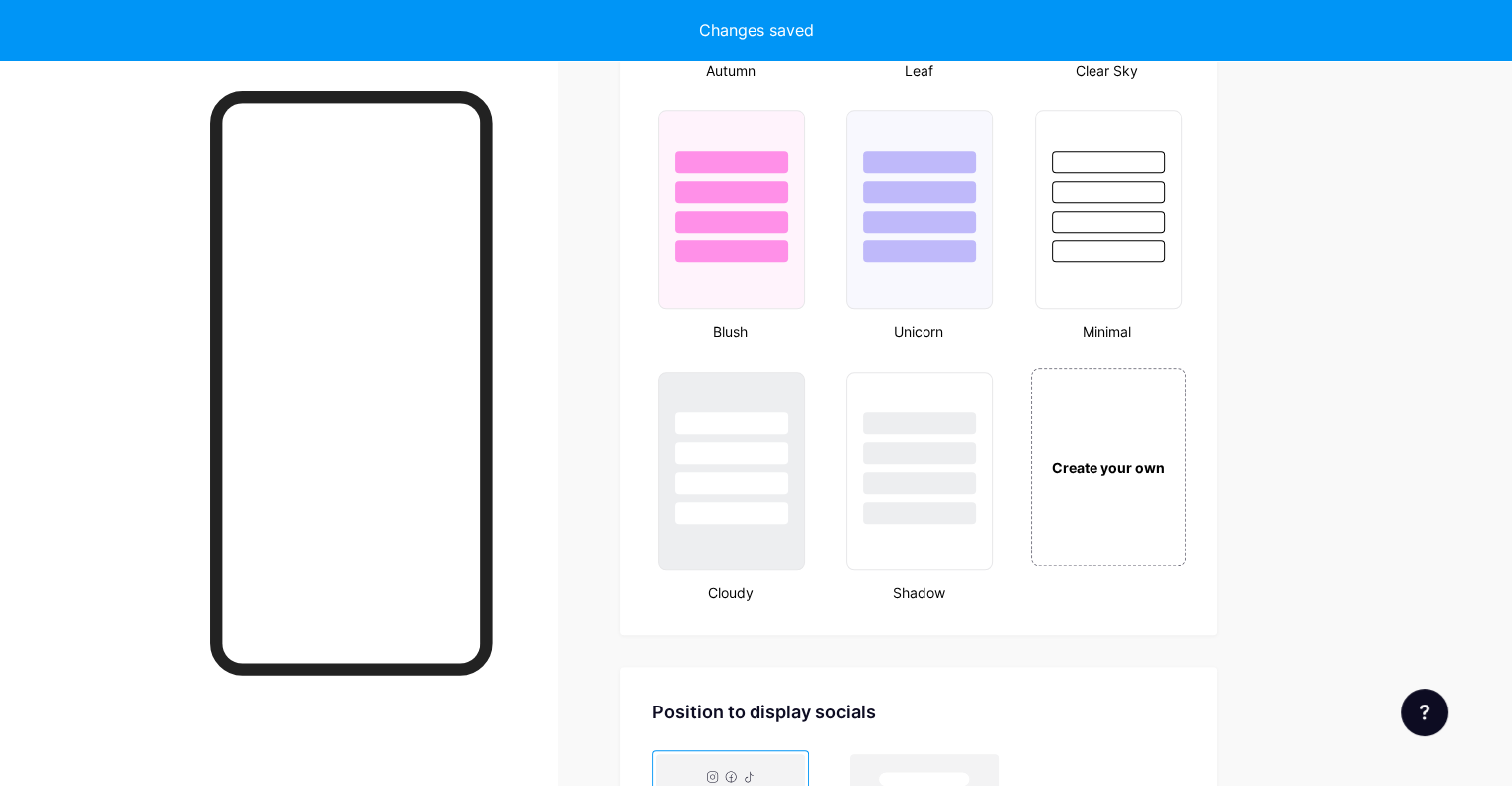 scroll, scrollTop: 1888, scrollLeft: 0, axis: vertical 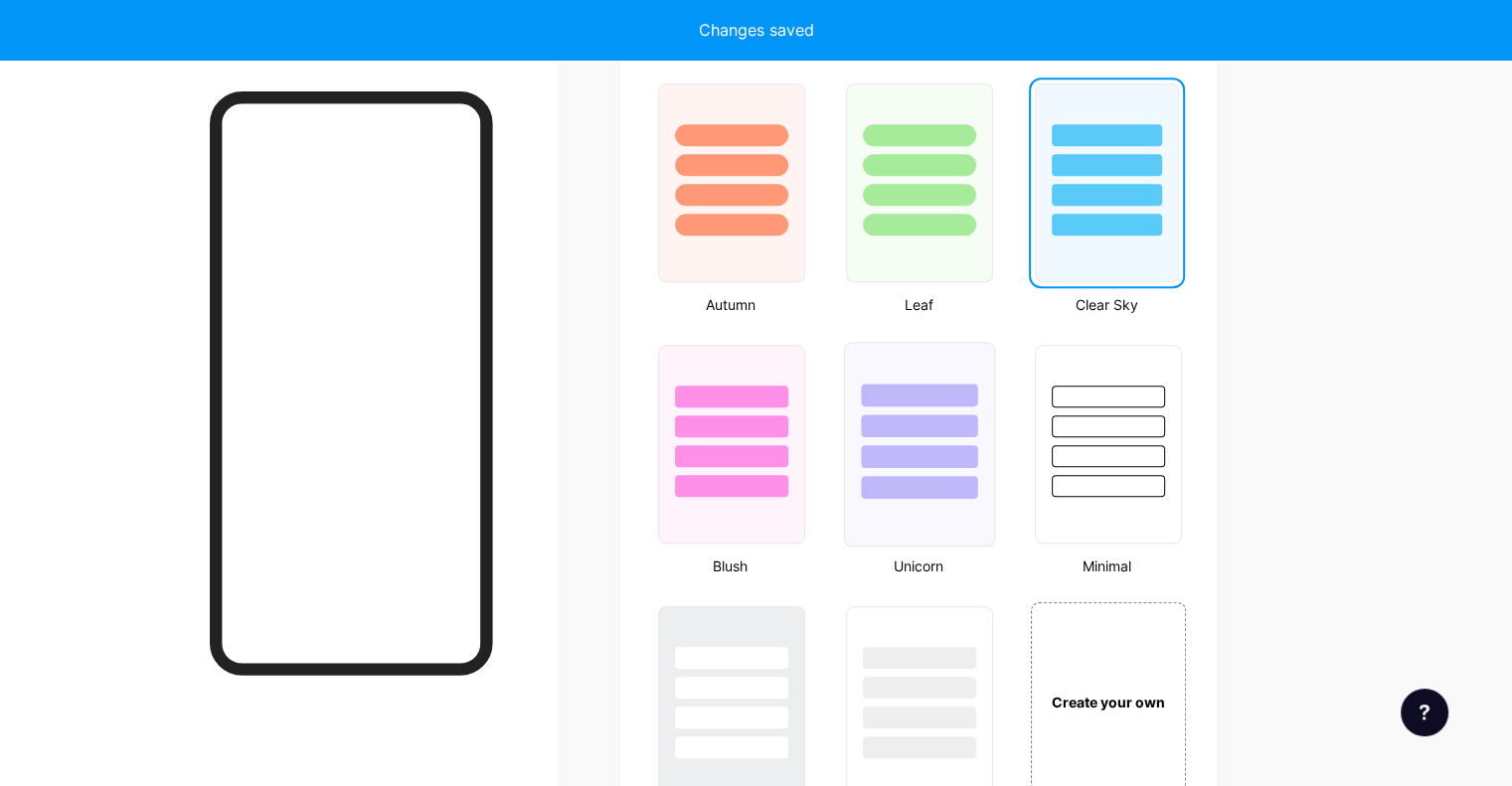 click at bounding box center (920, 487) 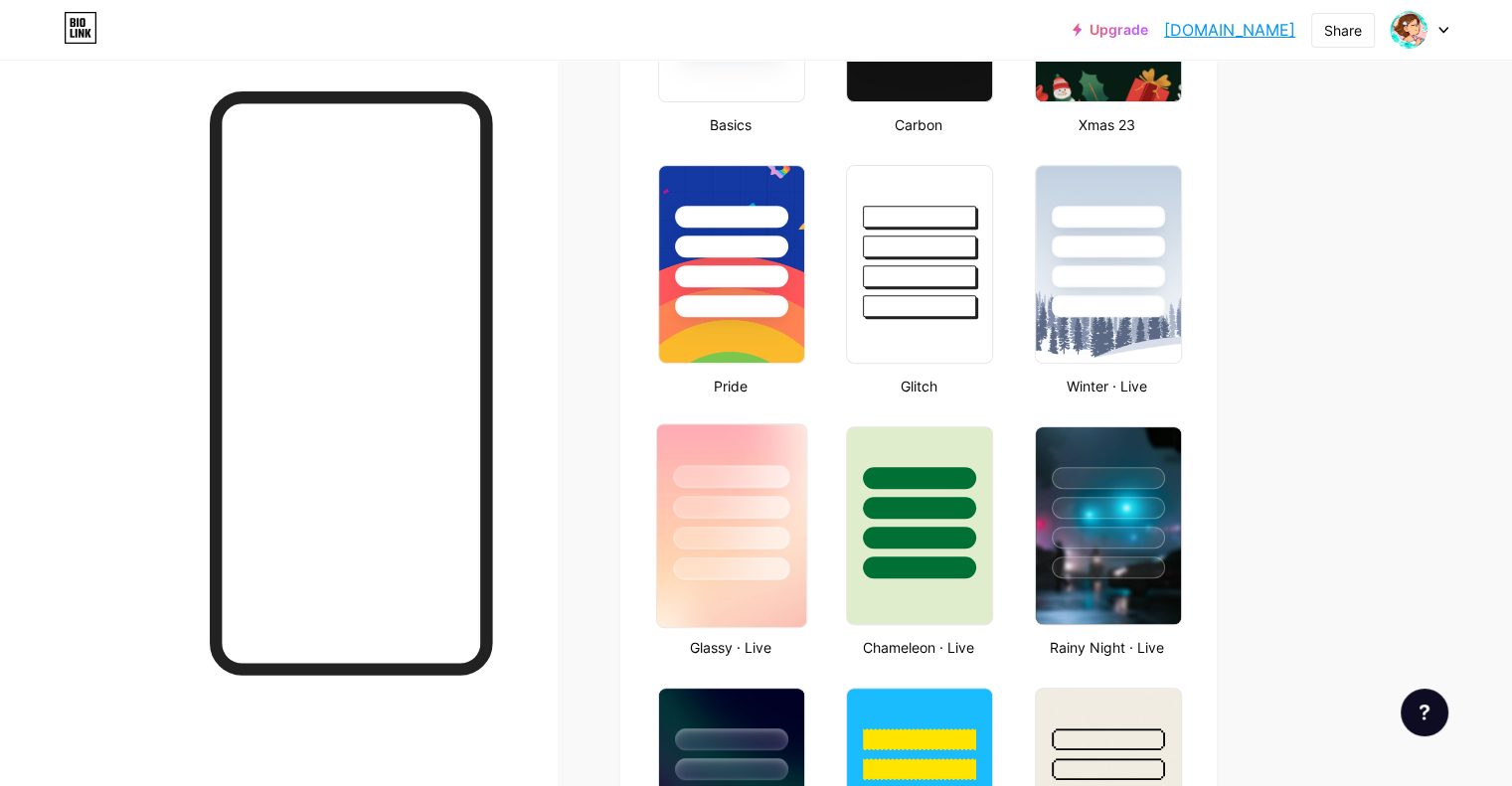 scroll, scrollTop: 696, scrollLeft: 0, axis: vertical 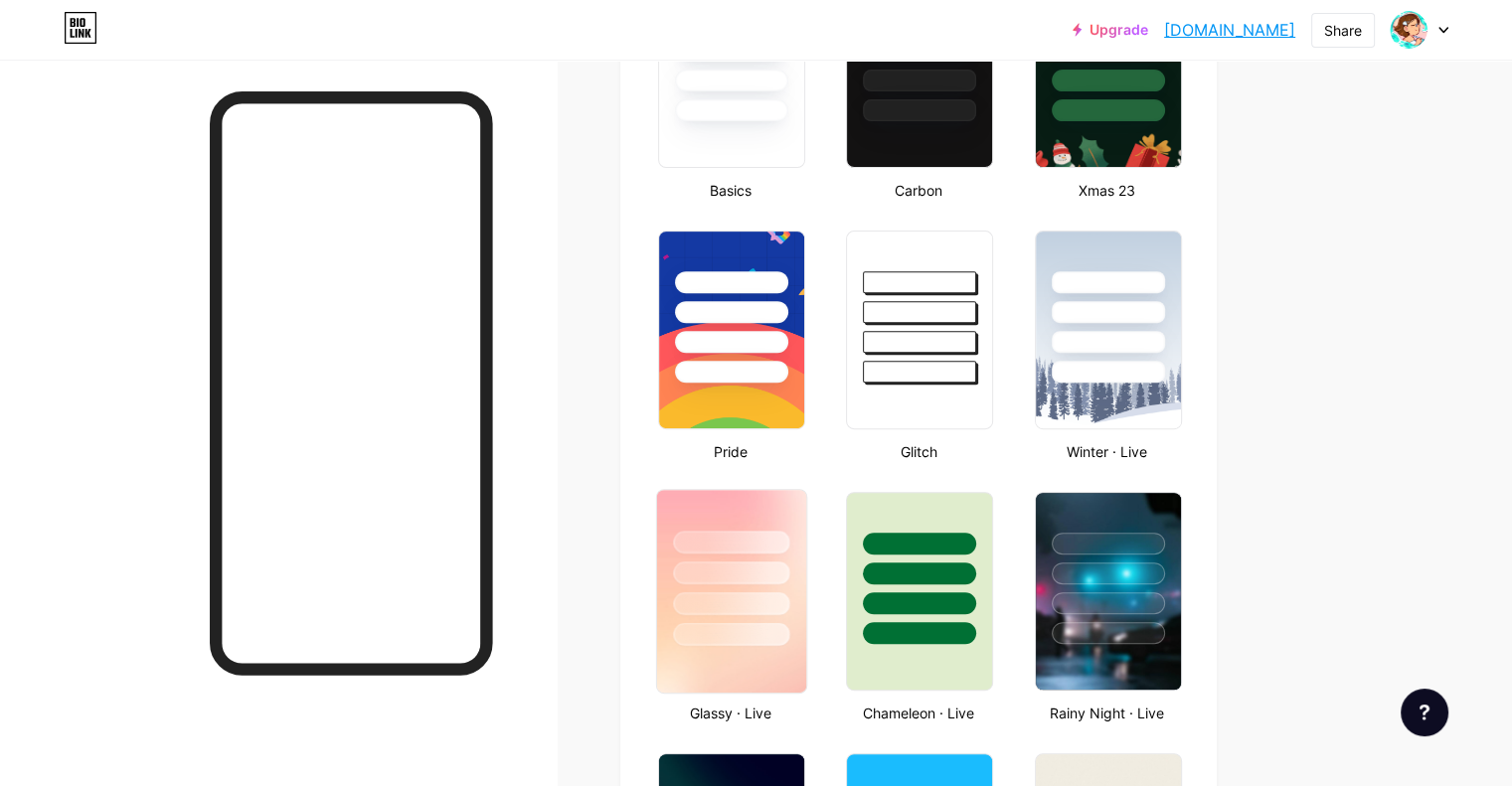 click at bounding box center (732, 567) 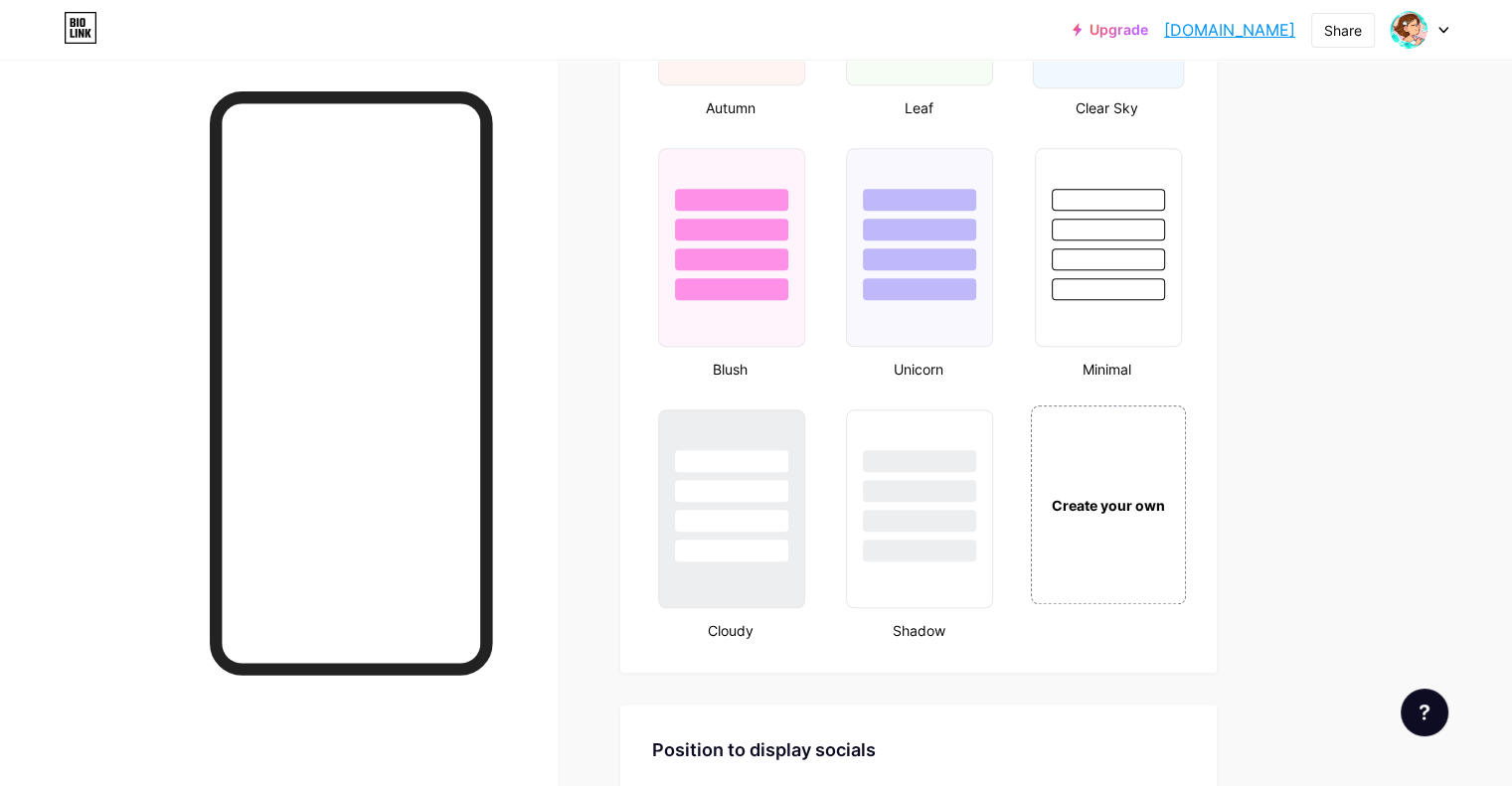 scroll, scrollTop: 2087, scrollLeft: 0, axis: vertical 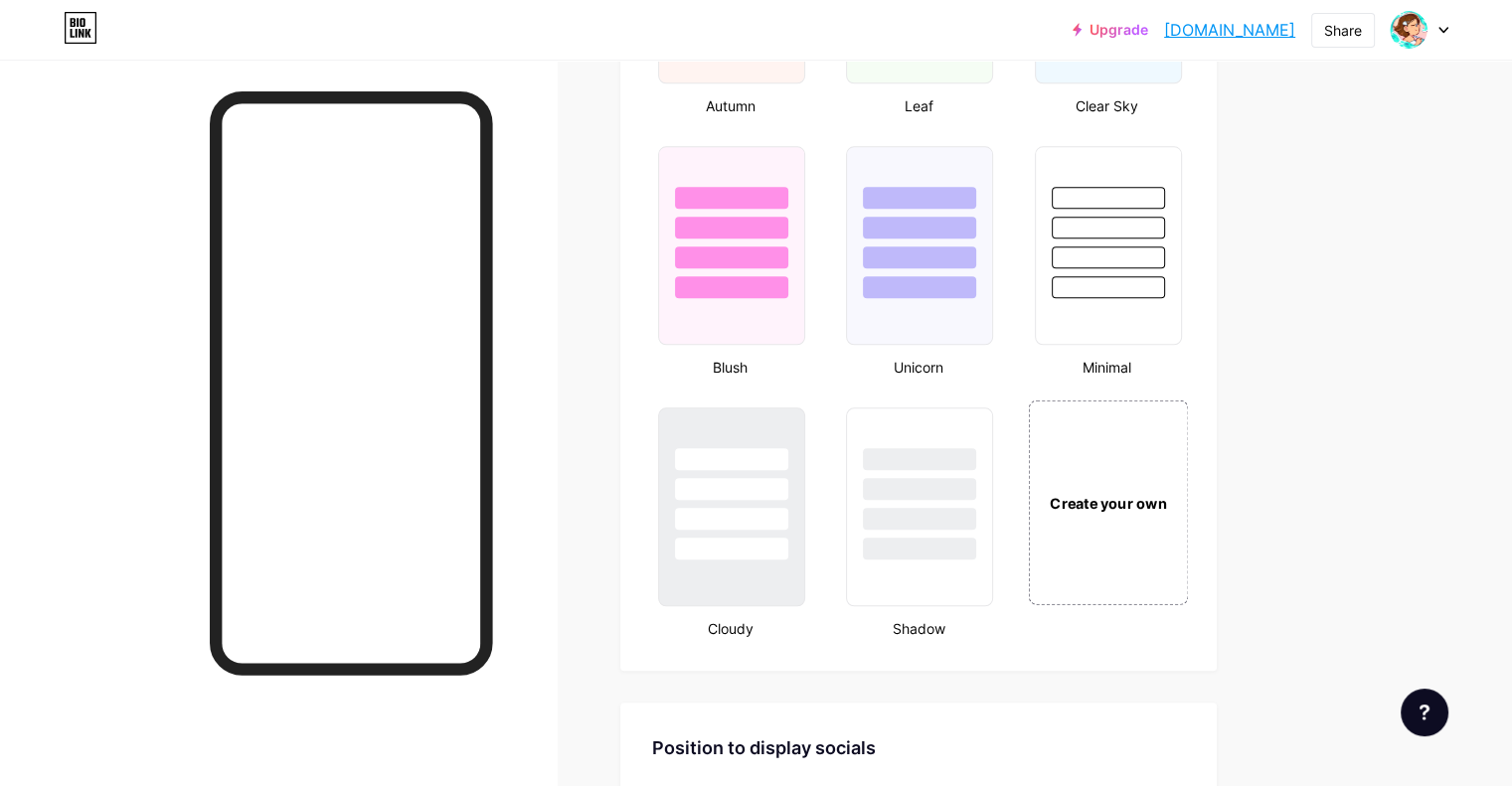 click on "Create your own" at bounding box center (1107, 502) 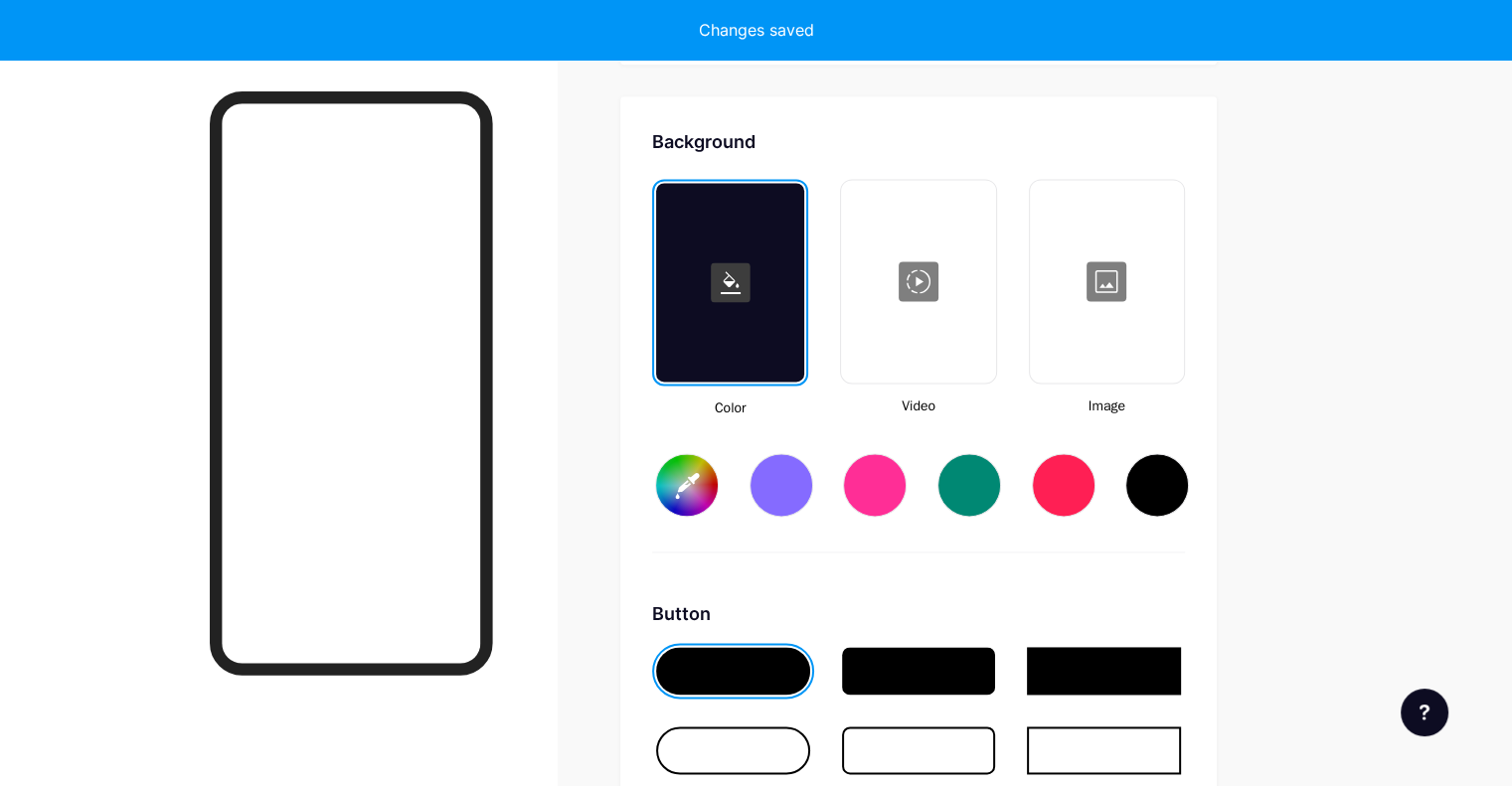 type on "#ffffff" 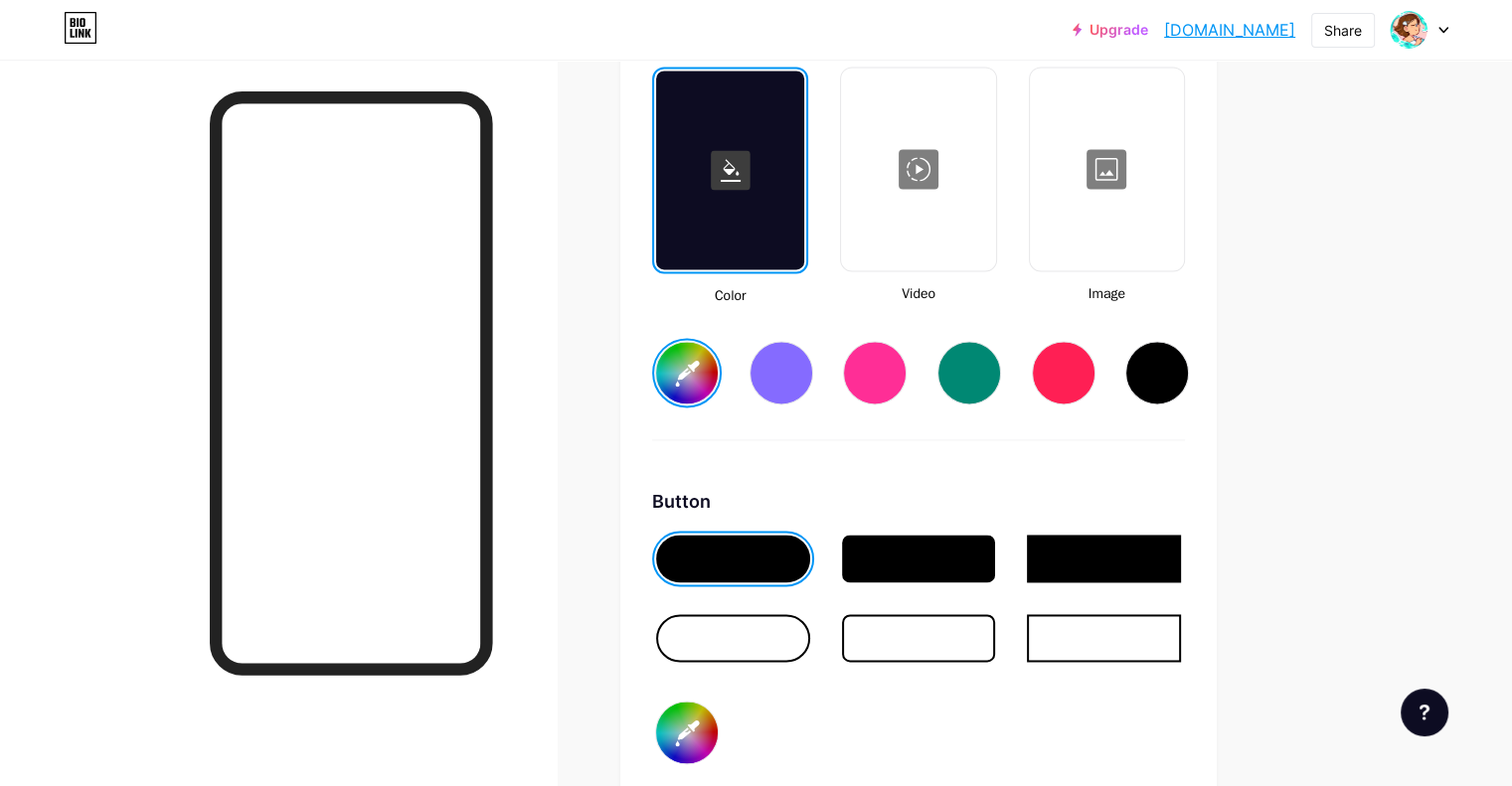 scroll, scrollTop: 2802, scrollLeft: 0, axis: vertical 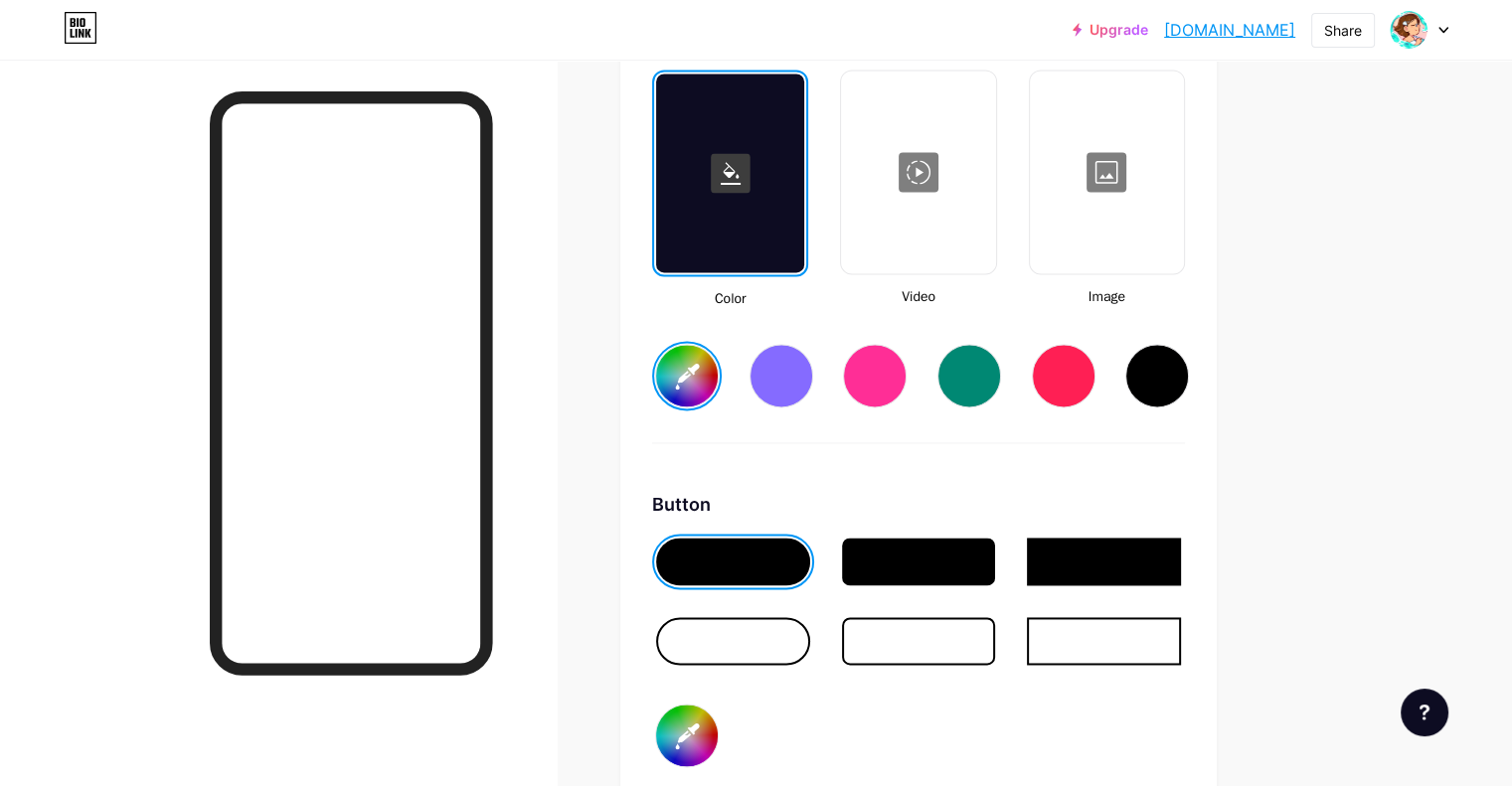 click on "#ffffff" at bounding box center (687, 376) 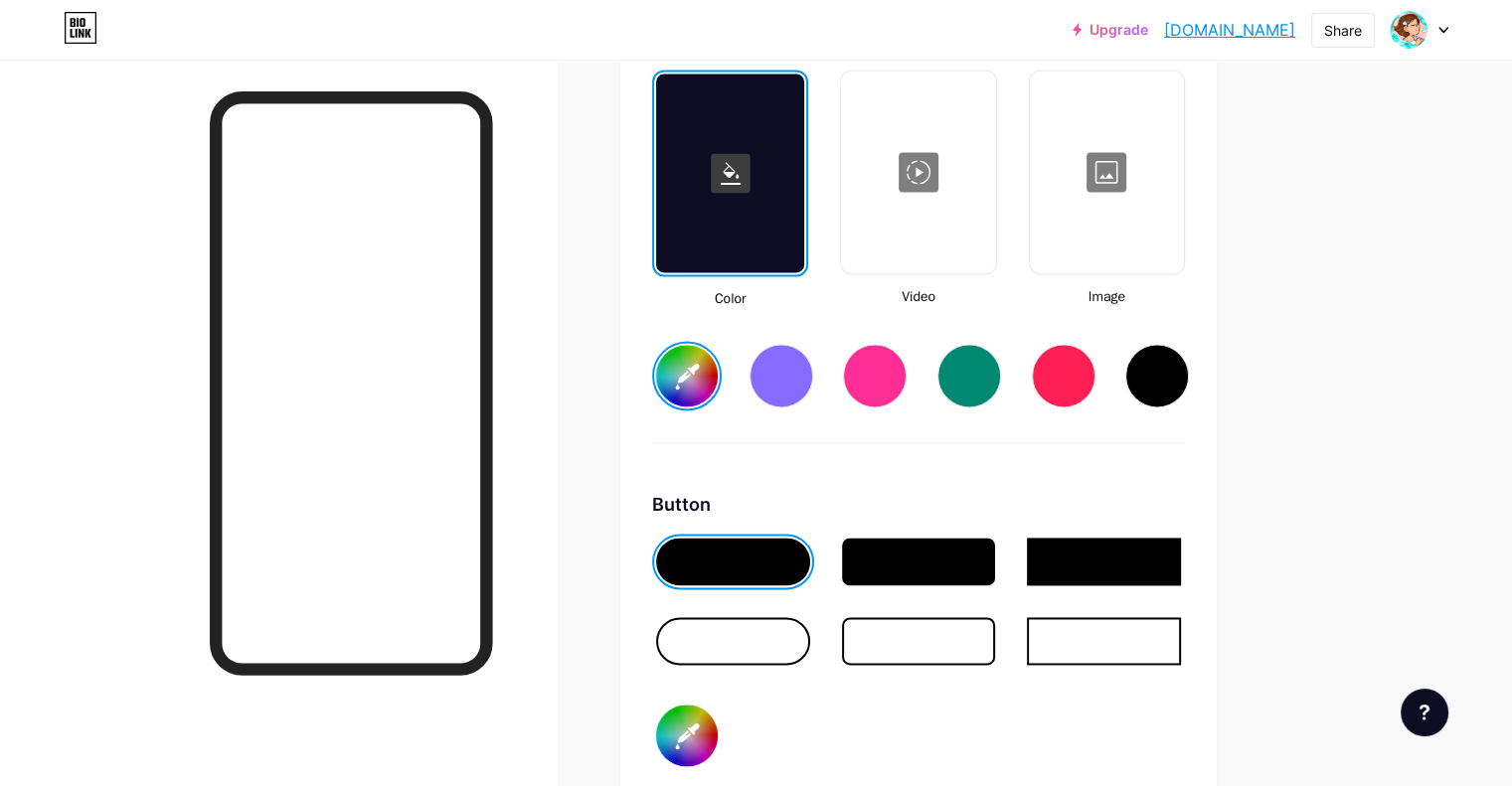 click on "Background         Color           Video             Image           #ffffff     Button       #000000   Font   Inter Poppins EB Garamond TEKO BALSAMIQ SANS Kite One PT Sans Quicksand DM Sans     #000000   Changes saved" at bounding box center (919, 607) 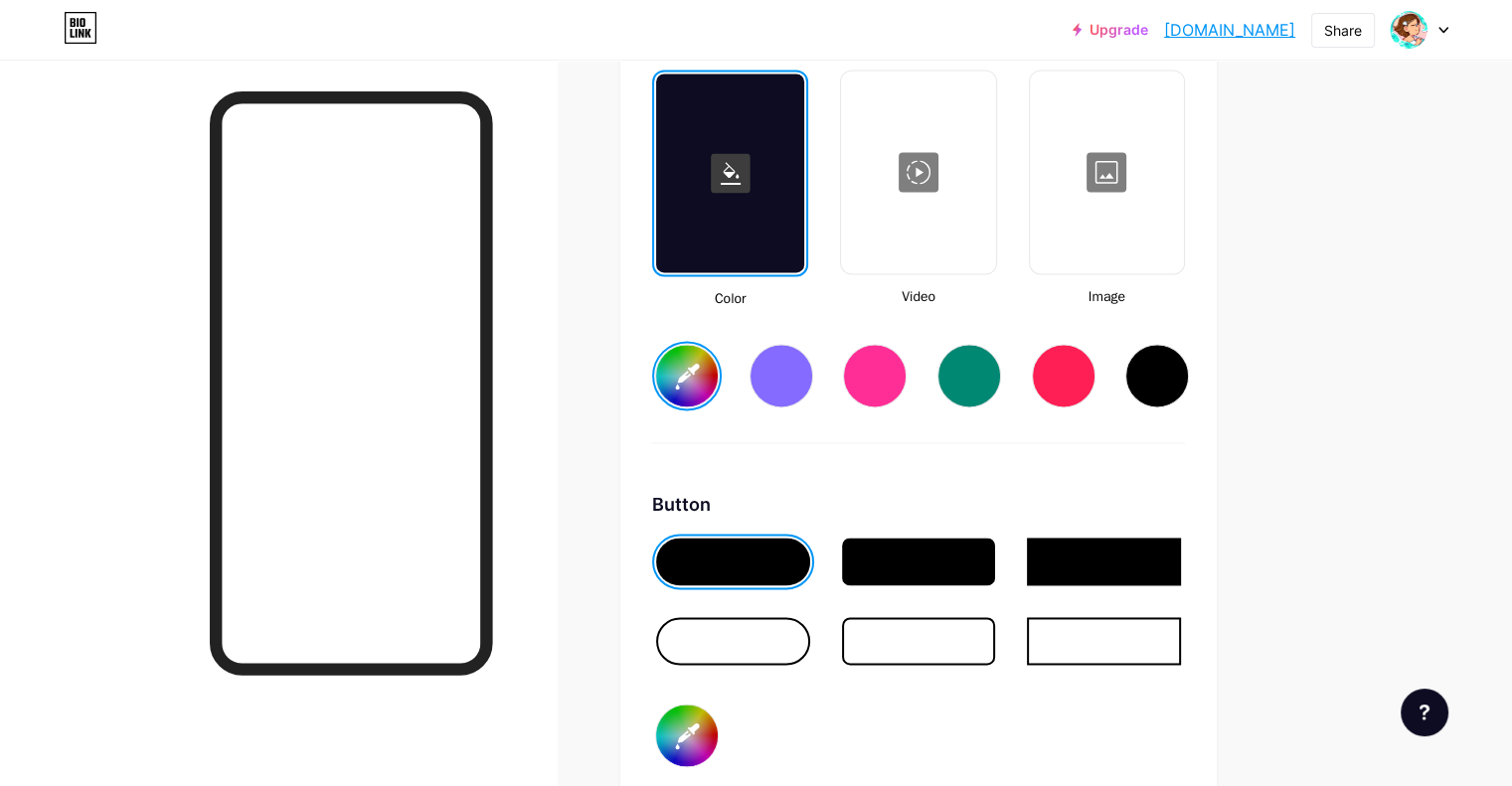 click on "#ffffff" at bounding box center [687, 376] 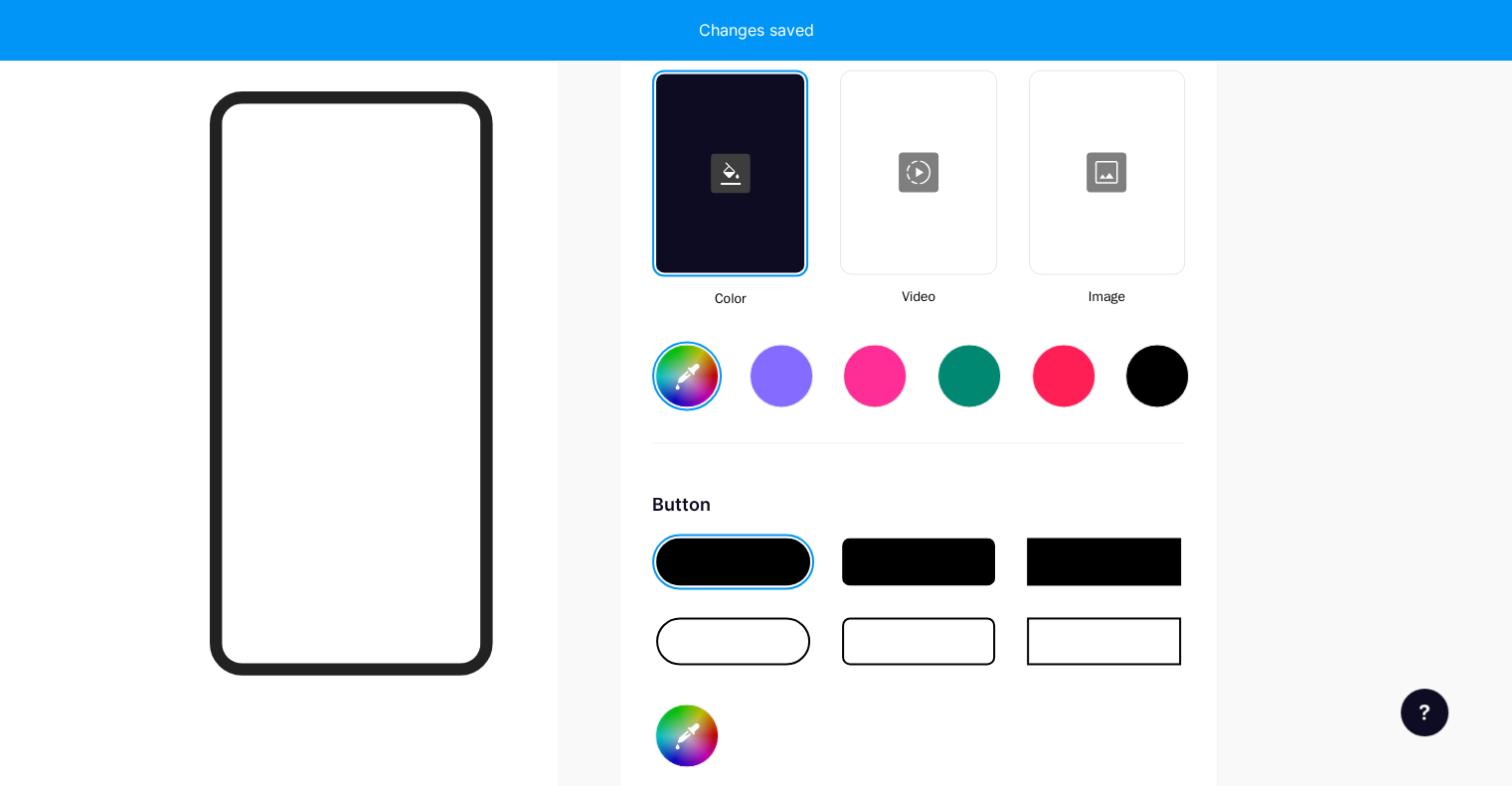 click on "Background         Color           Video             Image           #e5fdff     Button       #000000   Font   Inter Poppins EB Garamond TEKO BALSAMIQ SANS Kite One PT Sans Quicksand DM Sans     #000000   Changes saved" at bounding box center (919, 607) 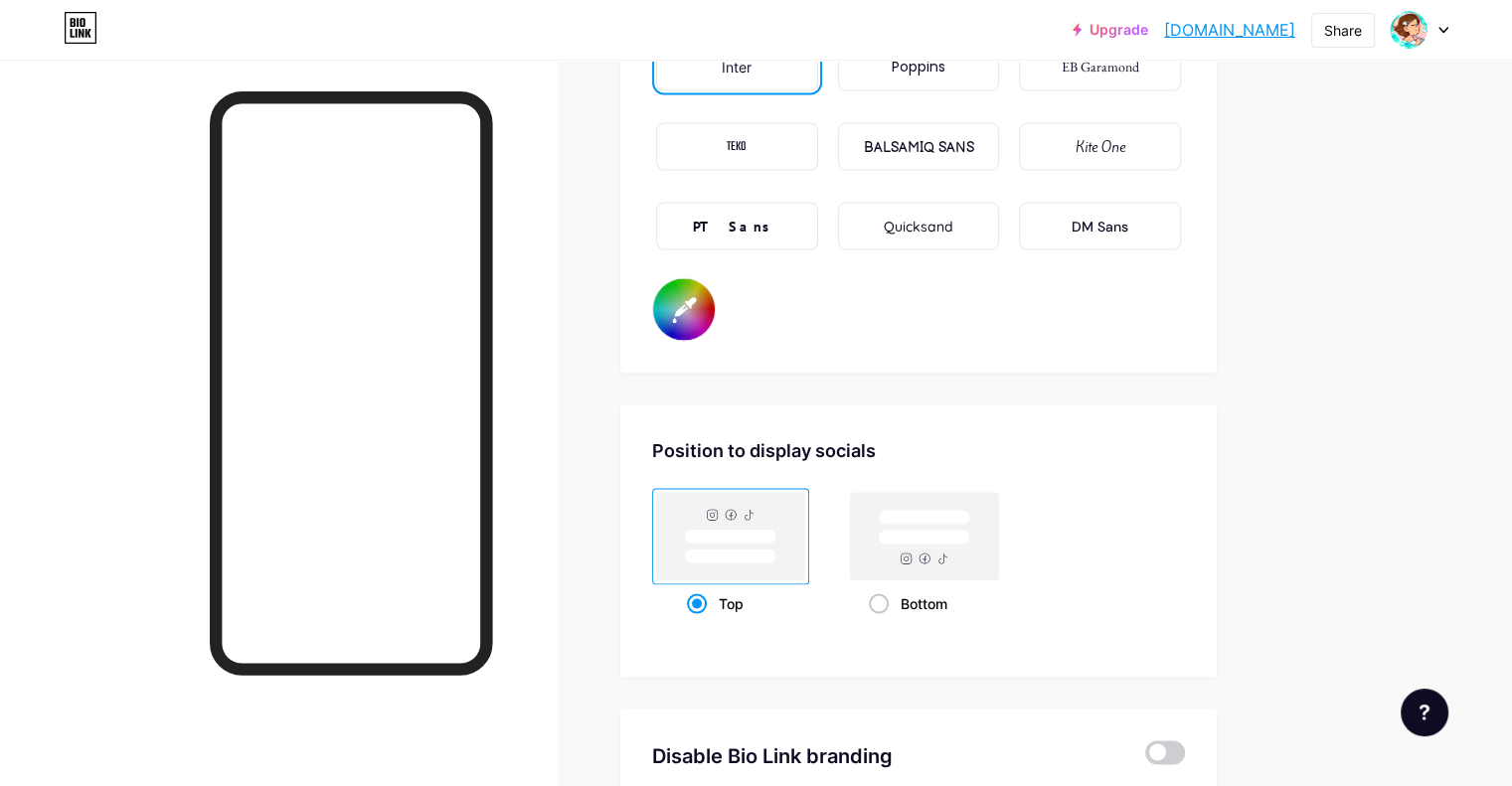 scroll, scrollTop: 3228, scrollLeft: 0, axis: vertical 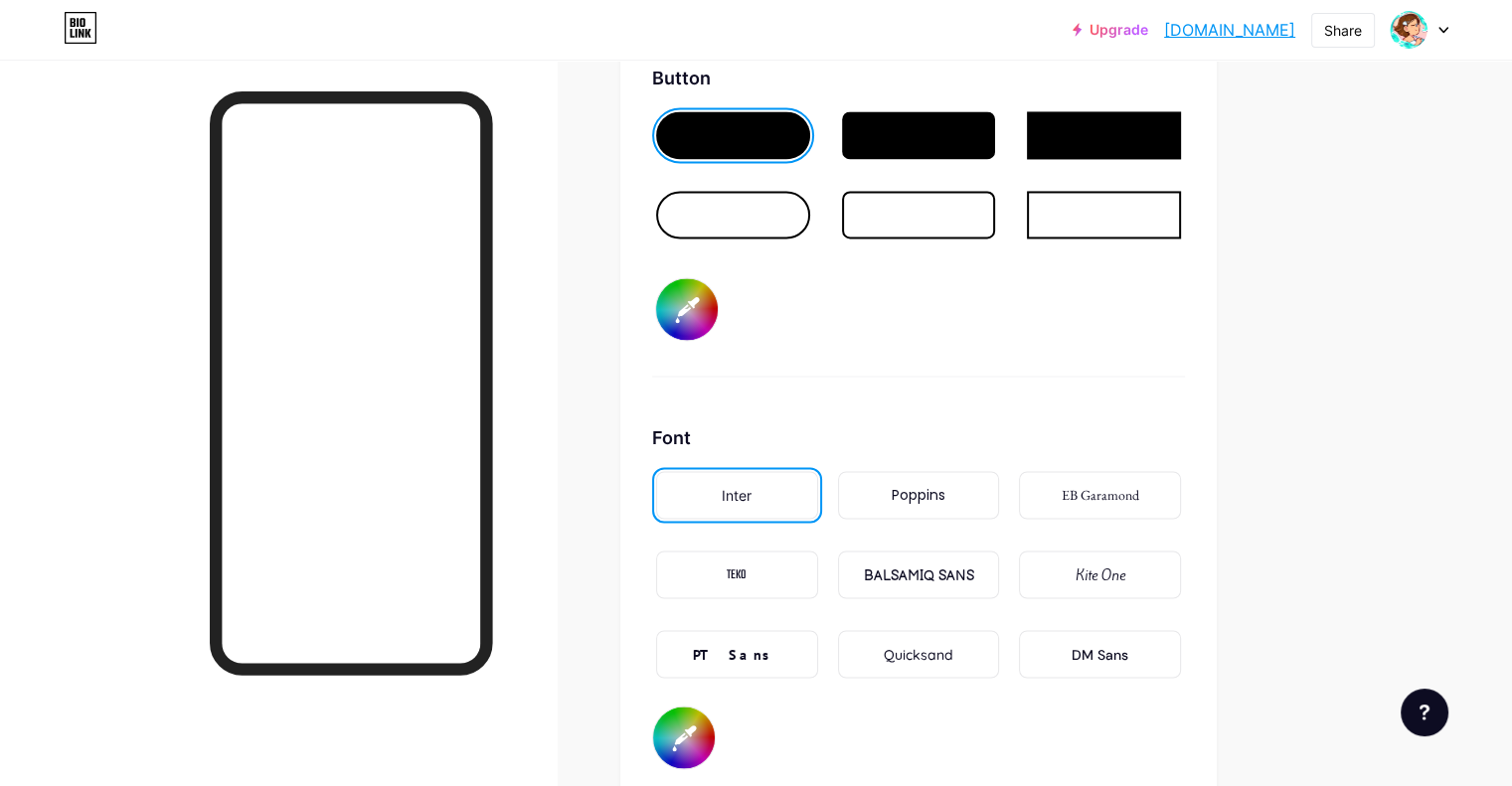 click on "Poppins" at bounding box center (919, 495) 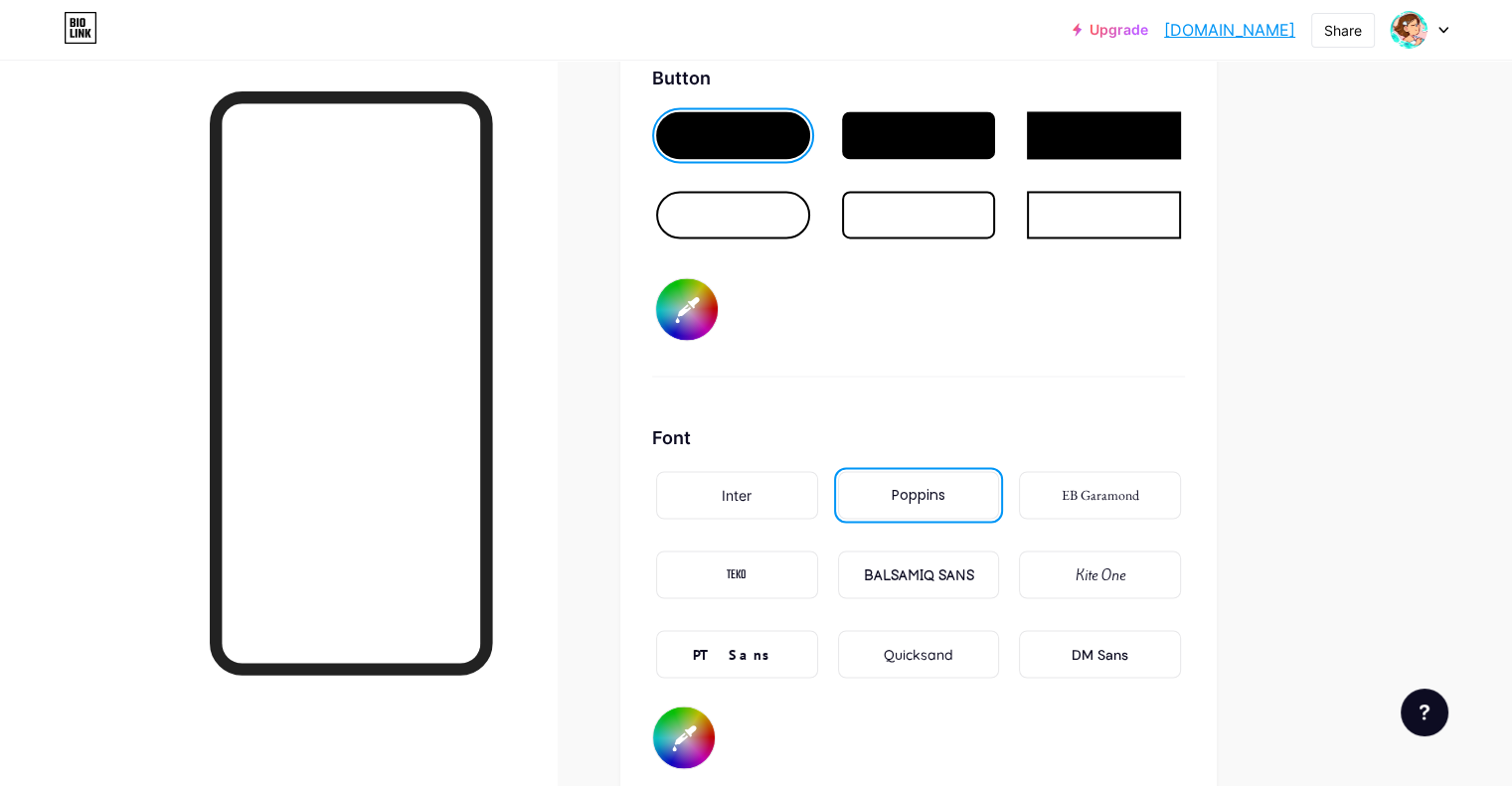 click on "Quicksand" at bounding box center (919, 654) 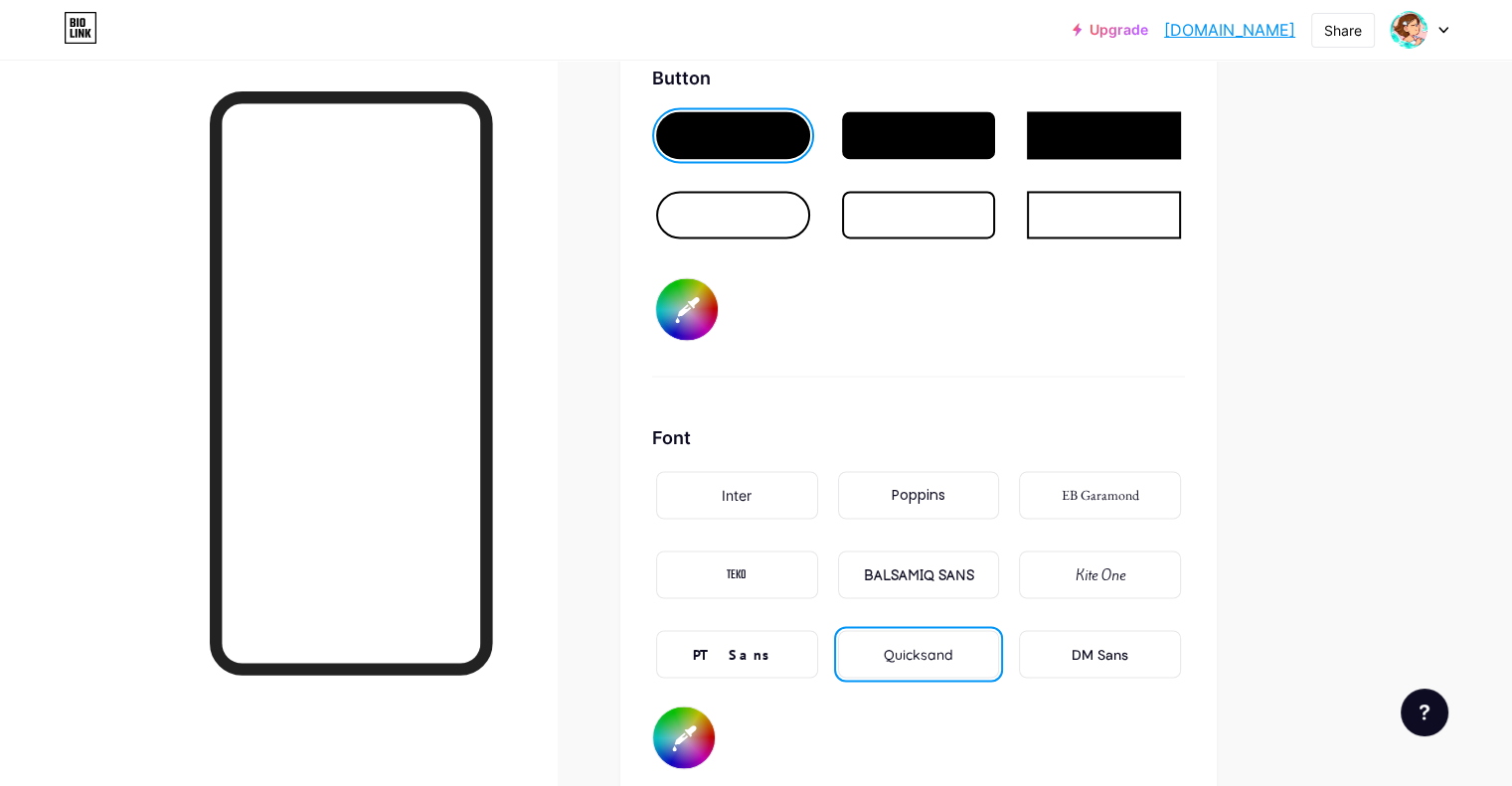 click on "TEKO" at bounding box center (737, 574) 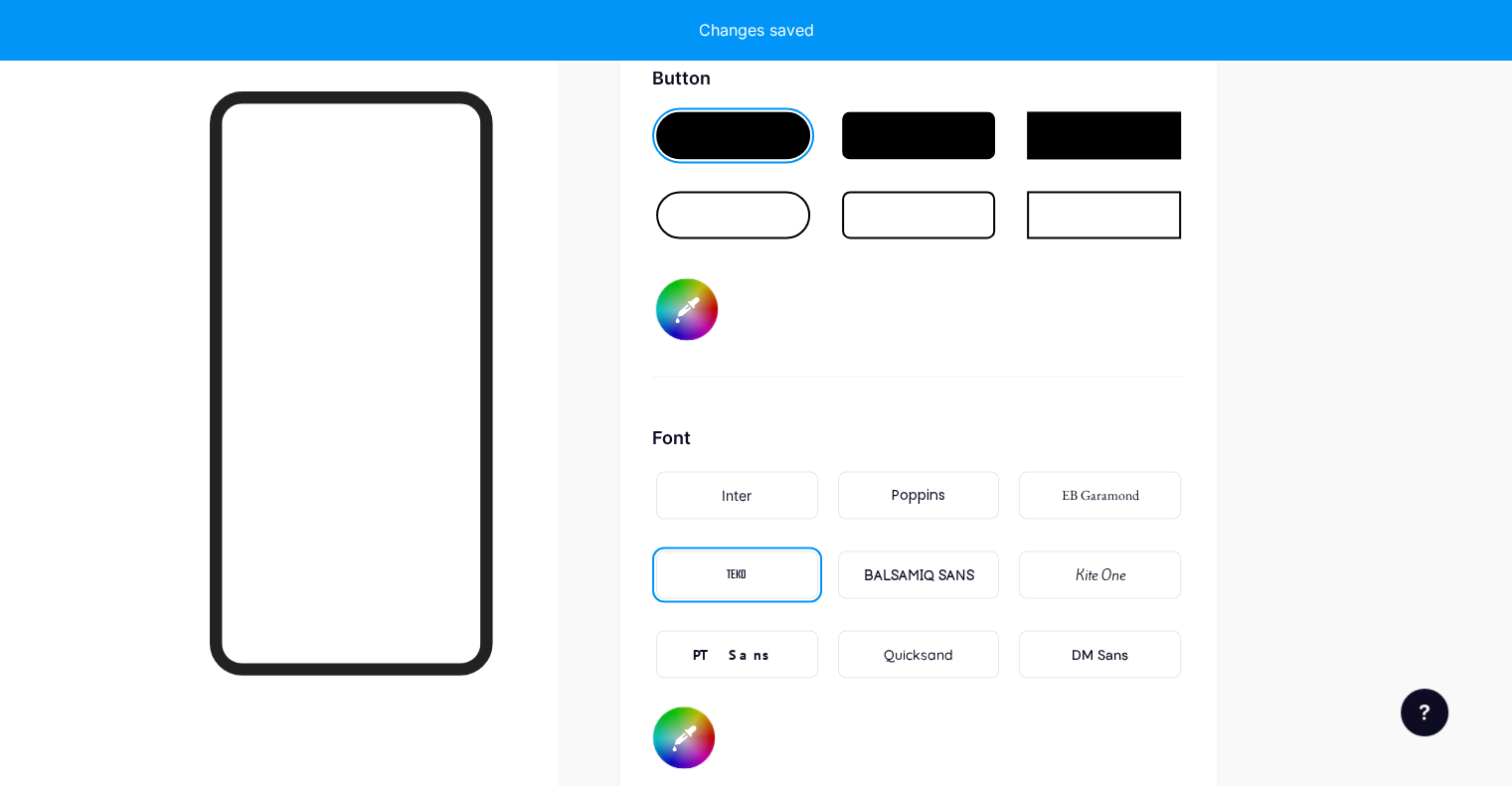 click on "DM Sans" at bounding box center [1099, 654] 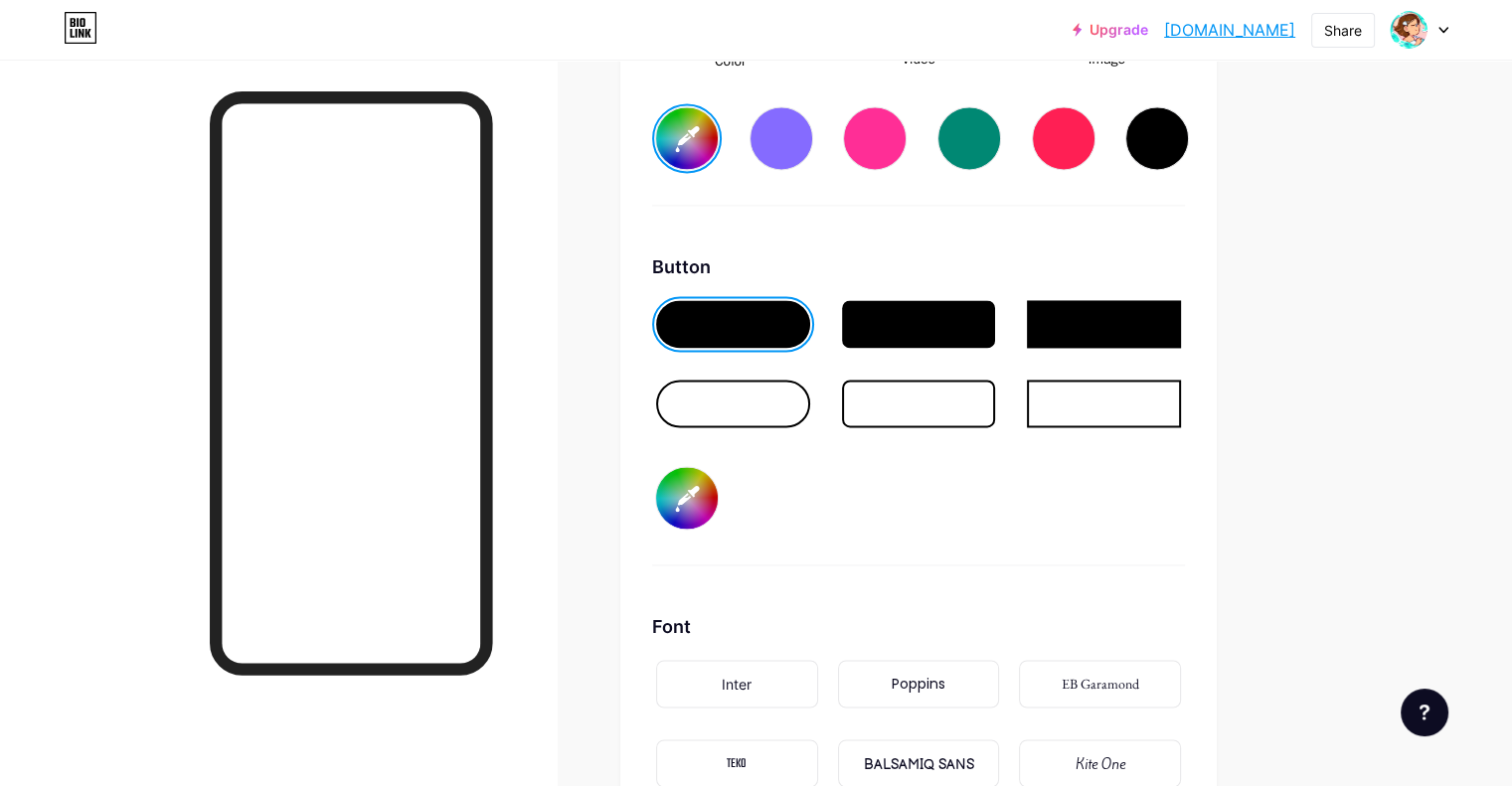 scroll, scrollTop: 3030, scrollLeft: 0, axis: vertical 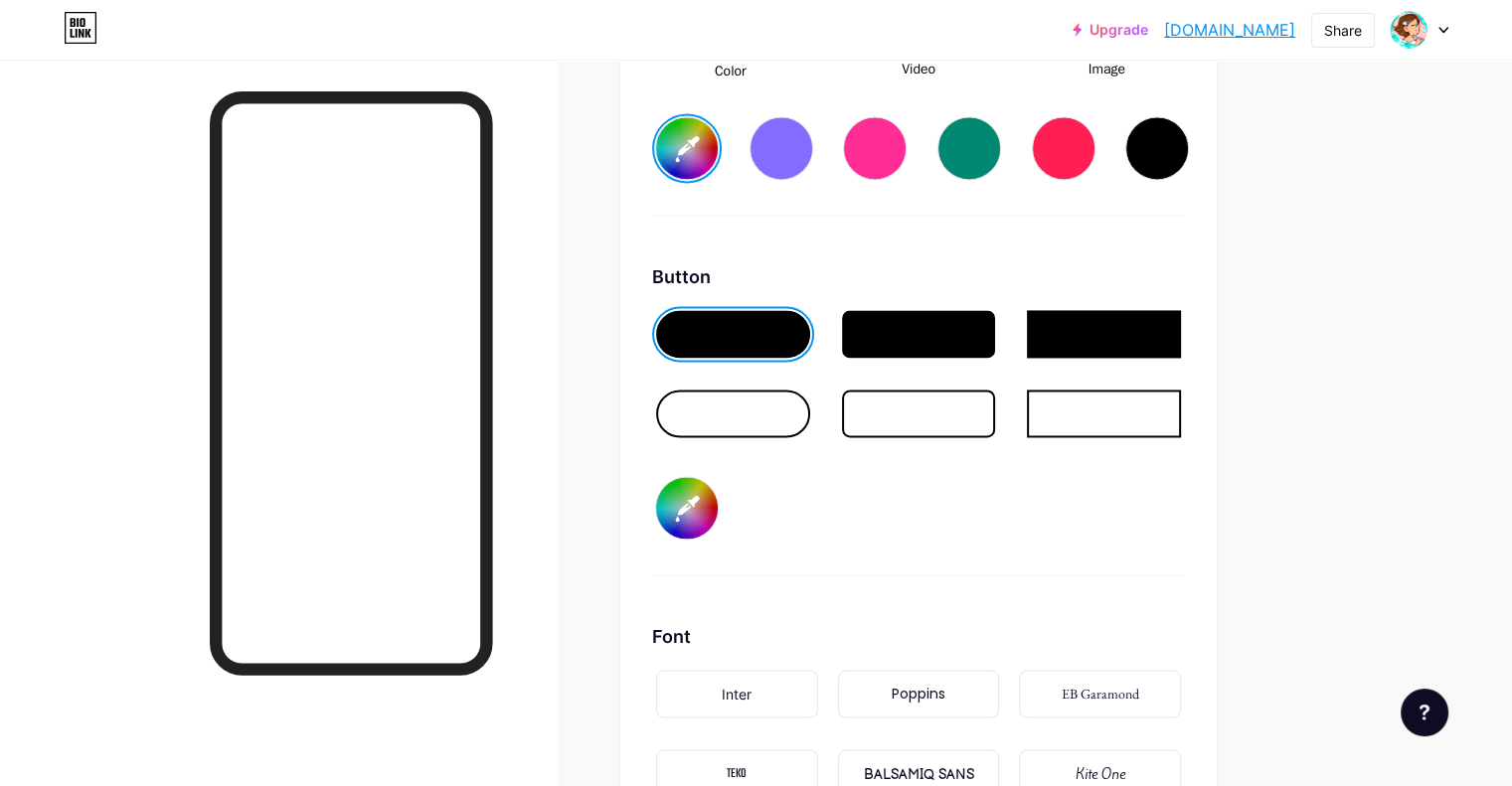 click at bounding box center [733, 413] 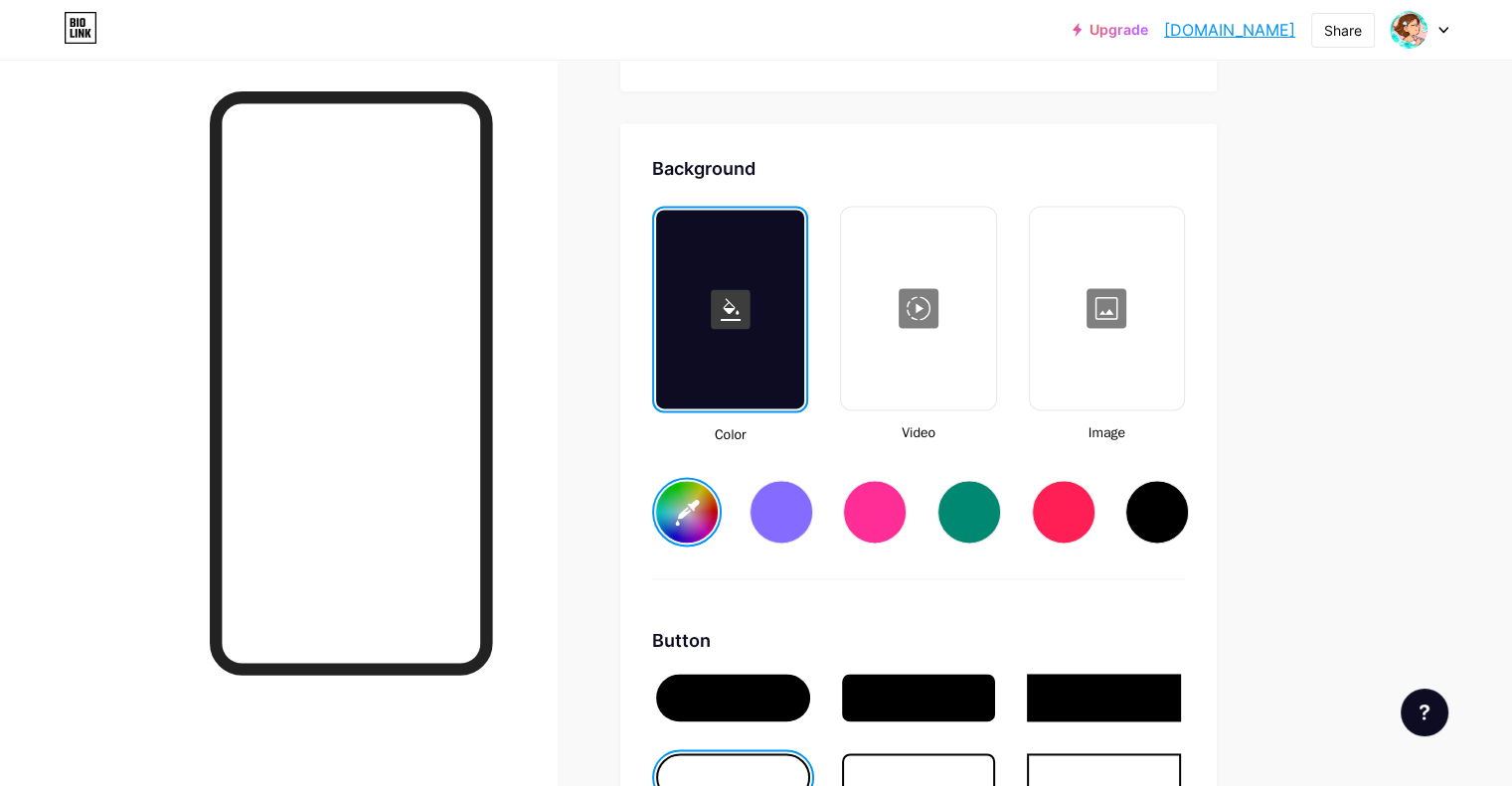 scroll, scrollTop: 2632, scrollLeft: 0, axis: vertical 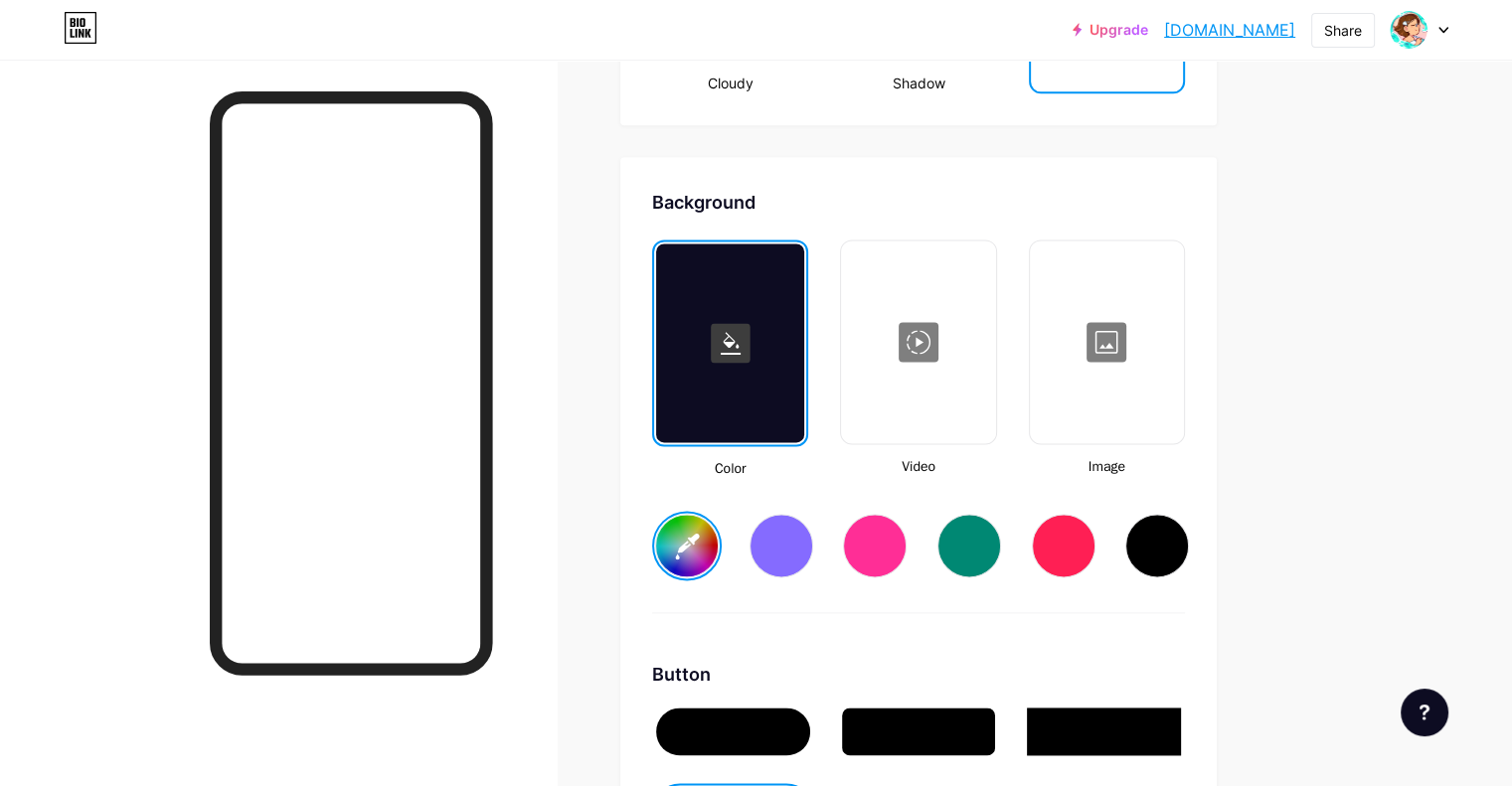 click 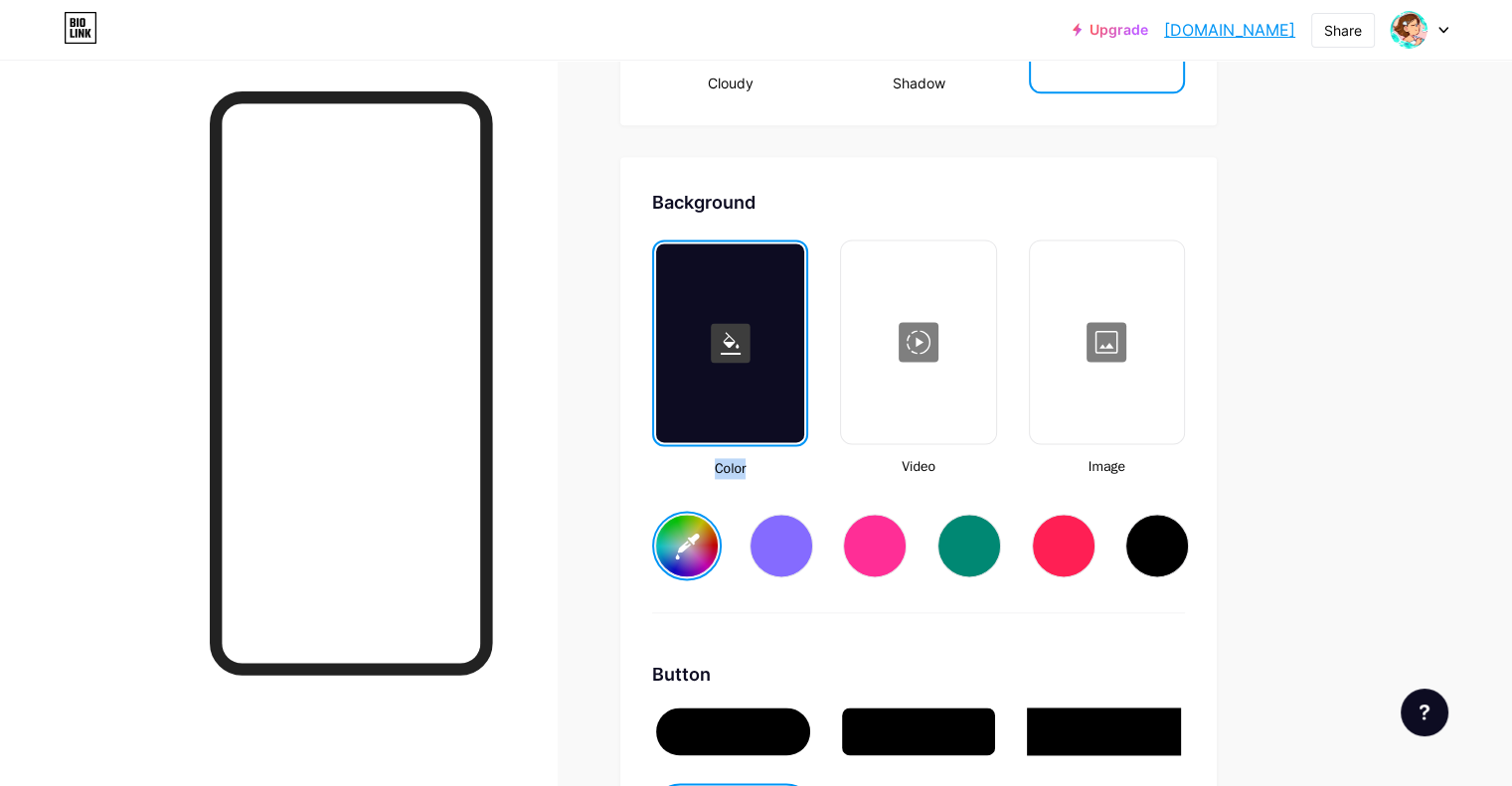 click 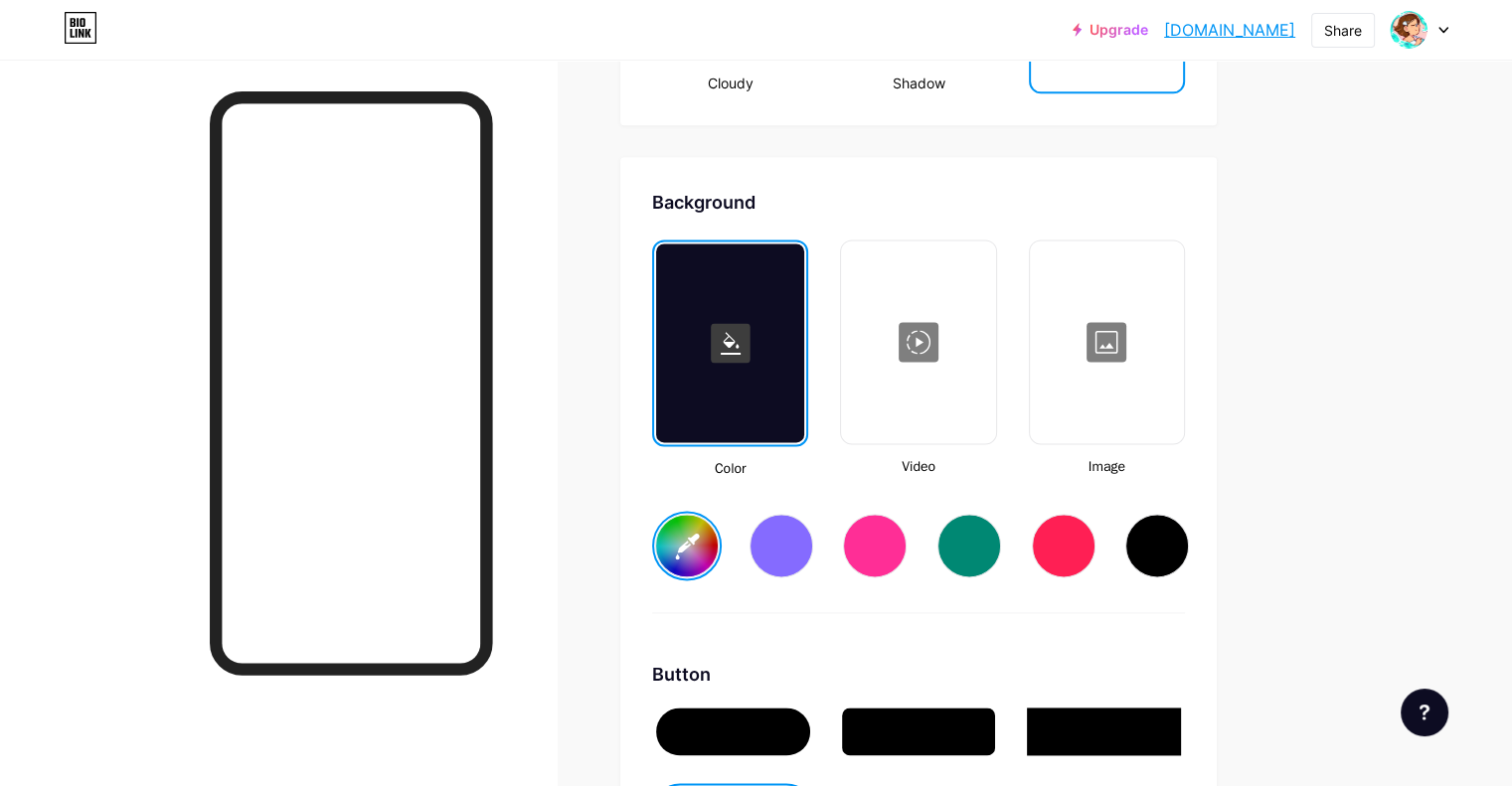 click at bounding box center (730, 343) 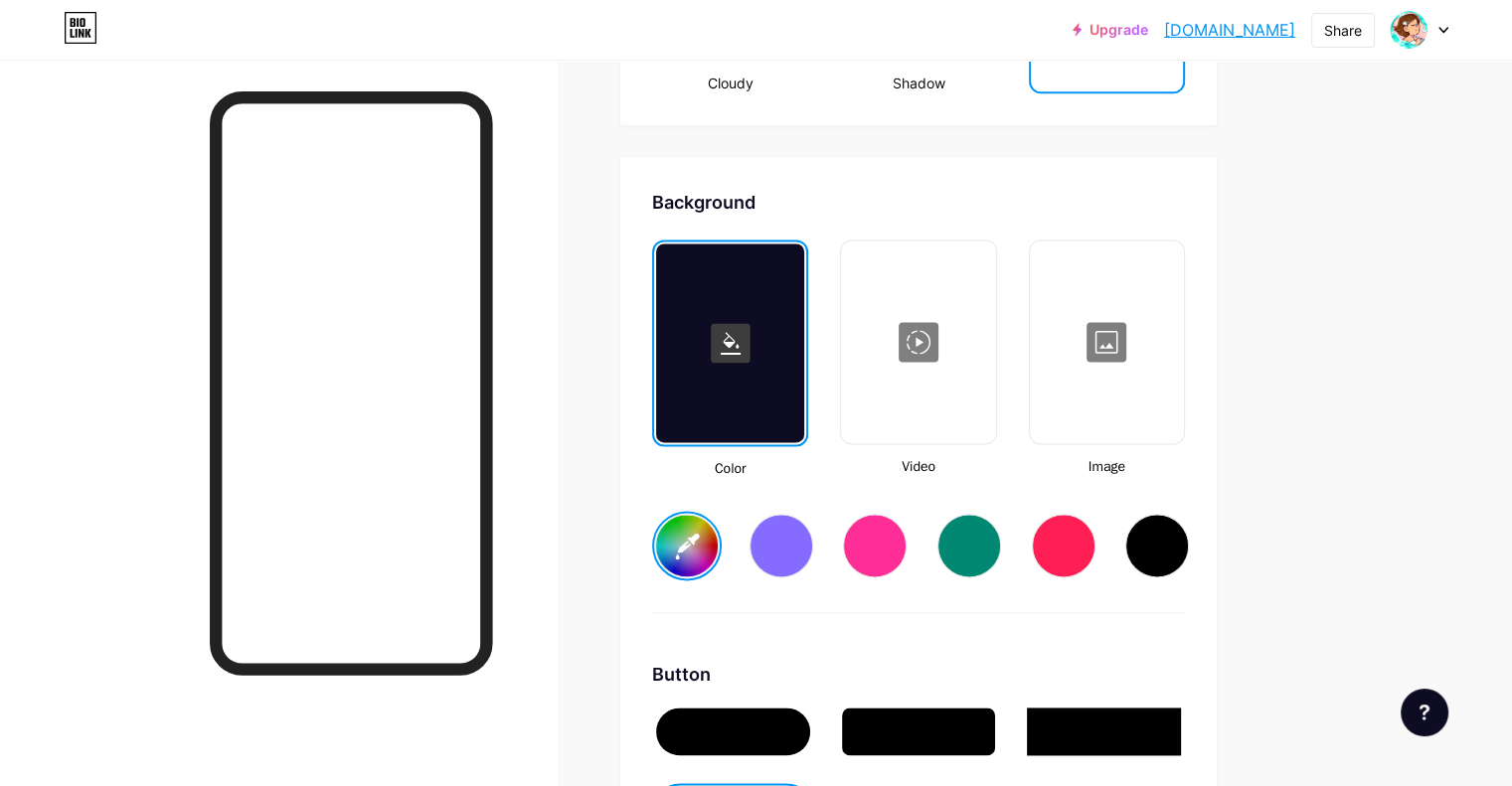drag, startPoint x: 763, startPoint y: 254, endPoint x: 754, endPoint y: 245, distance: 12.727922 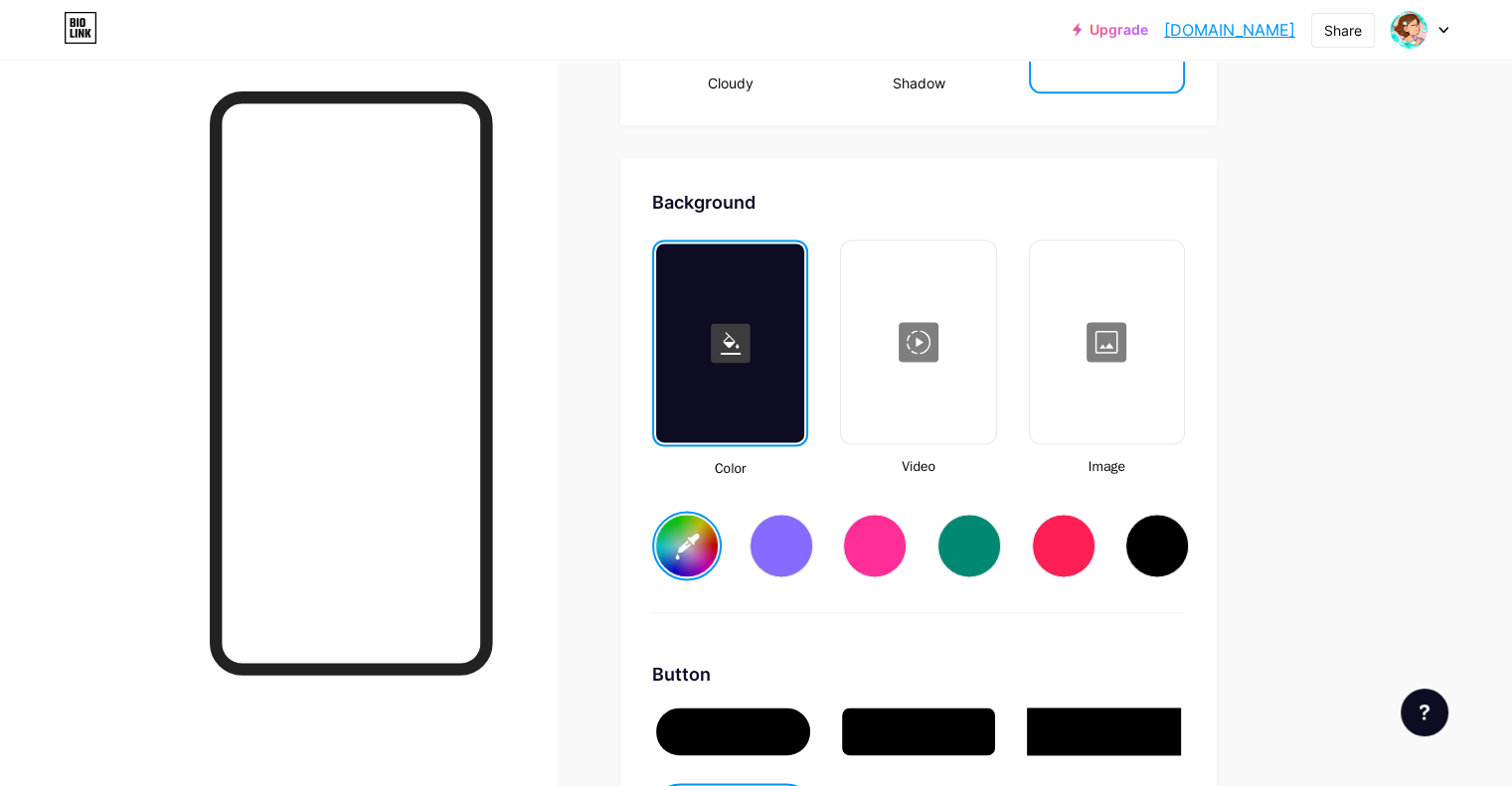 click at bounding box center [730, 343] 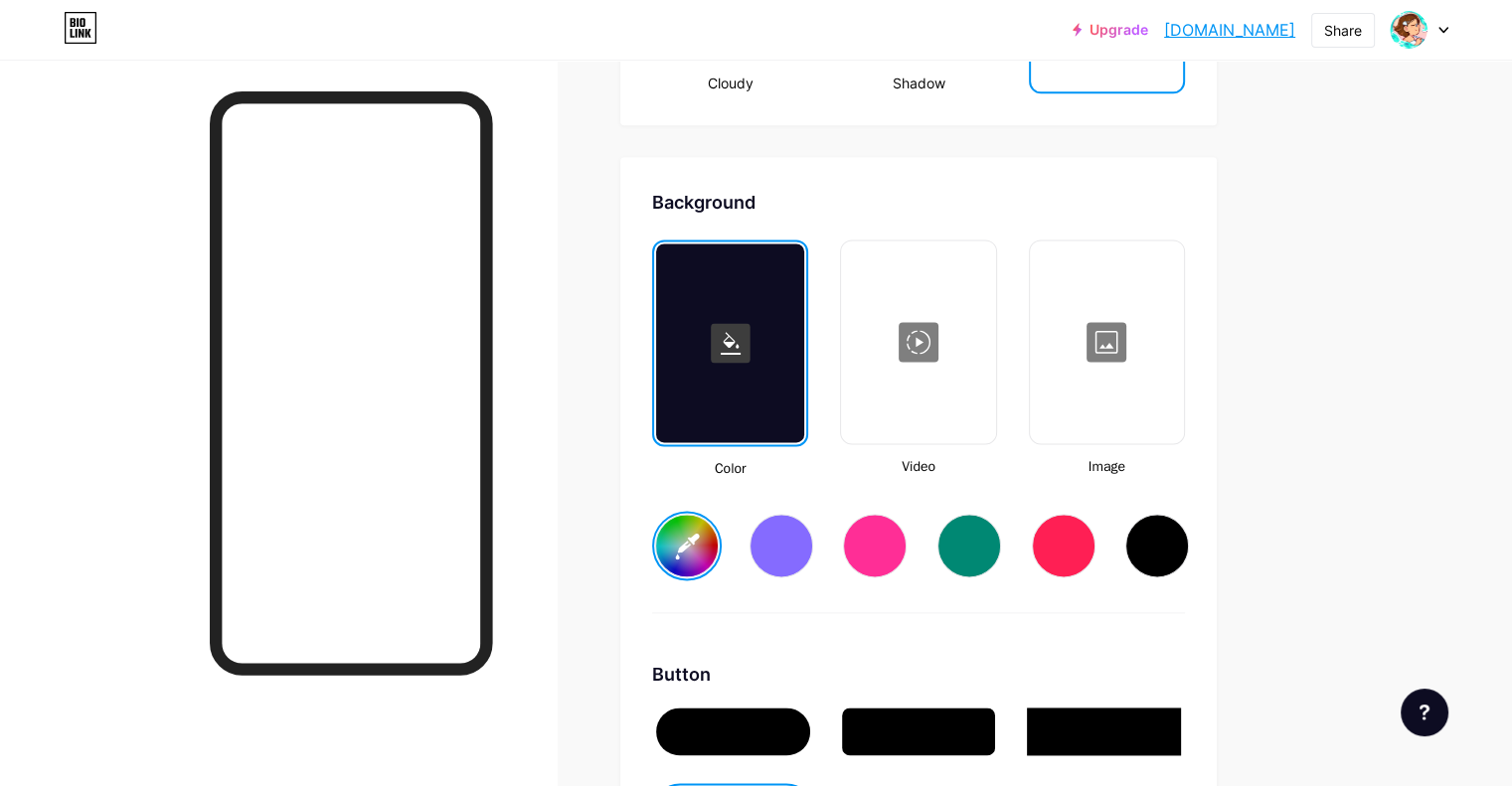 click on "#e5fdff" at bounding box center [687, 546] 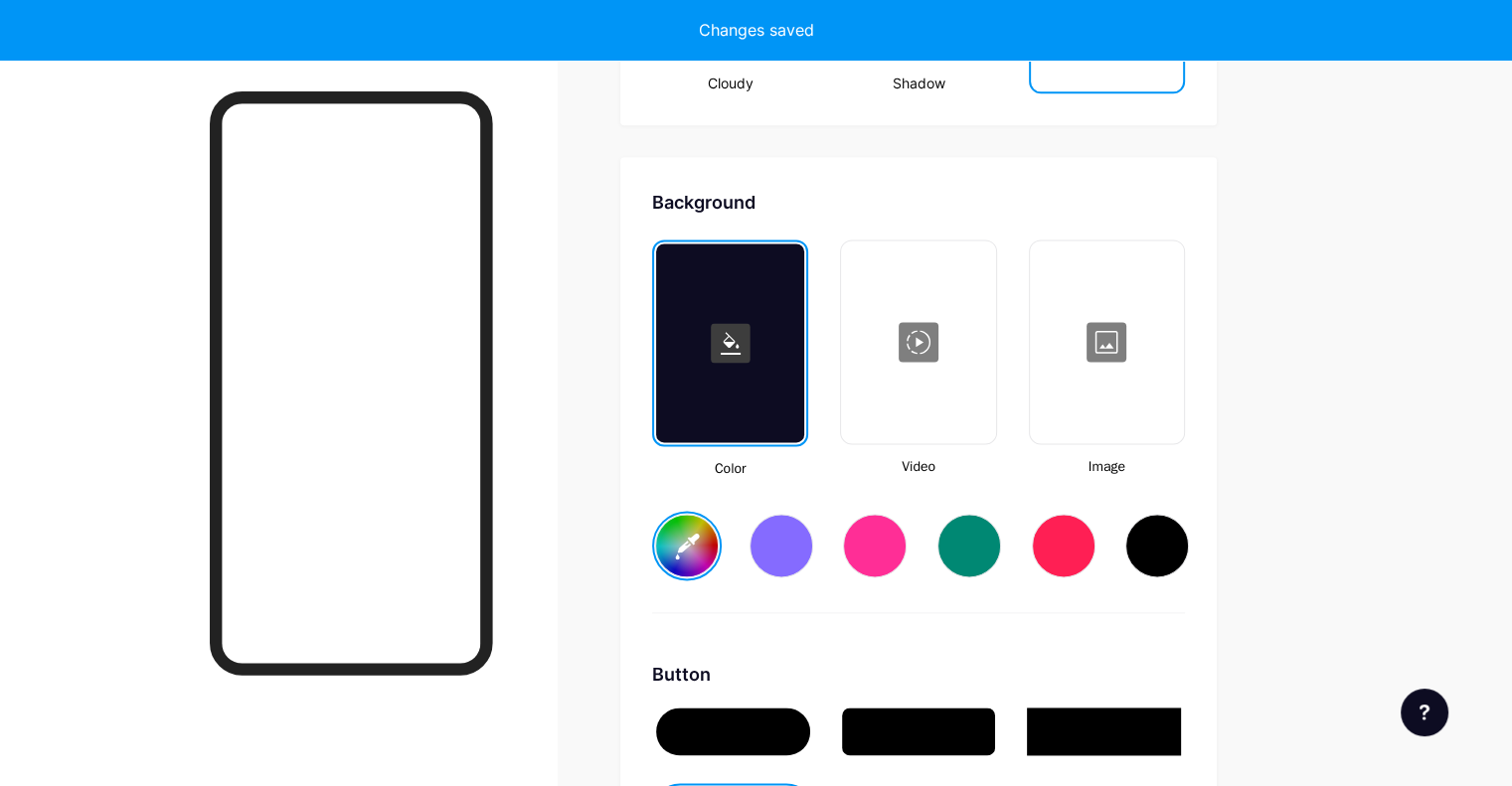 click on "Background         Color           Video             Image           #f6fdfe     Button       #000000   Font   Inter Poppins EB Garamond TEKO BALSAMIQ SANS Kite One PT Sans Quicksand DM Sans     #000000   Changes saved" at bounding box center (919, 777) 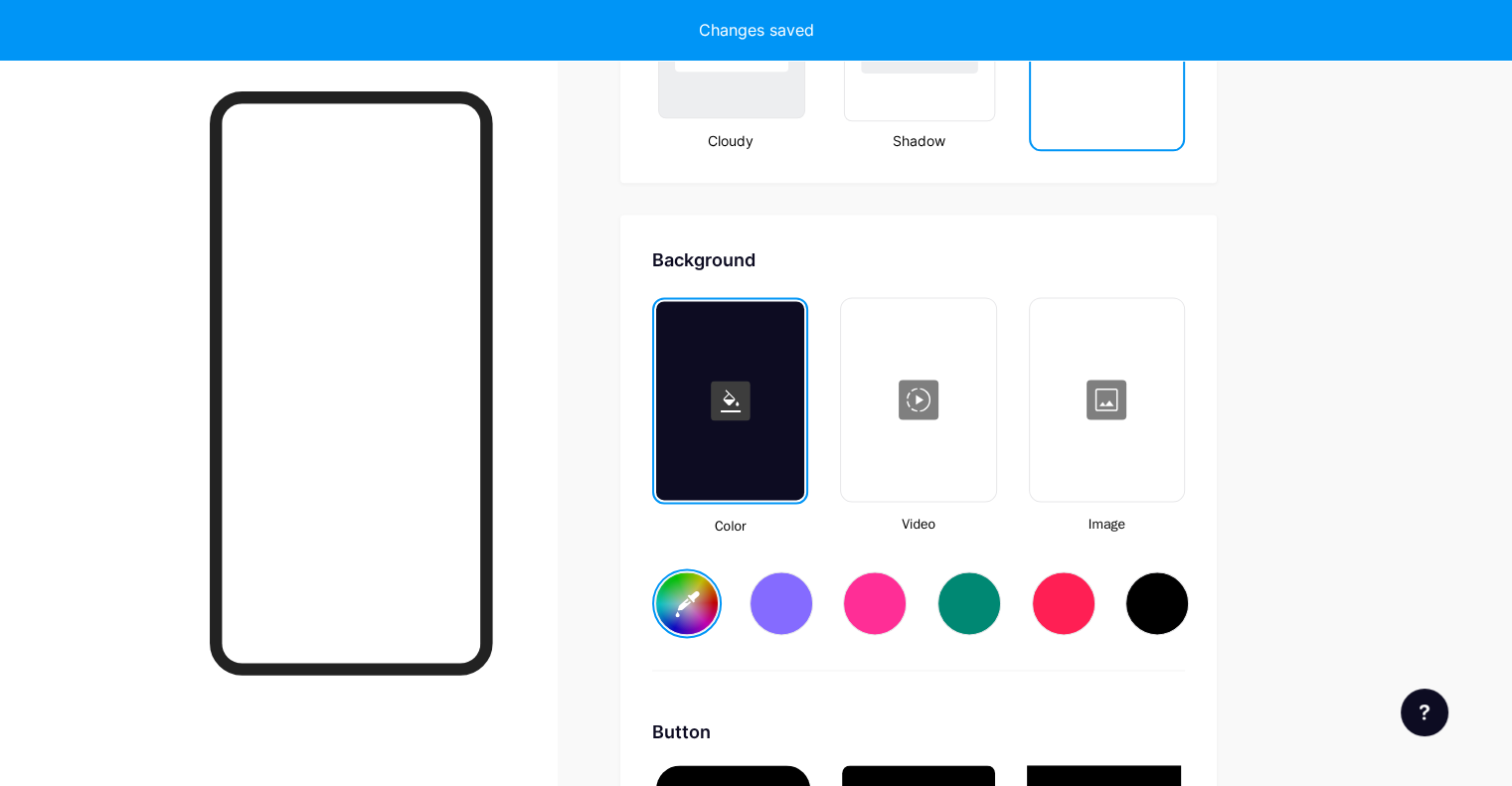 type on "#f6fdfe" 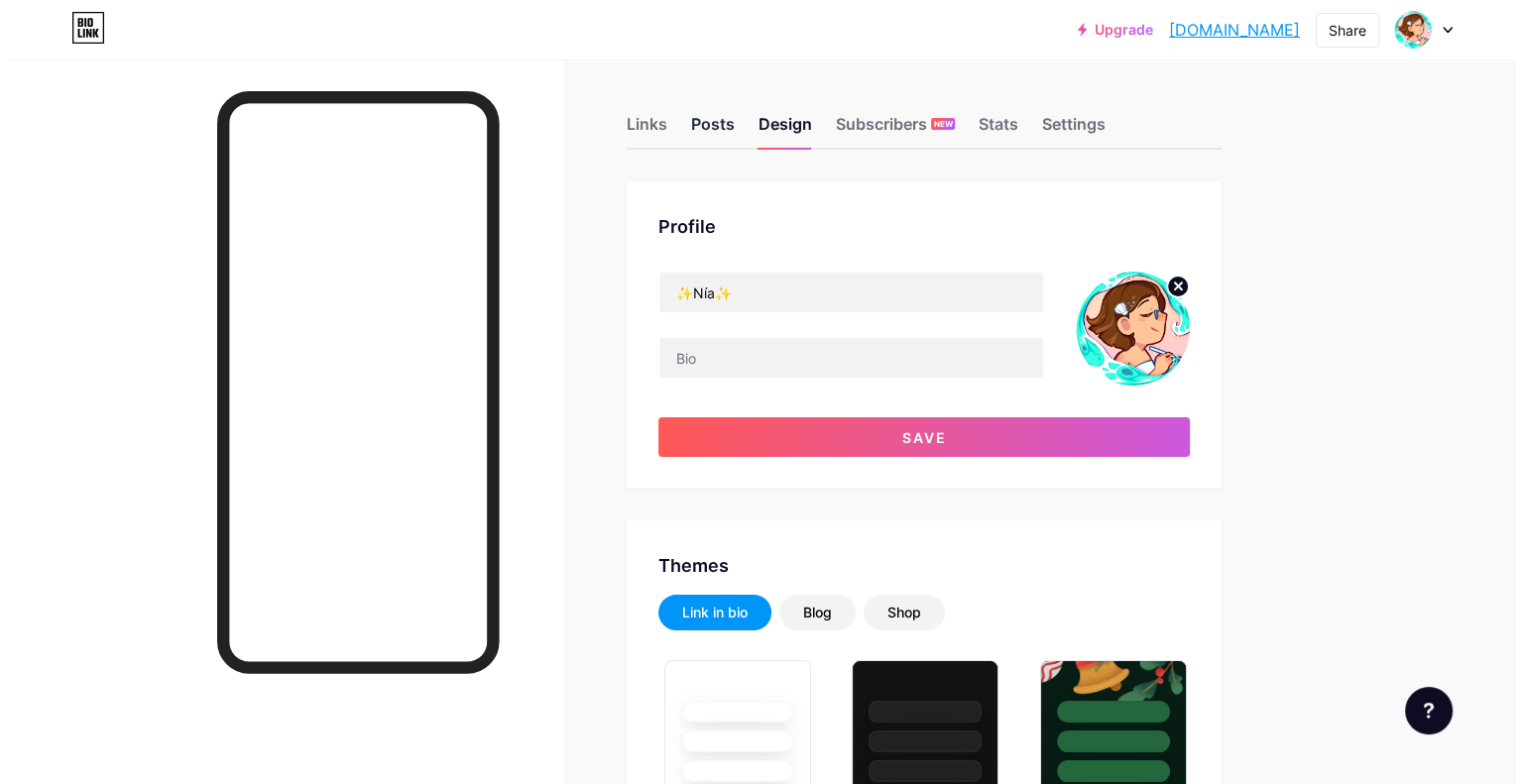 scroll, scrollTop: 0, scrollLeft: 0, axis: both 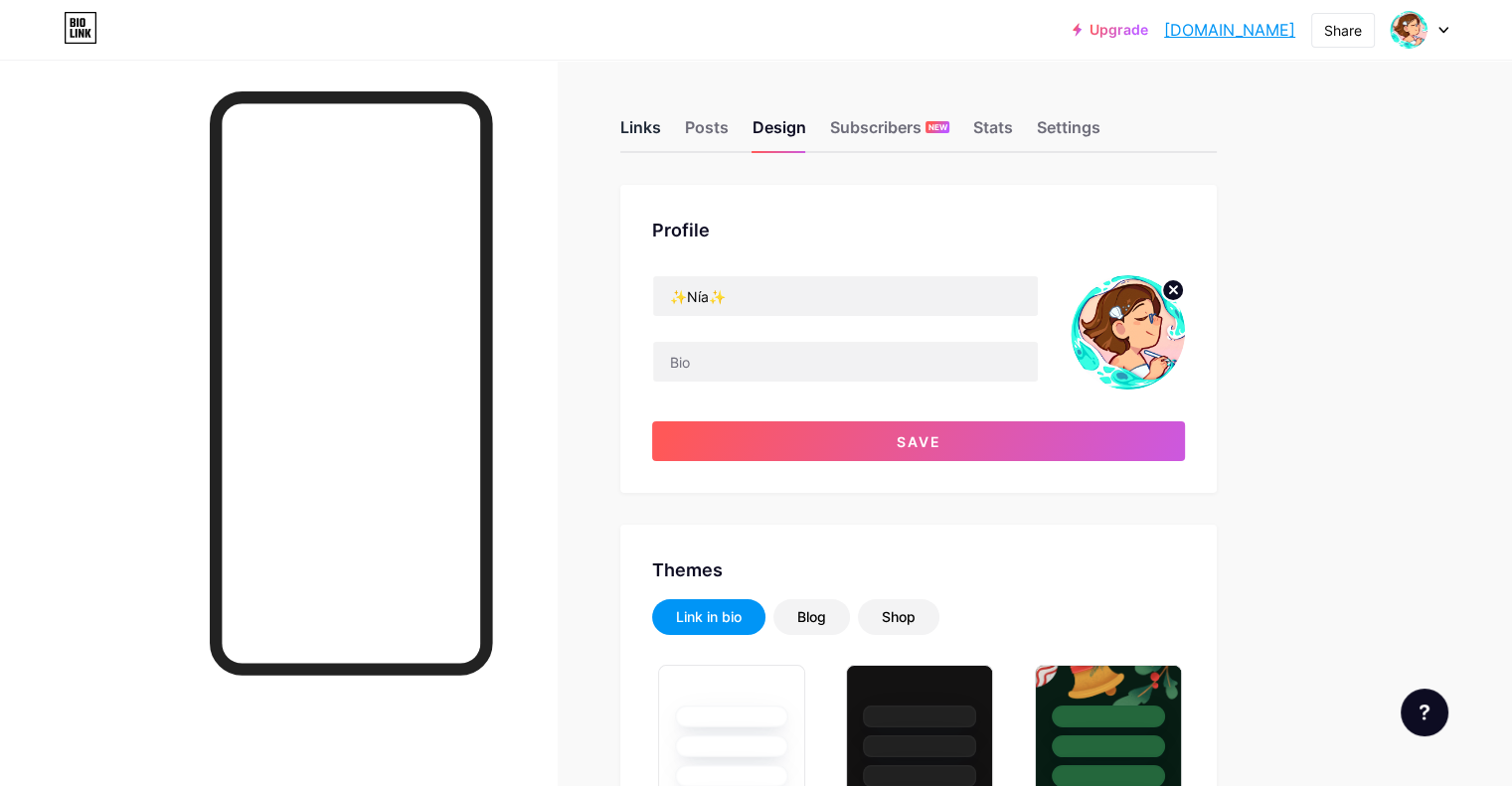 click on "Links" at bounding box center [640, 133] 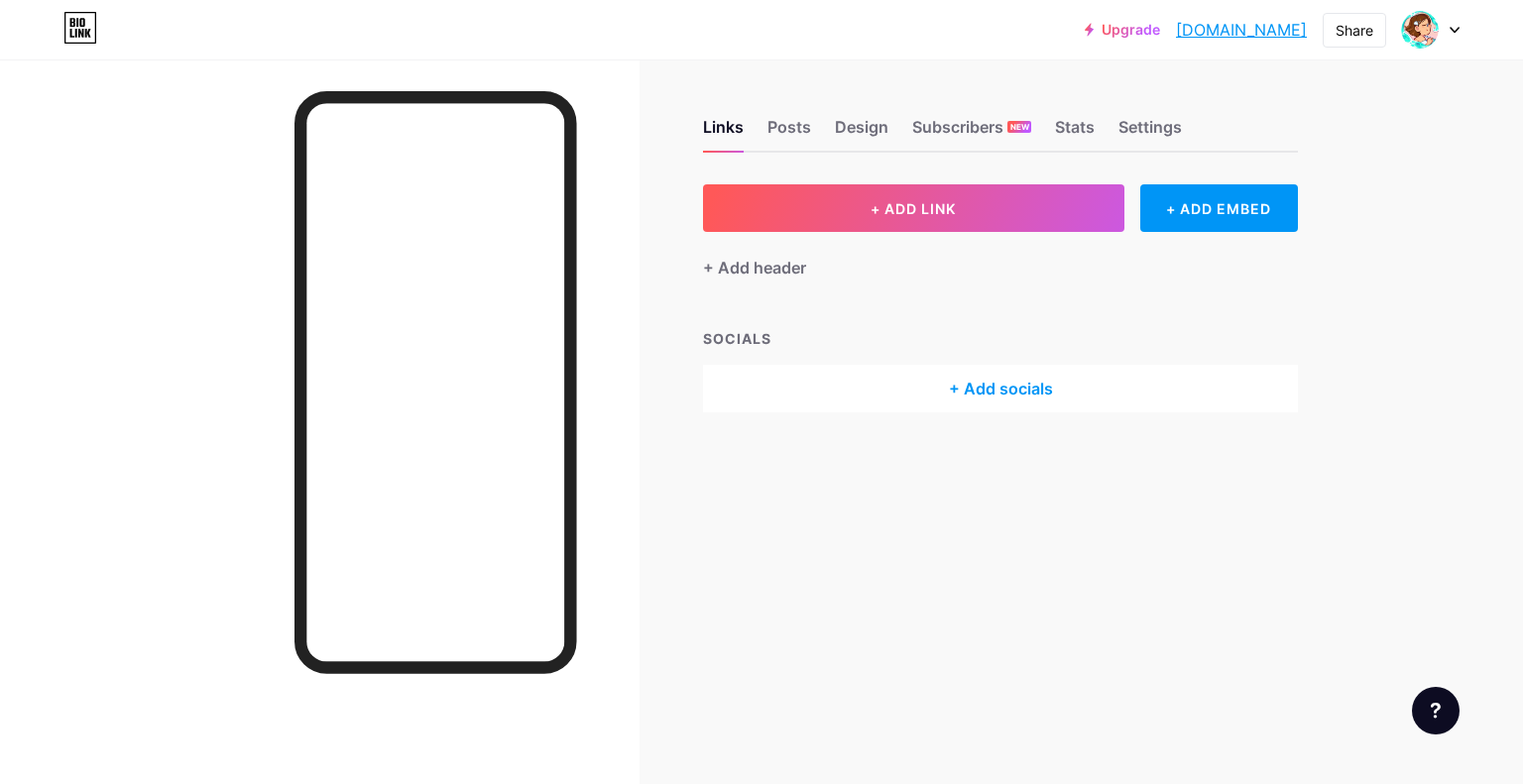 click on "+ Add socials" at bounding box center (1000, 389) 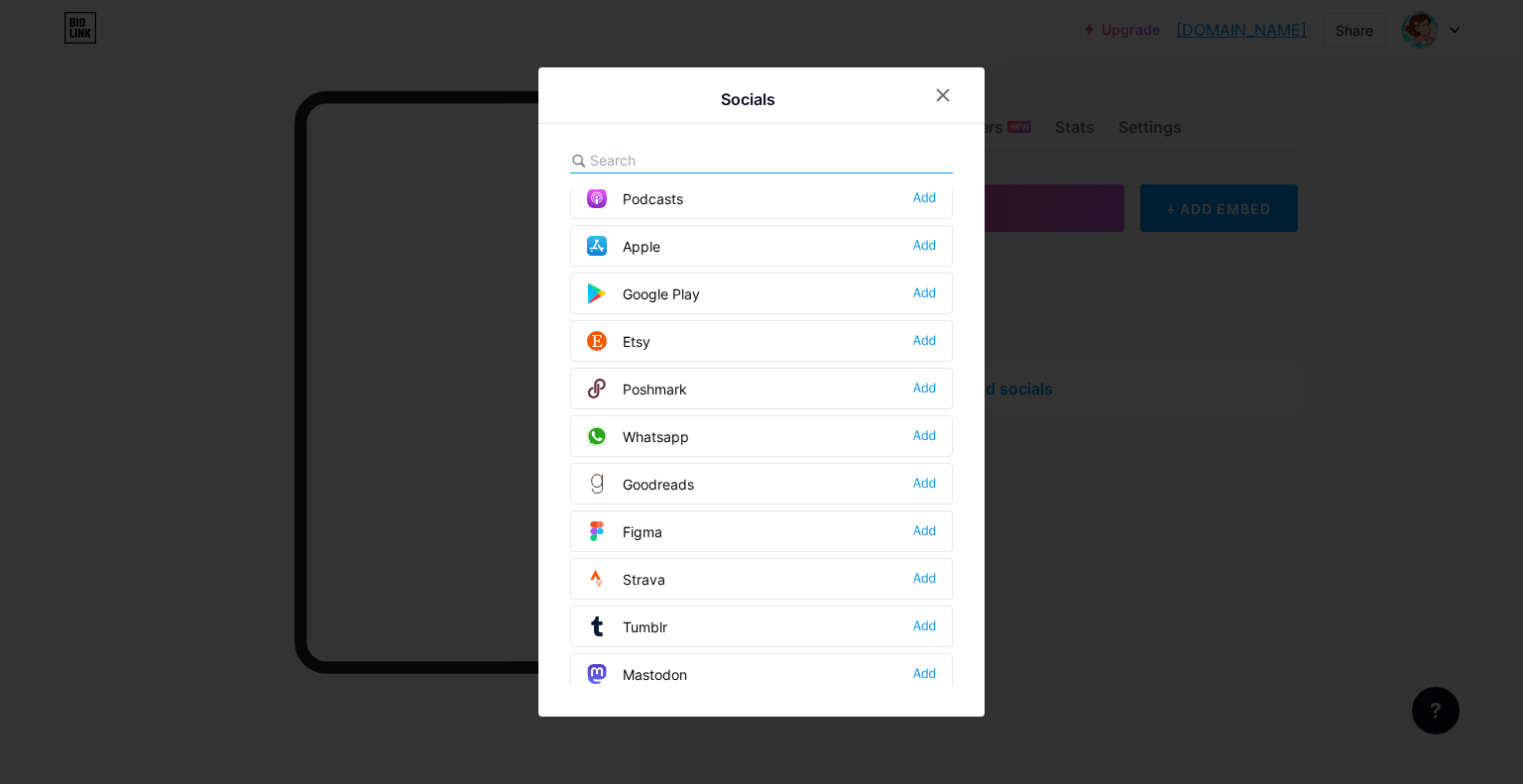 scroll, scrollTop: 1768, scrollLeft: 0, axis: vertical 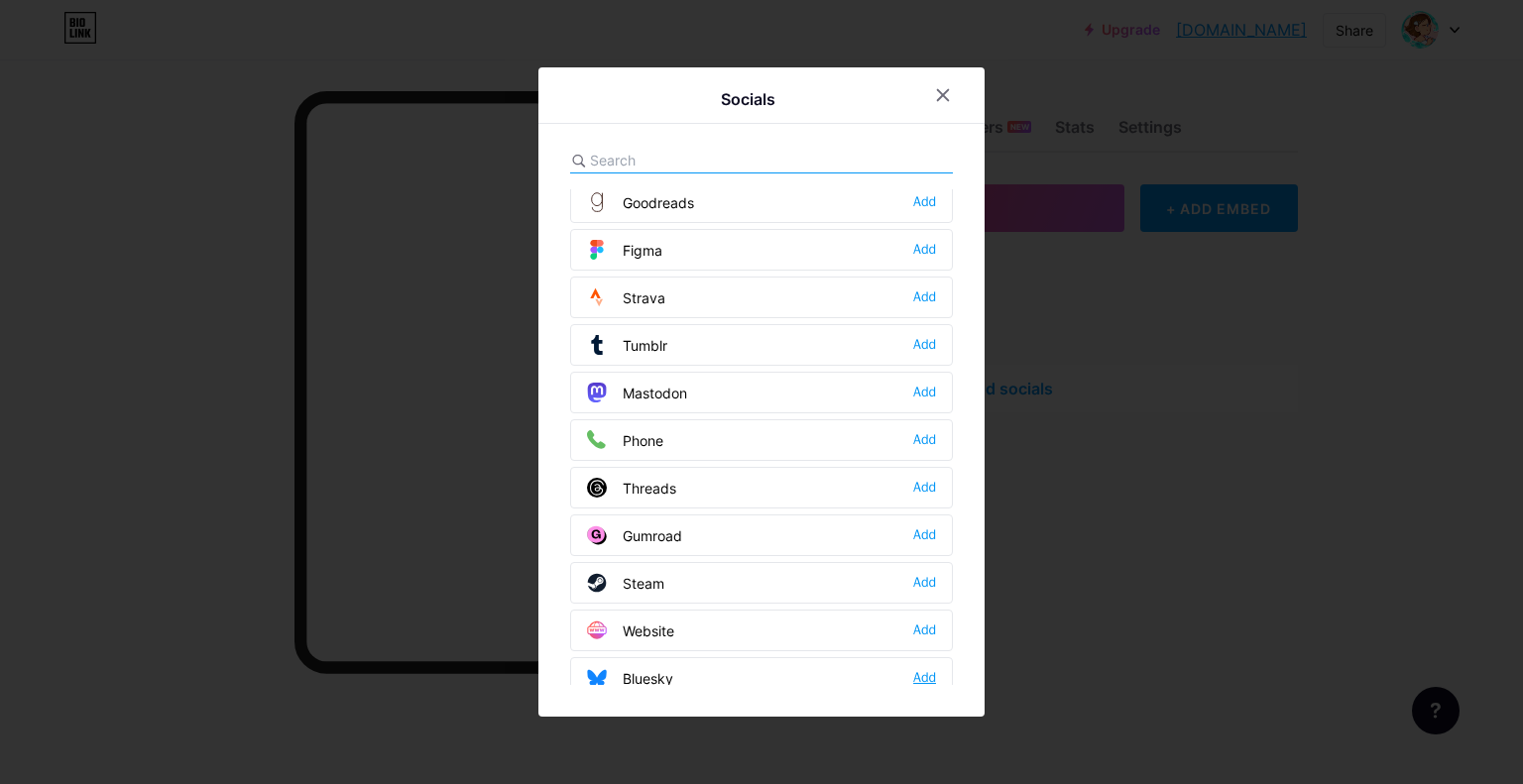 click on "Add" at bounding box center (924, 678) 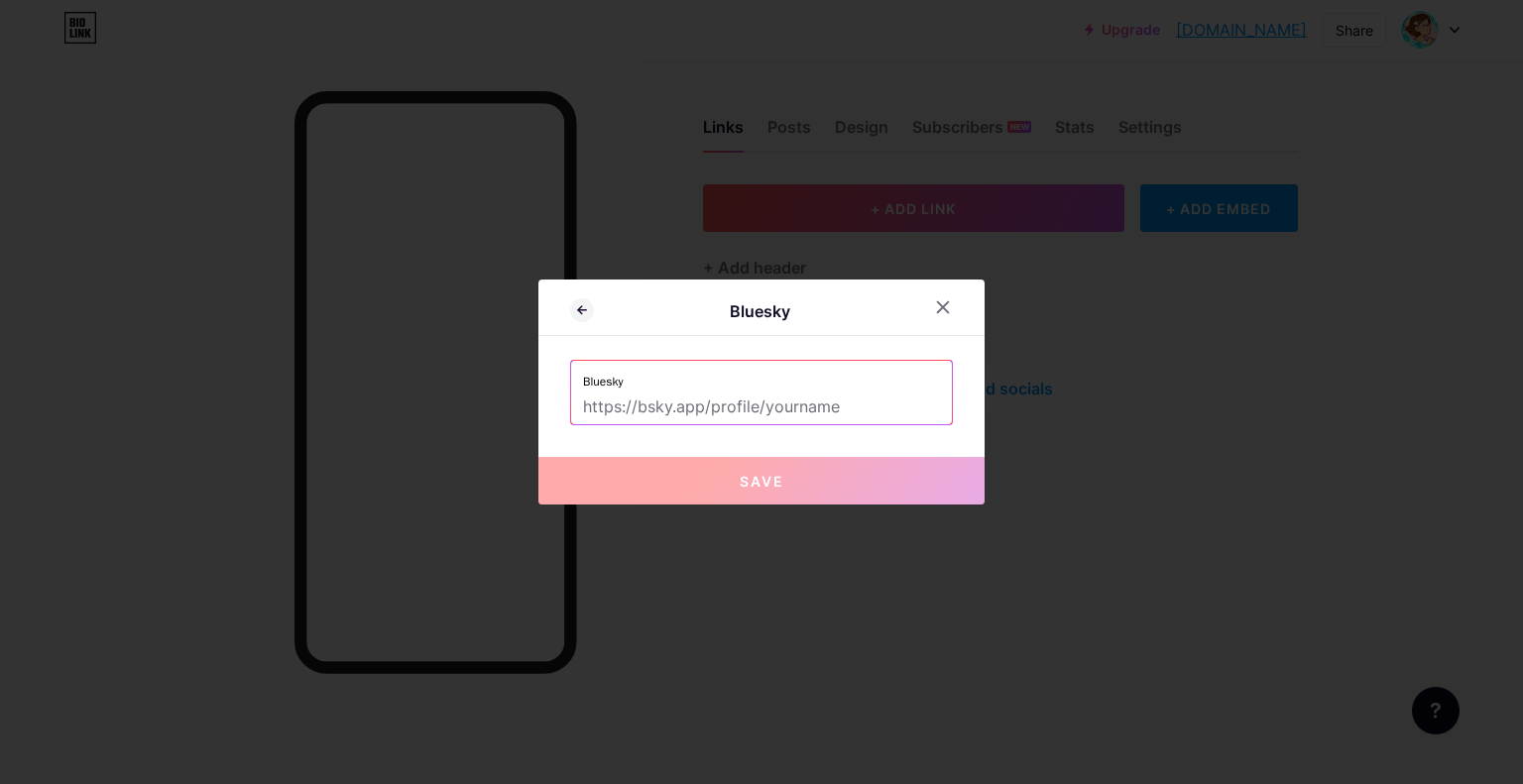 click at bounding box center (762, 407) 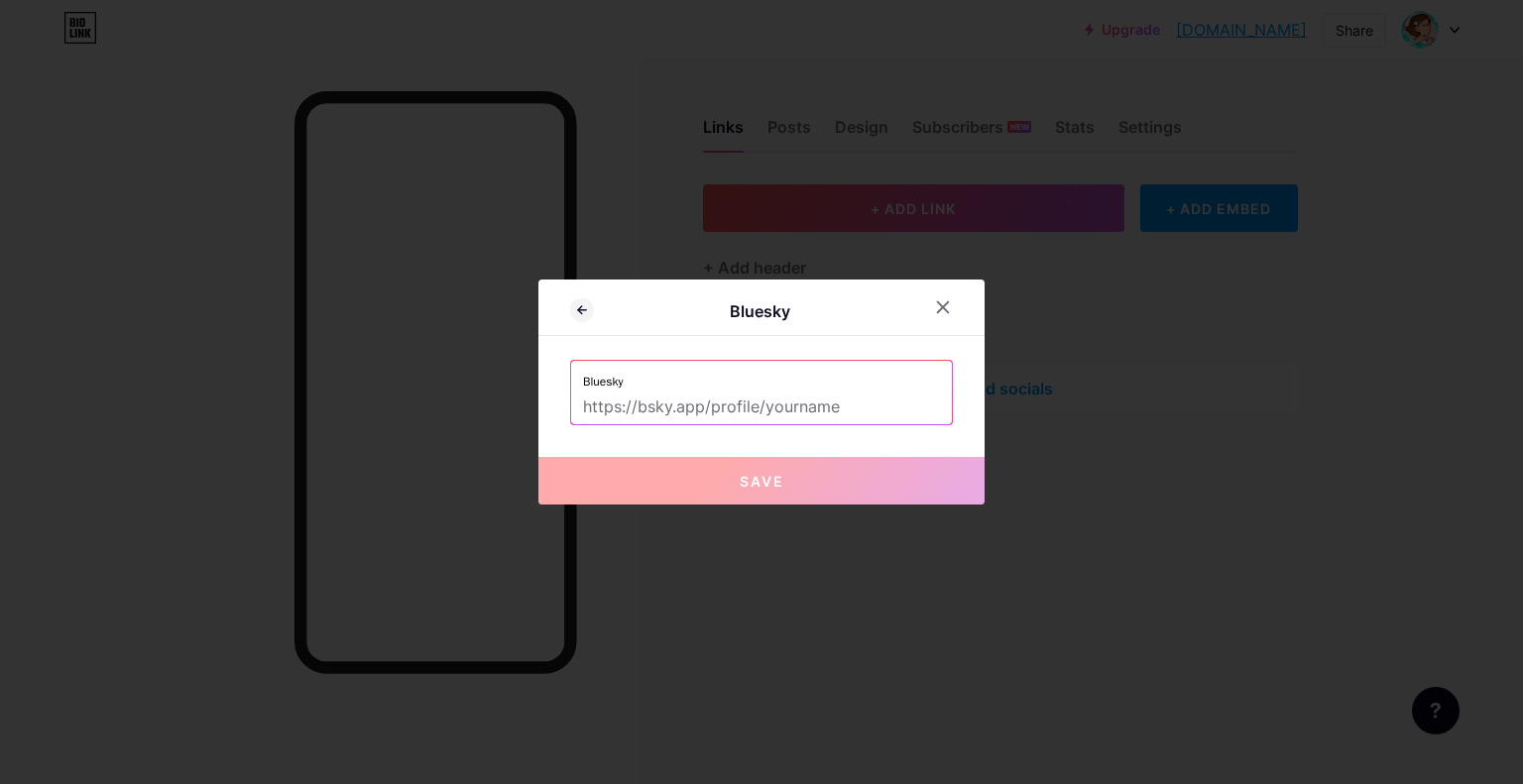 paste on "[URL][DOMAIN_NAME][DOMAIN_NAME]" 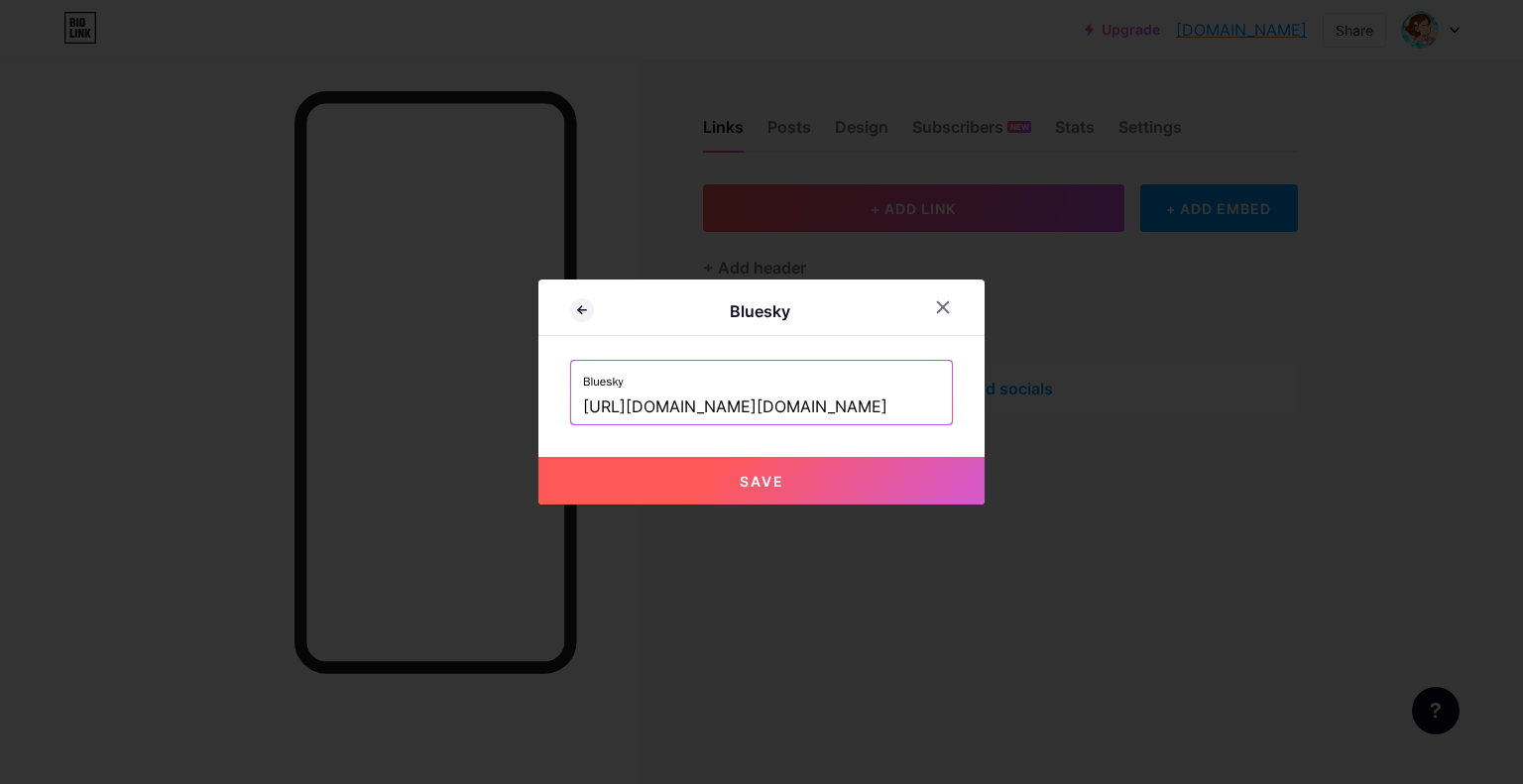 type on "[URL][DOMAIN_NAME][DOMAIN_NAME]" 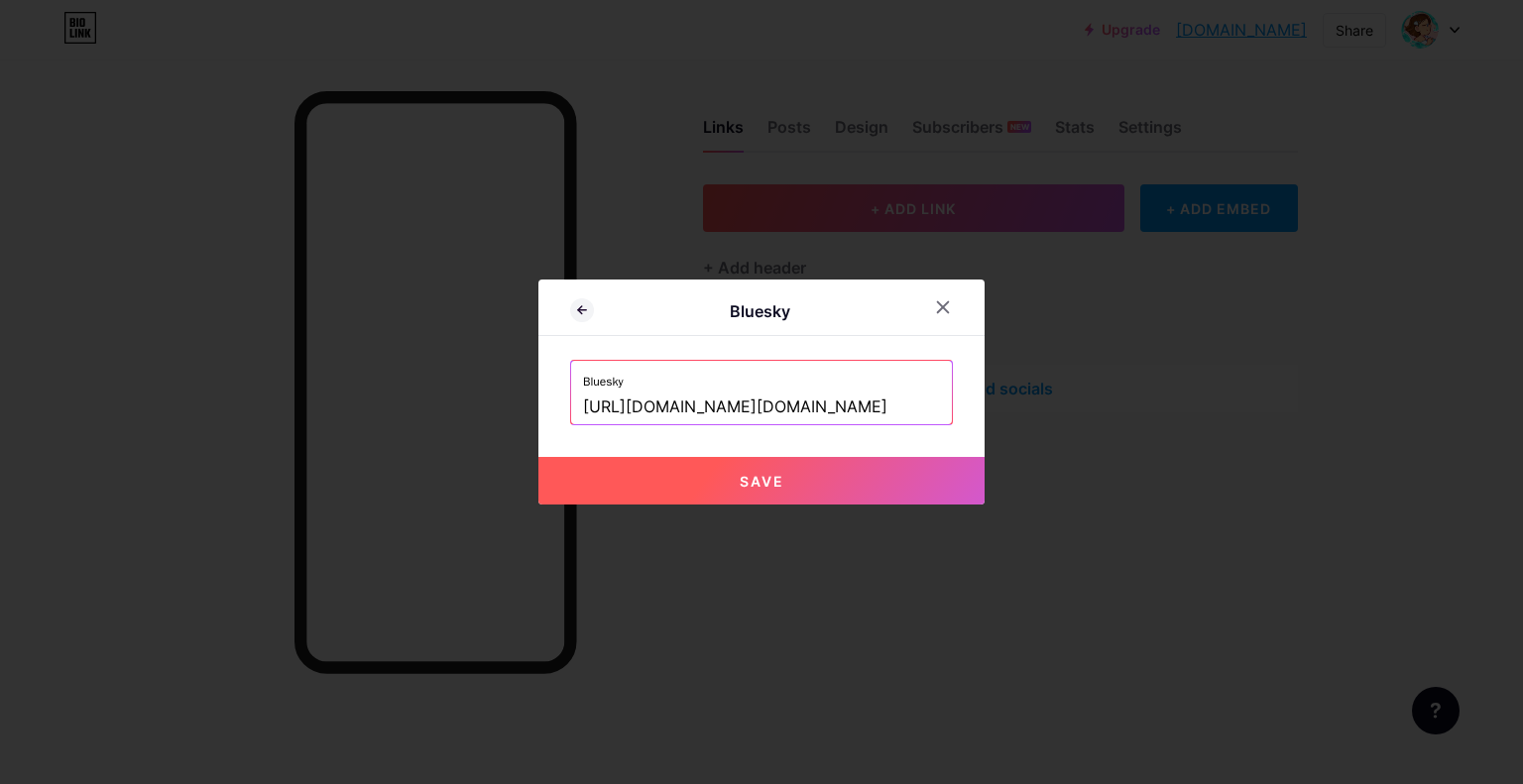 click on "Save" at bounding box center [762, 481] 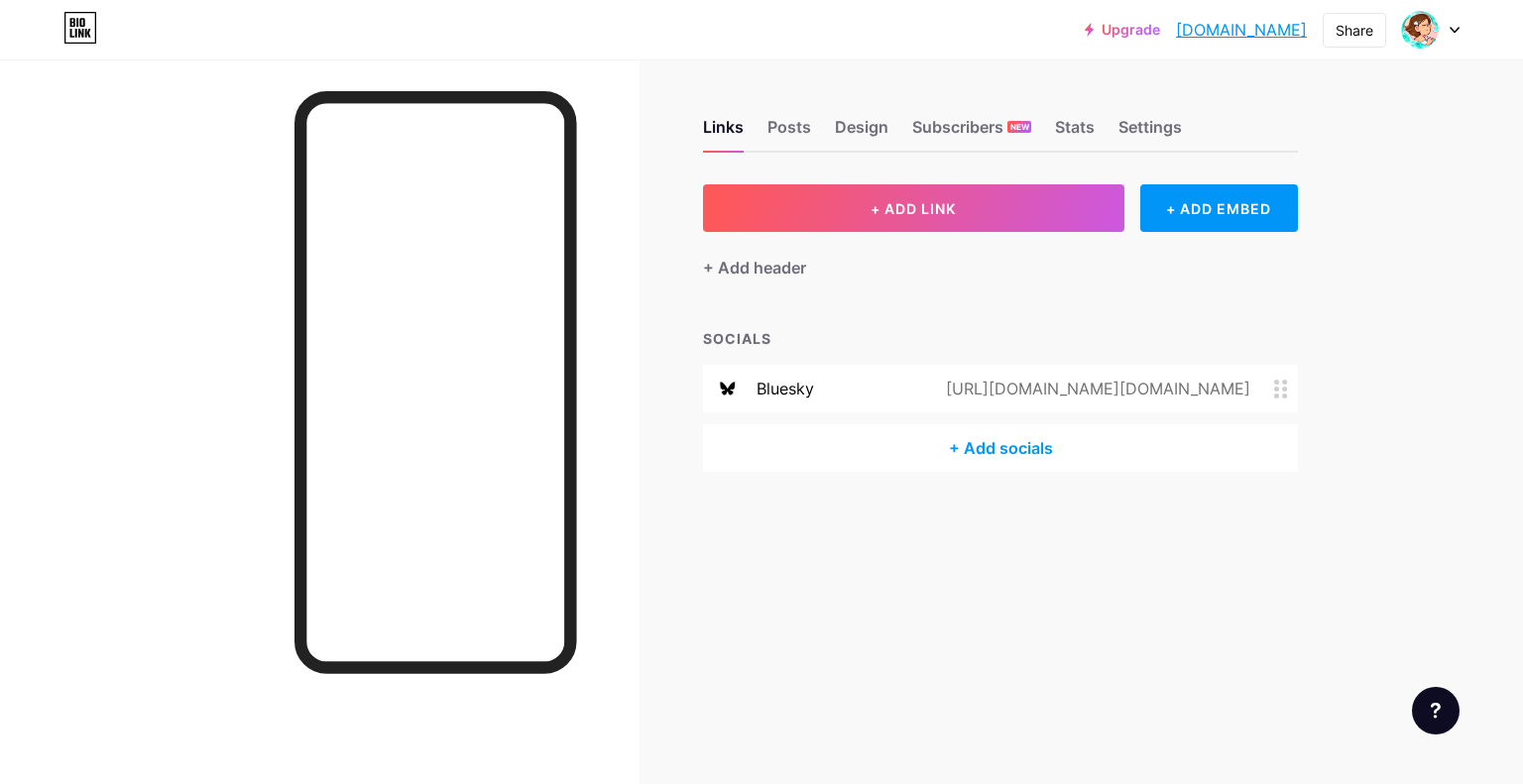 click on "+ Add socials" at bounding box center (1000, 448) 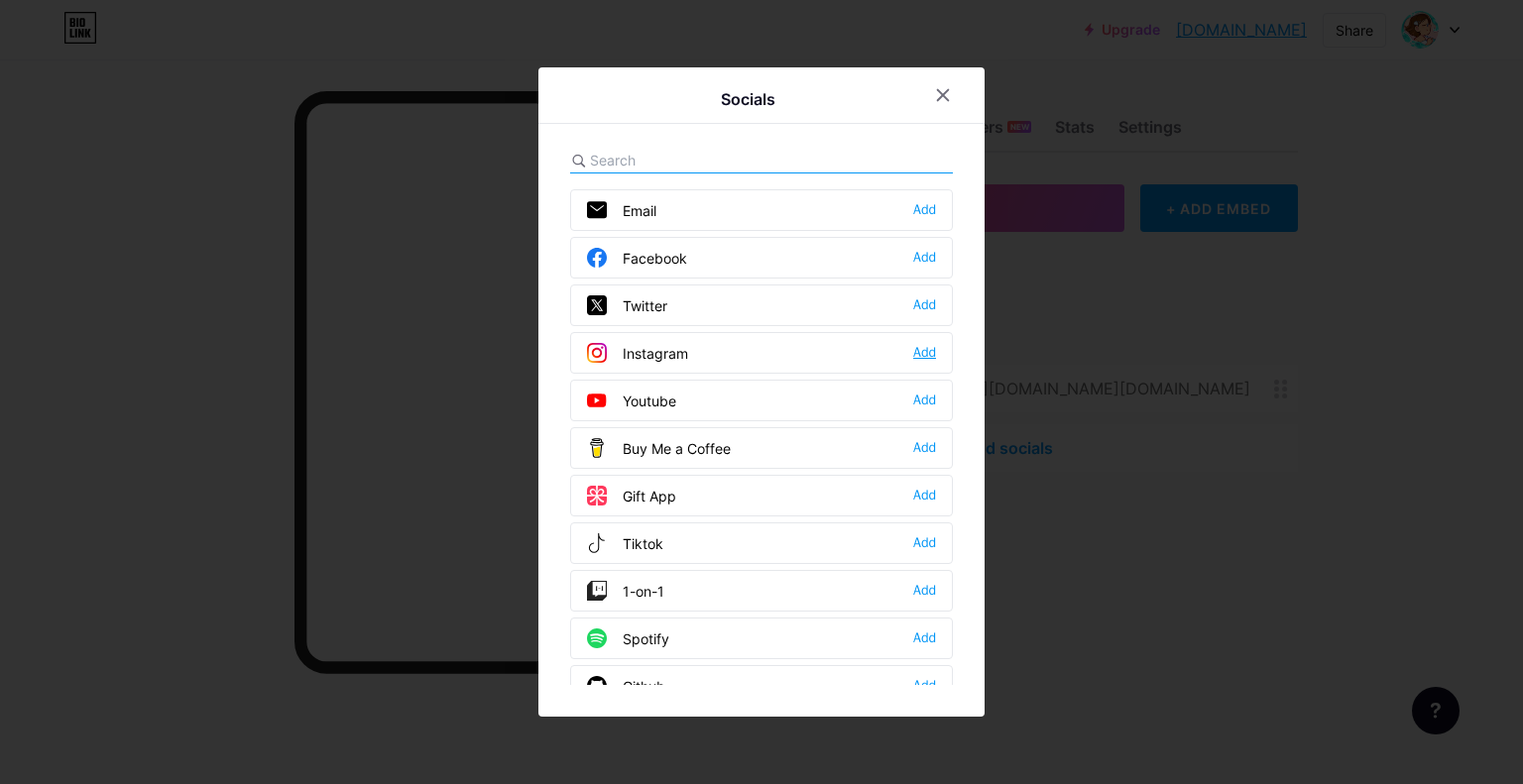 click on "Add" at bounding box center (924, 353) 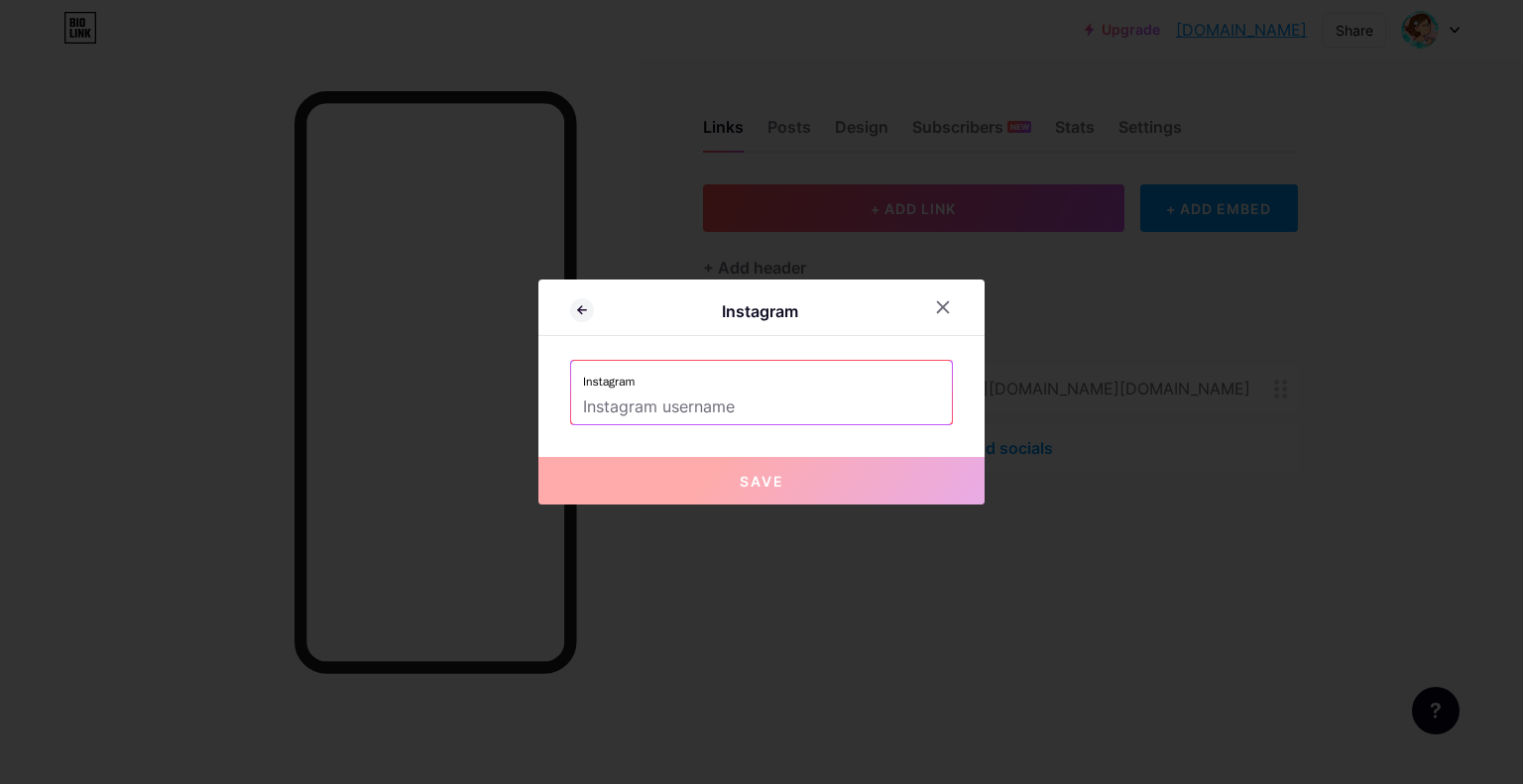 click at bounding box center [762, 407] 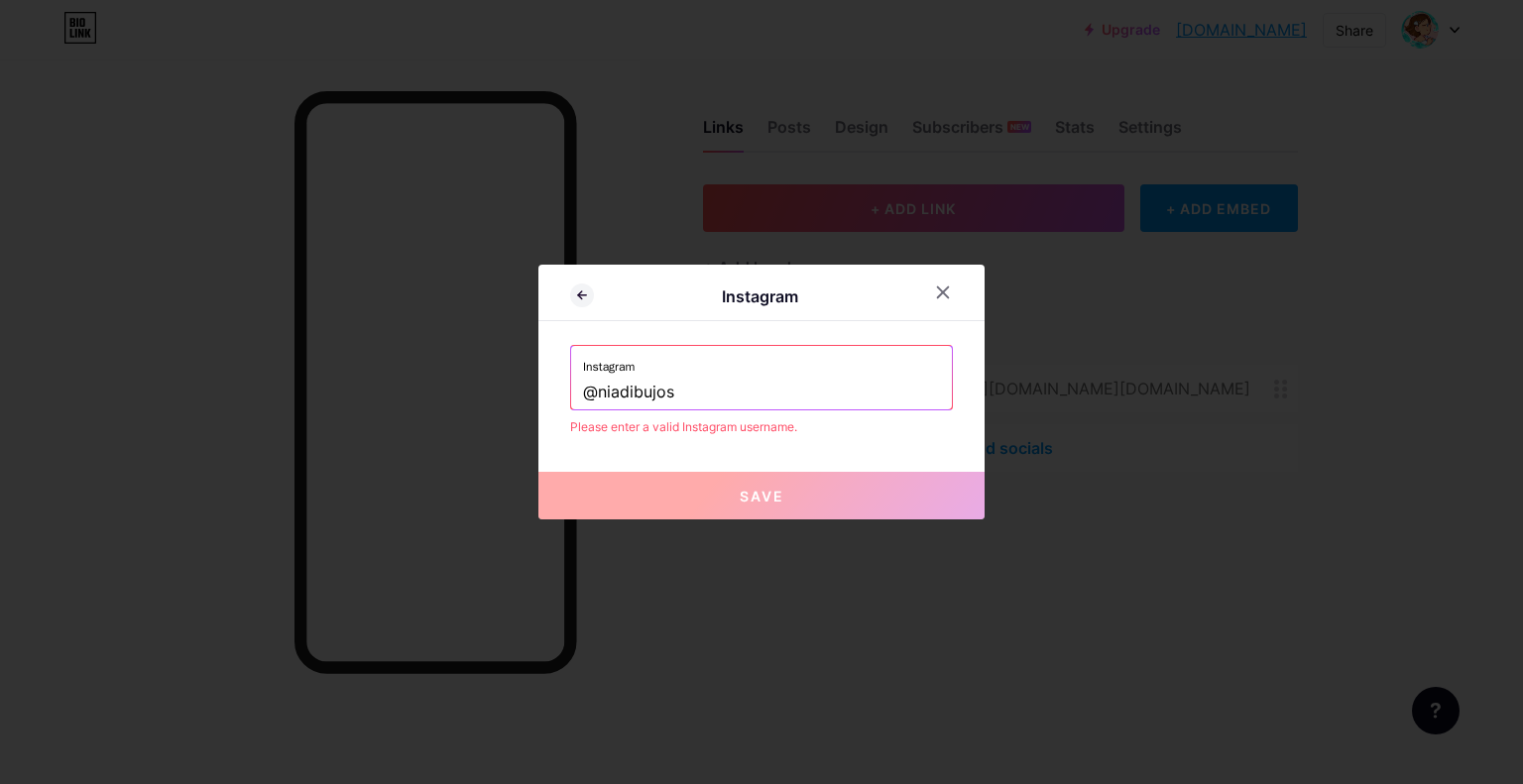click on "Save" at bounding box center (762, 496) 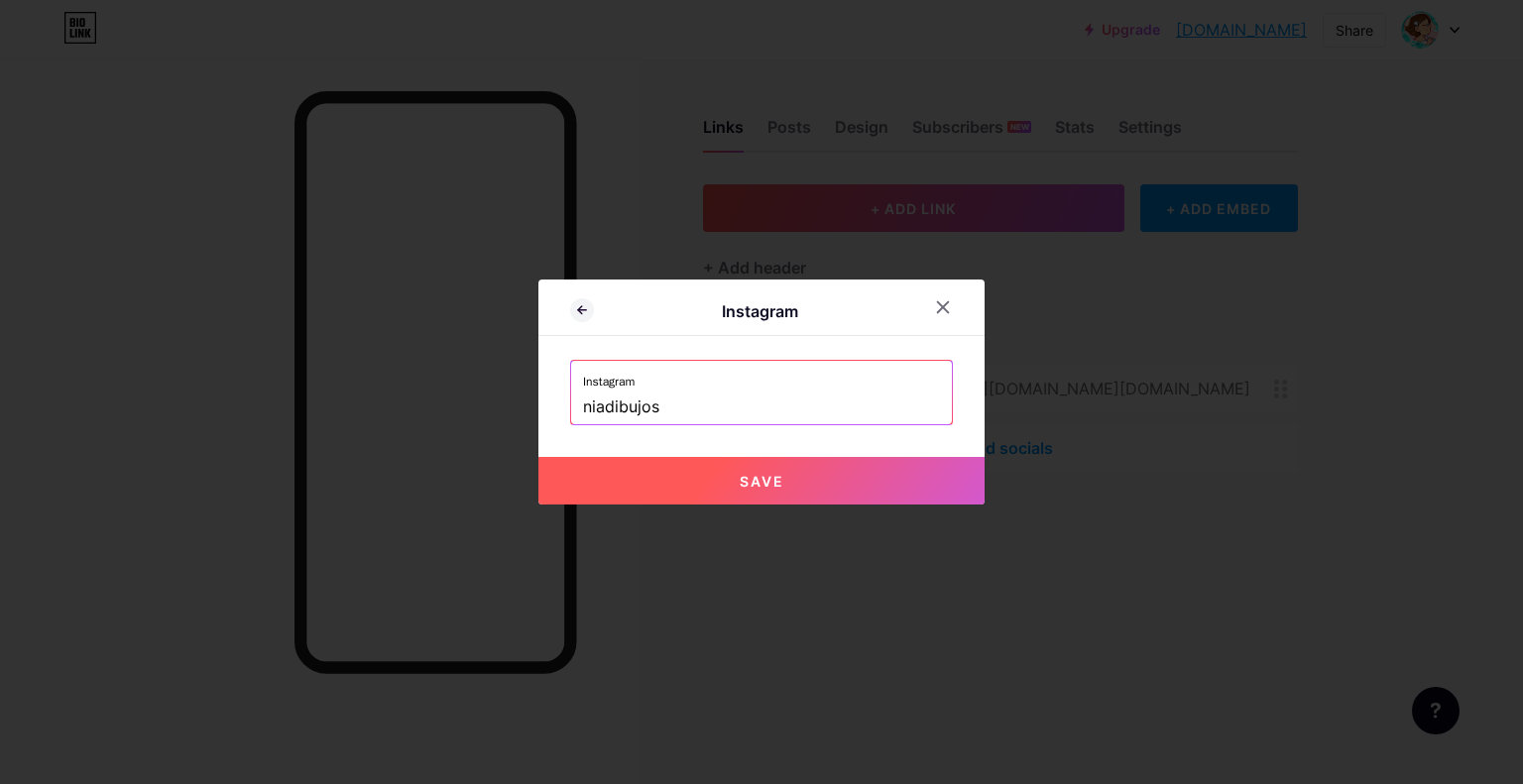 click on "Save" at bounding box center [762, 481] 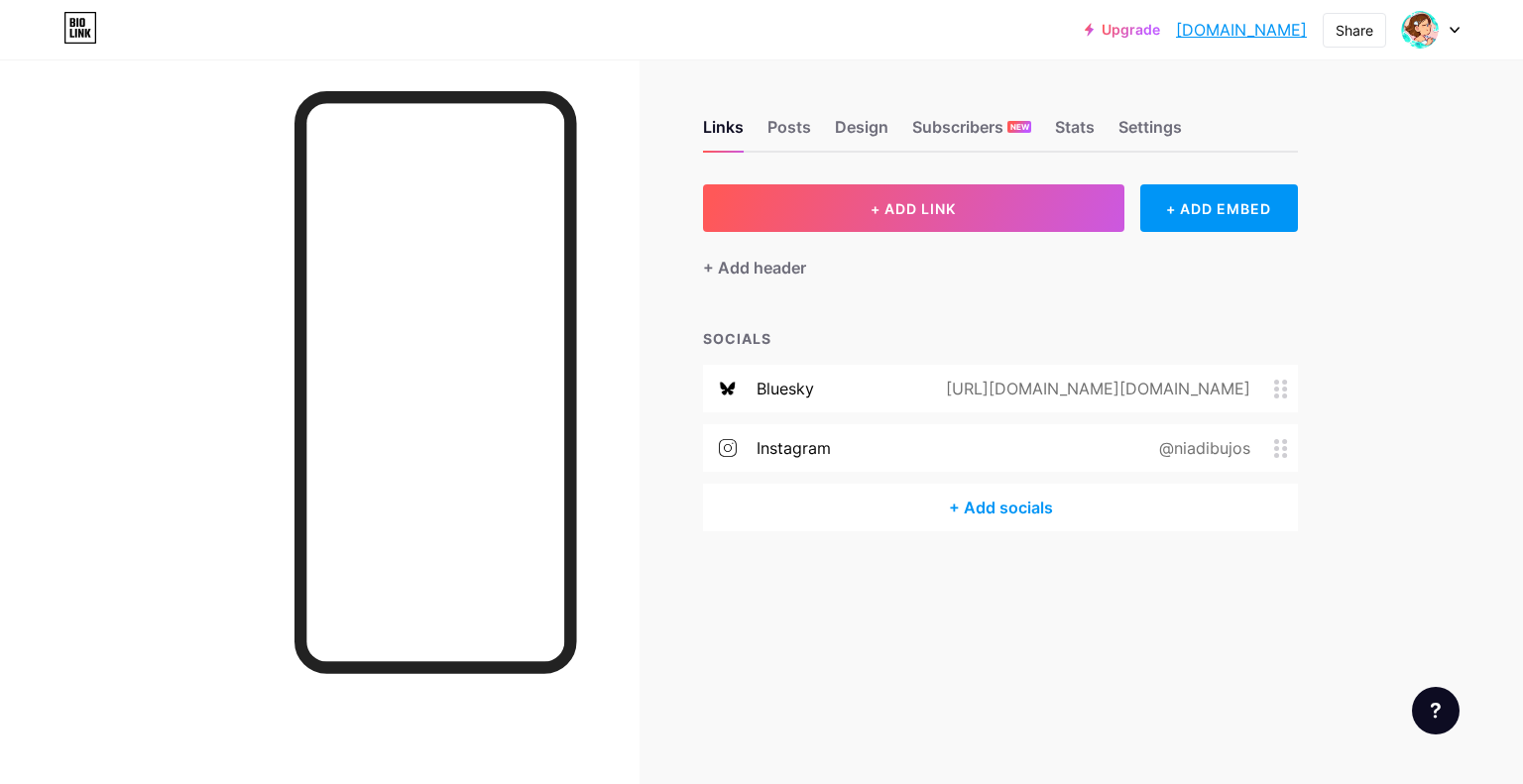 click on "+ Add socials" at bounding box center (1000, 507) 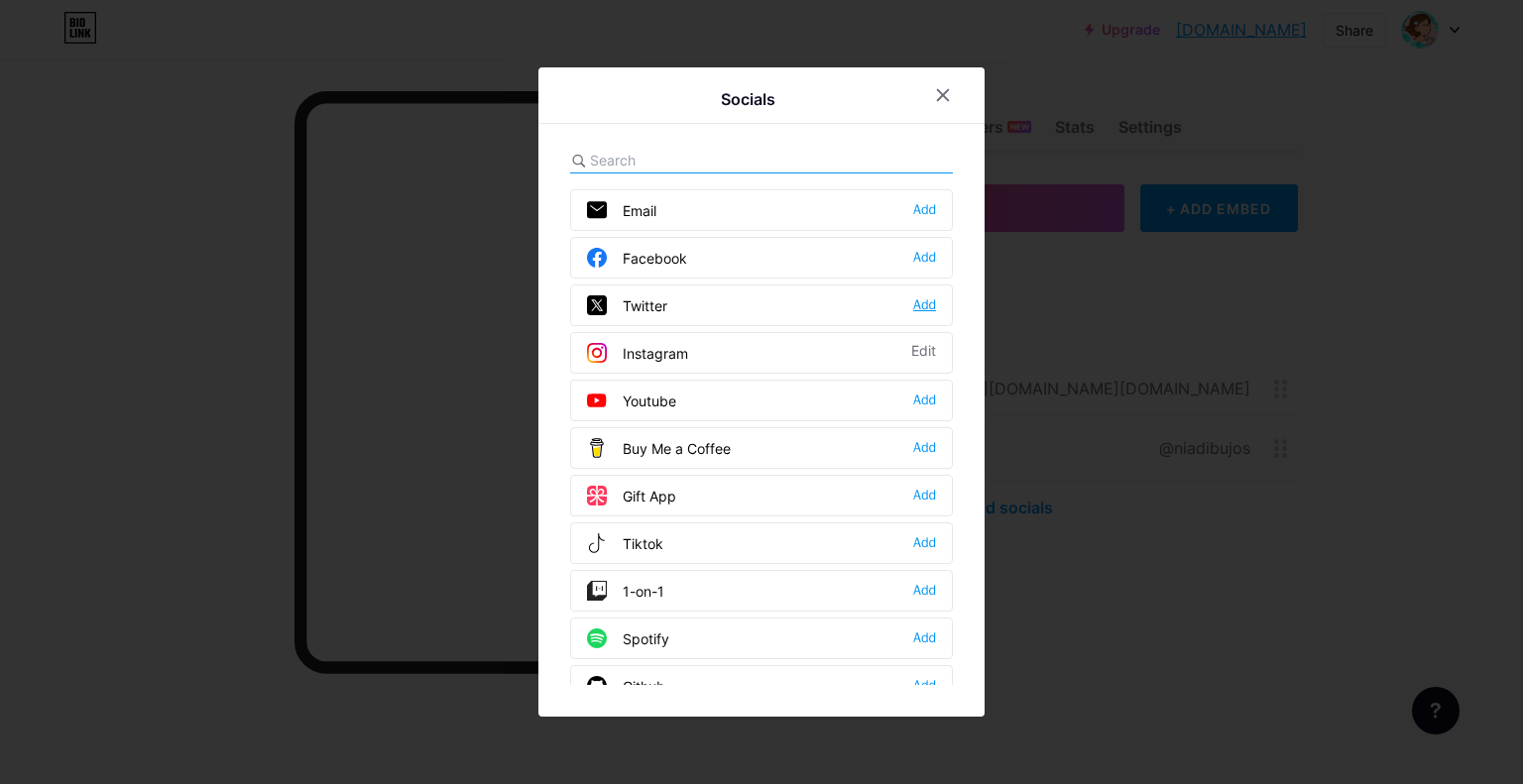 click on "Add" at bounding box center (924, 305) 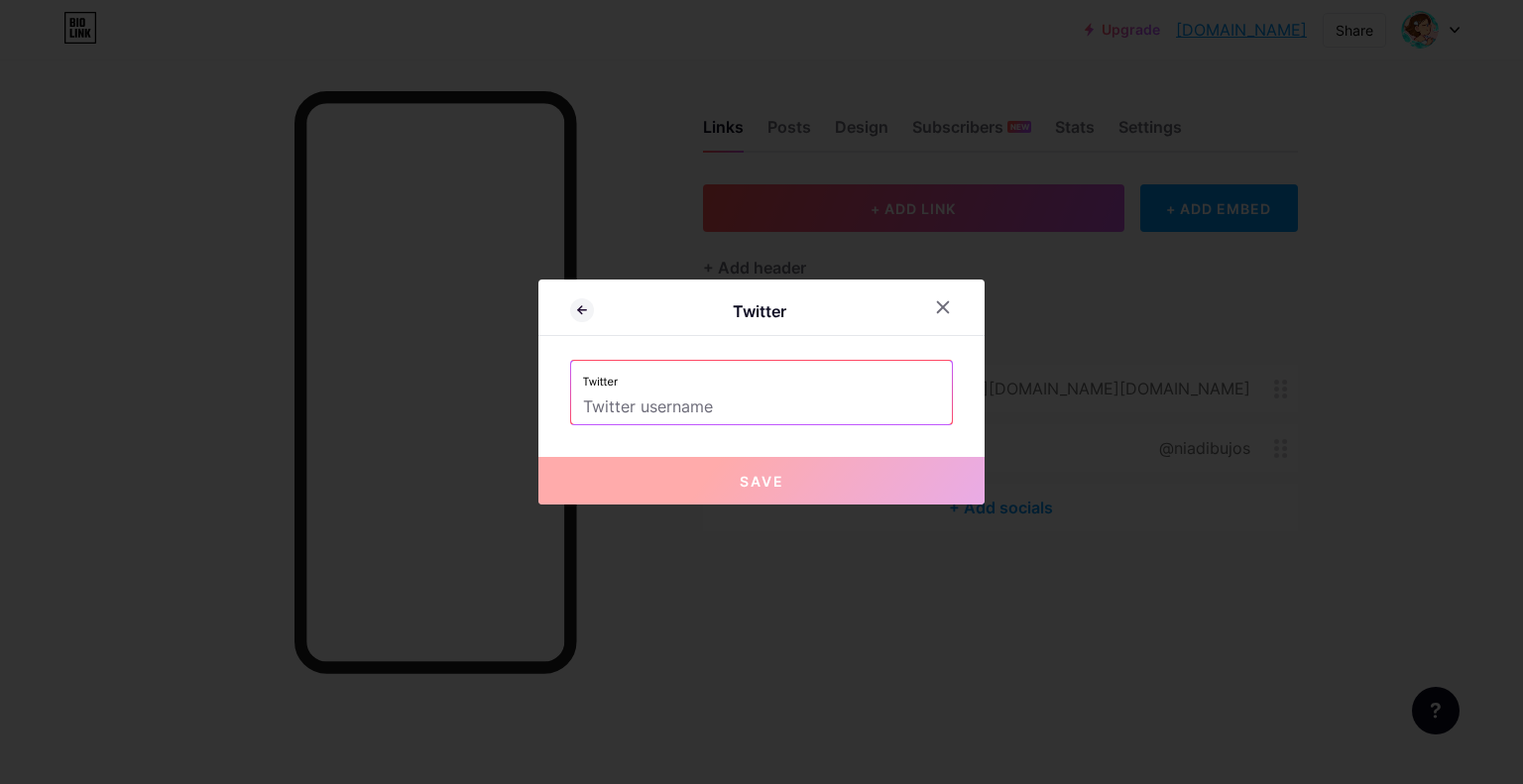 click at bounding box center (762, 407) 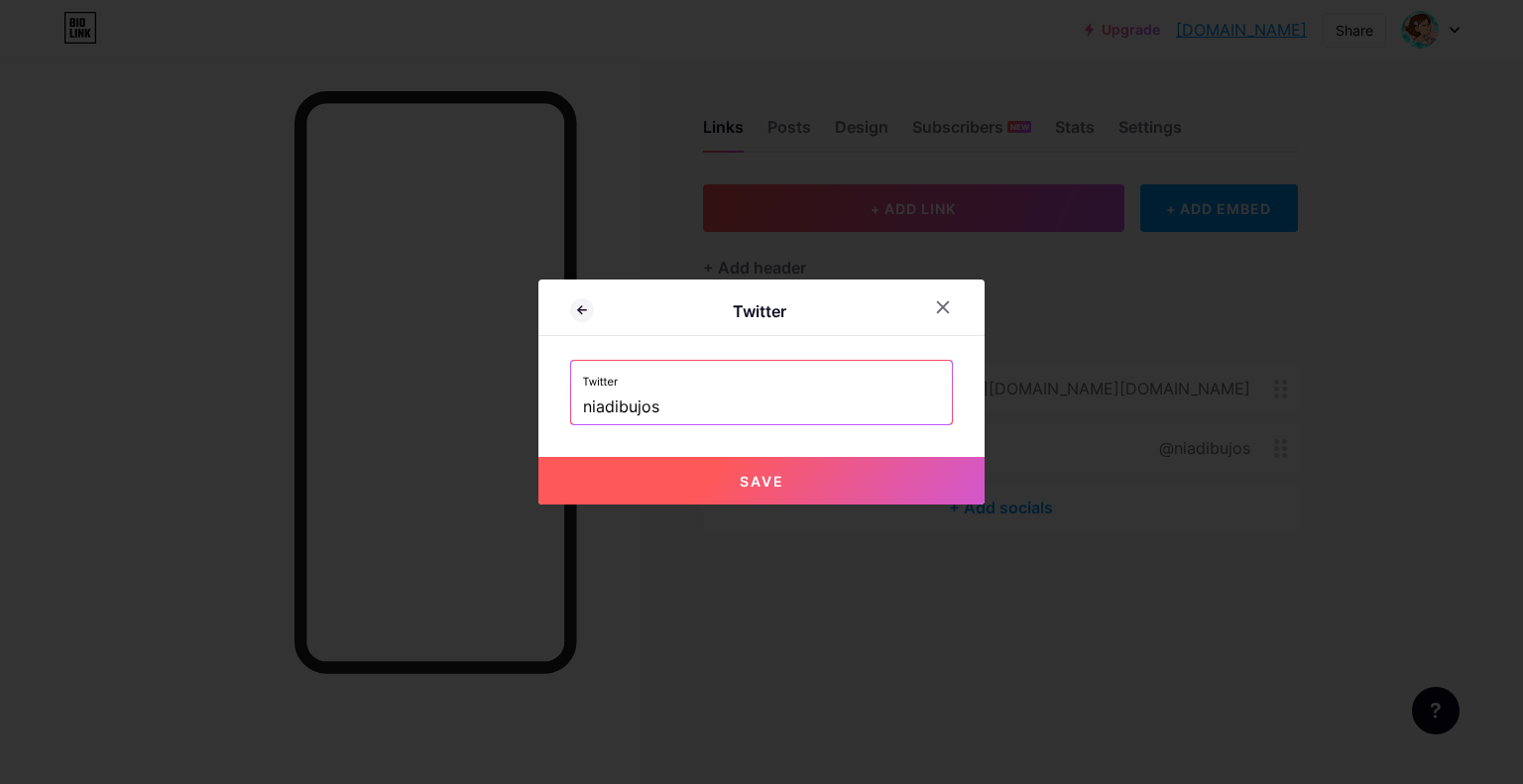 click on "Save" at bounding box center [762, 481] 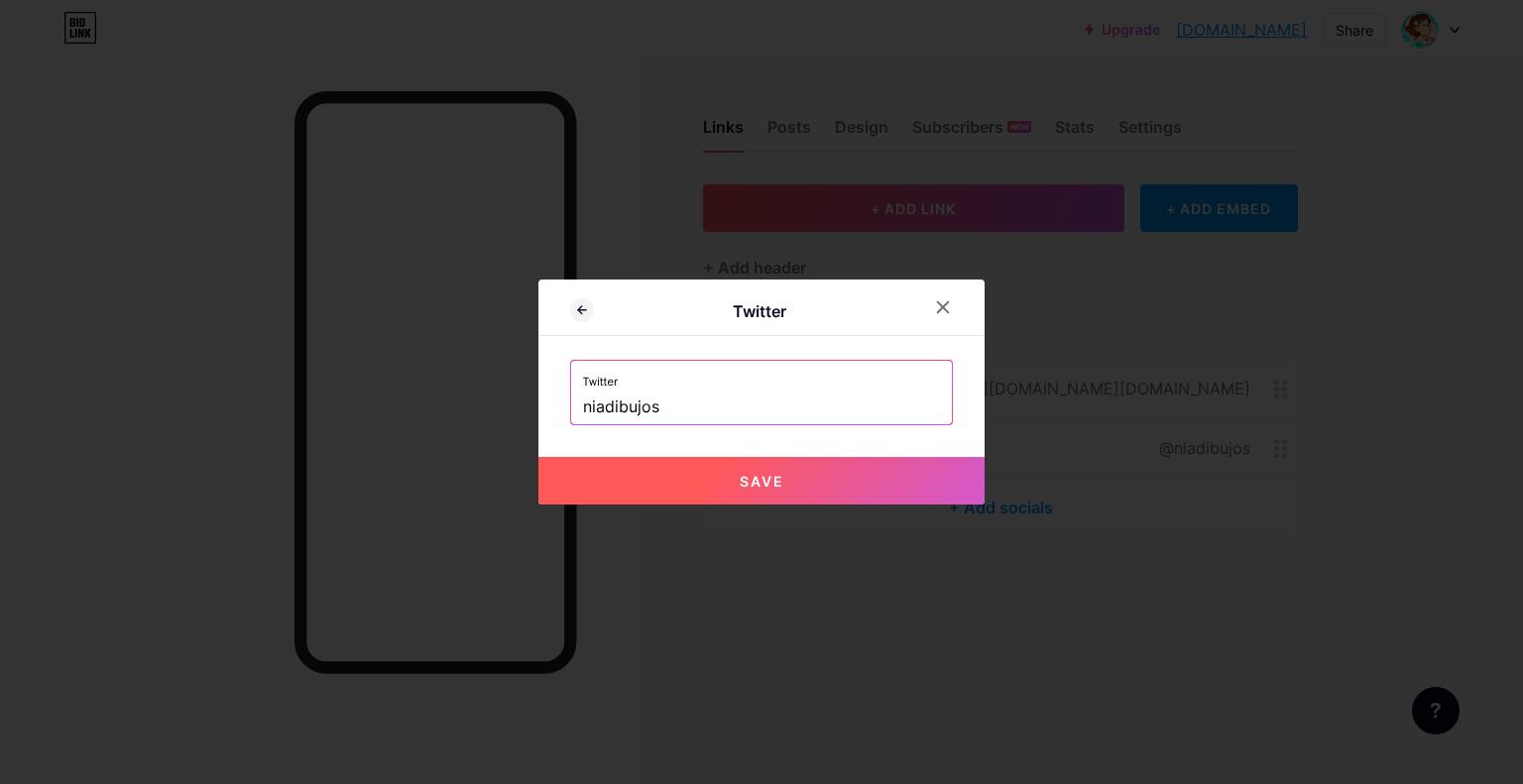 type on "[URL][DOMAIN_NAME]" 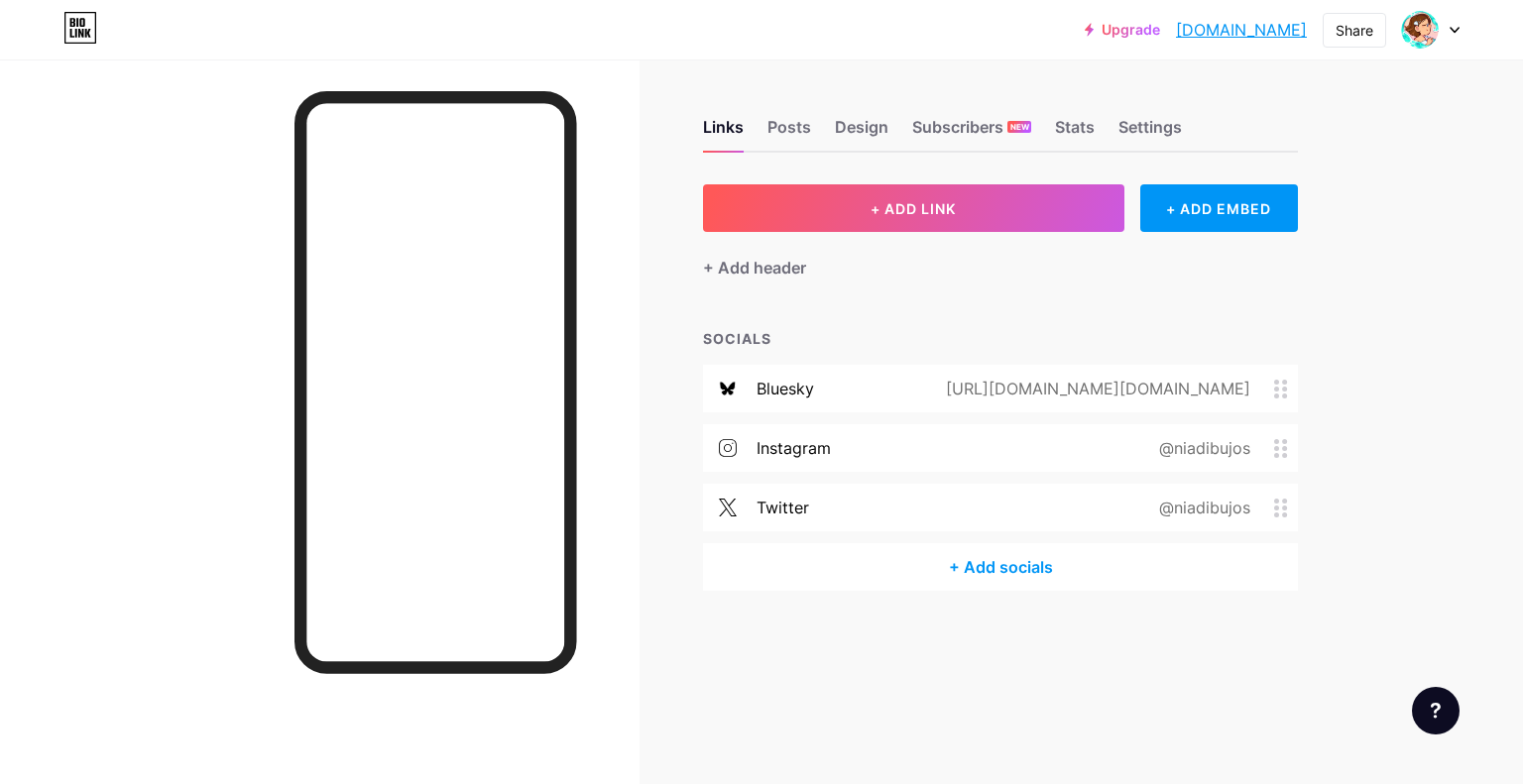 click on "+ Add socials" at bounding box center (1000, 567) 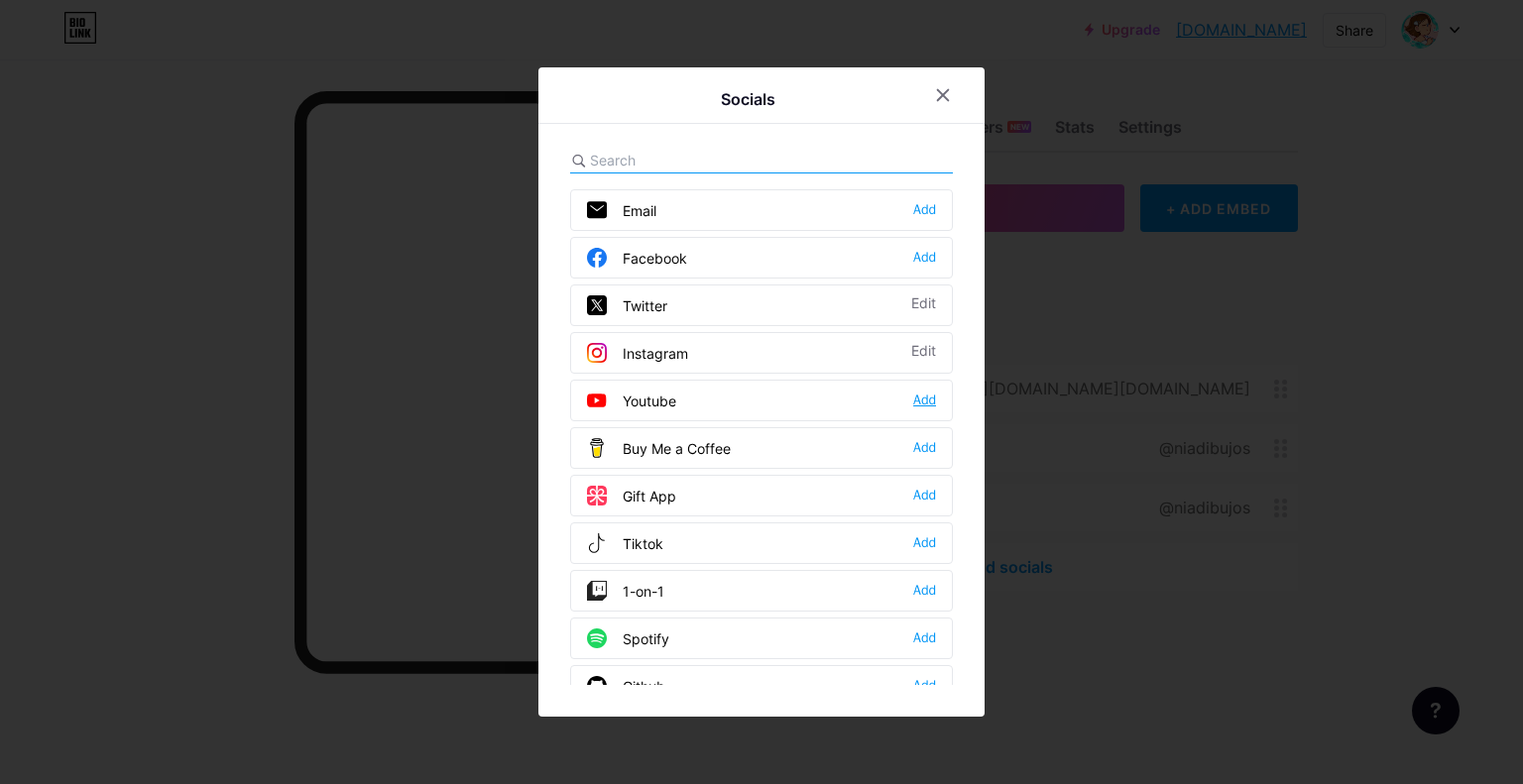click on "Add" at bounding box center (924, 400) 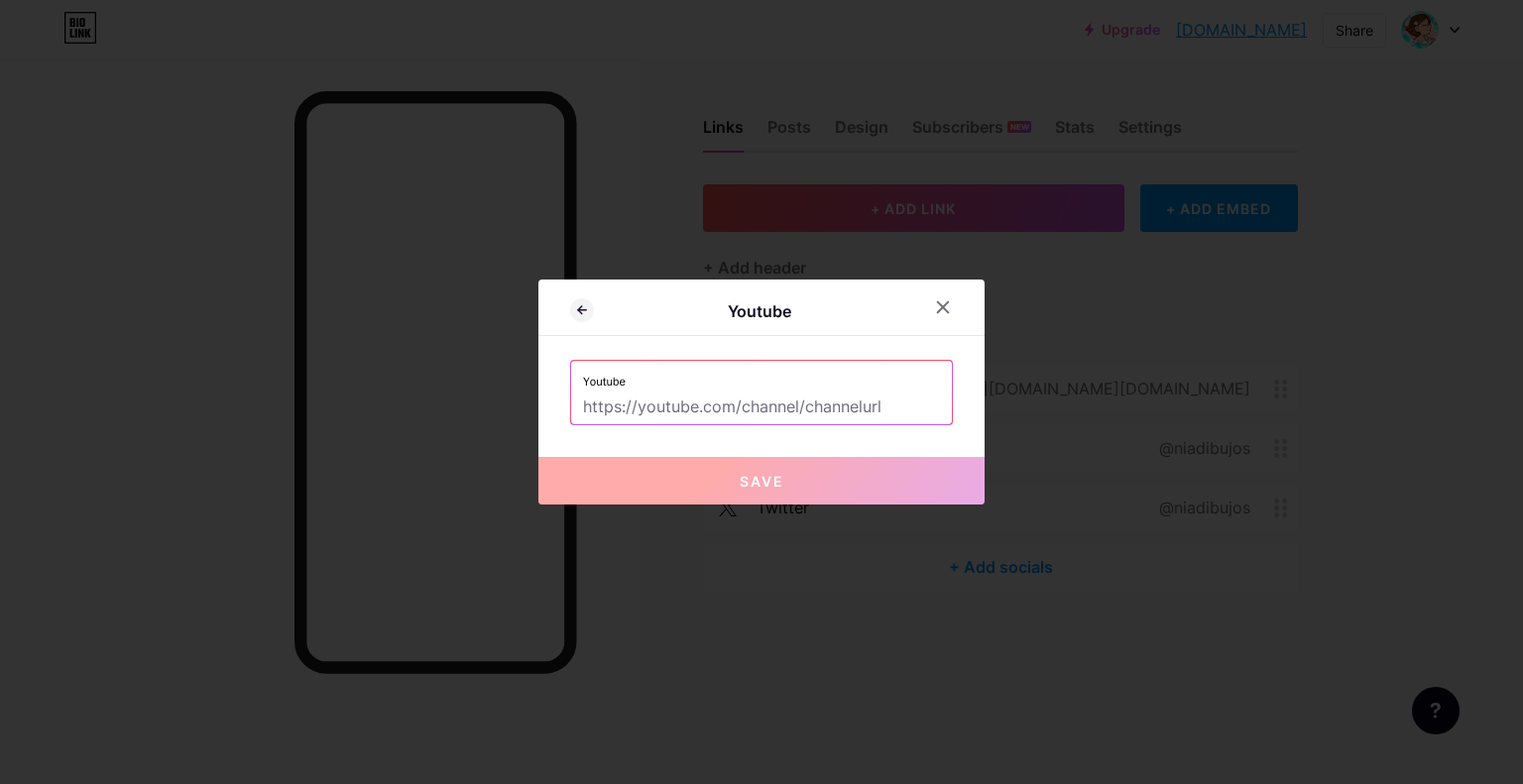 click at bounding box center (762, 407) 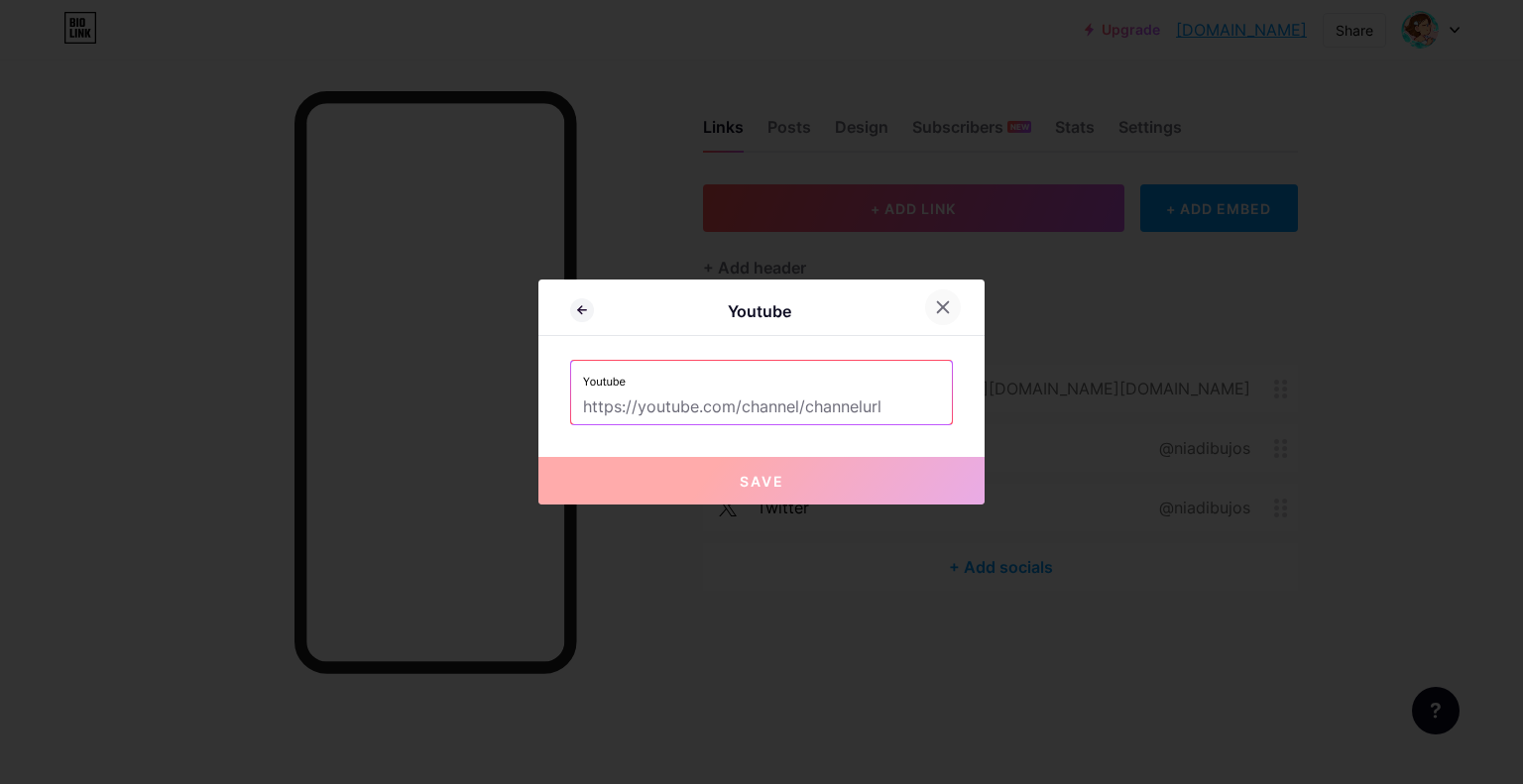 click 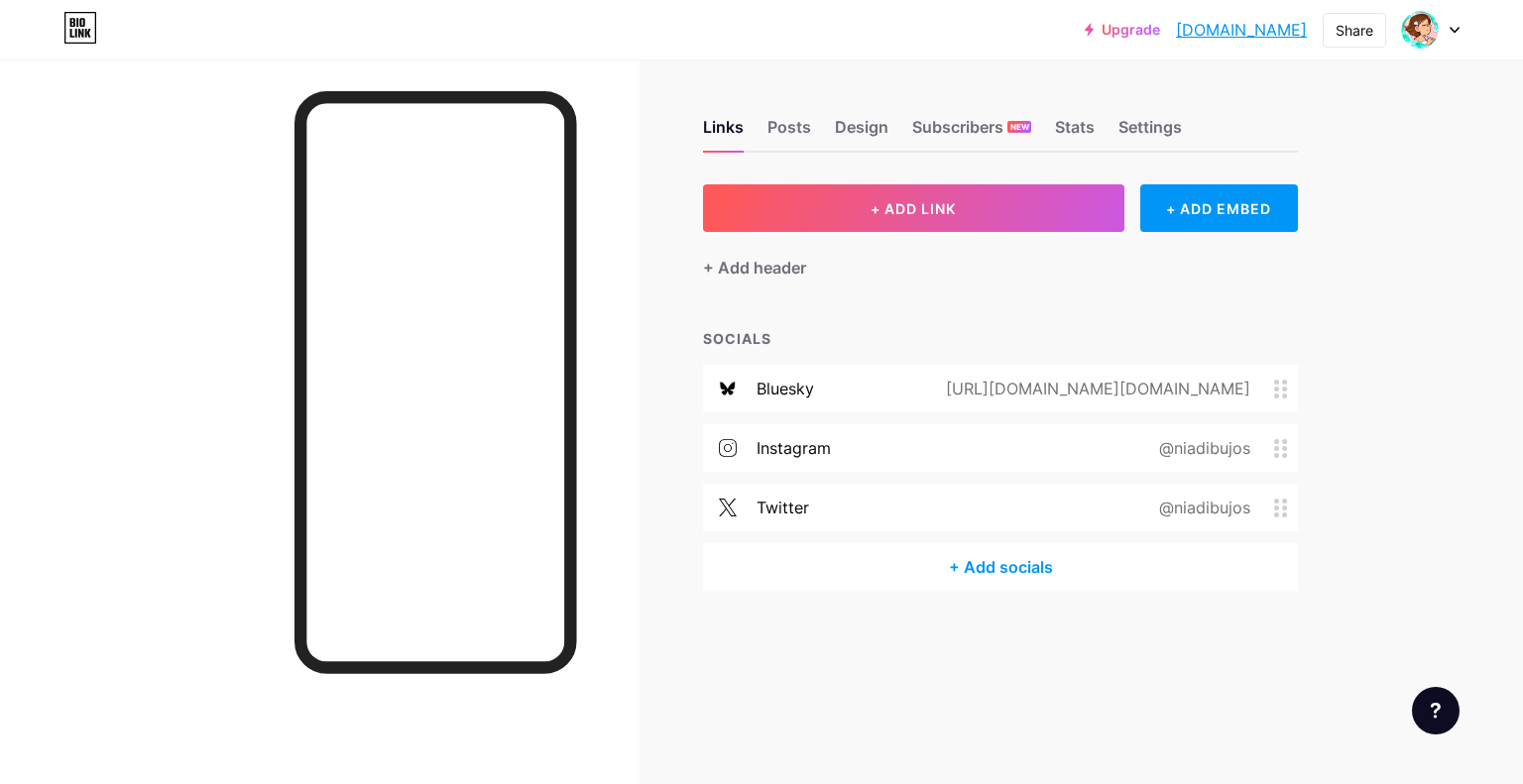 click on "+ Add socials" at bounding box center [1000, 567] 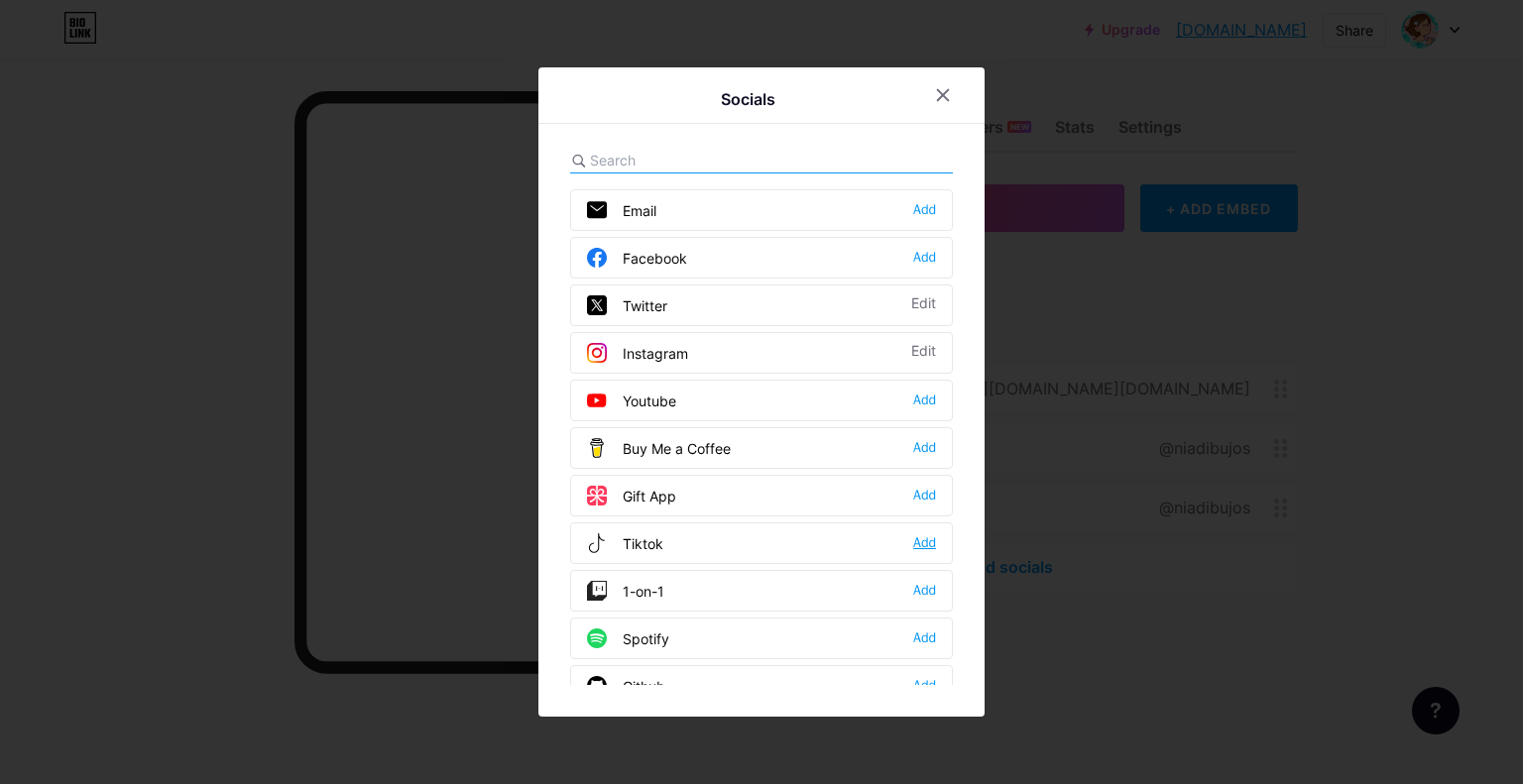 click on "Add" at bounding box center [924, 543] 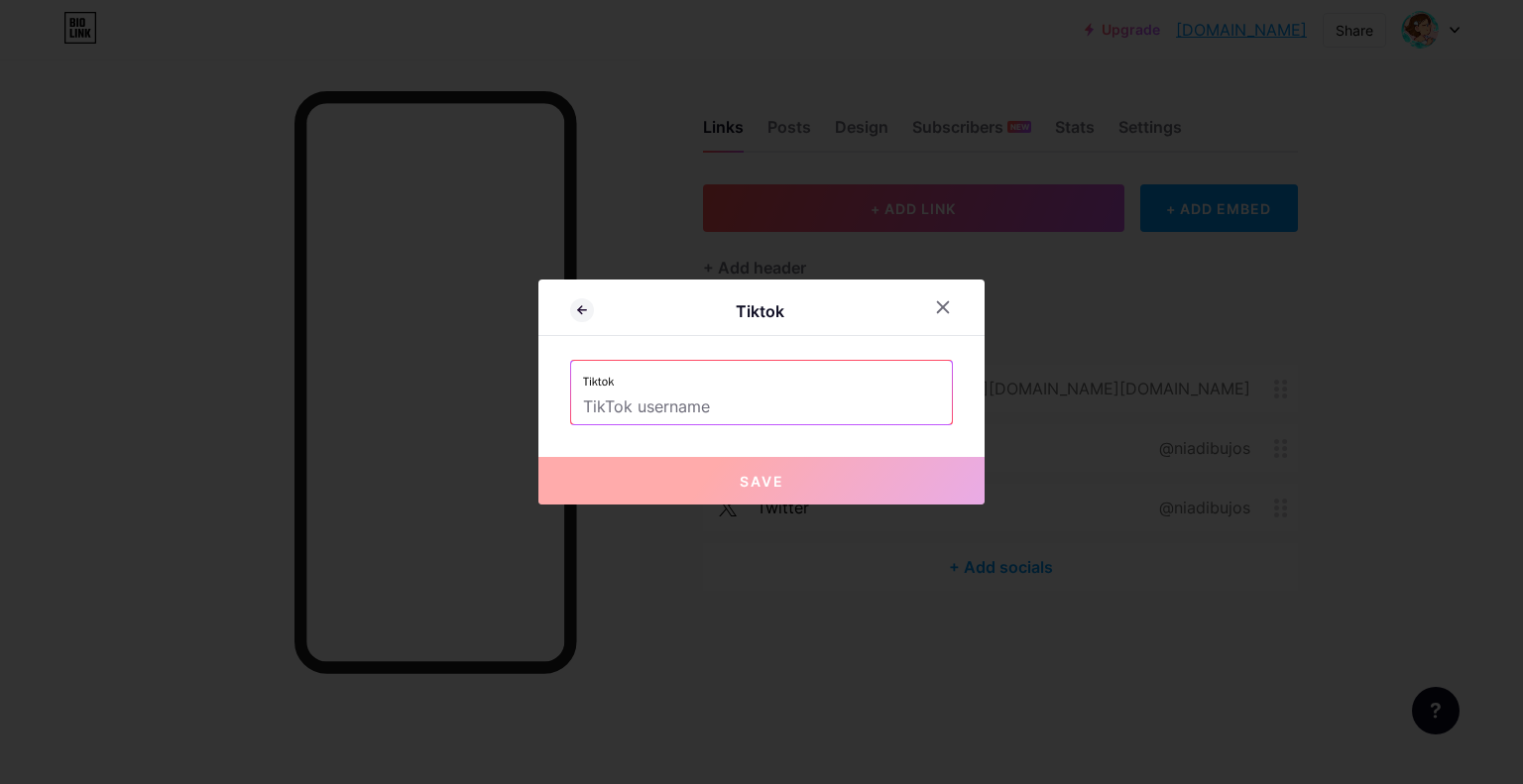click at bounding box center [762, 407] 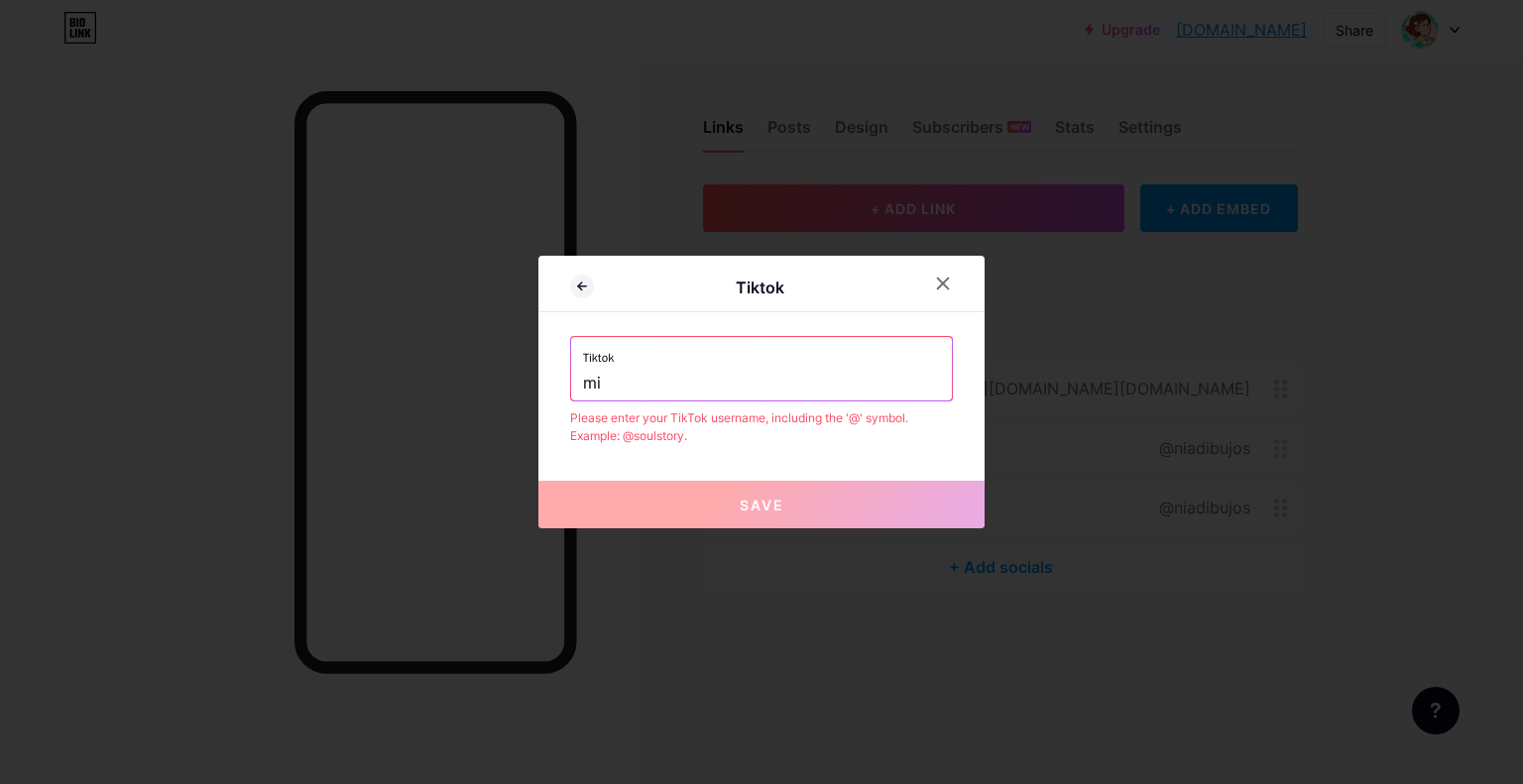 type on "m" 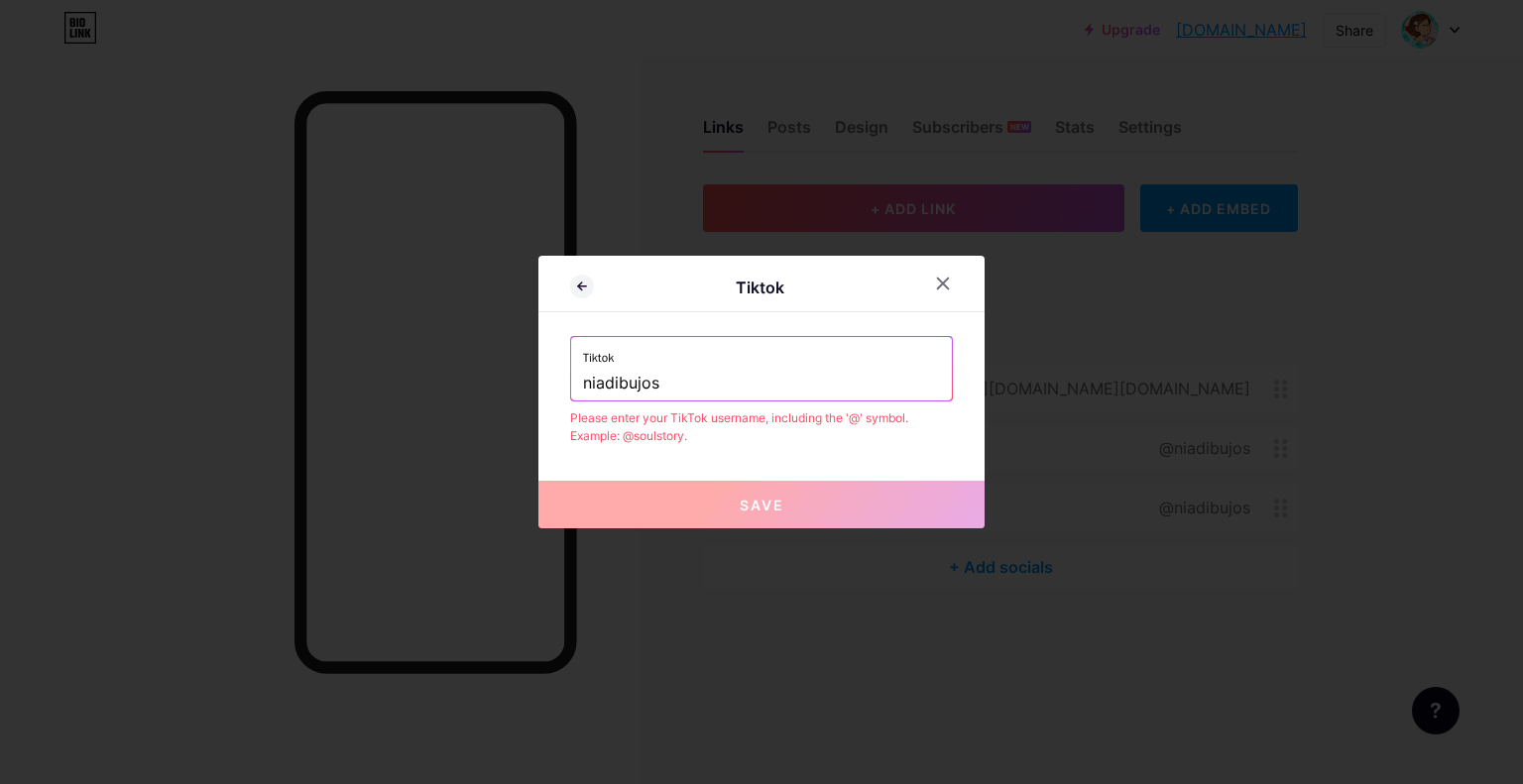 click on "Save" at bounding box center [762, 504] 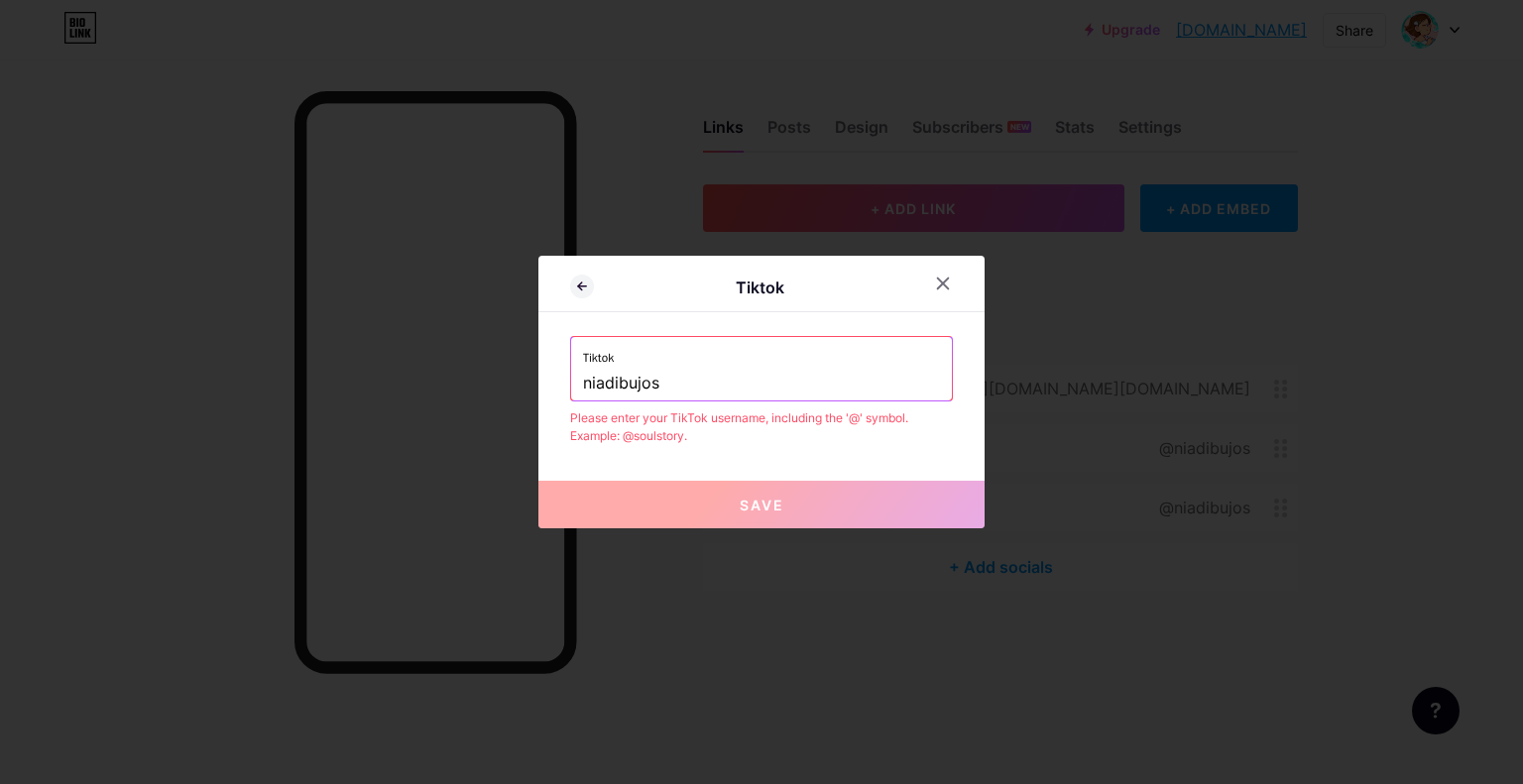 click on "niadibujos" at bounding box center (762, 384) 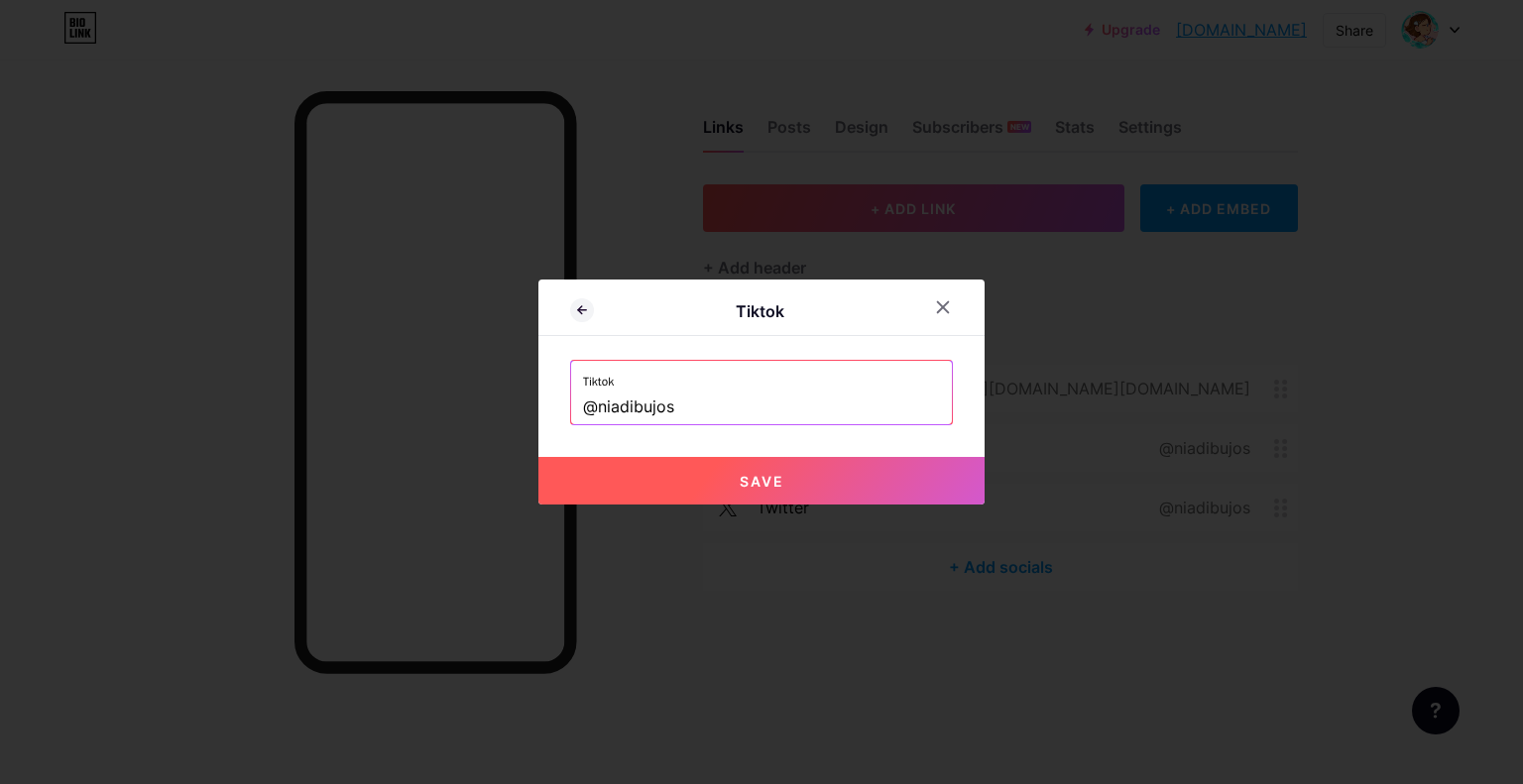 click on "Save" at bounding box center (762, 481) 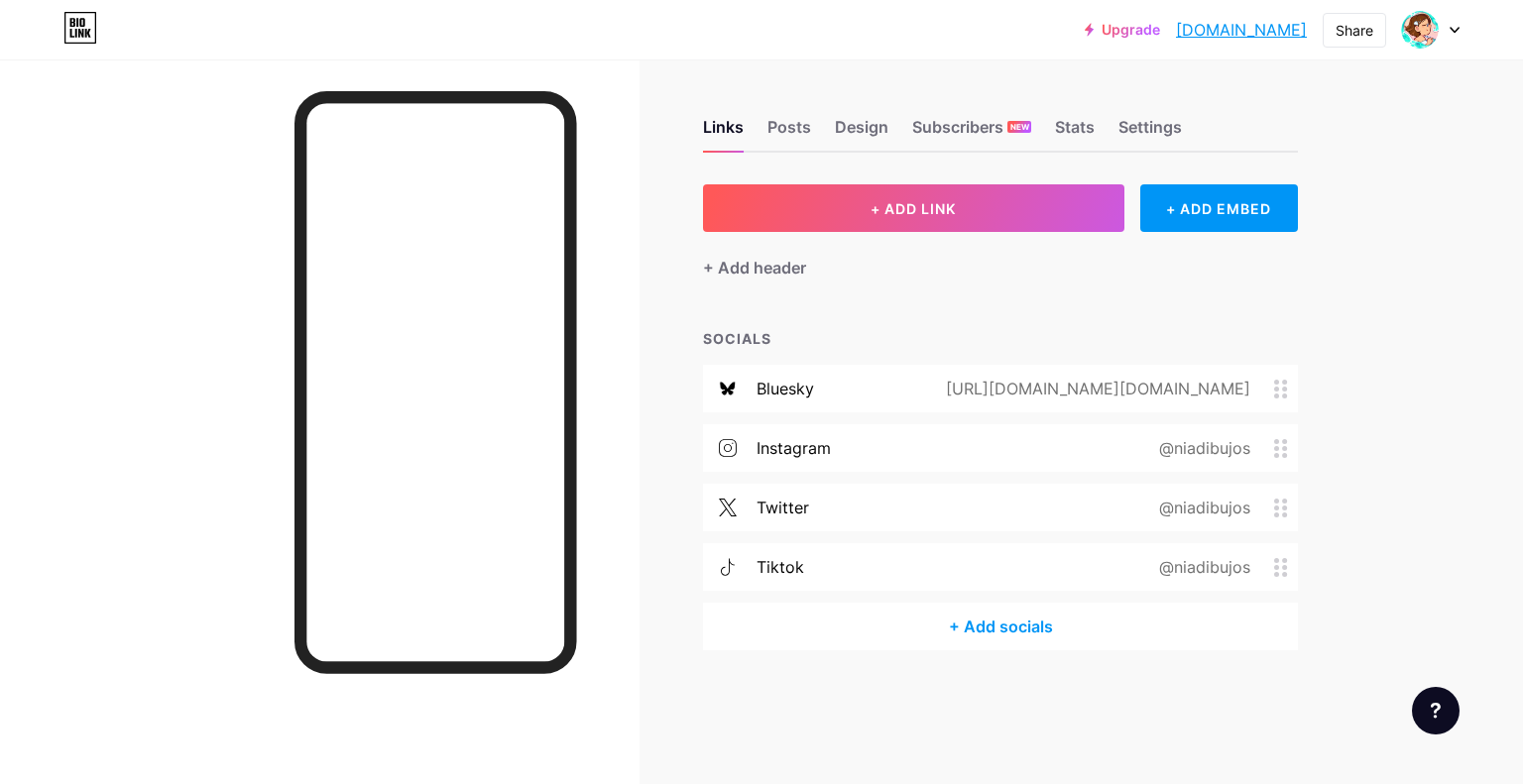 click on "Upgrade   [DOMAIN_NAME]....   [DOMAIN_NAME]   Share               Switch accounts     ✨Nía✨   [DOMAIN_NAME]/niadibujos       + Add a new page        Account settings   Logout   Link Copied
Links
Posts
Design
Subscribers
NEW
Stats
Settings       + ADD LINK     + ADD EMBED
+ Add header     SOCIALS     bluesky
[URL][DOMAIN_NAME][DOMAIN_NAME]
instagram
@niadibujos                   twitter
@niadibujos
tiktok
@niadibujos               + Add socials                       Feature requests             Help center         Contact support" at bounding box center (762, 392) 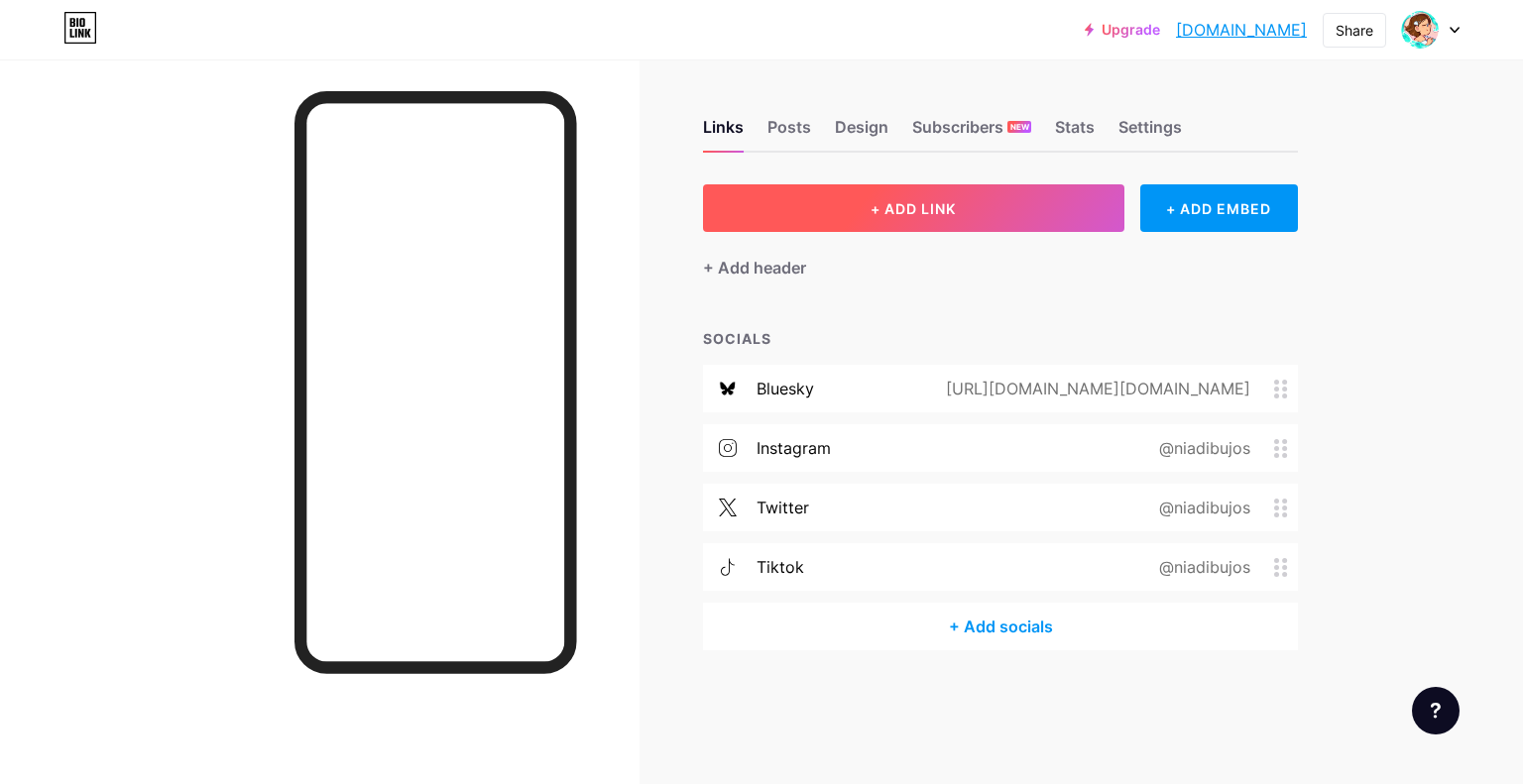 click on "+ ADD LINK" at bounding box center [913, 208] 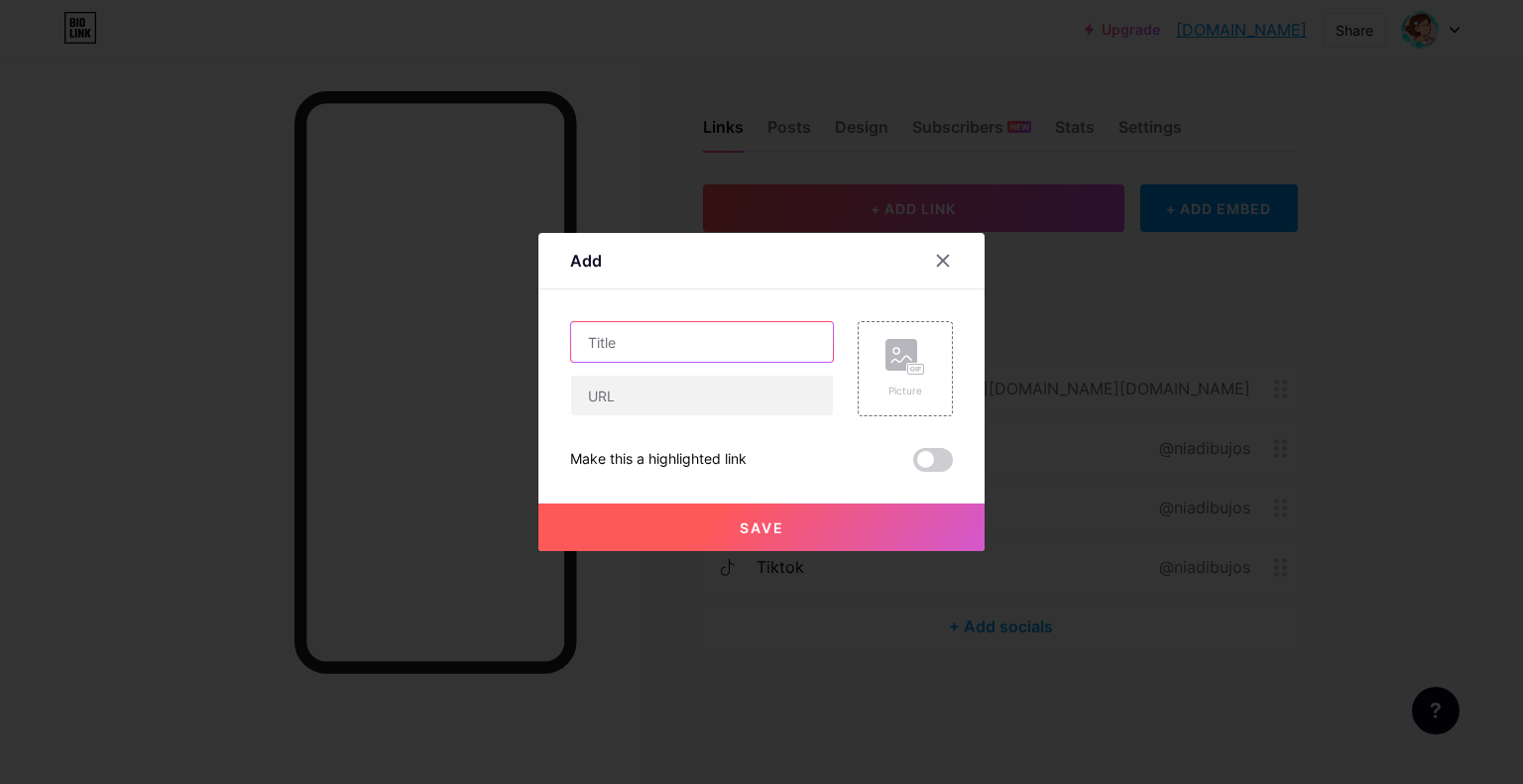 click at bounding box center [702, 342] 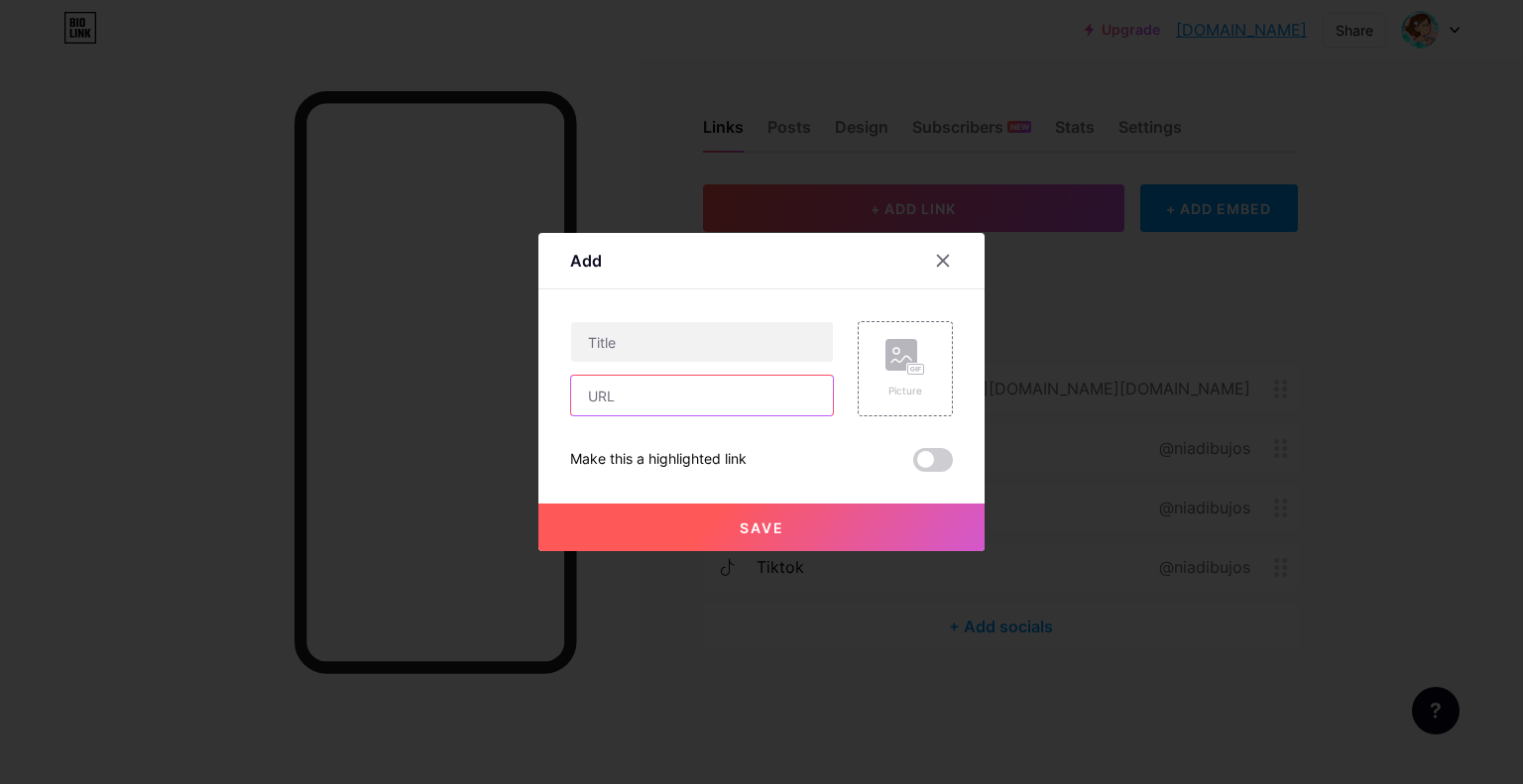click at bounding box center [702, 395] 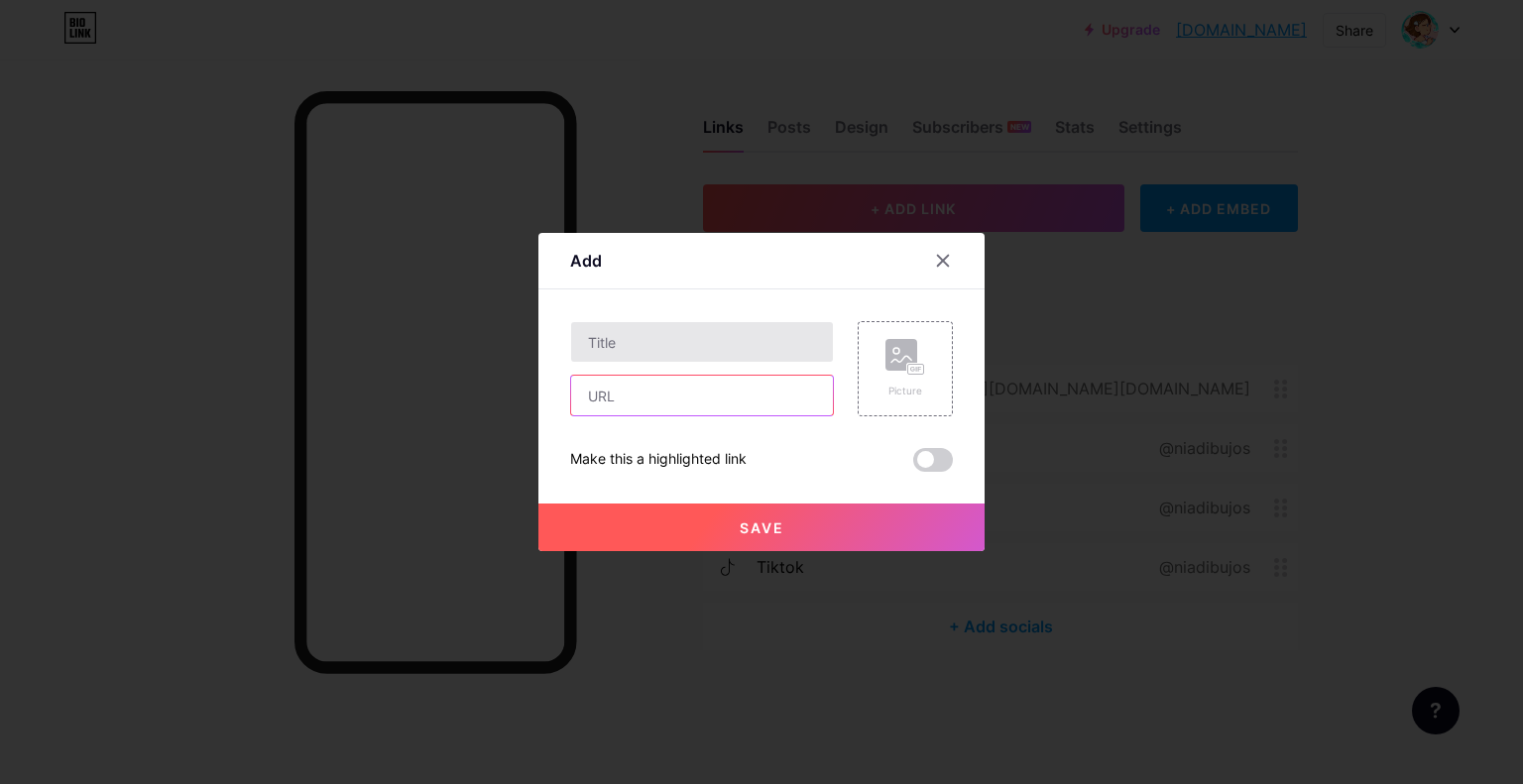paste on "[URL][DOMAIN_NAME]" 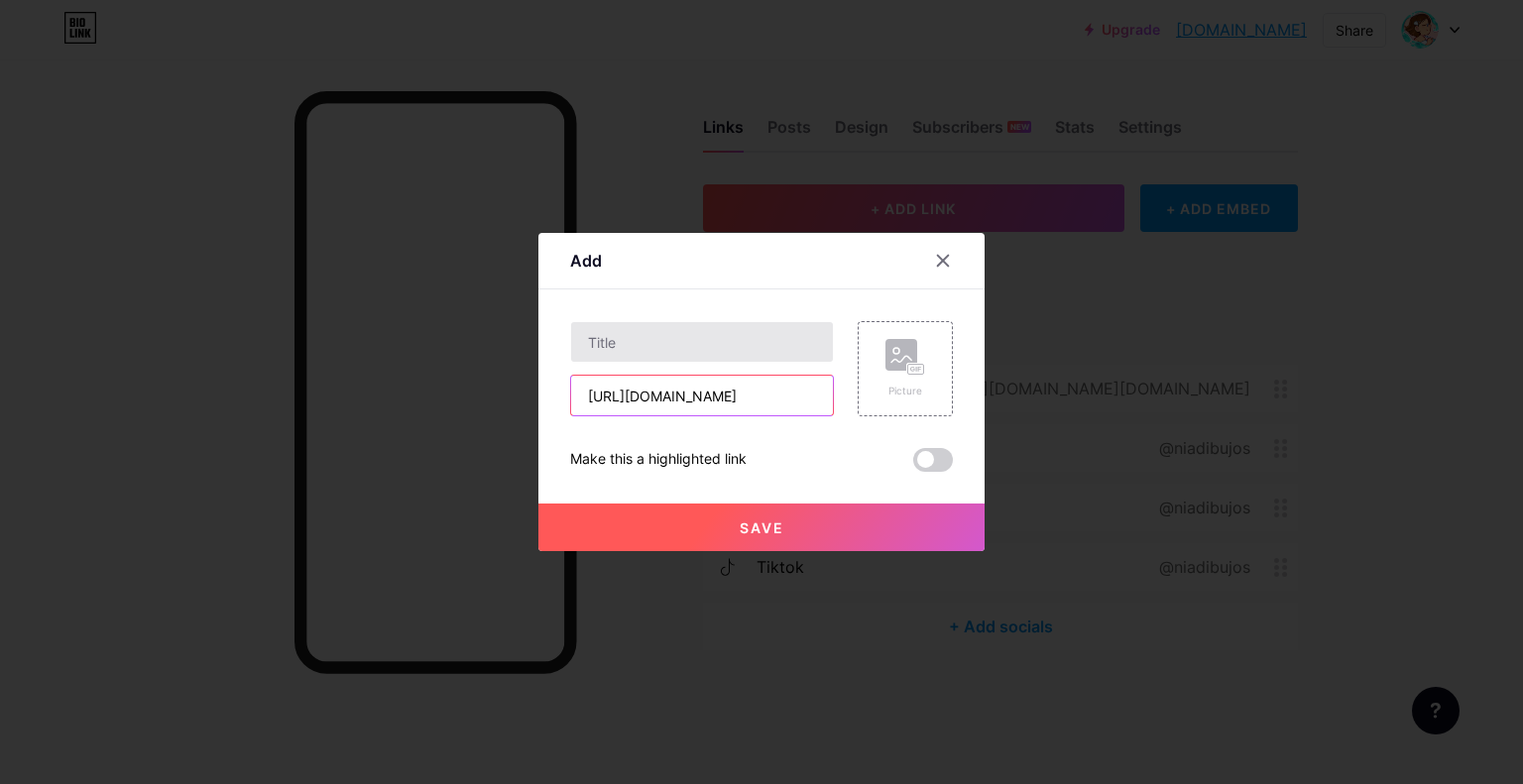 scroll, scrollTop: 0, scrollLeft: 25, axis: horizontal 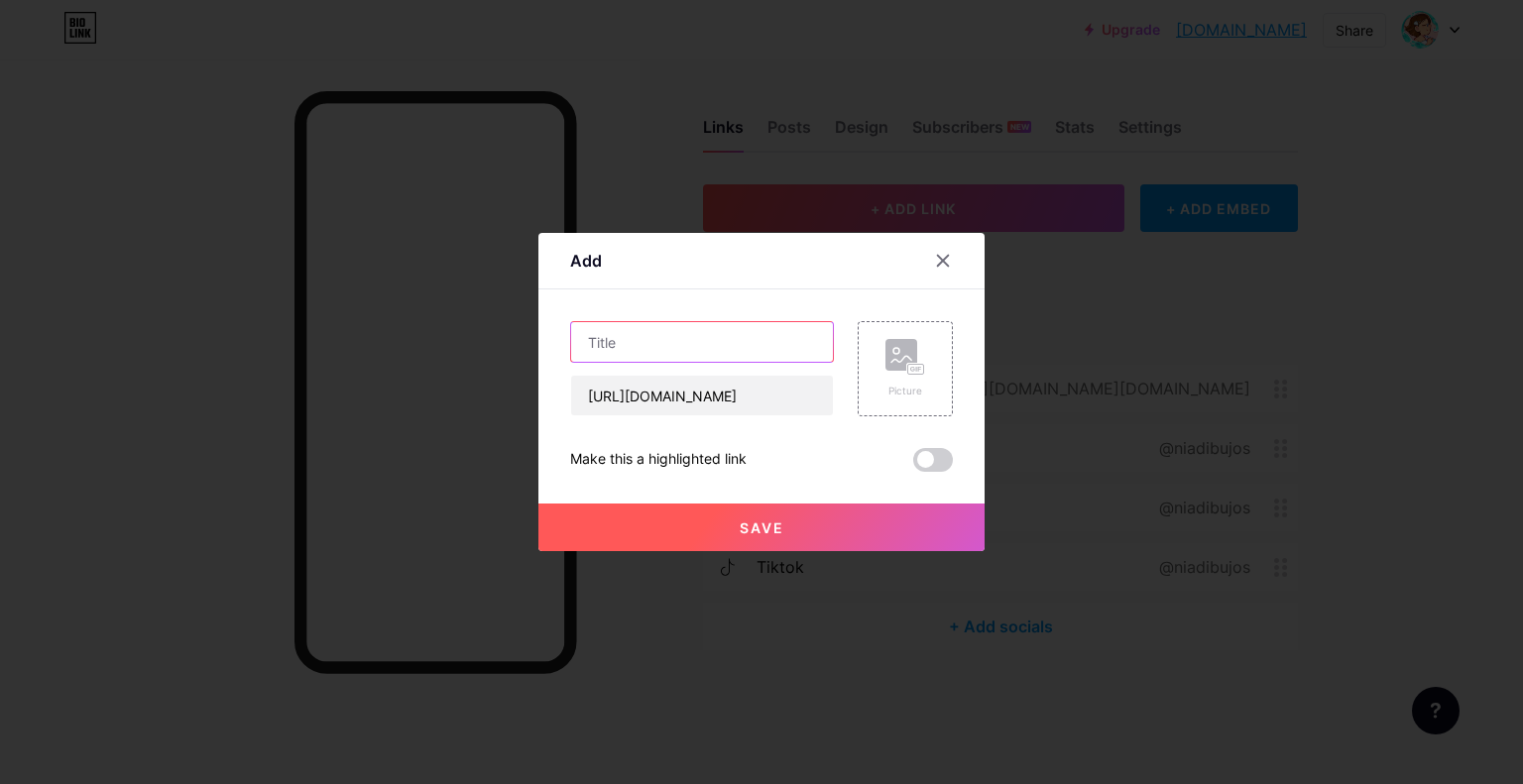 click at bounding box center [702, 342] 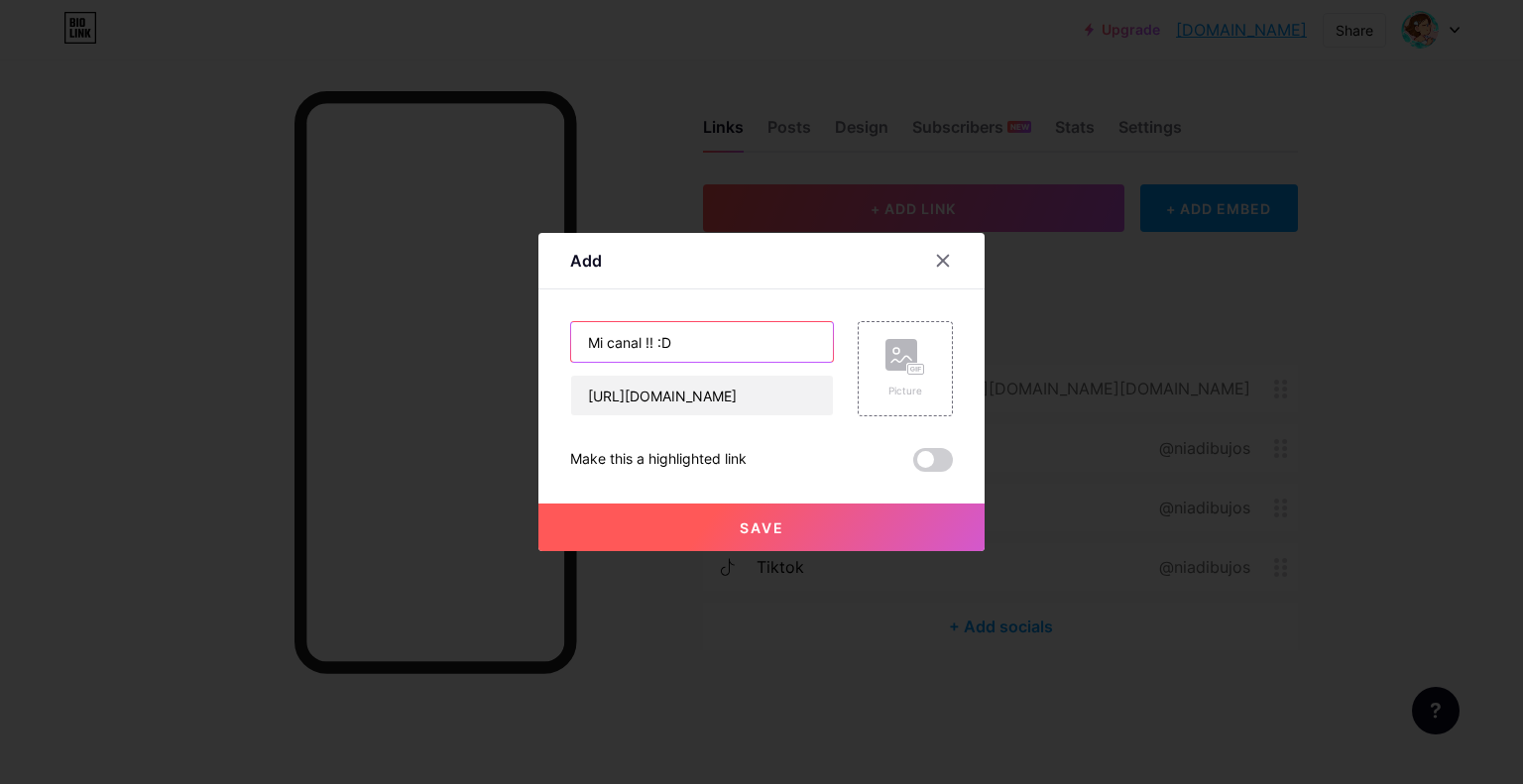 type on "Mi canal !! :D" 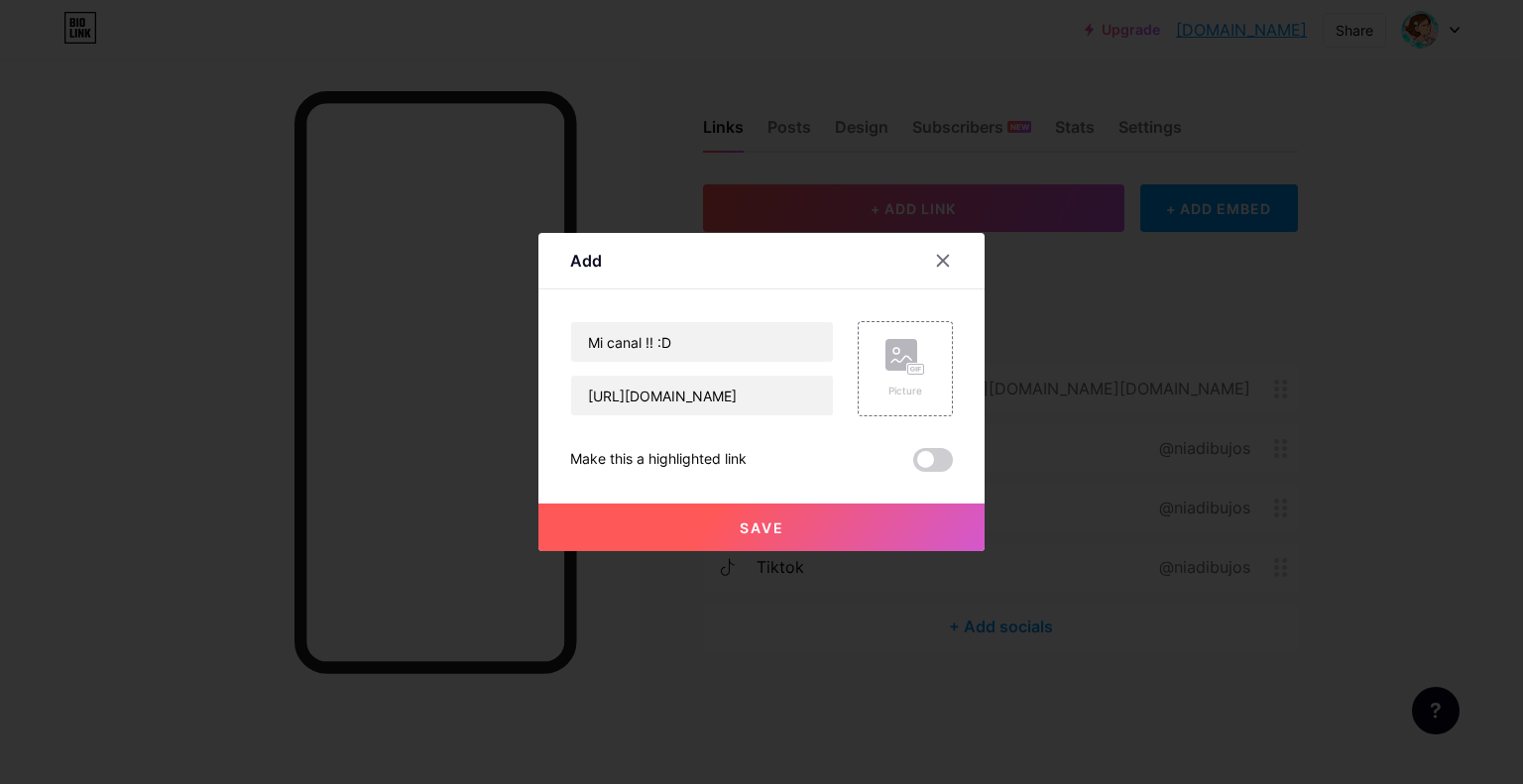 click on "Save" at bounding box center (762, 527) 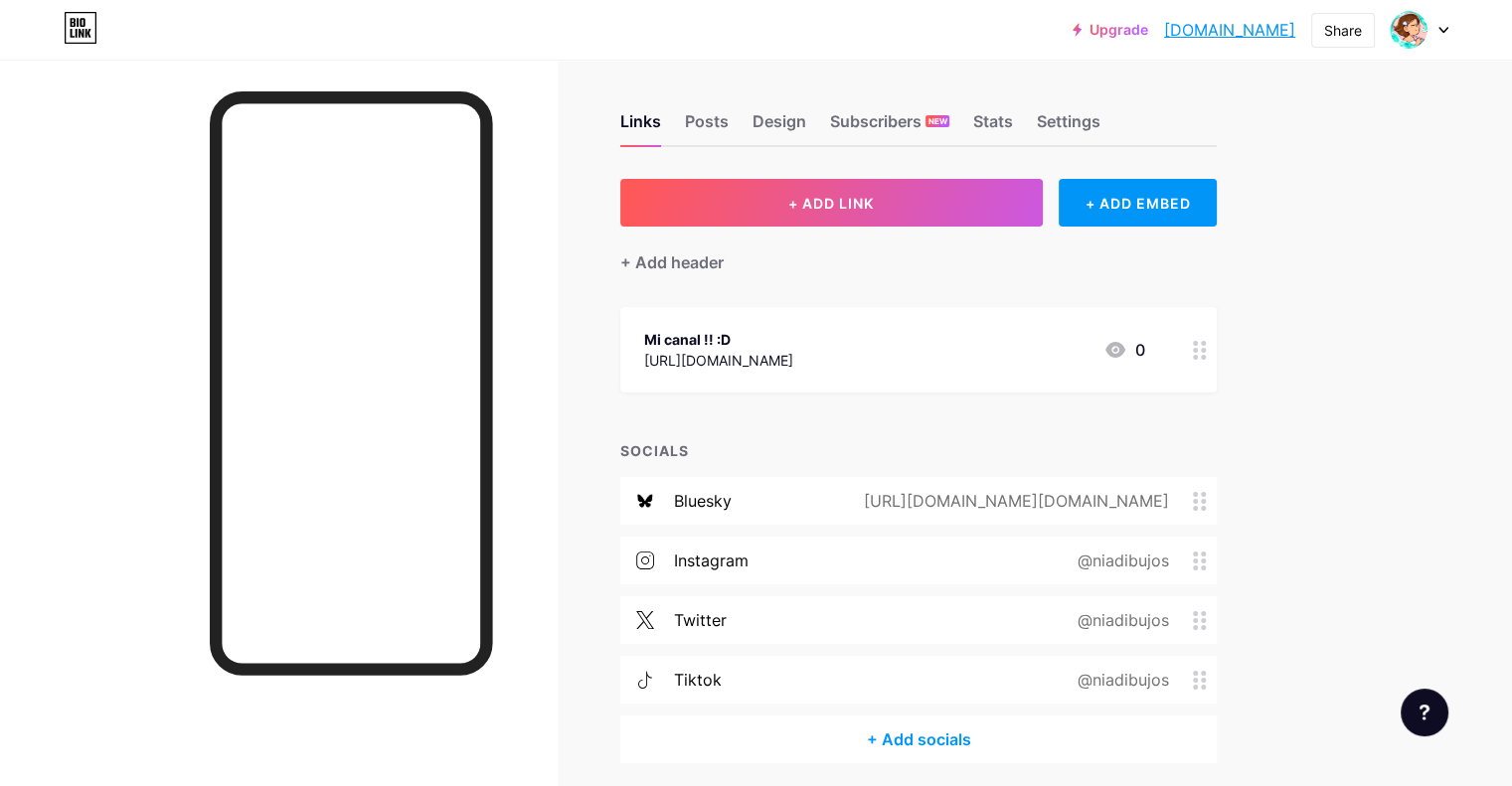 scroll, scrollTop: 0, scrollLeft: 0, axis: both 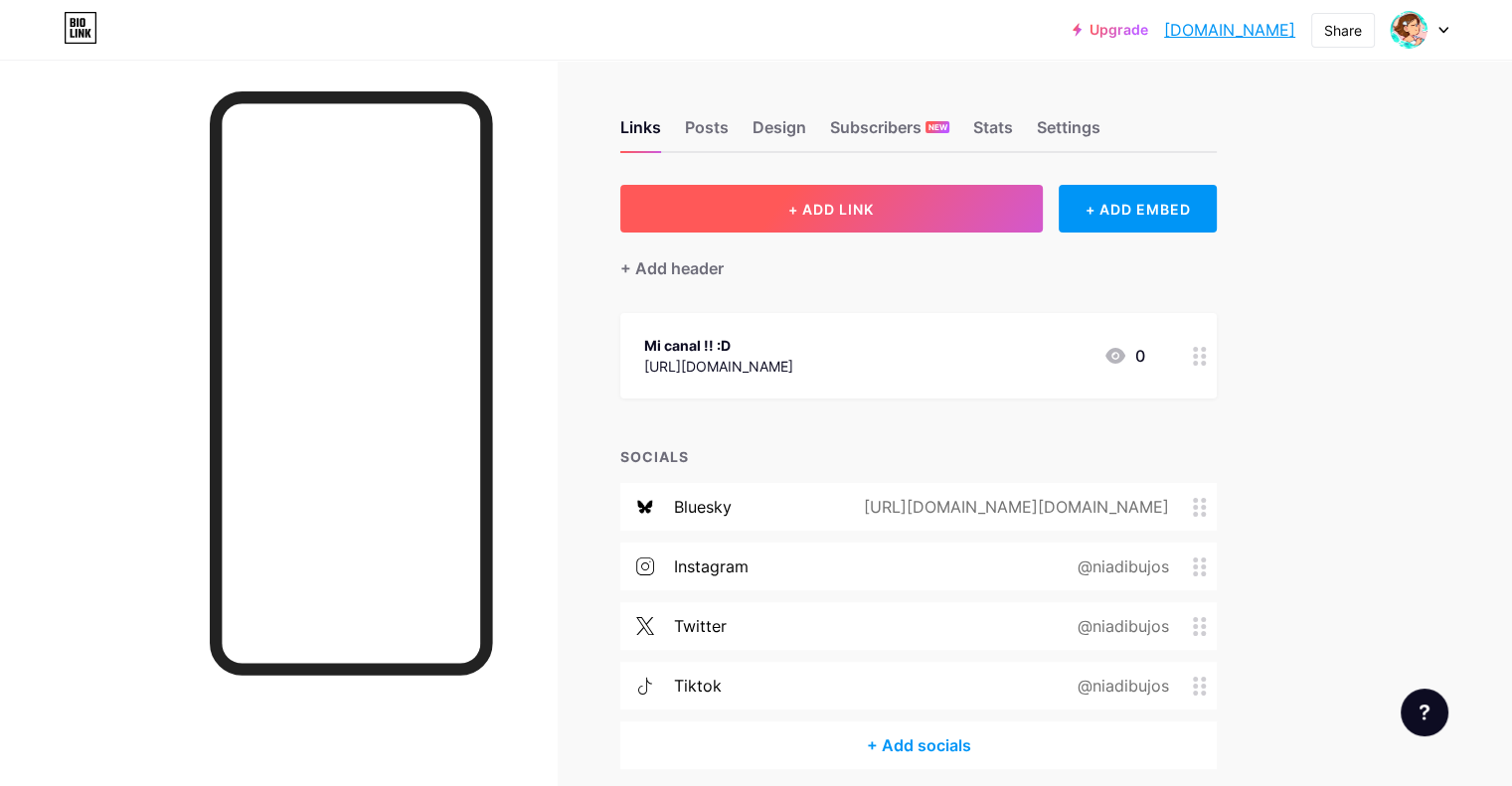 click on "+ ADD LINK" at bounding box center [831, 209] 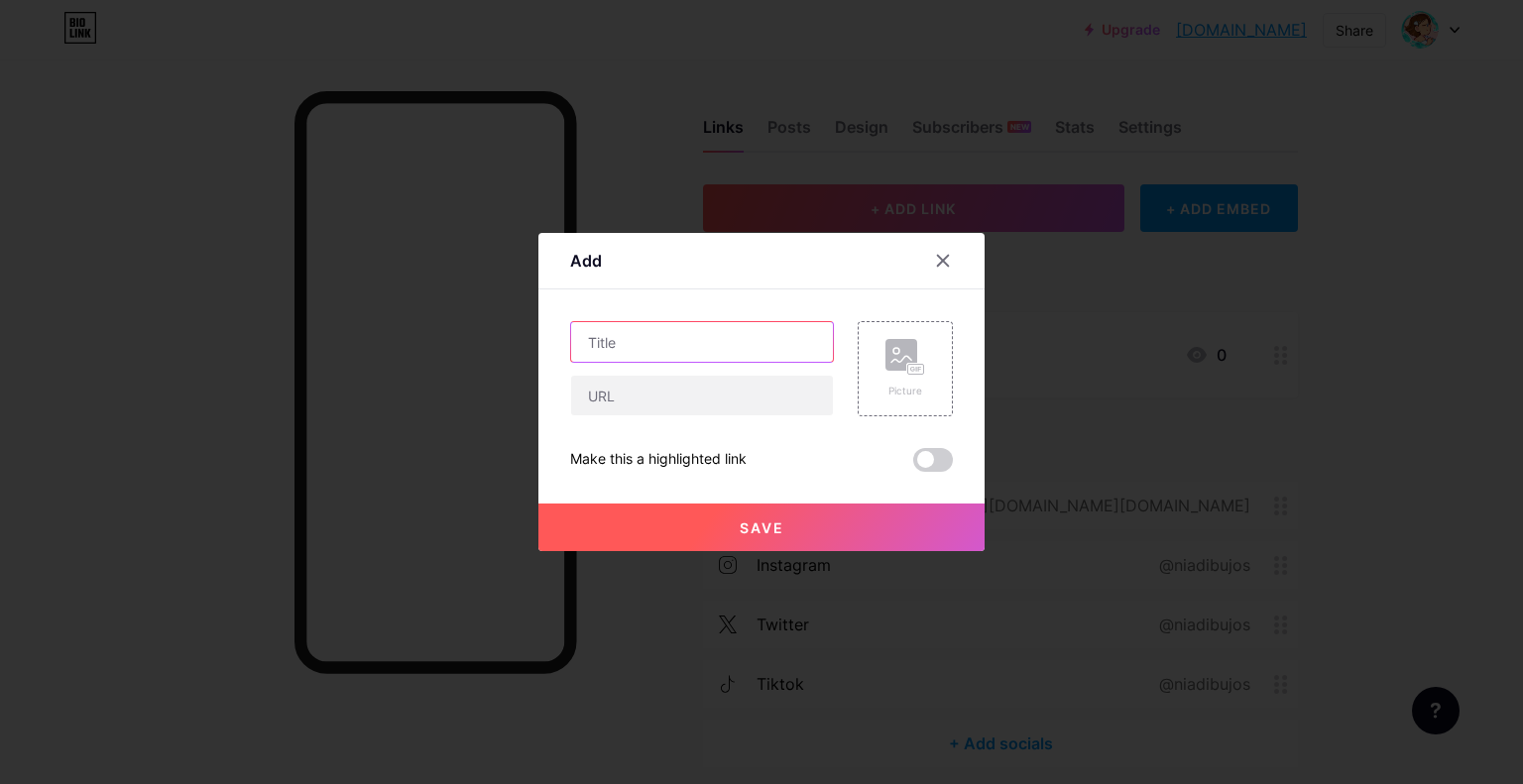 click at bounding box center (702, 342) 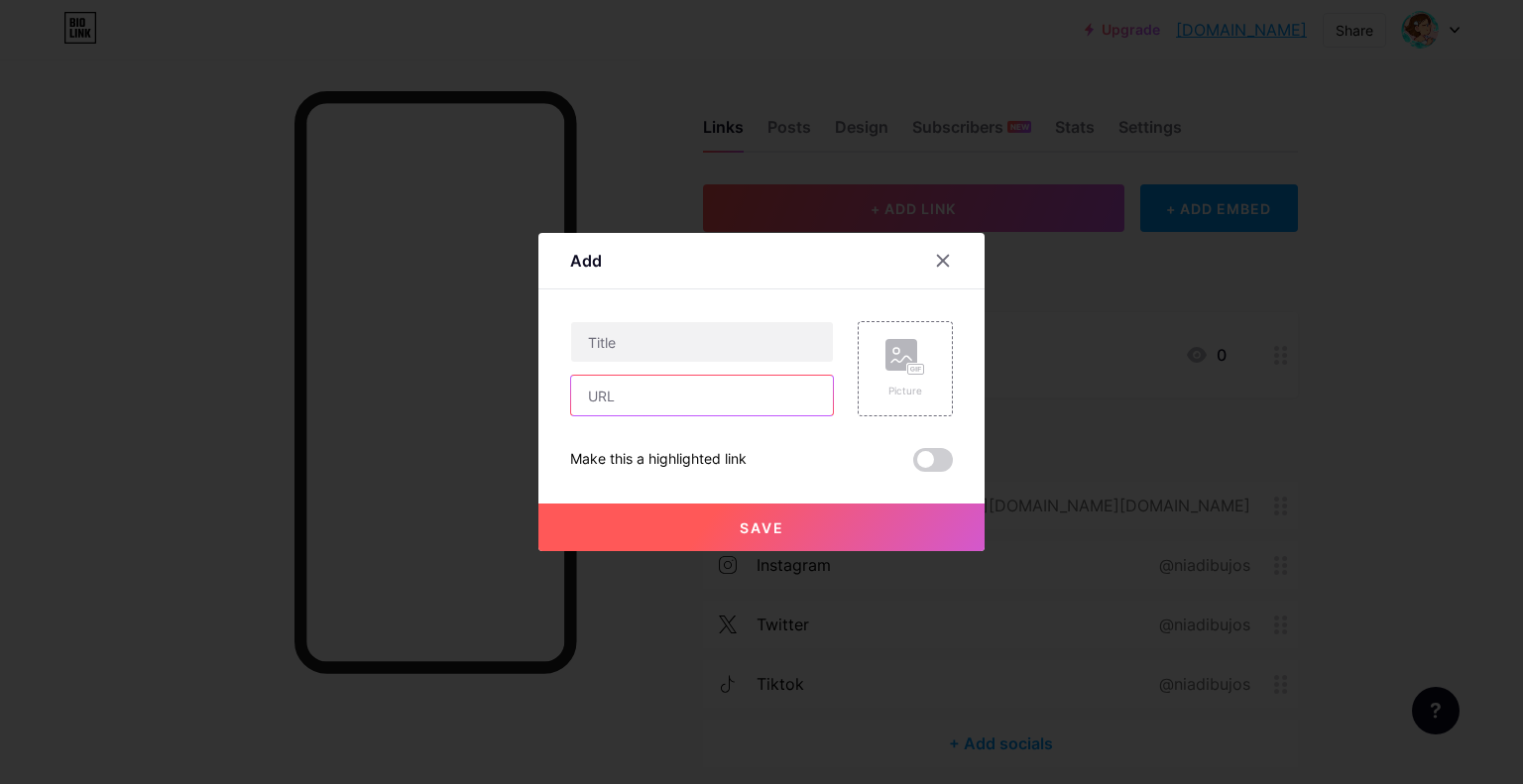 click at bounding box center [702, 395] 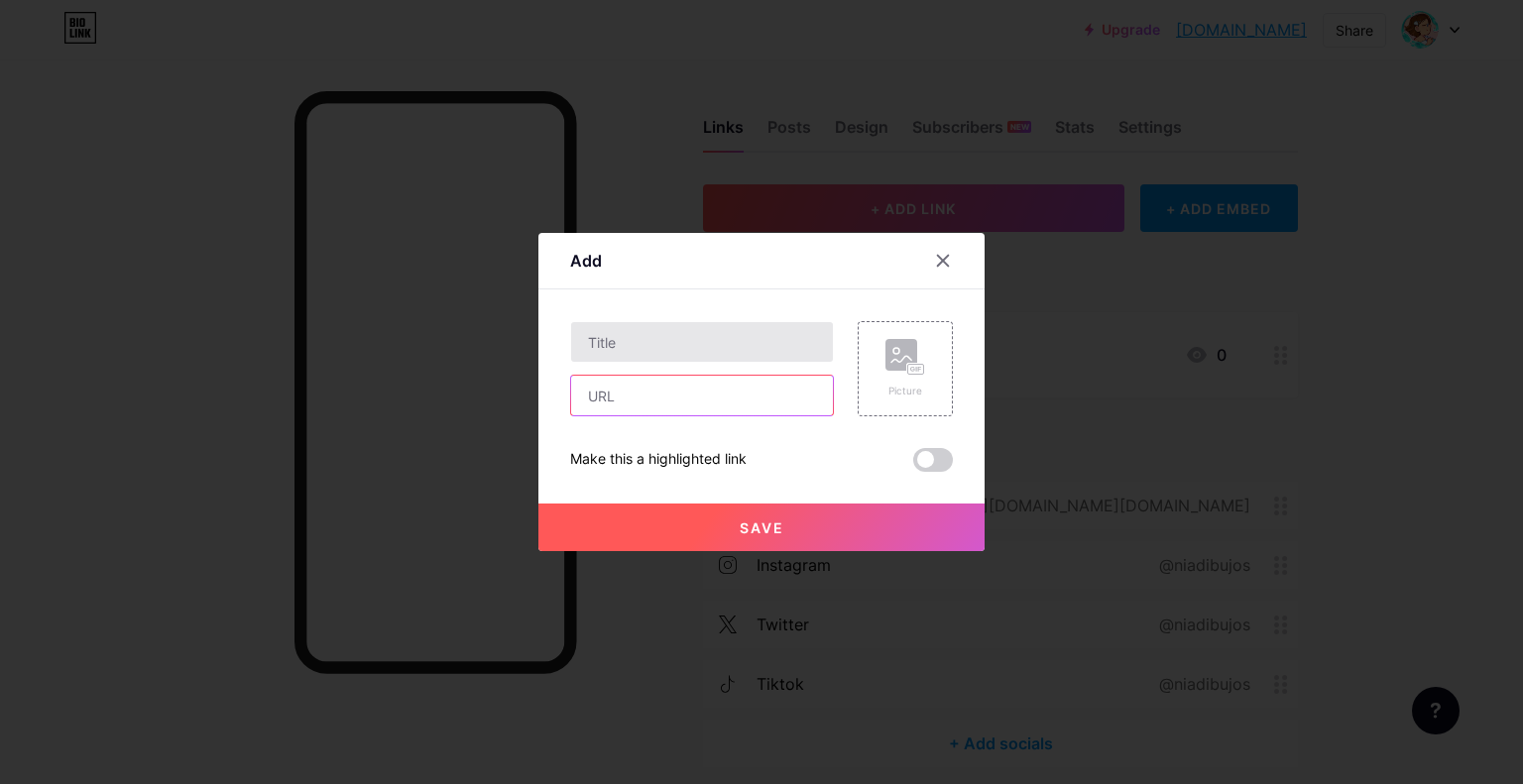 paste on "[URL][DOMAIN_NAME]" 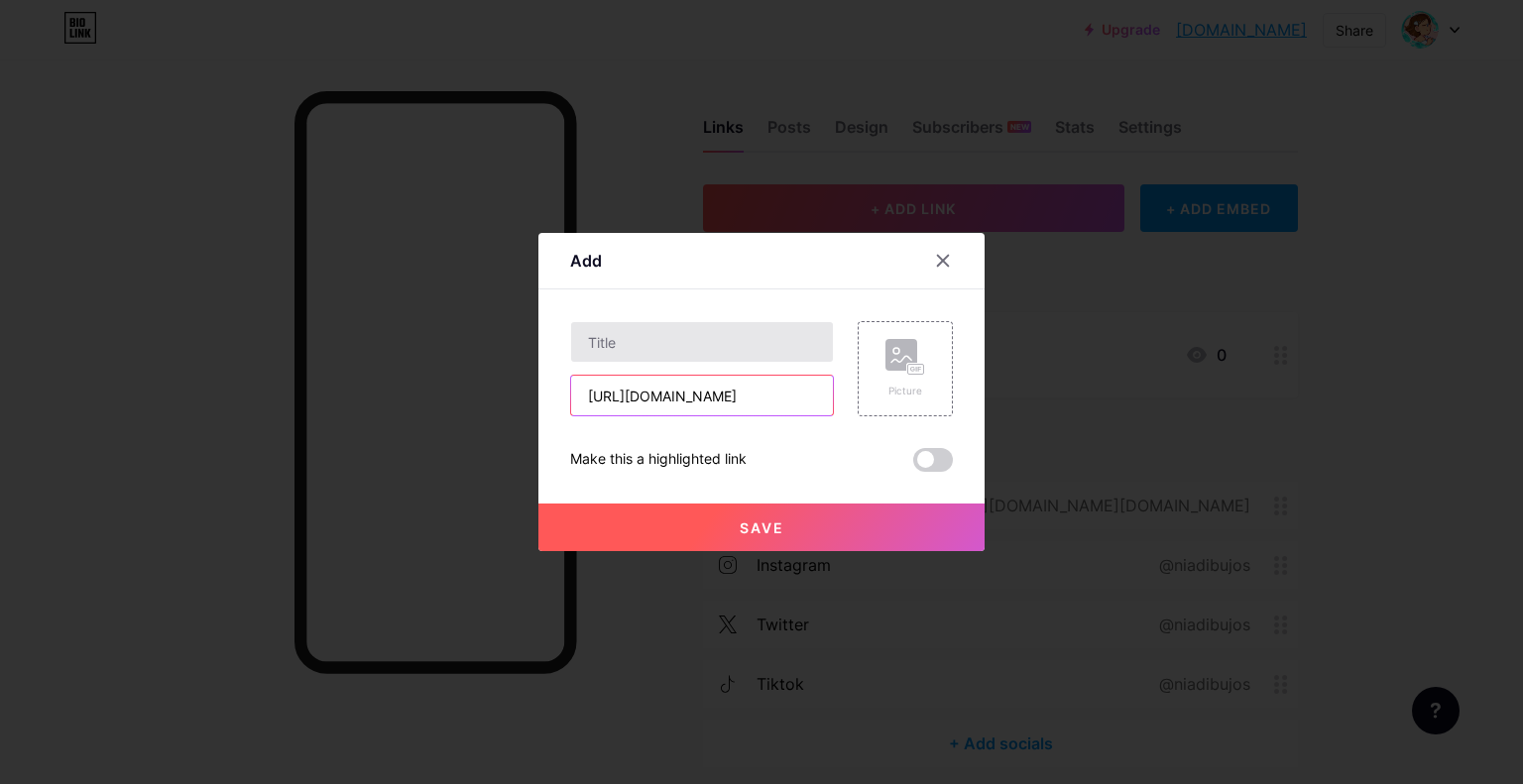 type on "[URL][DOMAIN_NAME]" 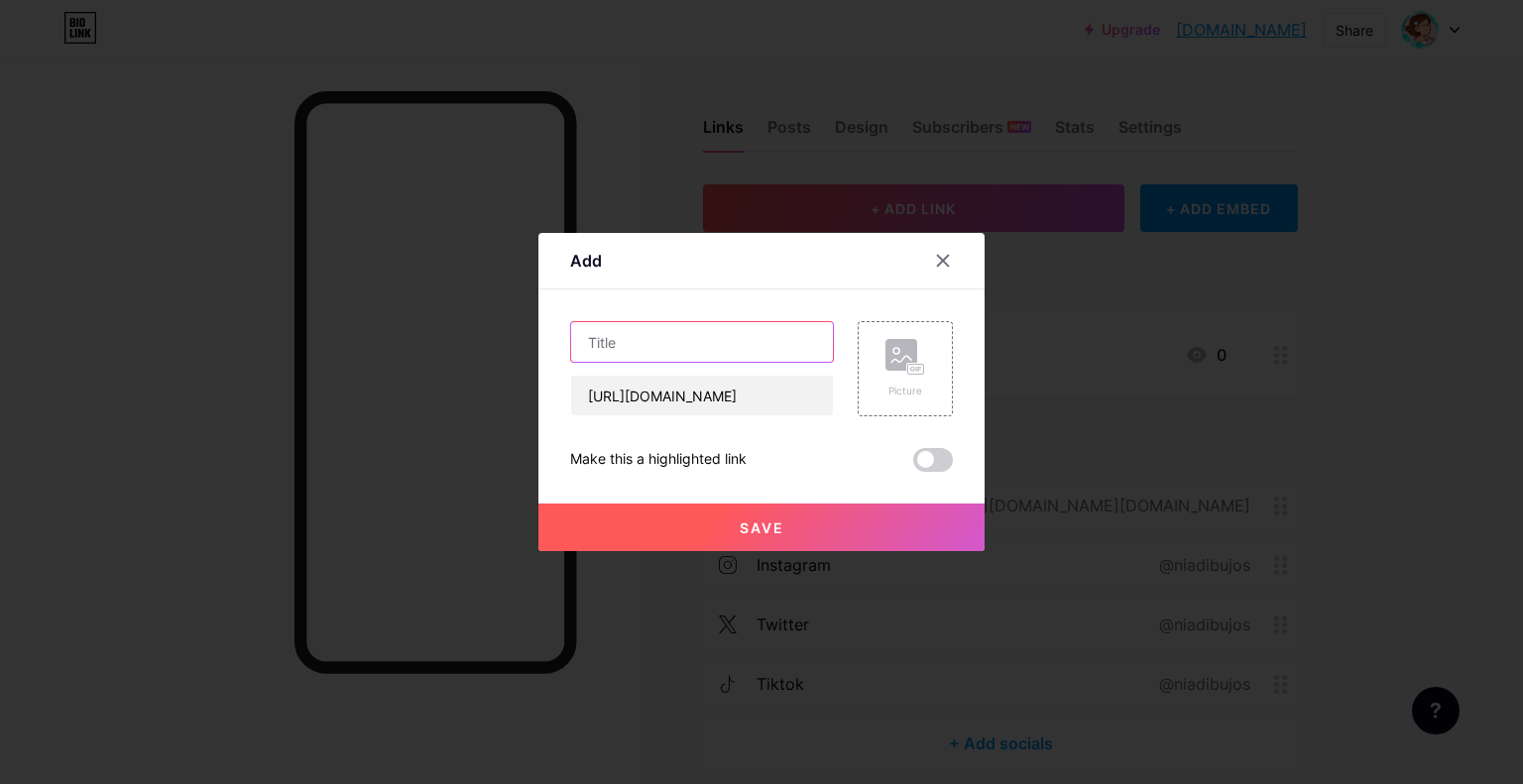click at bounding box center (702, 342) 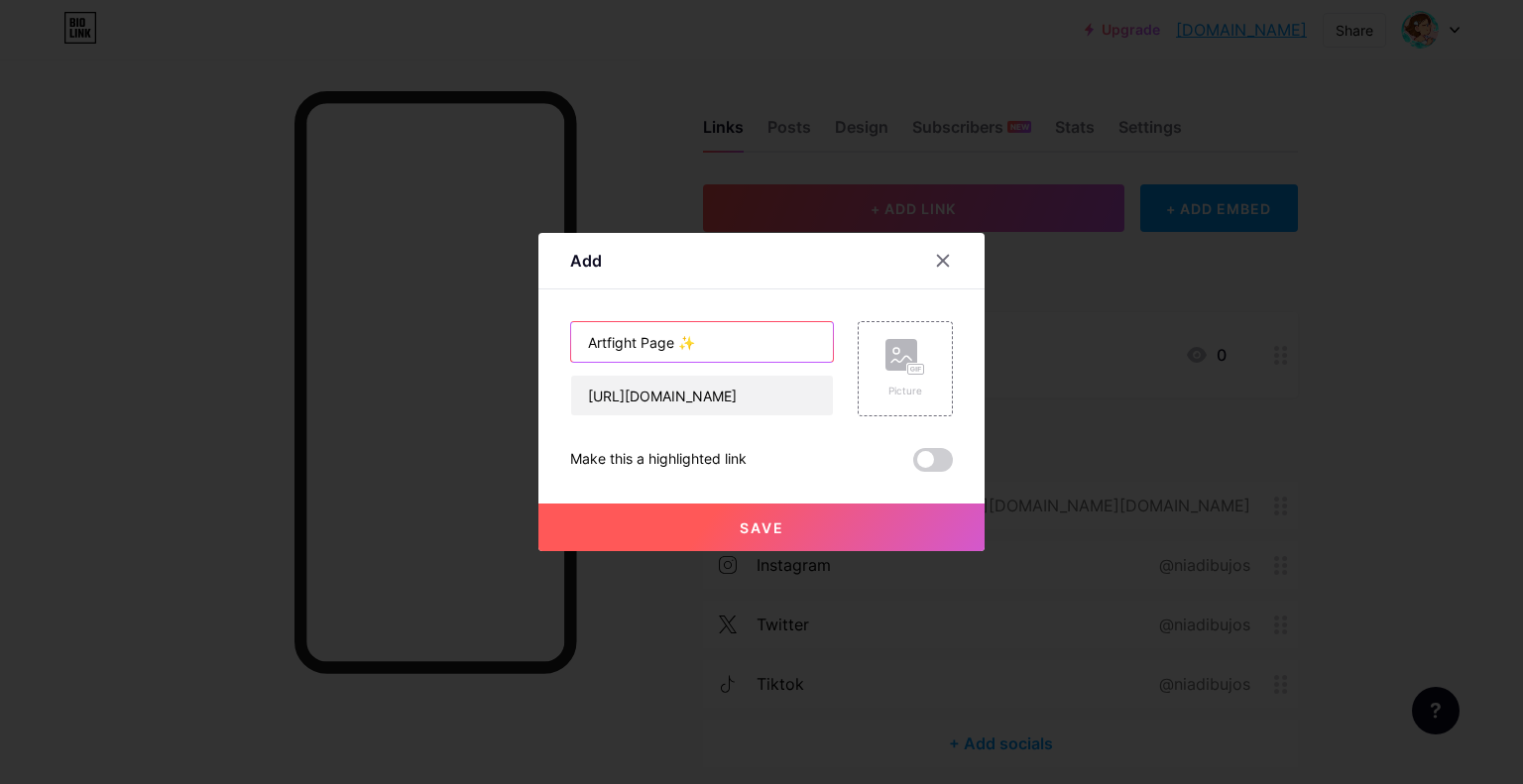 type on "Artfight Page ✨" 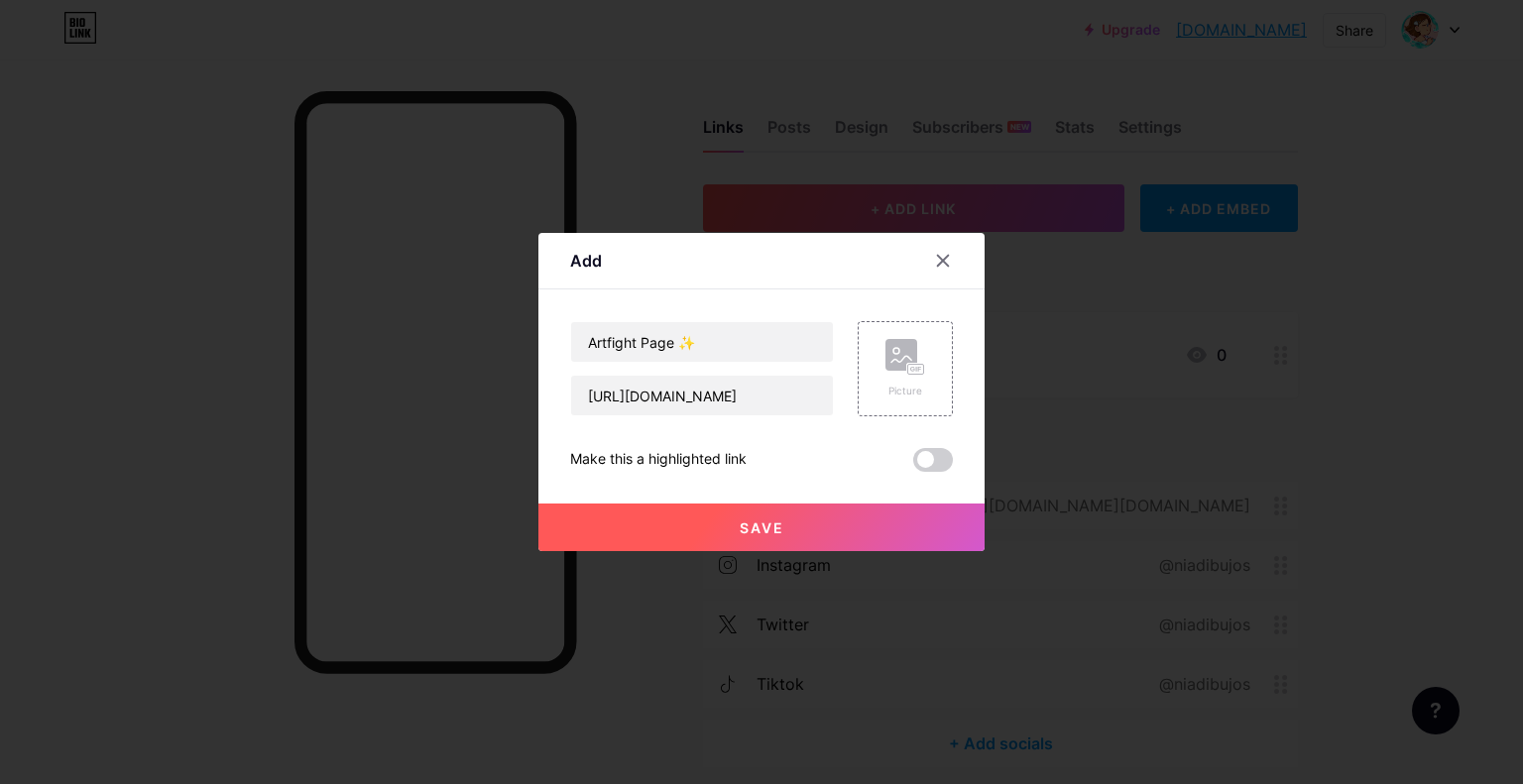 click on "Save" at bounding box center [762, 527] 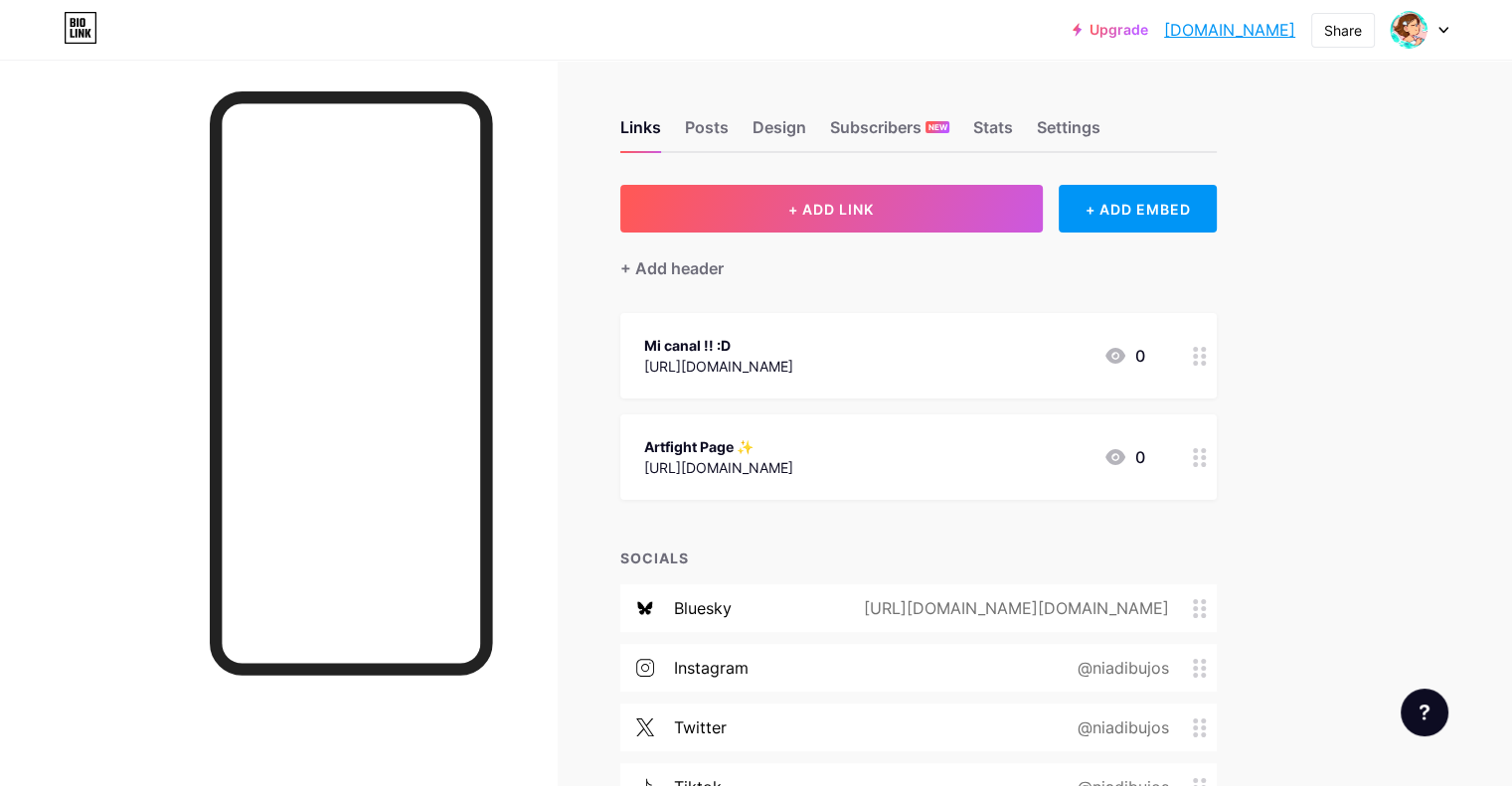 click 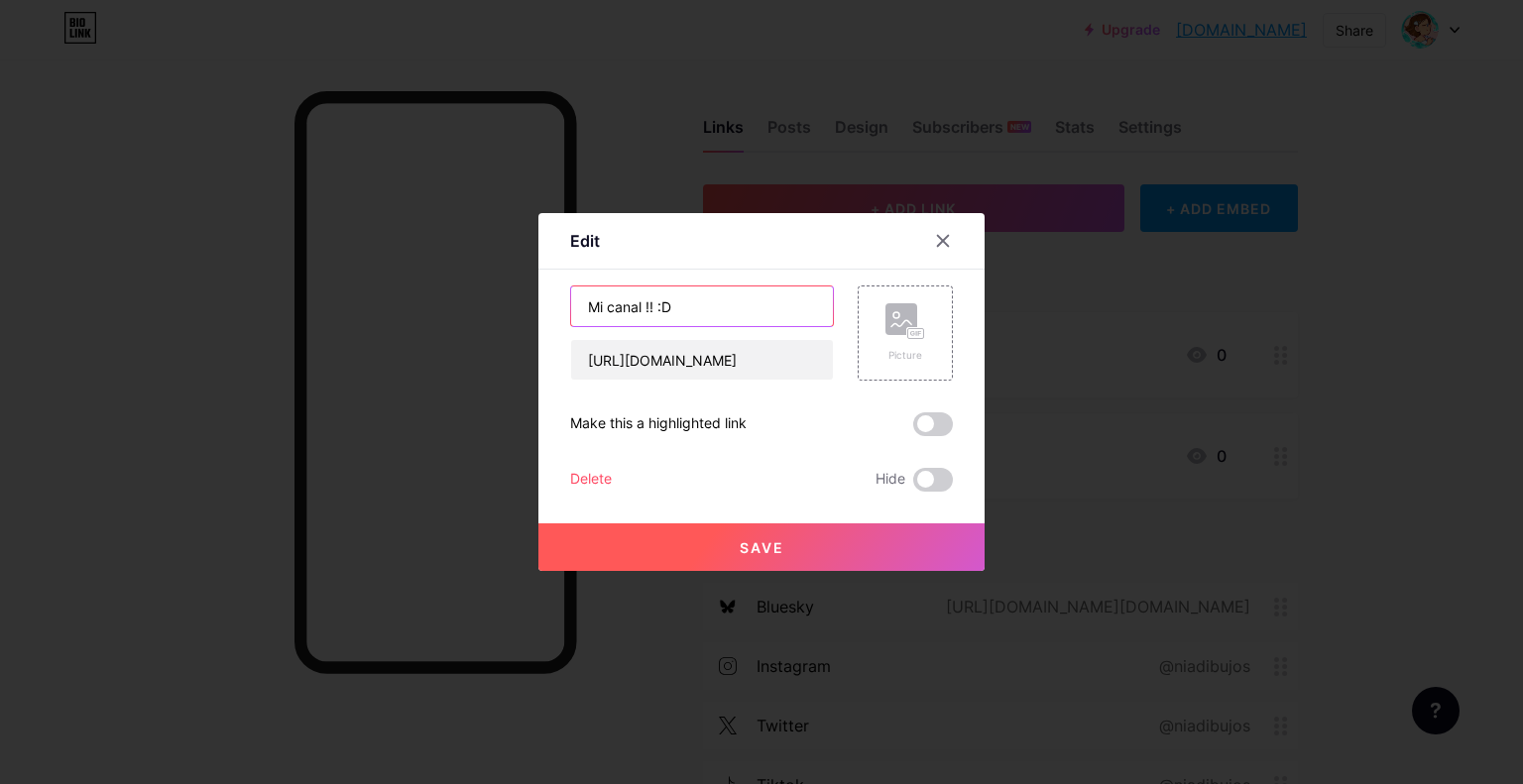 drag, startPoint x: 677, startPoint y: 309, endPoint x: 536, endPoint y: 305, distance: 141.05673 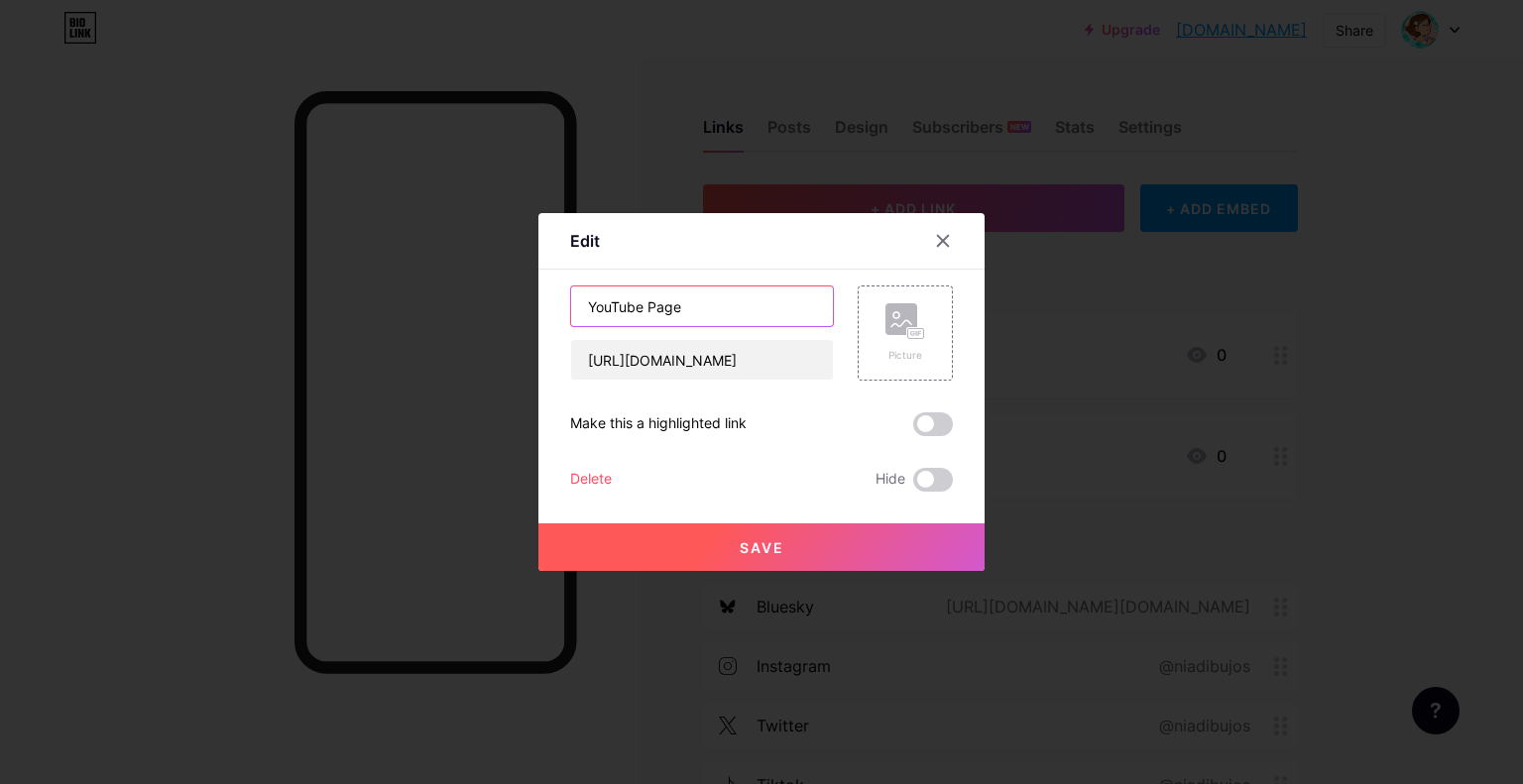 click on "YouTube Page" at bounding box center (702, 306) 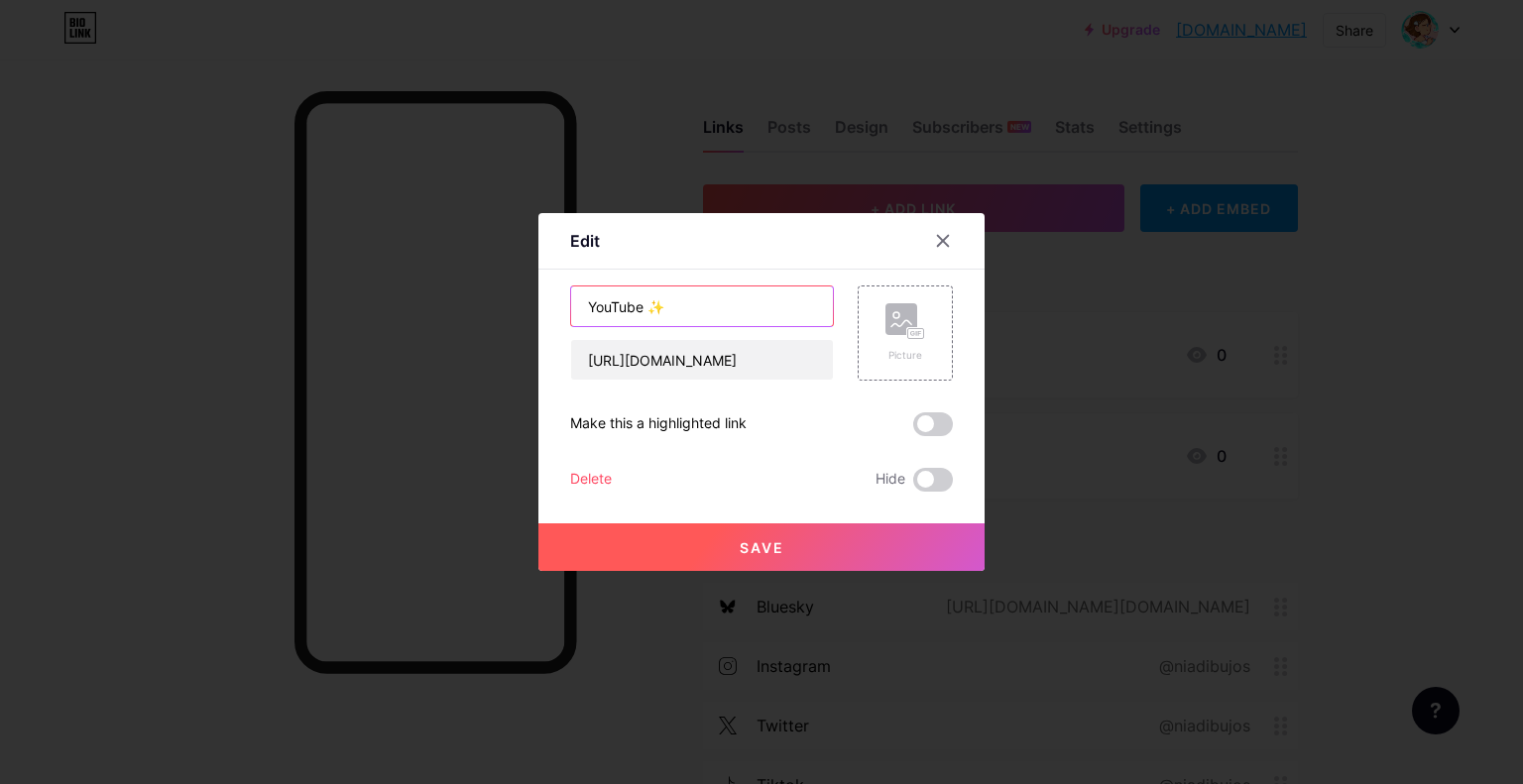 type on "YouTube ✨" 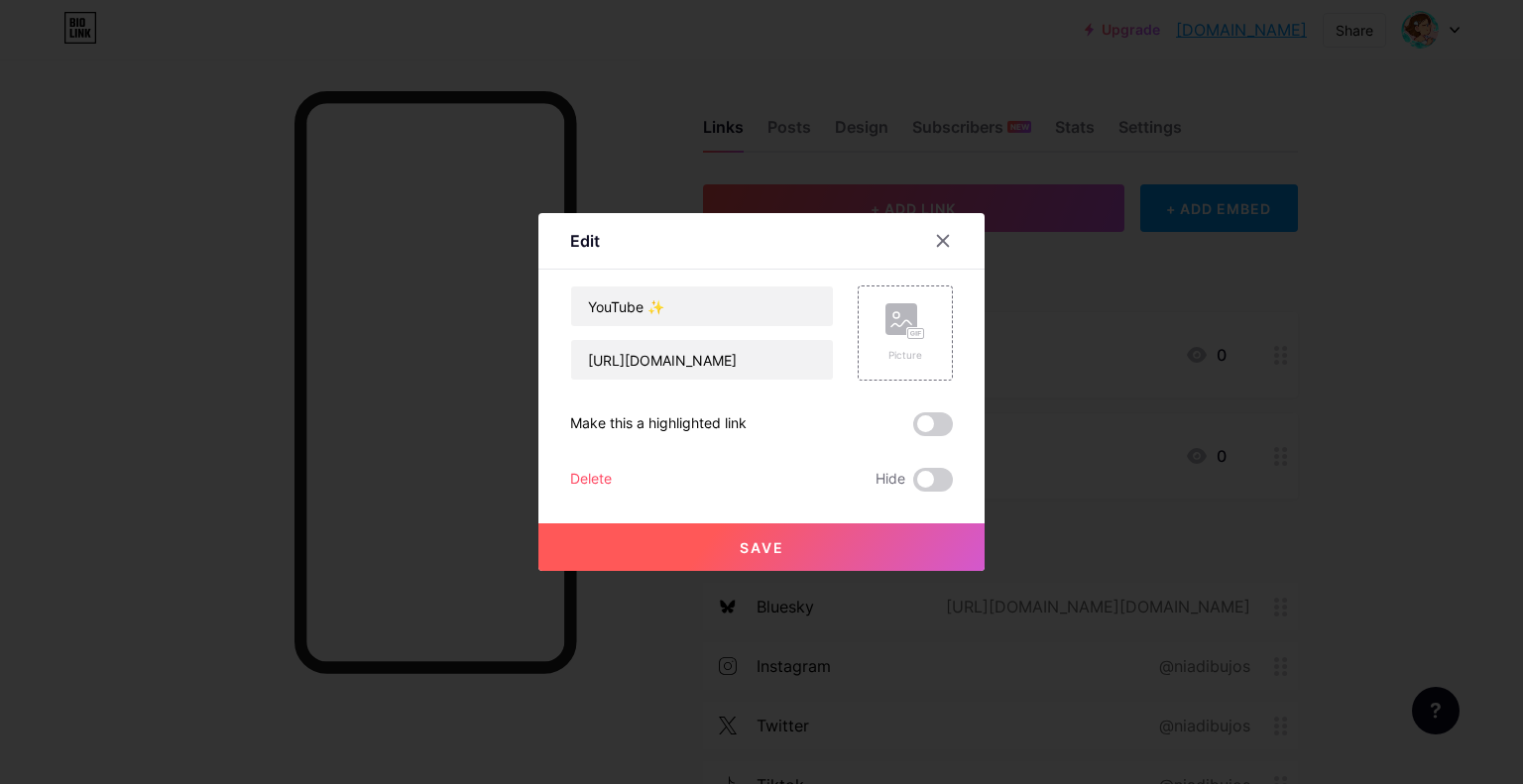 click on "Save" at bounding box center [762, 547] 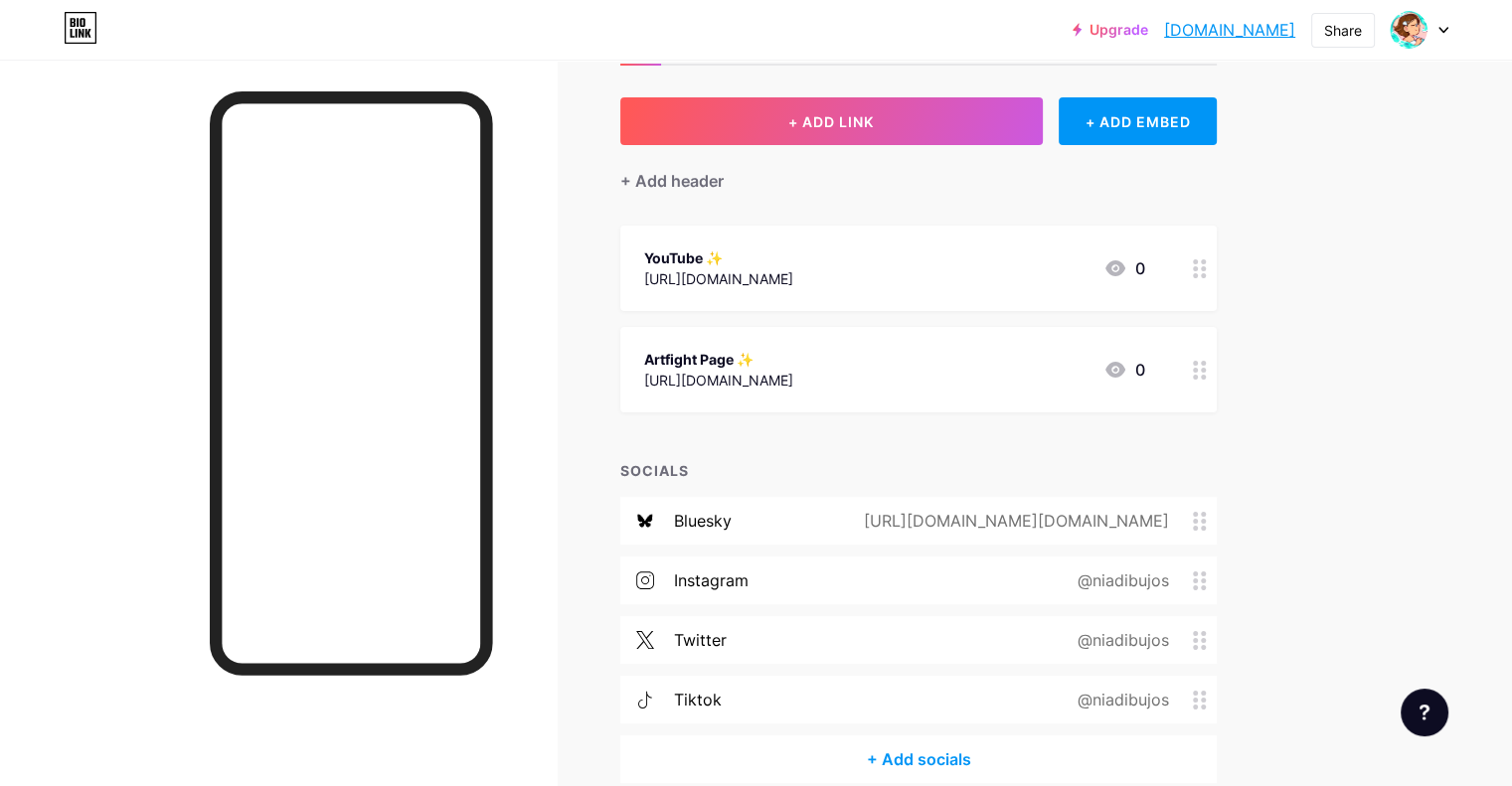 scroll, scrollTop: 82, scrollLeft: 0, axis: vertical 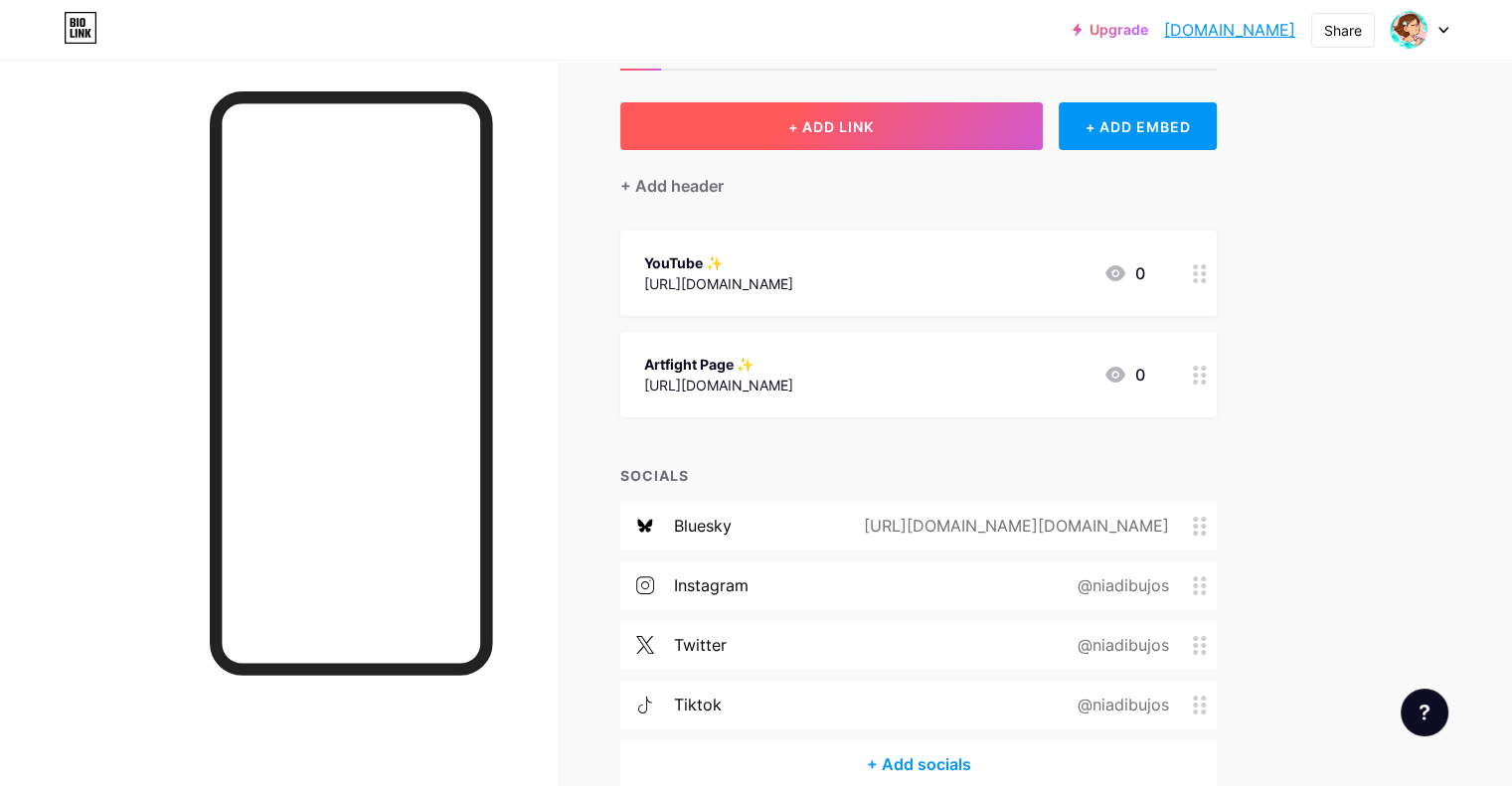 click on "+ ADD LINK" at bounding box center [831, 126] 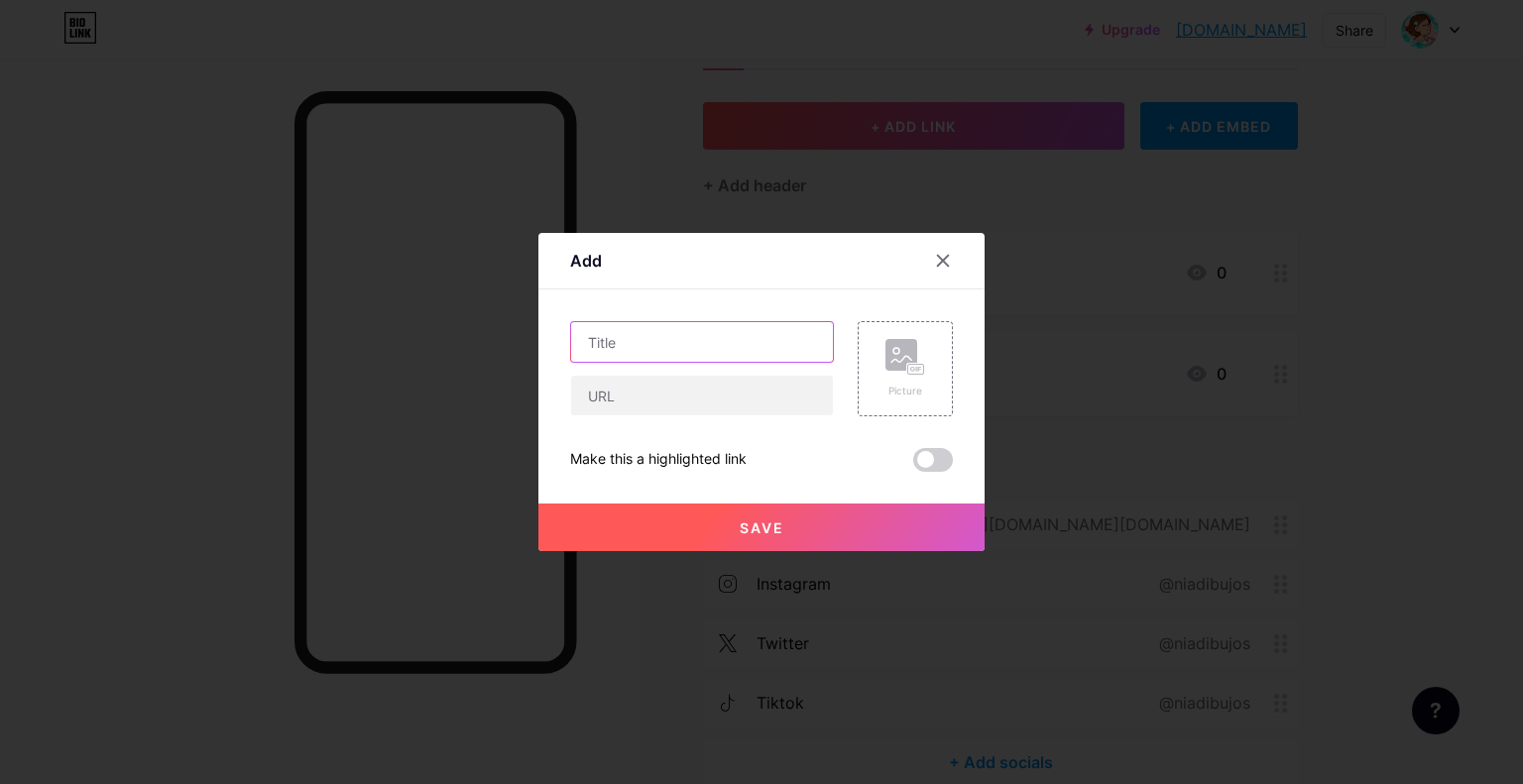 click at bounding box center [702, 342] 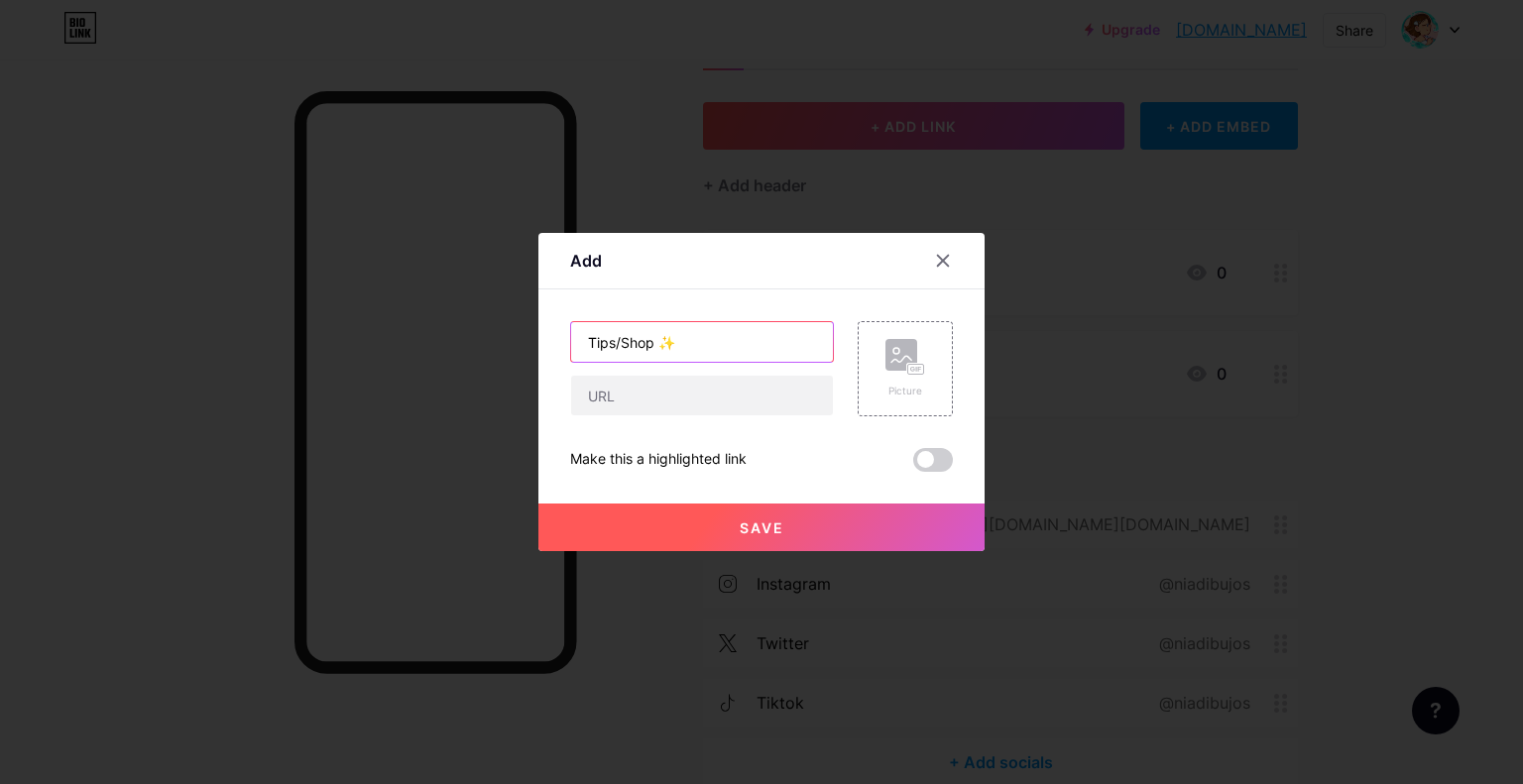 type on "Tips/Shop ✨" 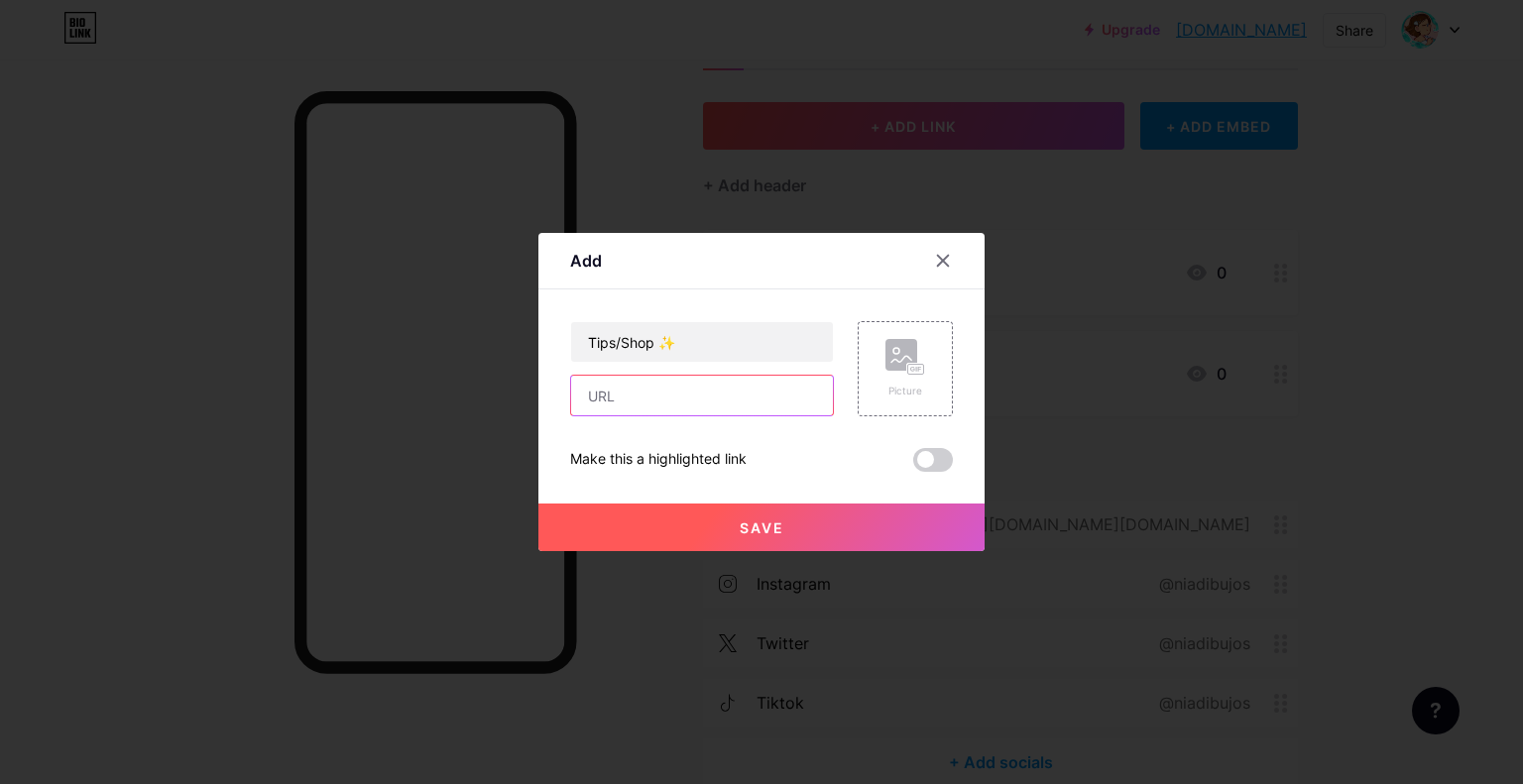 click at bounding box center [702, 395] 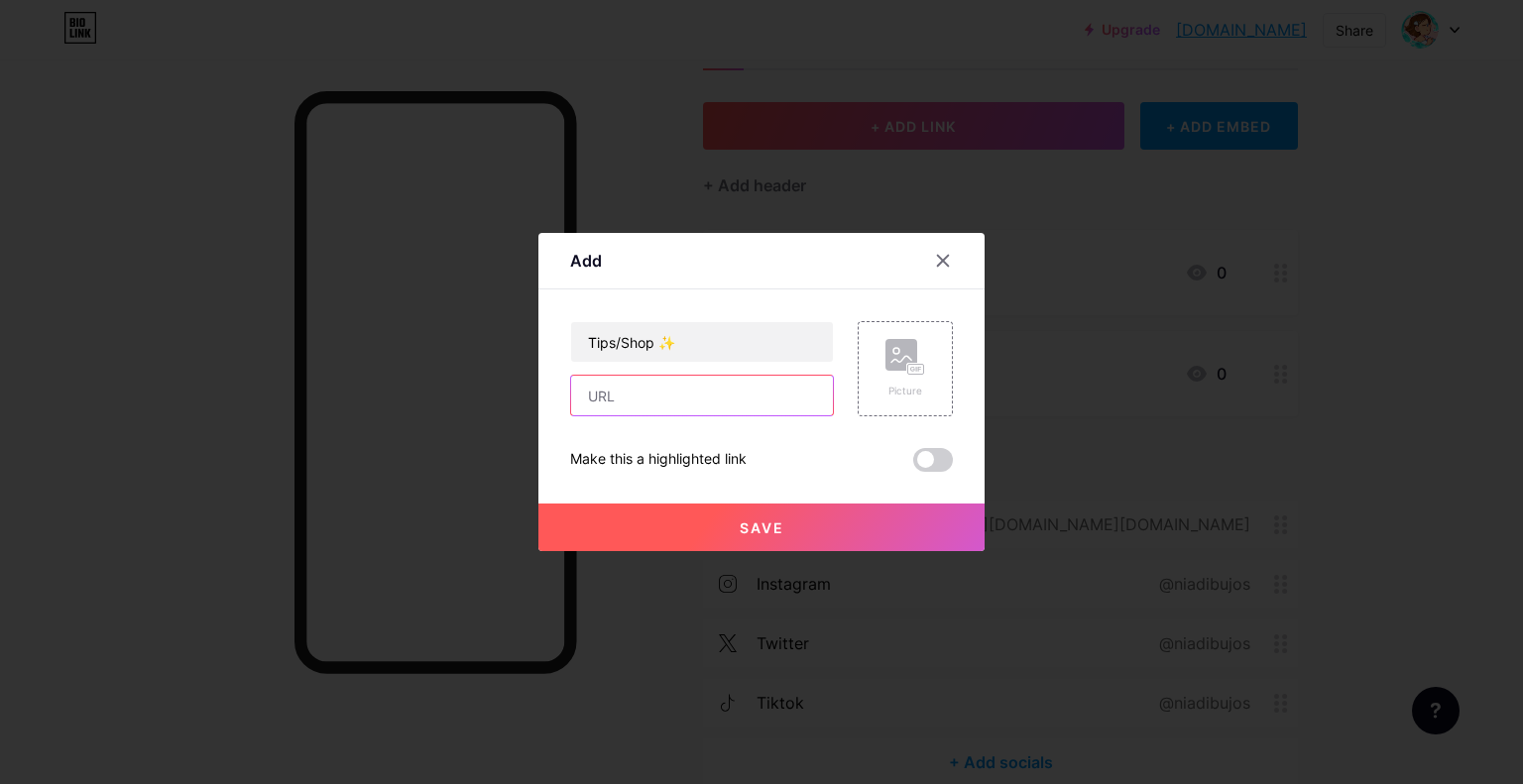 paste on "[URL][DOMAIN_NAME]" 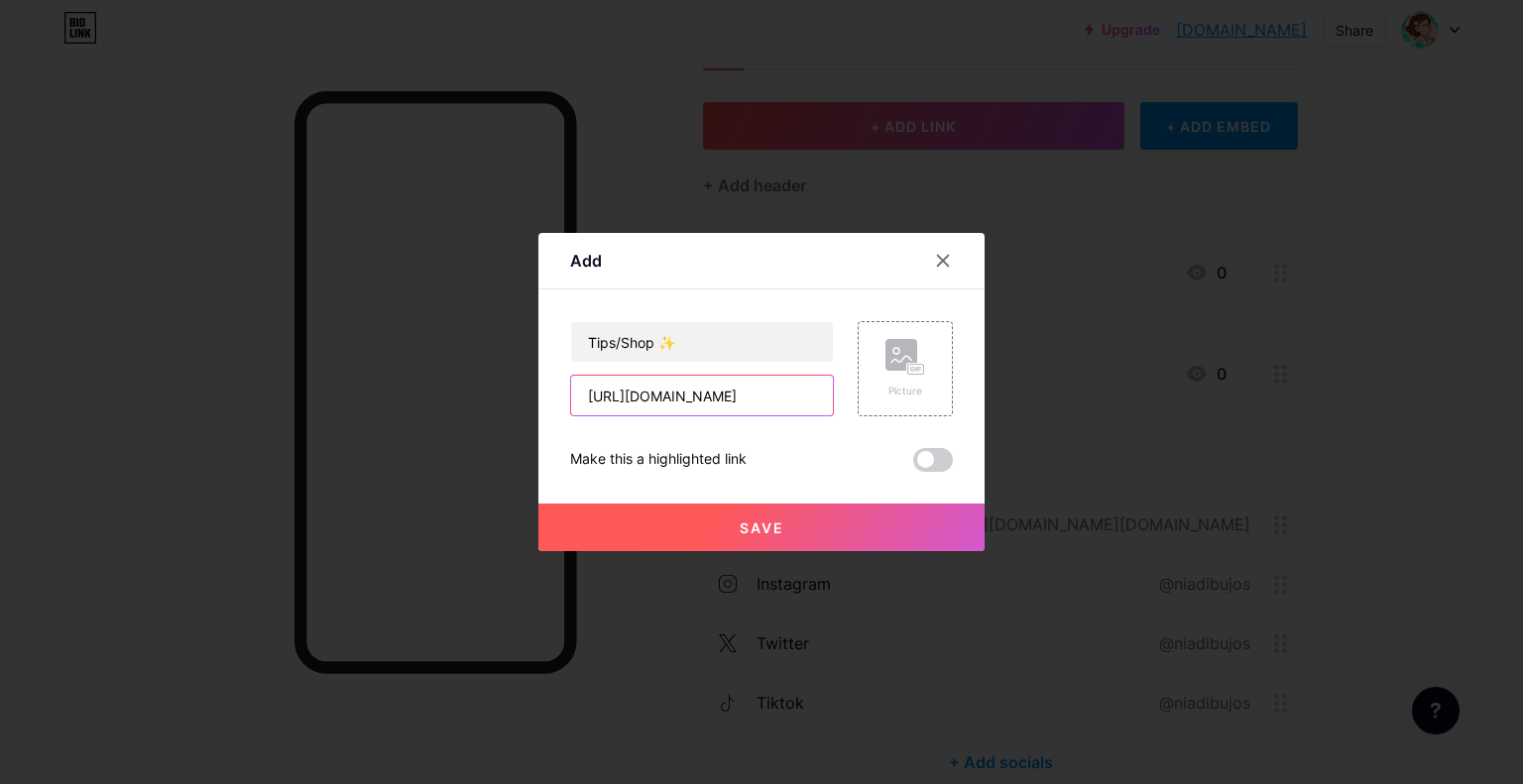 type on "[URL][DOMAIN_NAME]" 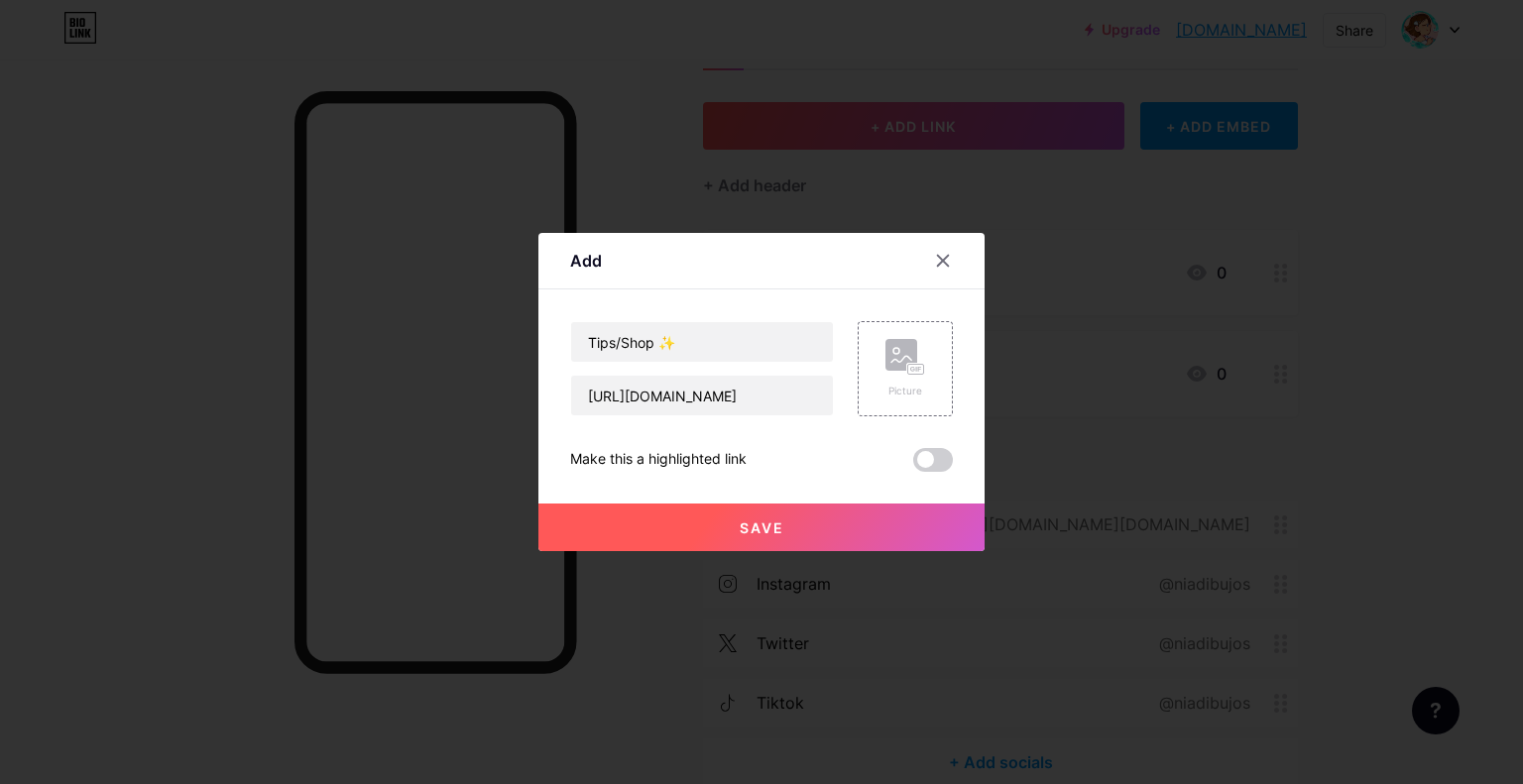 click on "Save" at bounding box center (762, 527) 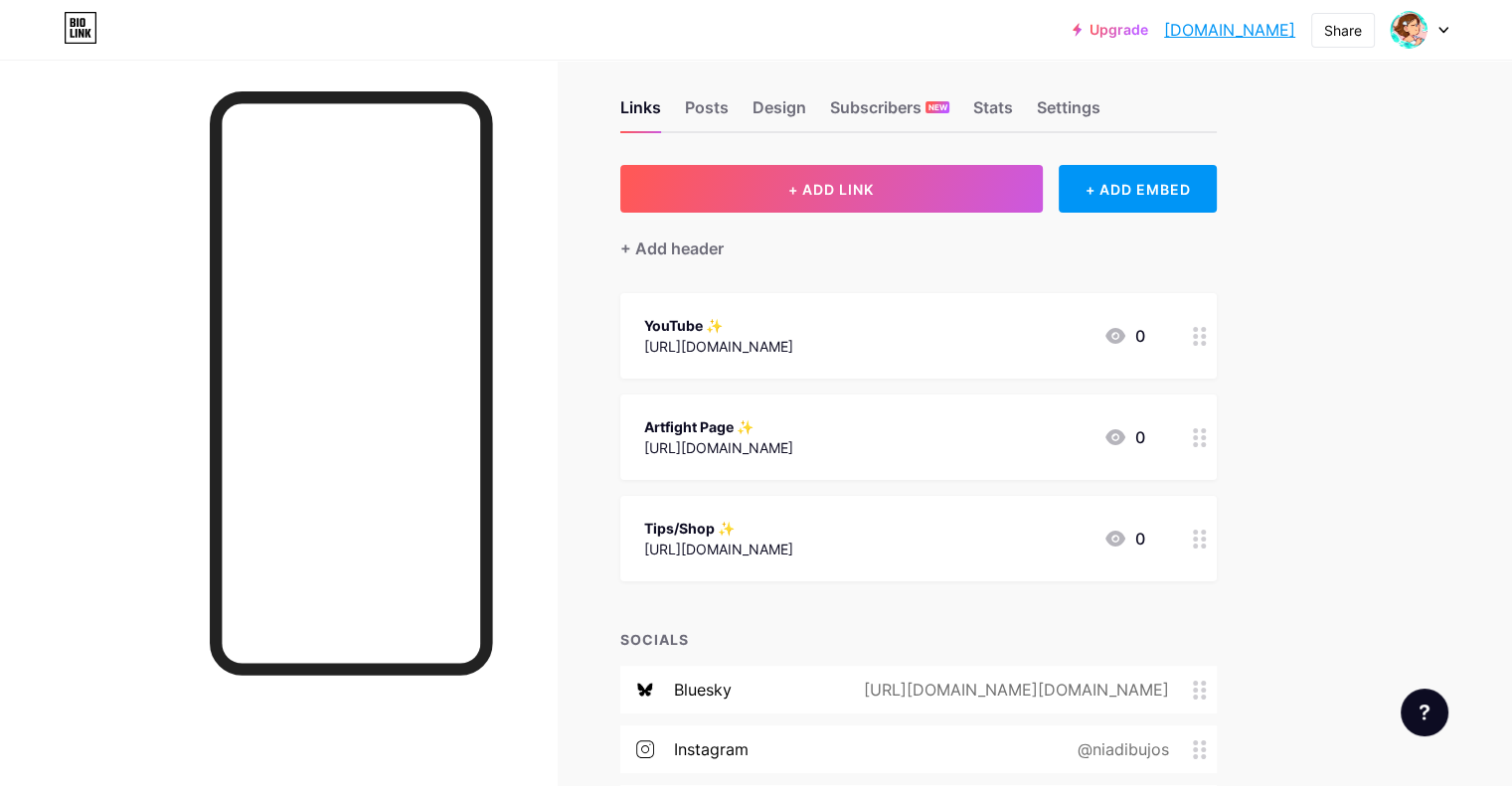 scroll, scrollTop: 0, scrollLeft: 0, axis: both 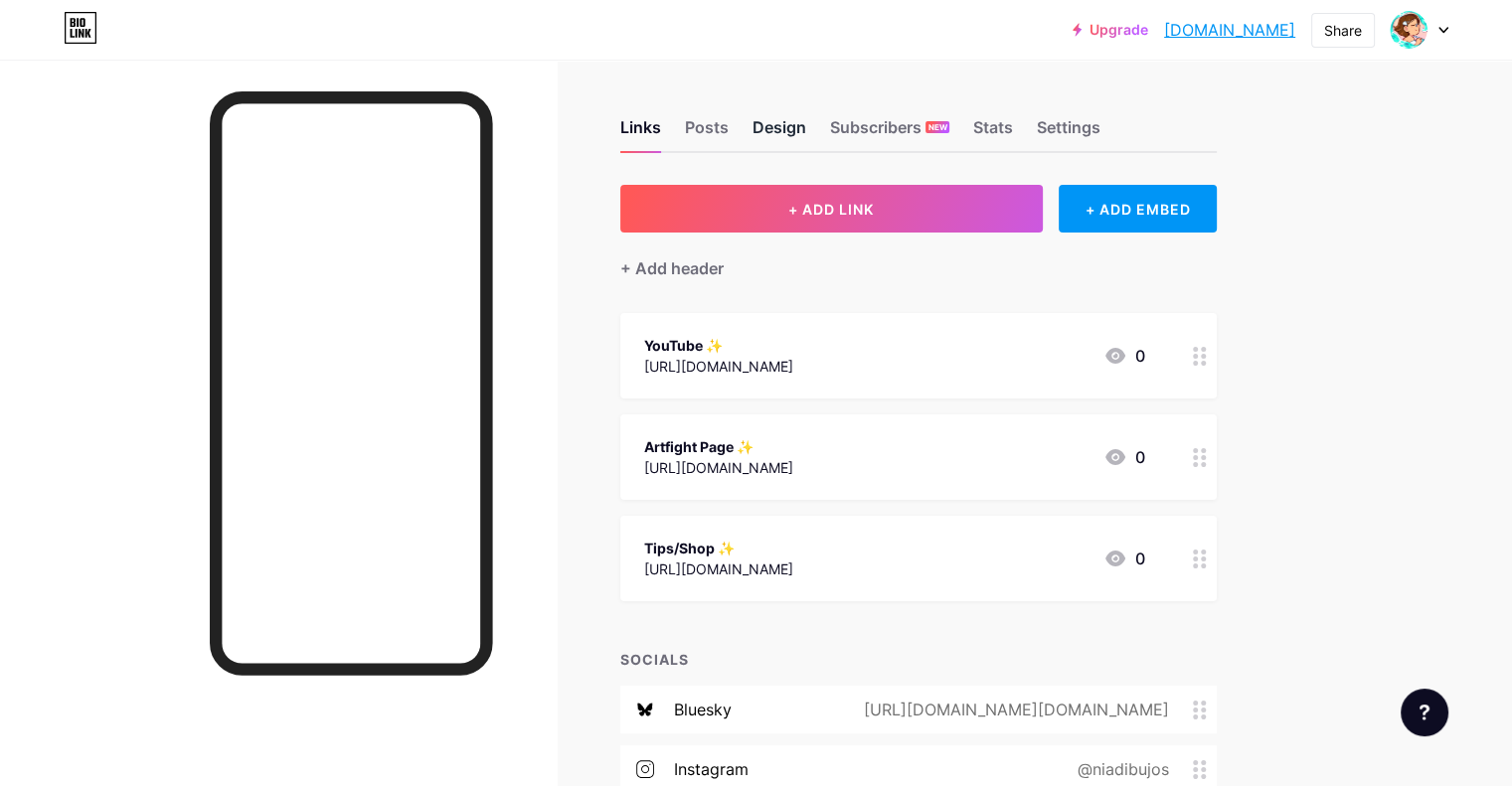 click on "Design" at bounding box center [779, 133] 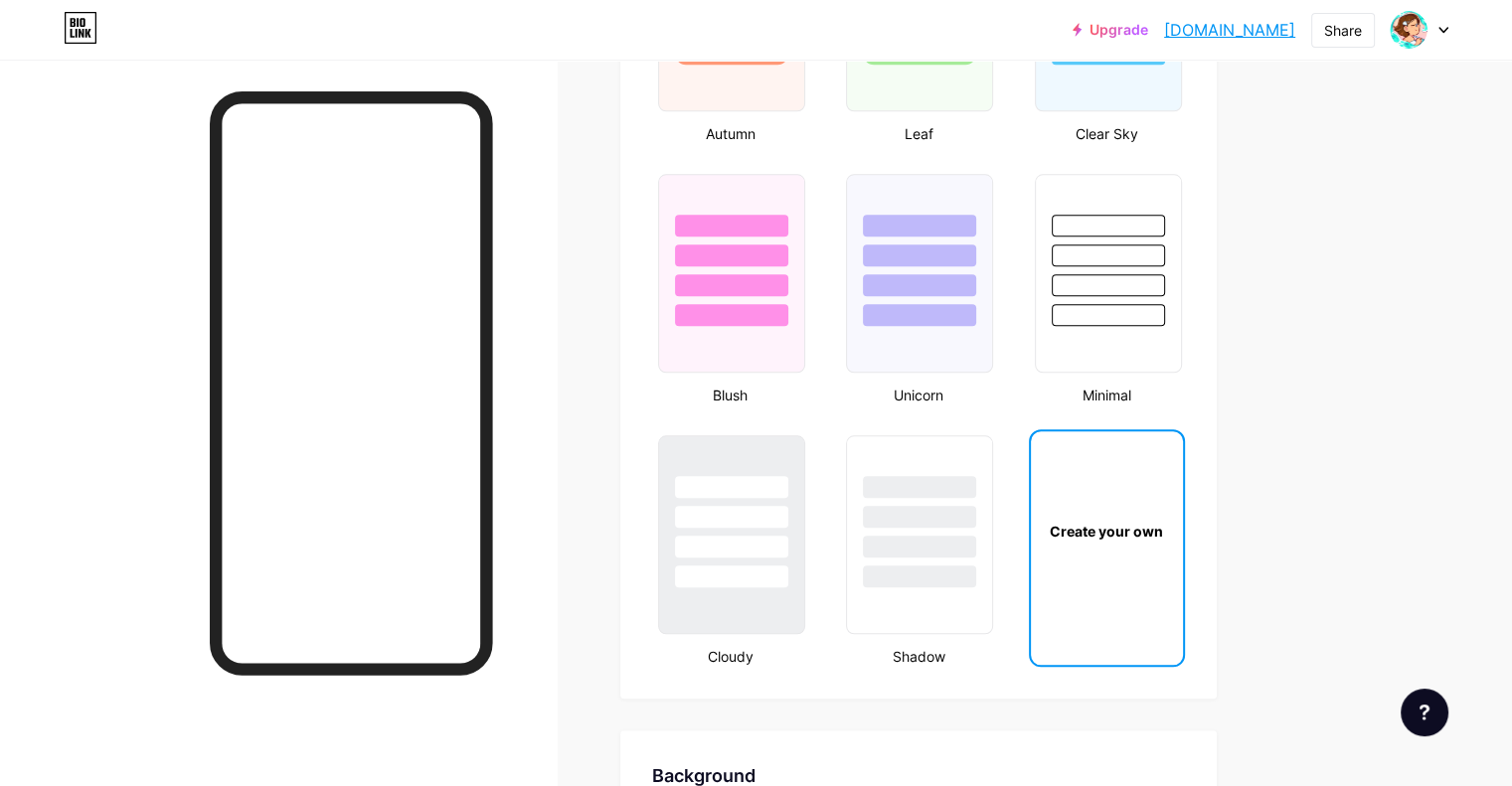 type on "#f6fdfe" 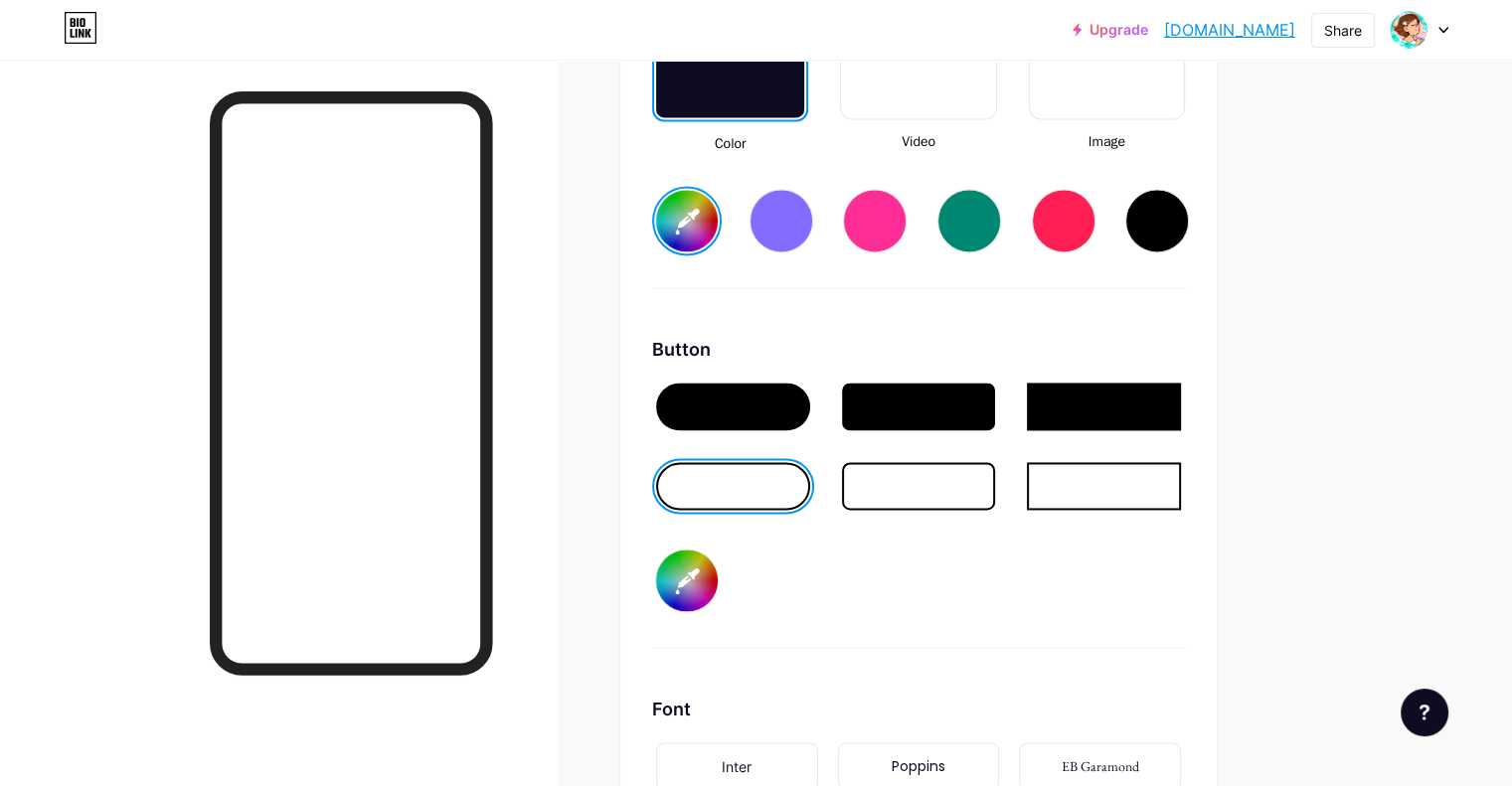 scroll, scrollTop: 2882, scrollLeft: 0, axis: vertical 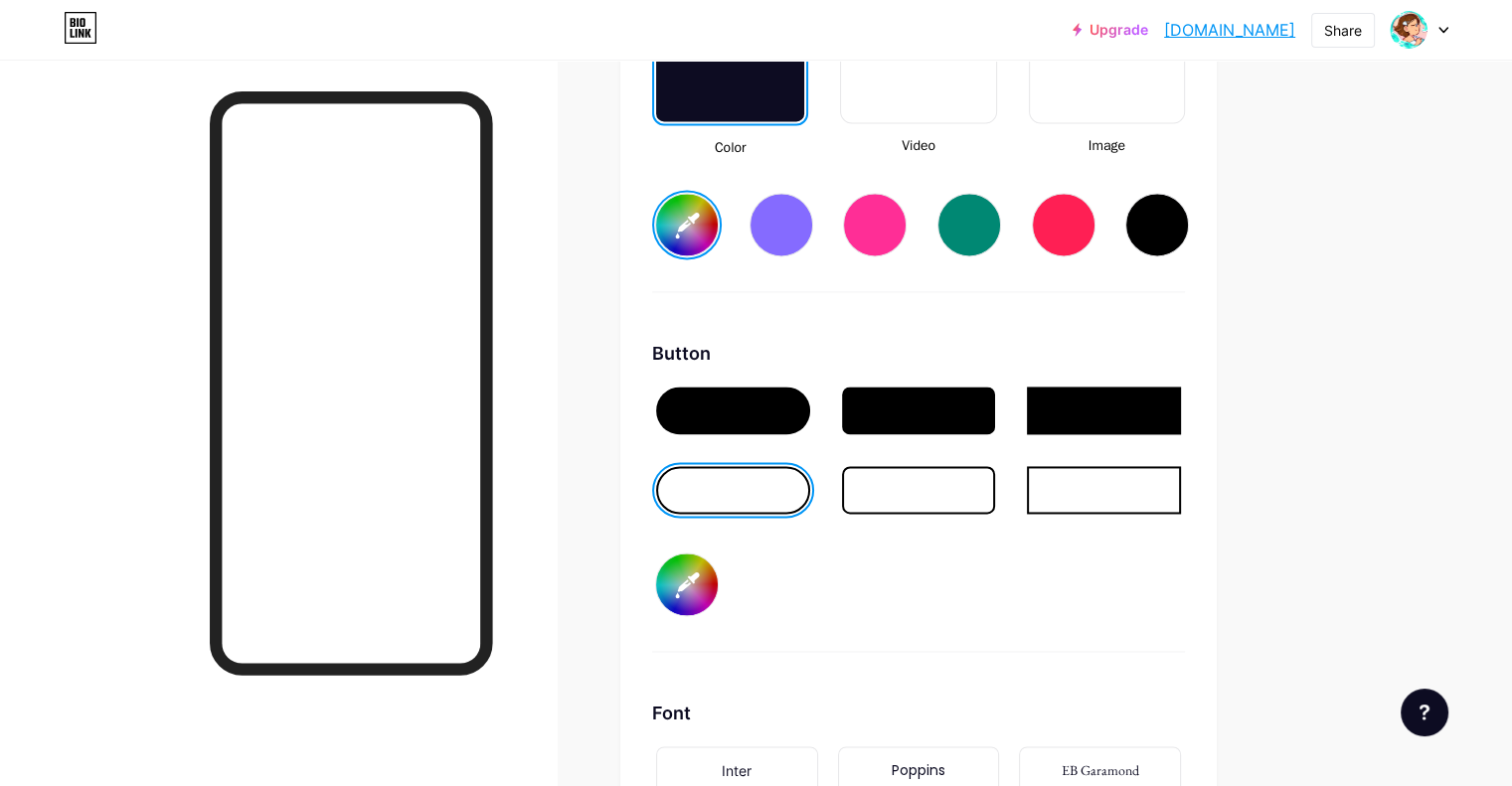 click on "#000000" at bounding box center (687, 584) 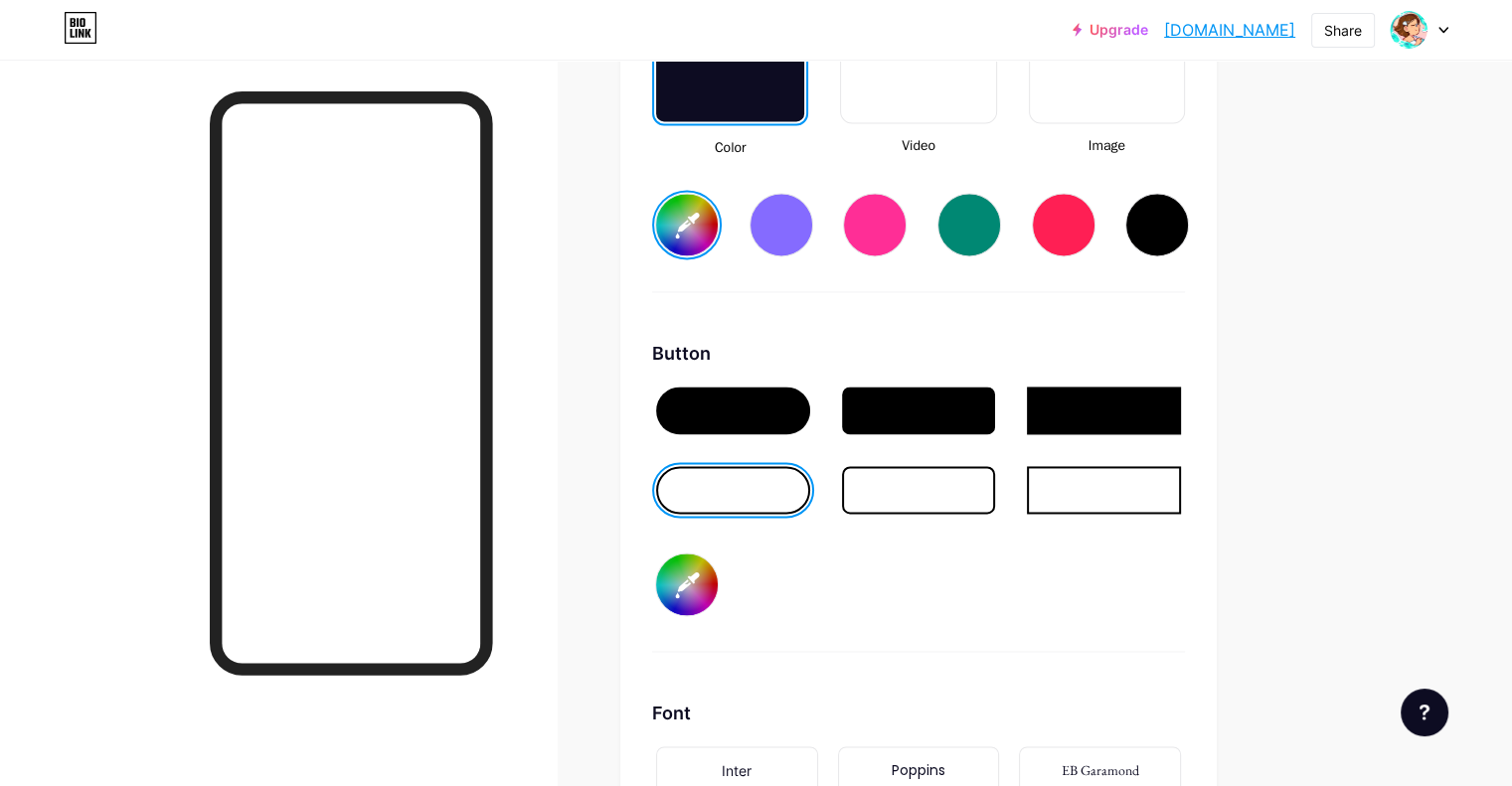 type on "#f6fdfe" 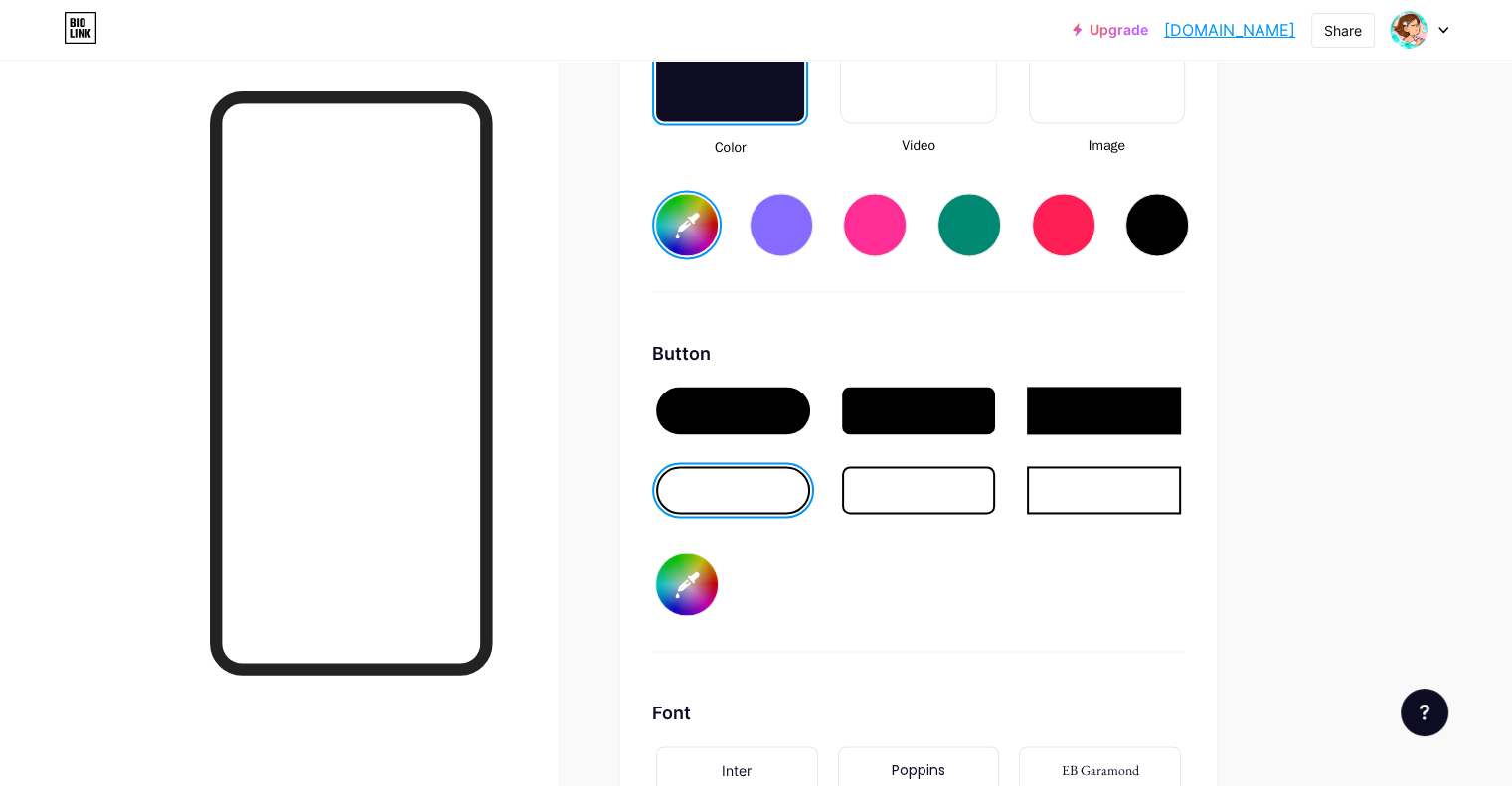 type on "#204e65" 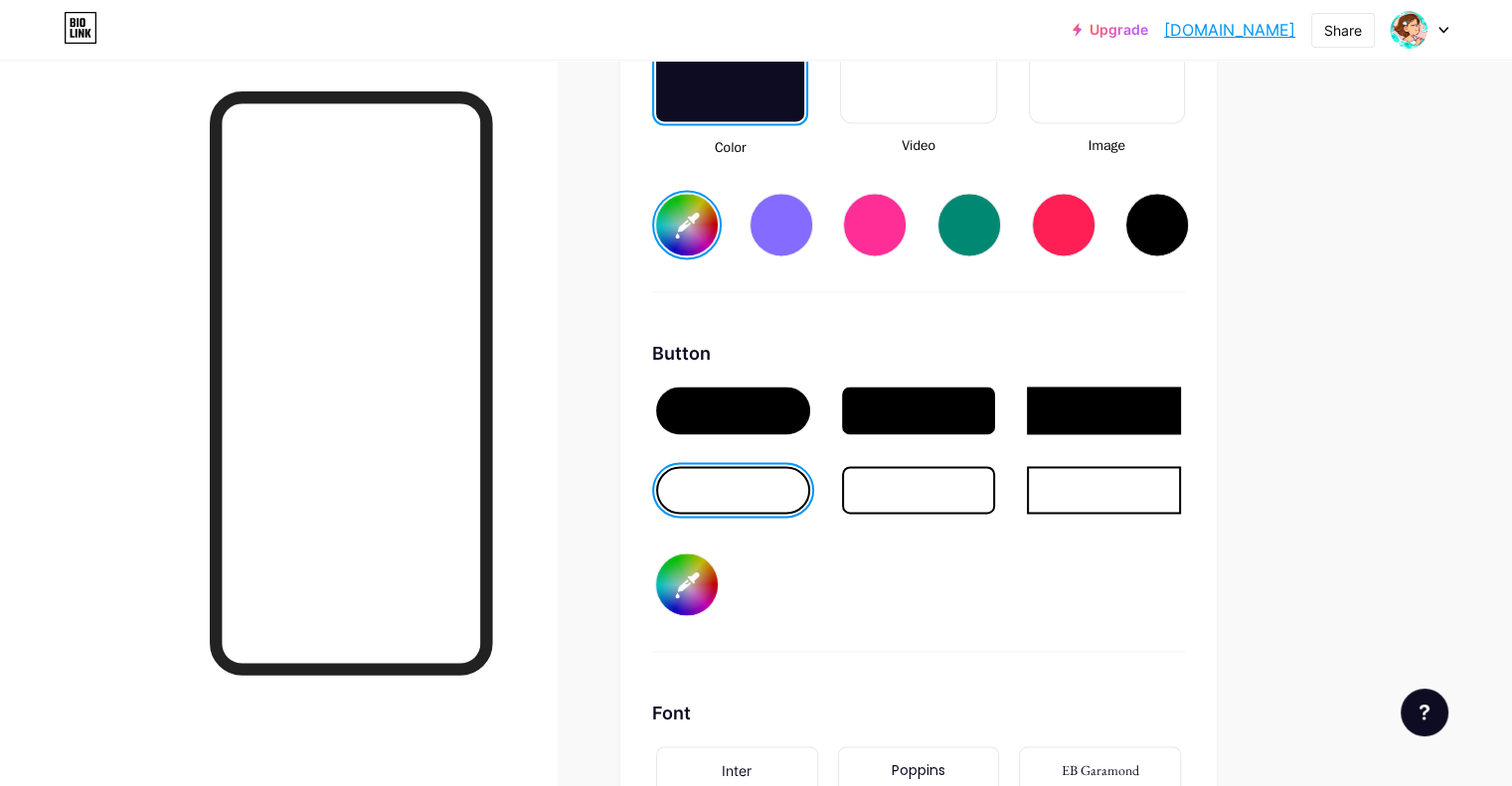 type on "#f6fdfe" 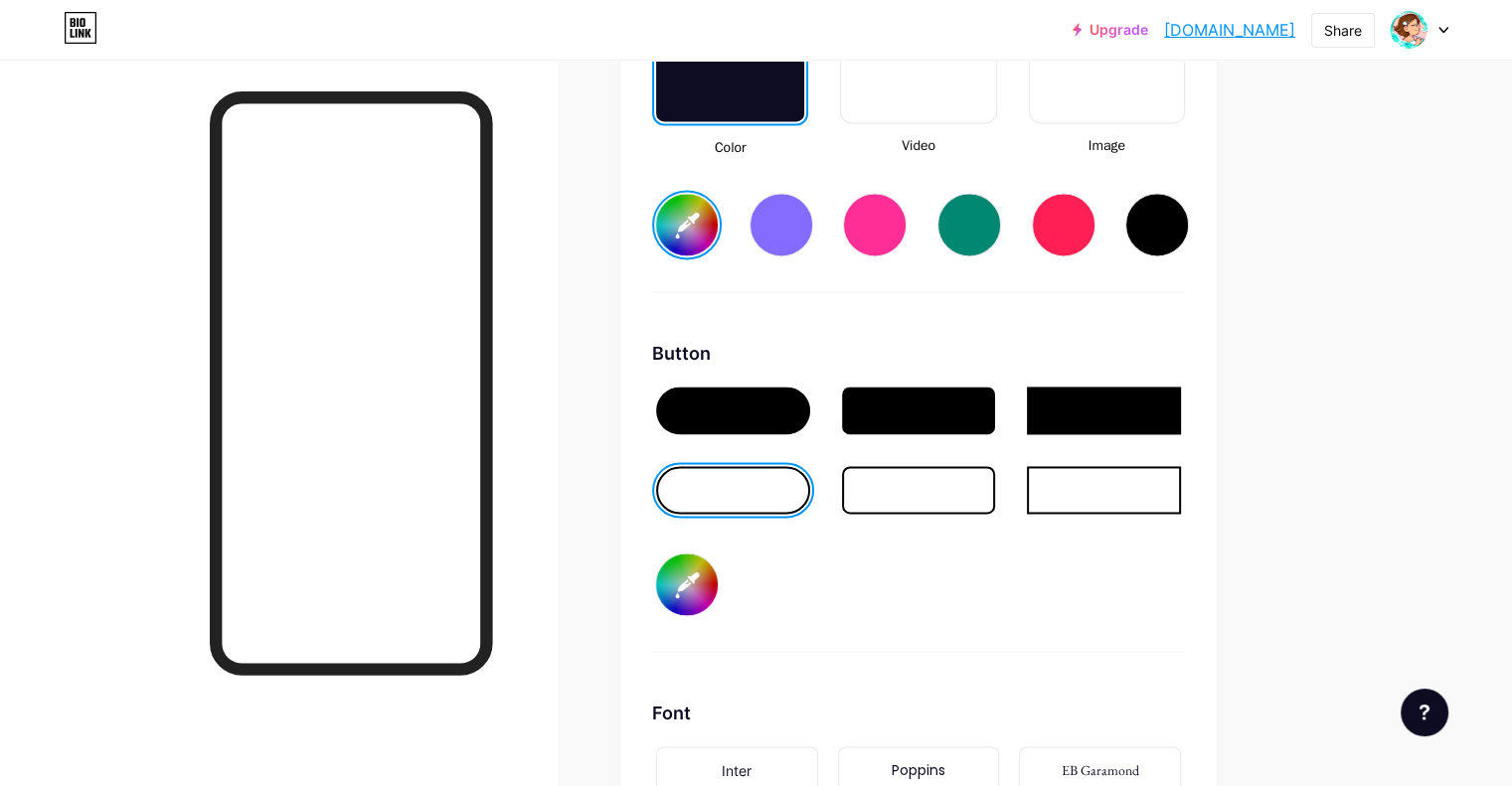 type on "#f6fdfe" 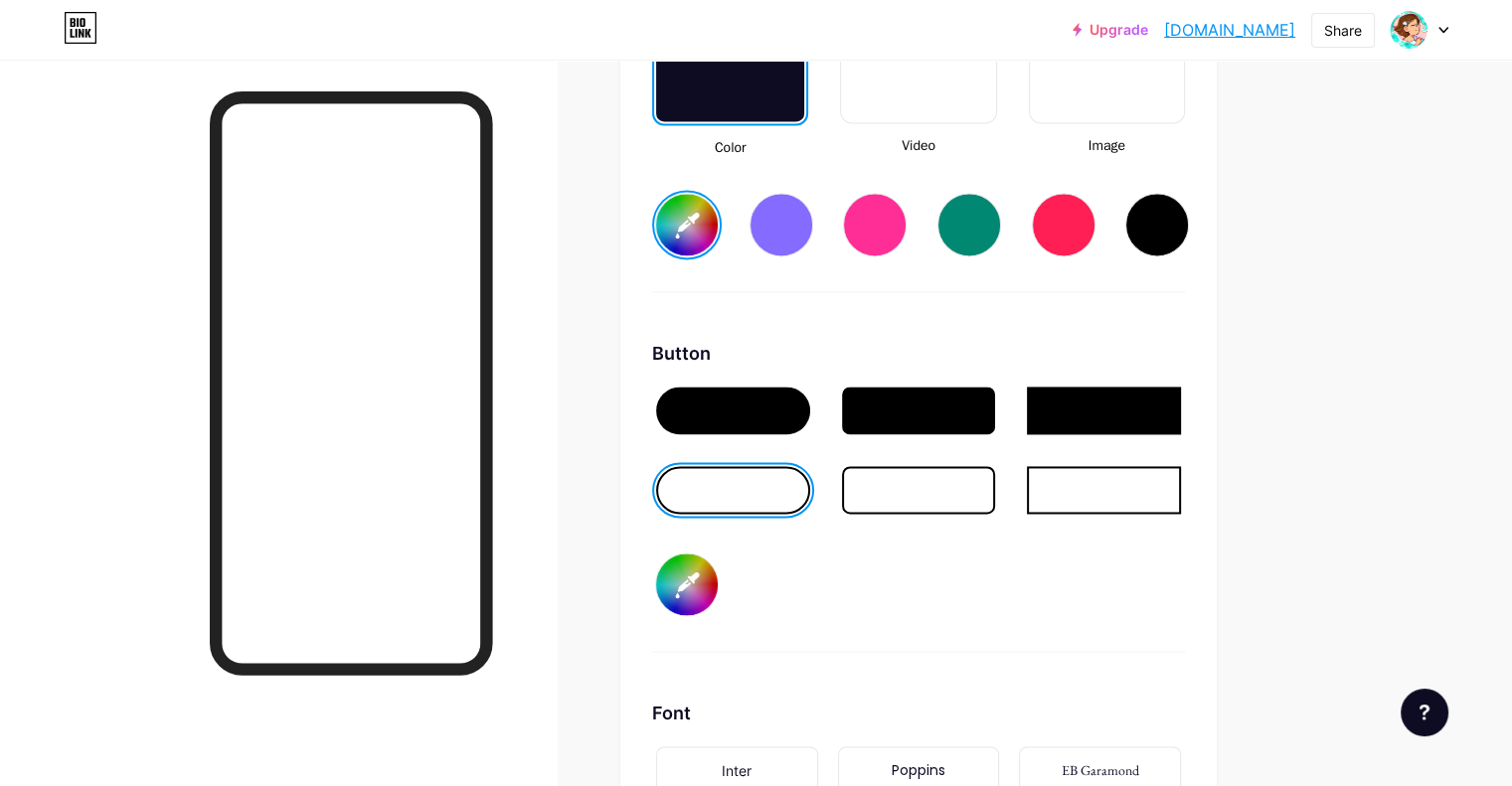 type on "#0e6590" 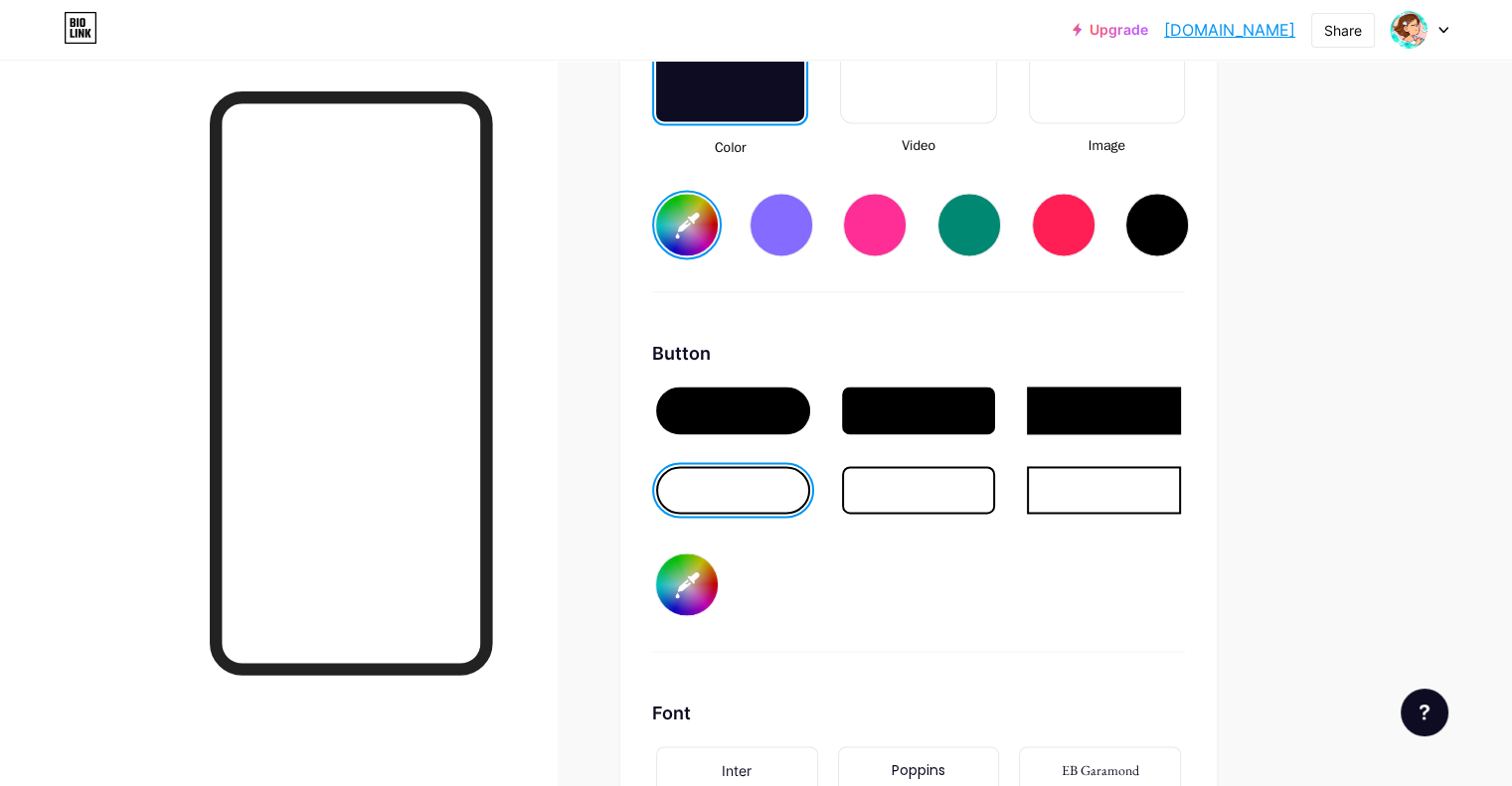 click at bounding box center [733, 410] 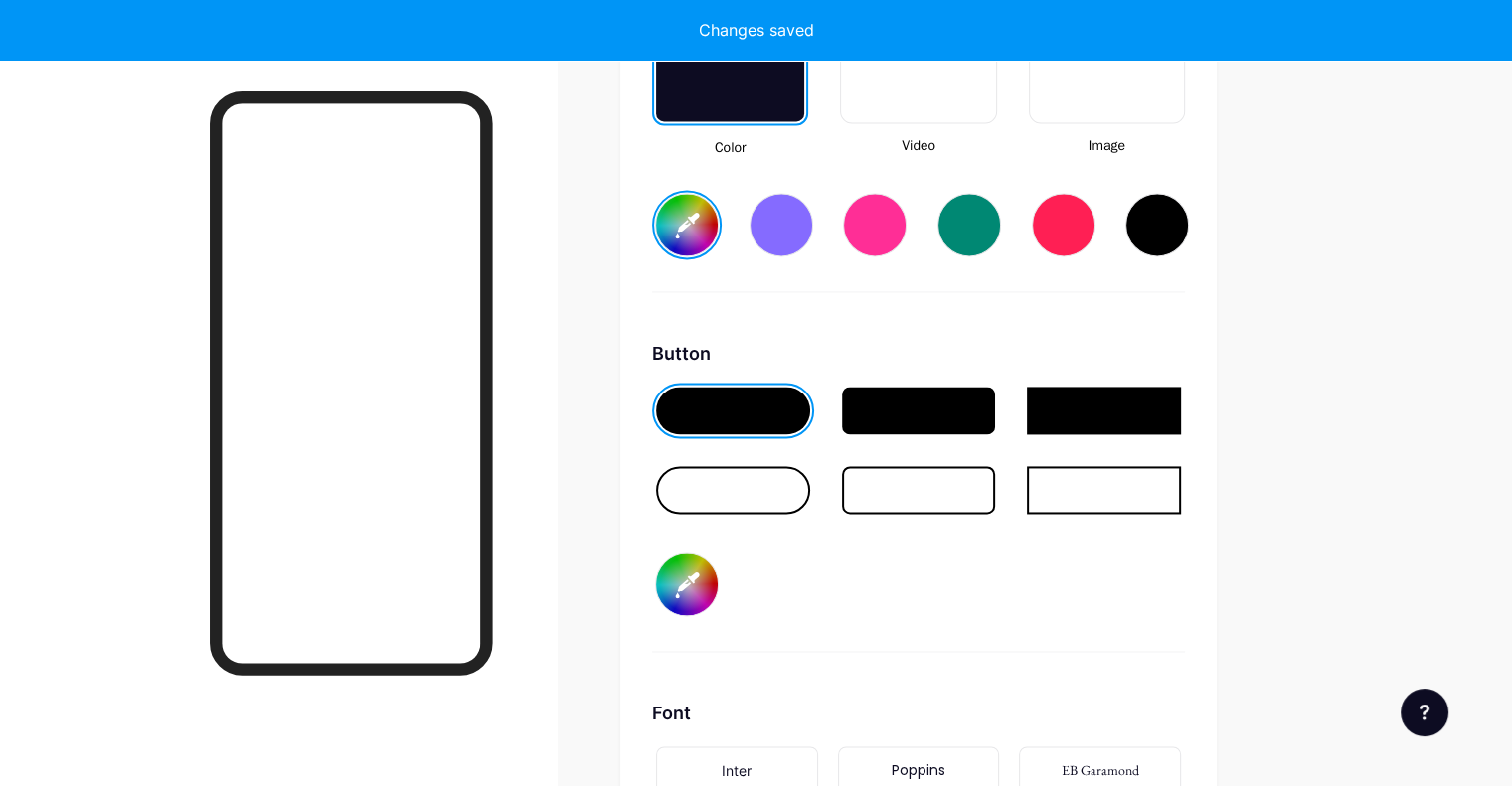 type on "#f6fdfe" 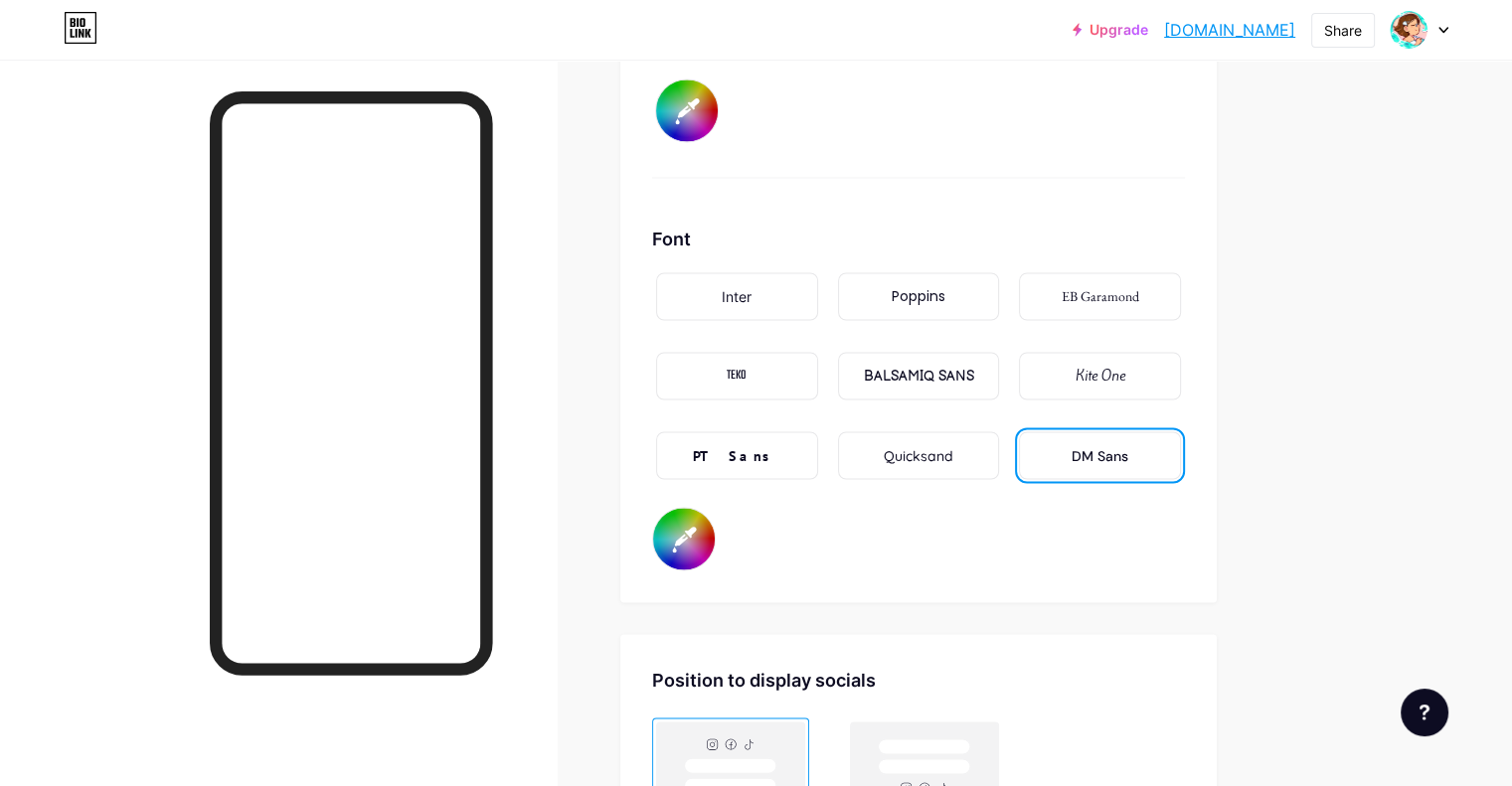 scroll, scrollTop: 3654, scrollLeft: 0, axis: vertical 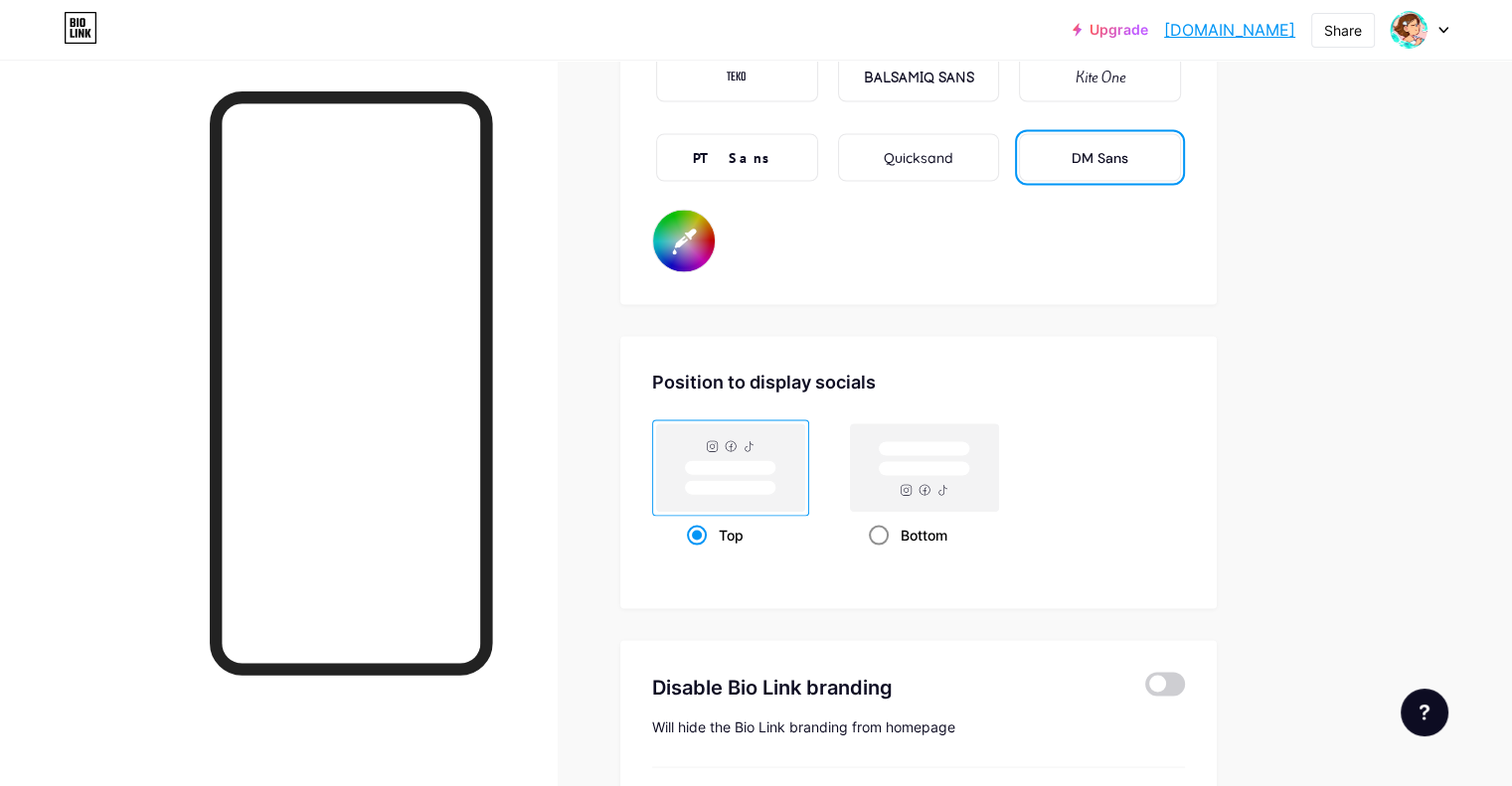 click 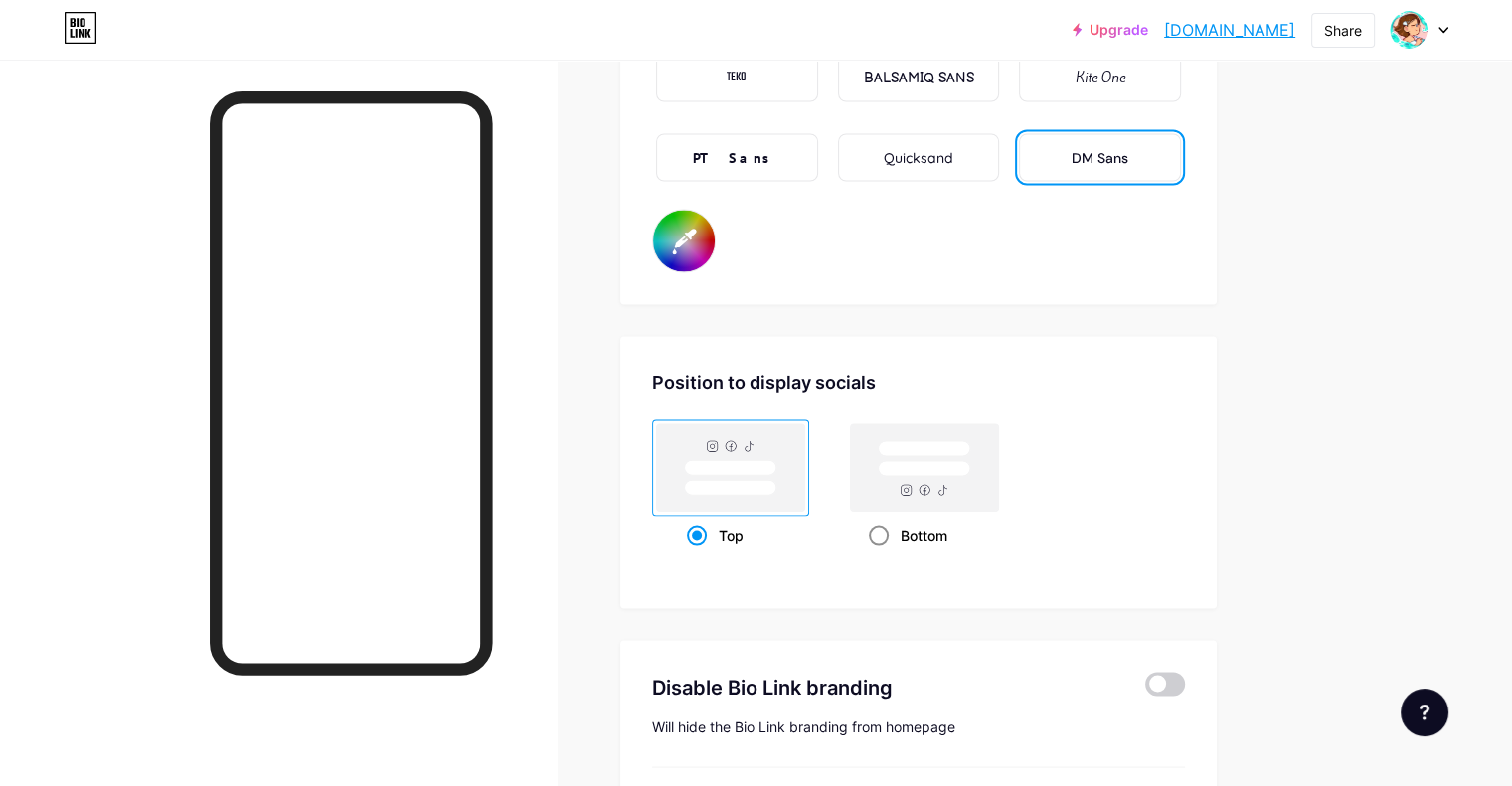 click on "Bottom" at bounding box center [875, 558] 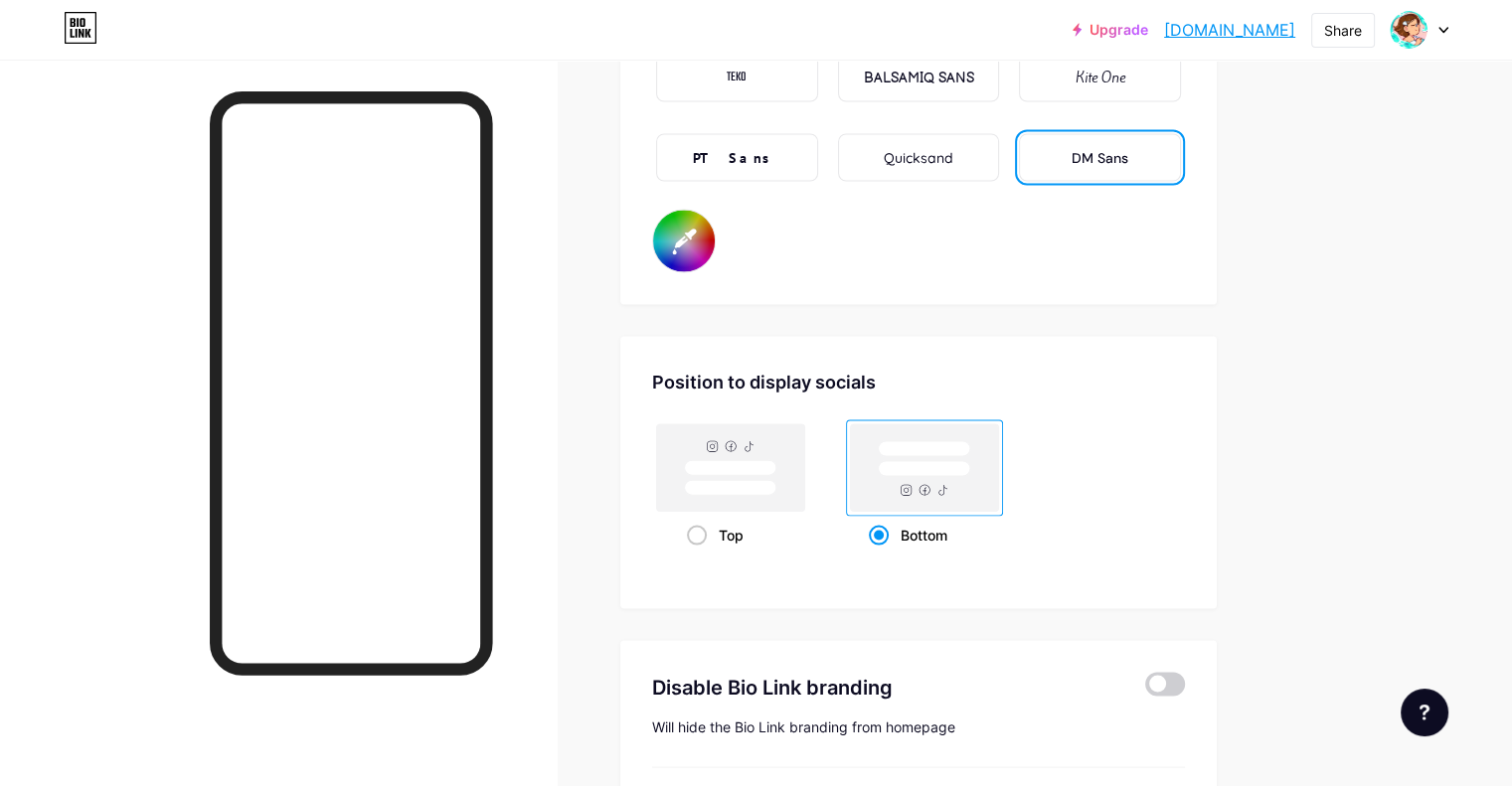 type on "#f6fdfe" 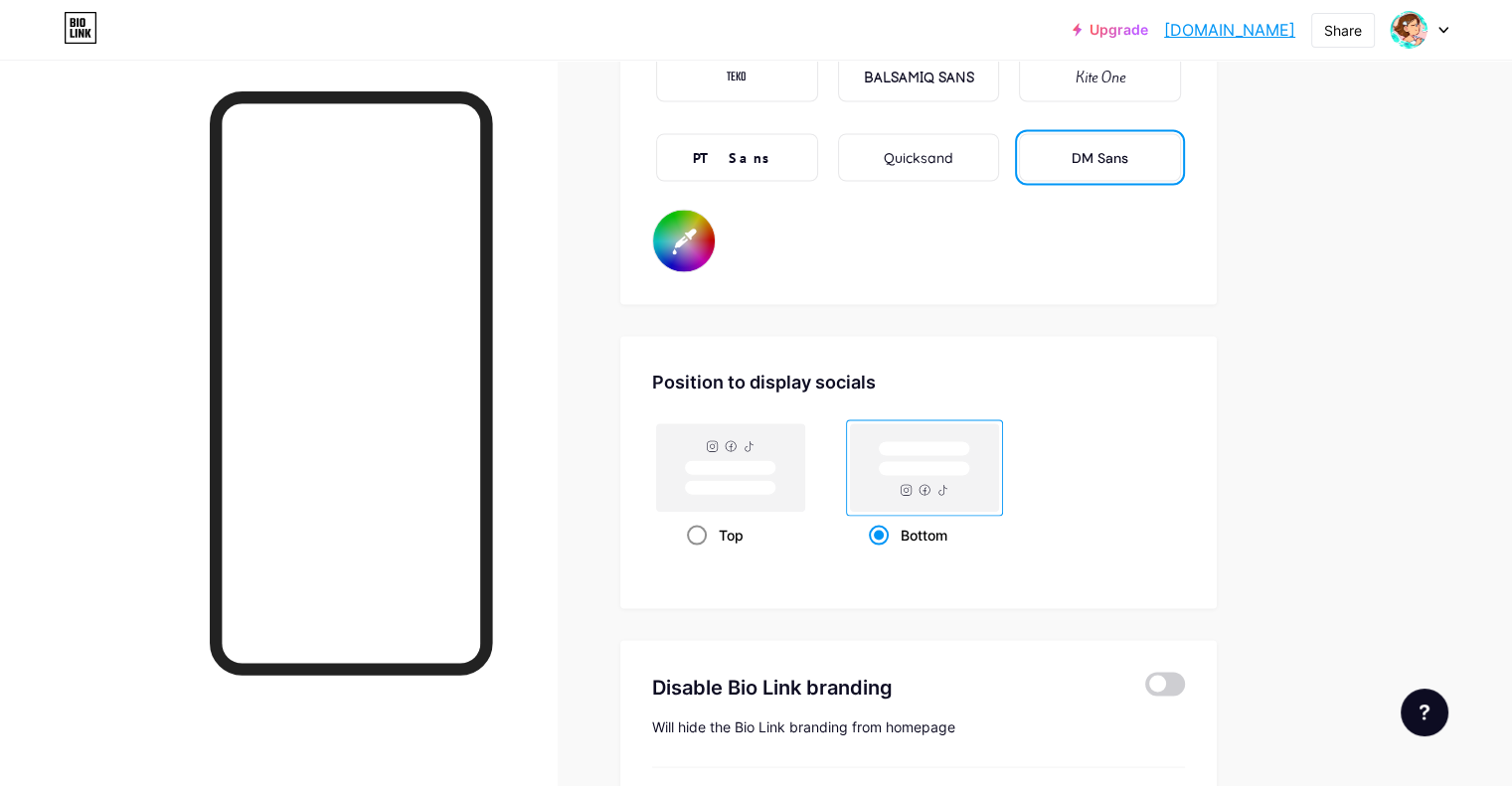 click 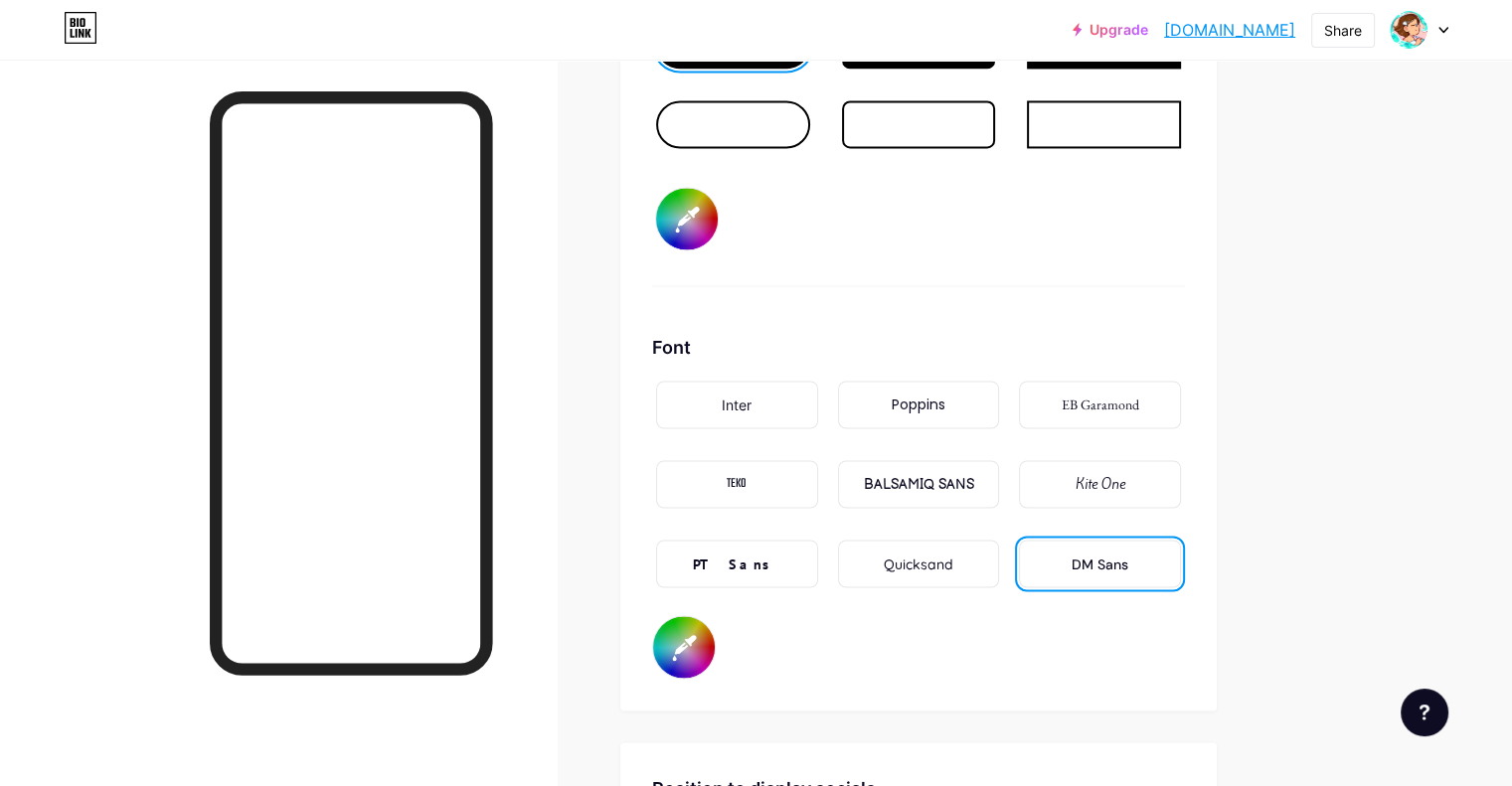 scroll, scrollTop: 3256, scrollLeft: 0, axis: vertical 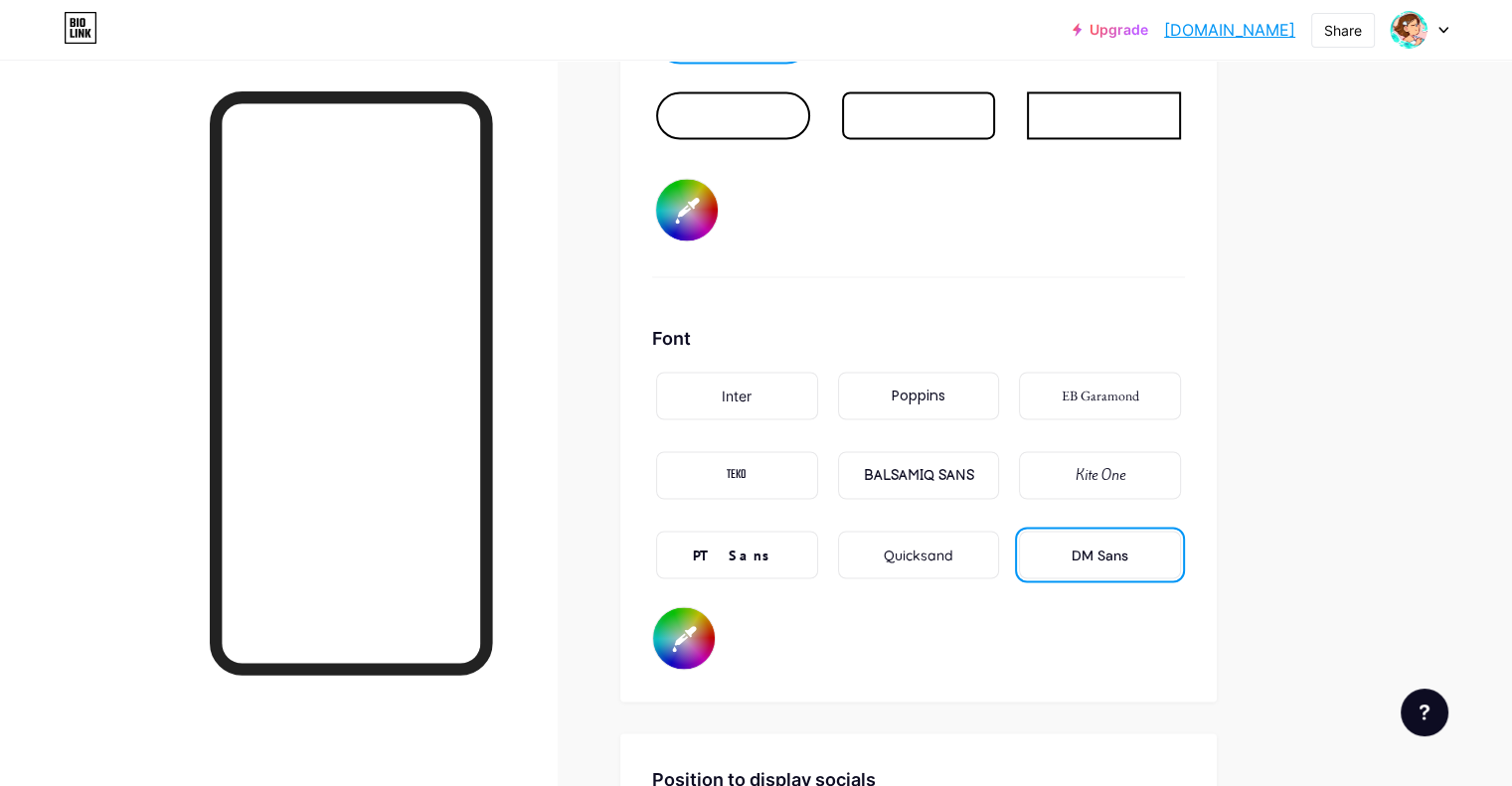 click on "#000000" at bounding box center [684, 638] 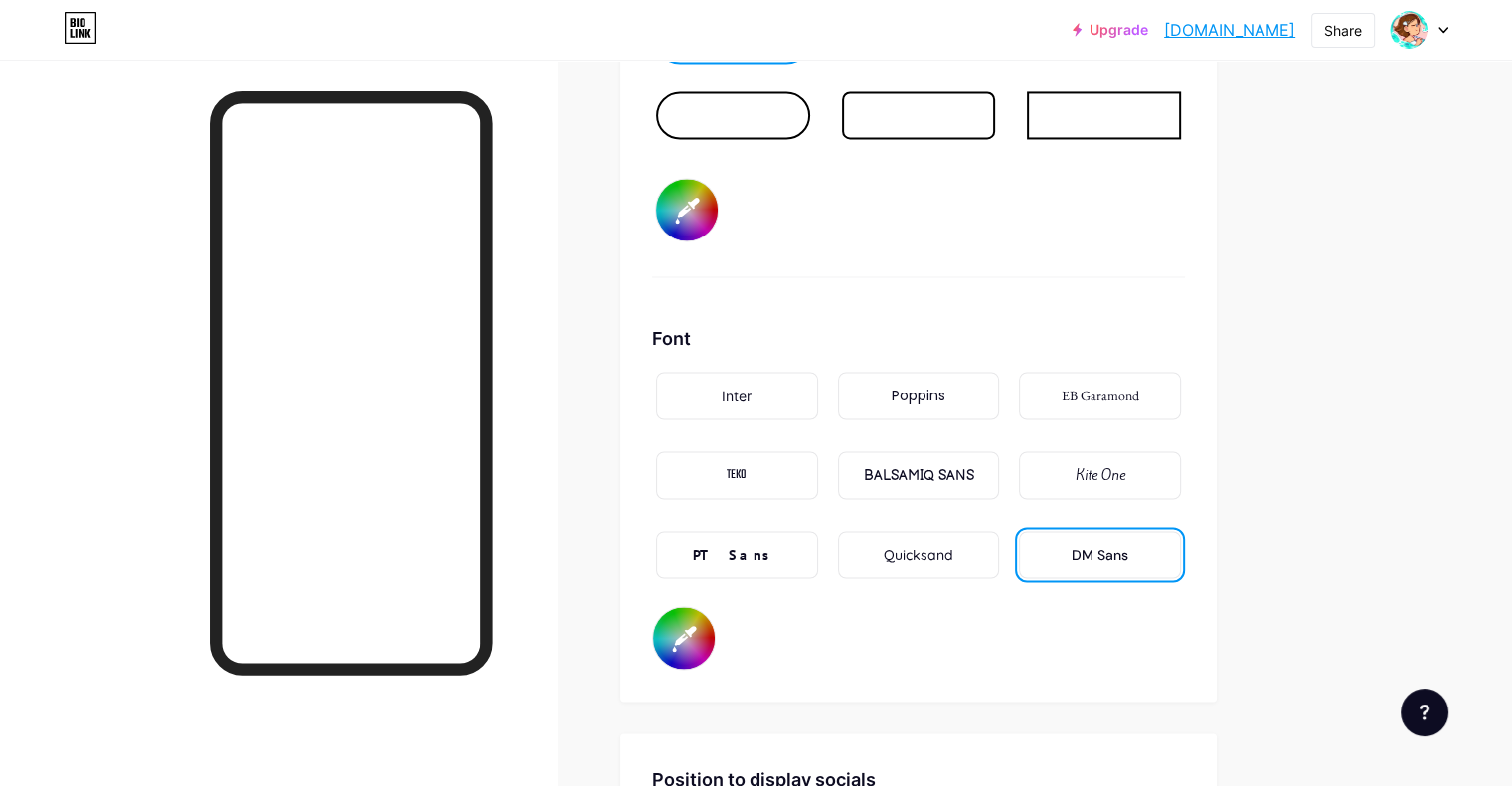type on "#f6fdfe" 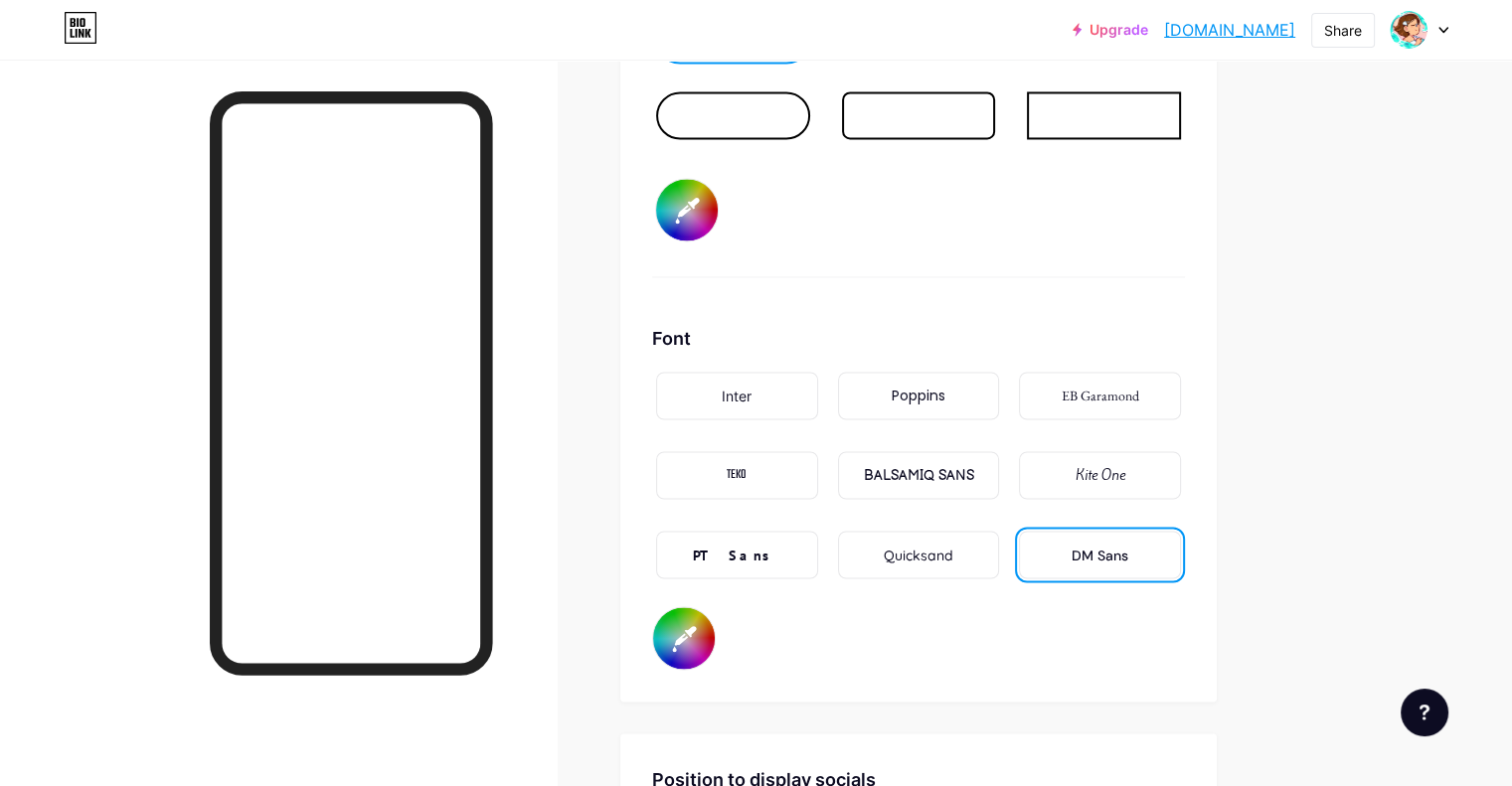 type on "#142180" 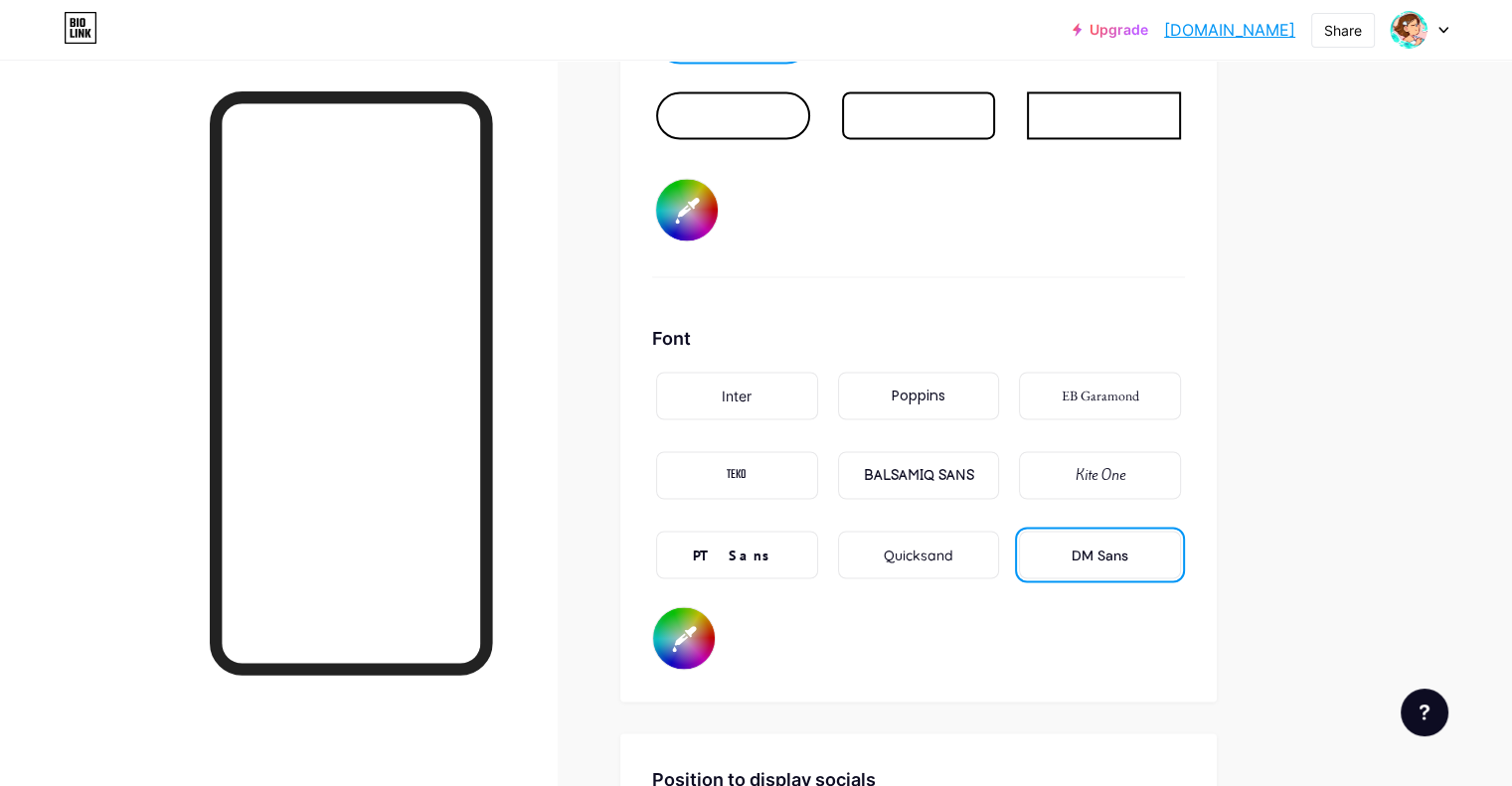 type on "#041171" 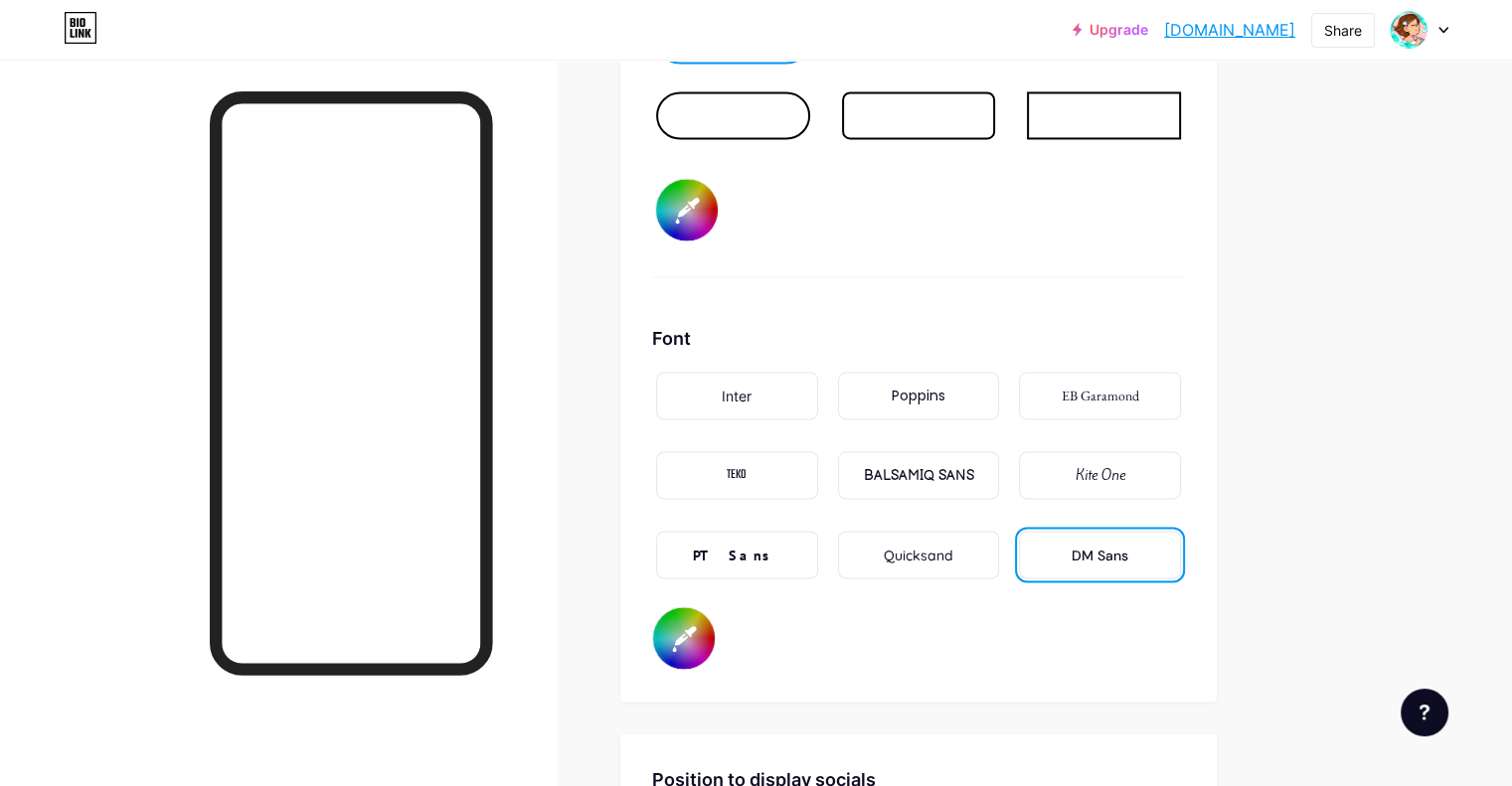 type on "#f6fdfe" 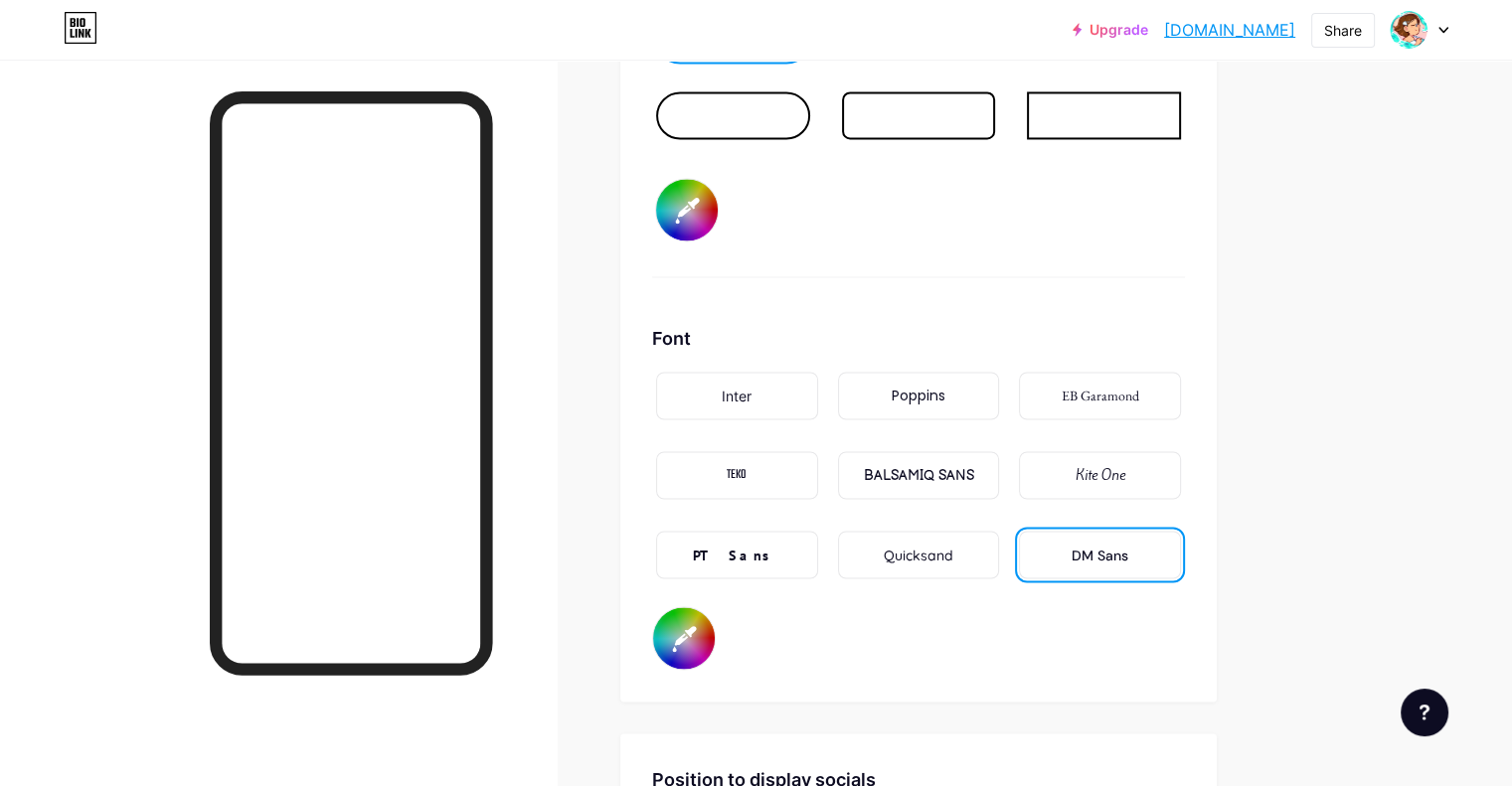 type on "#04196c" 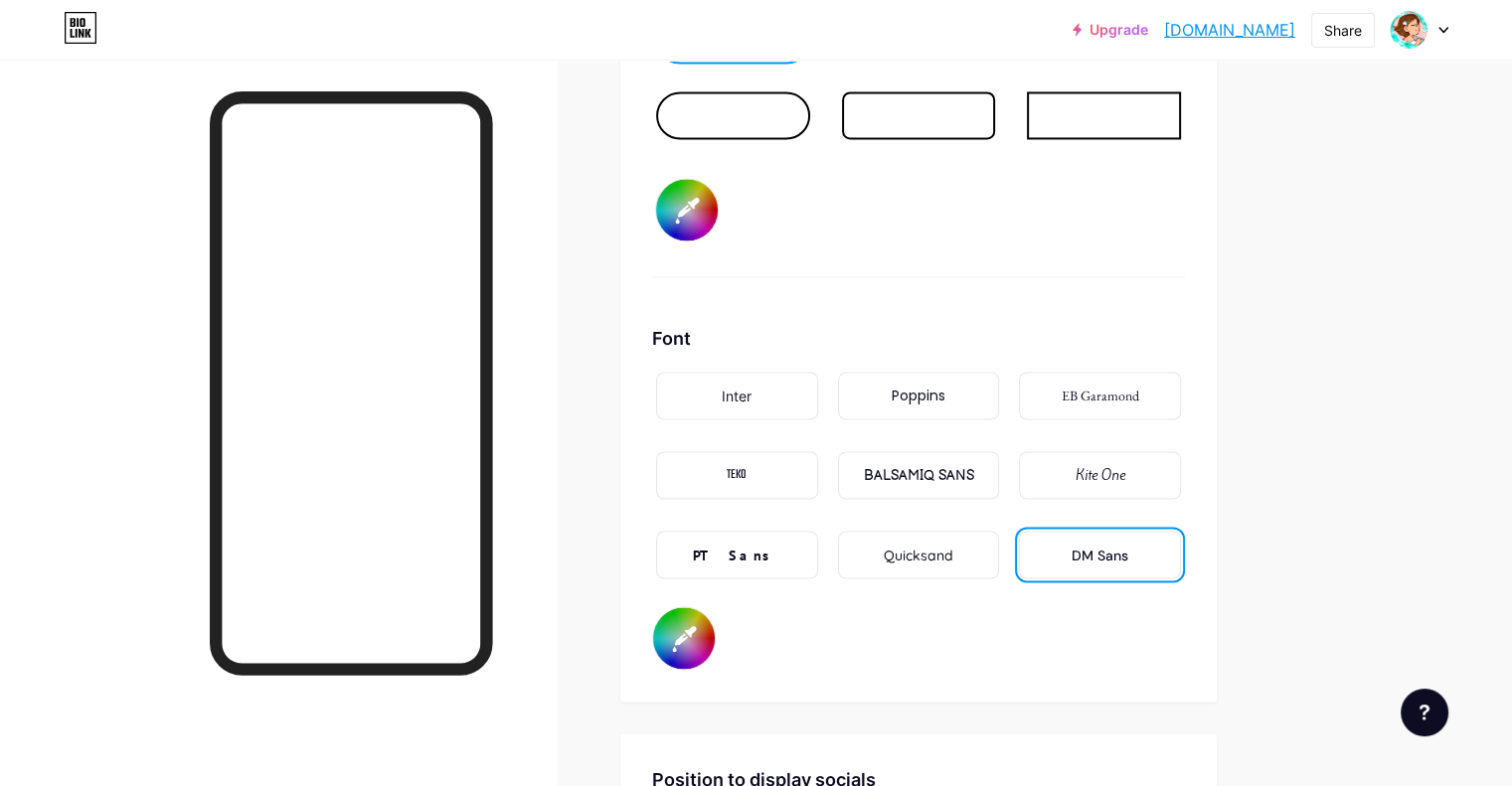 type on "#041e6c" 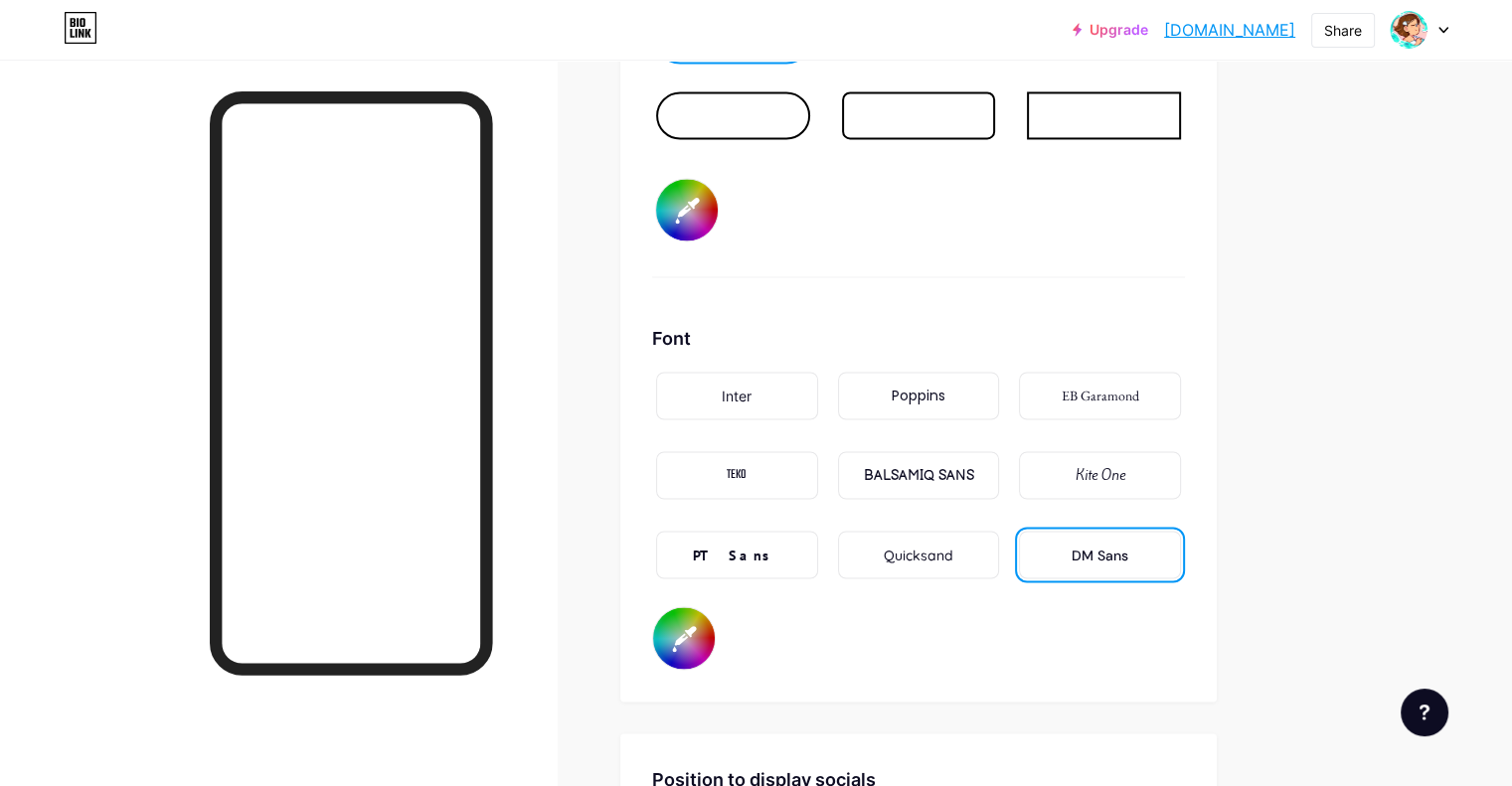 type on "#f6fdfe" 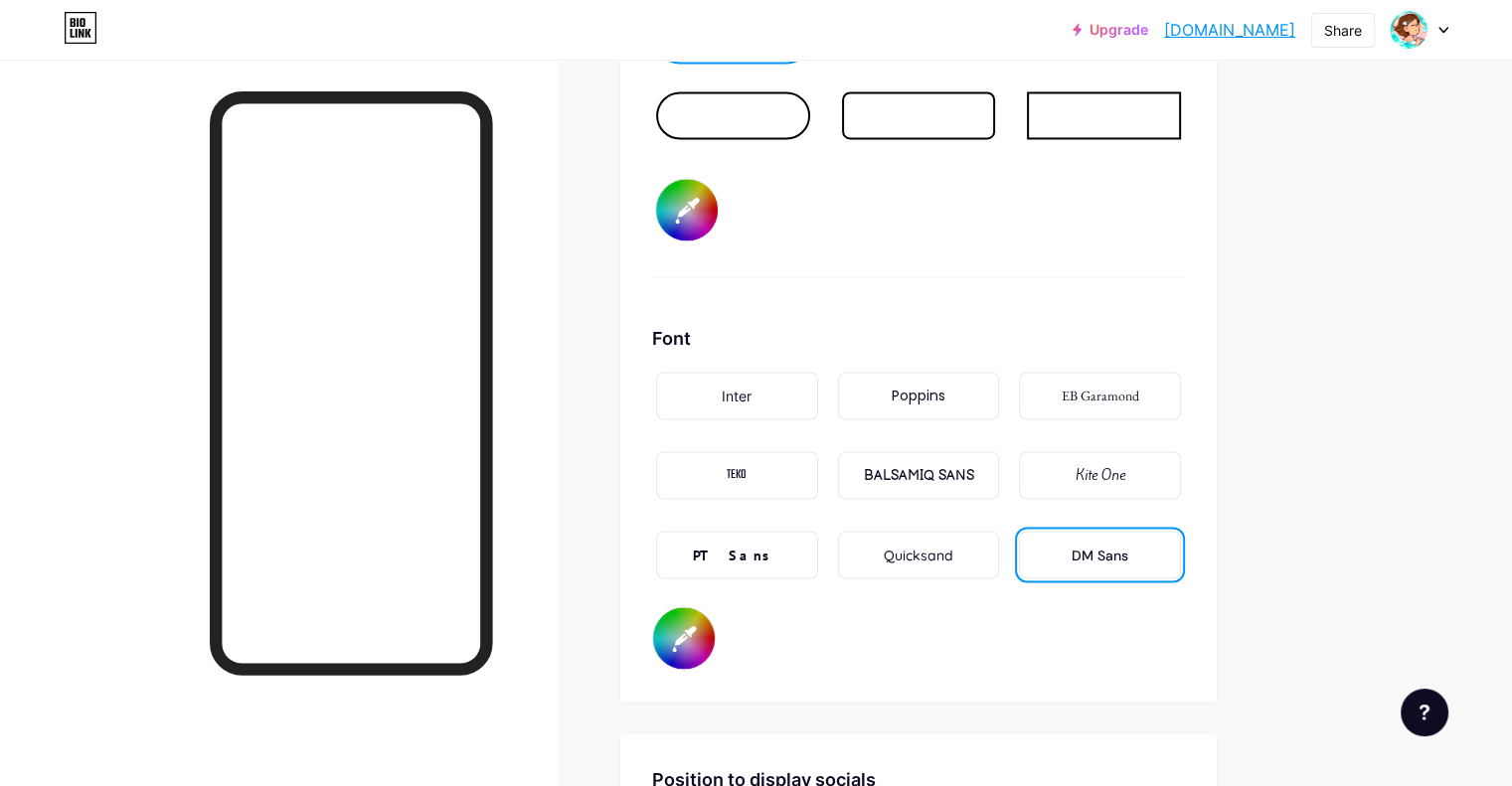 type on "#f6fdfe" 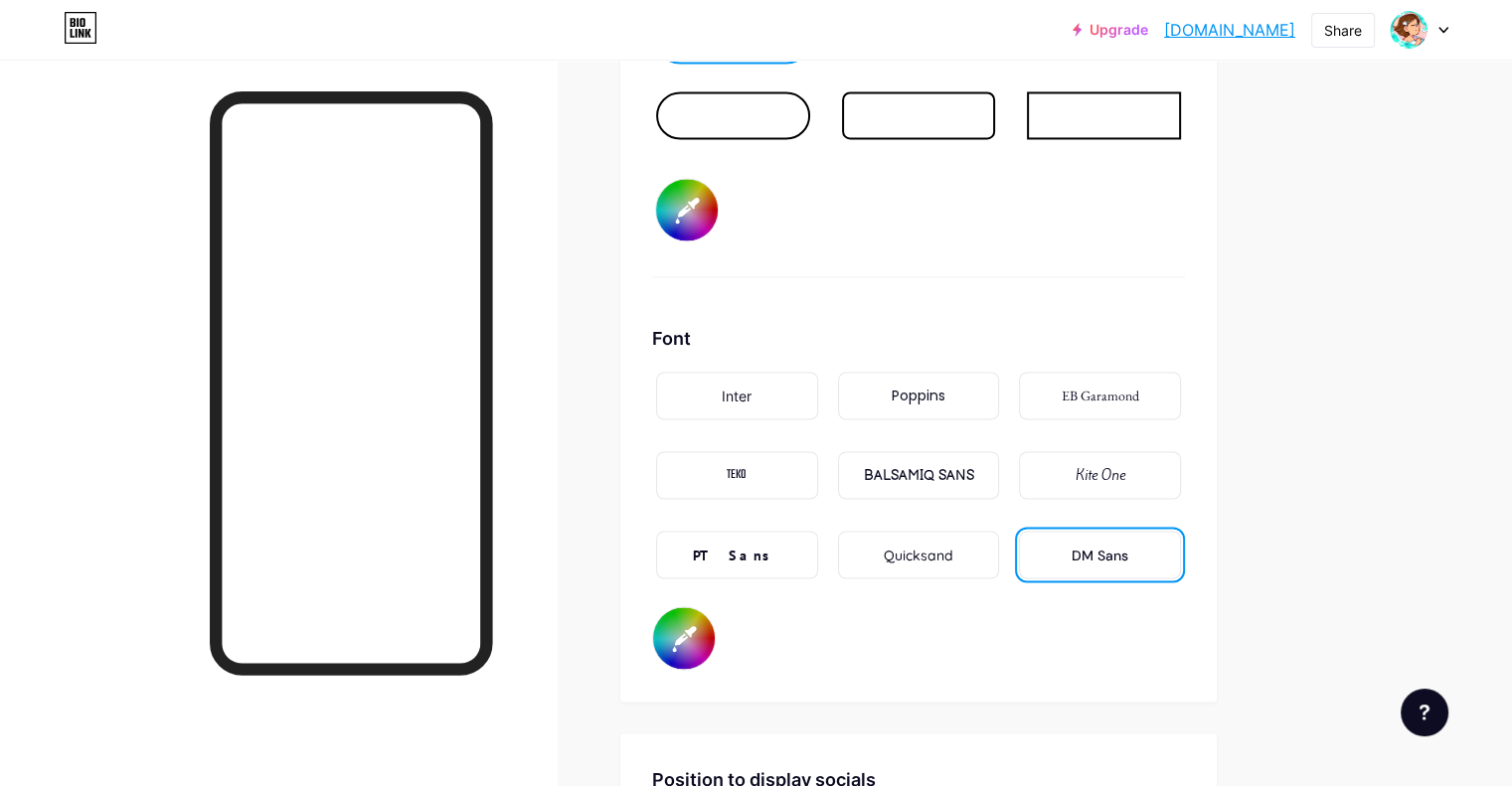 type on "#4c669a" 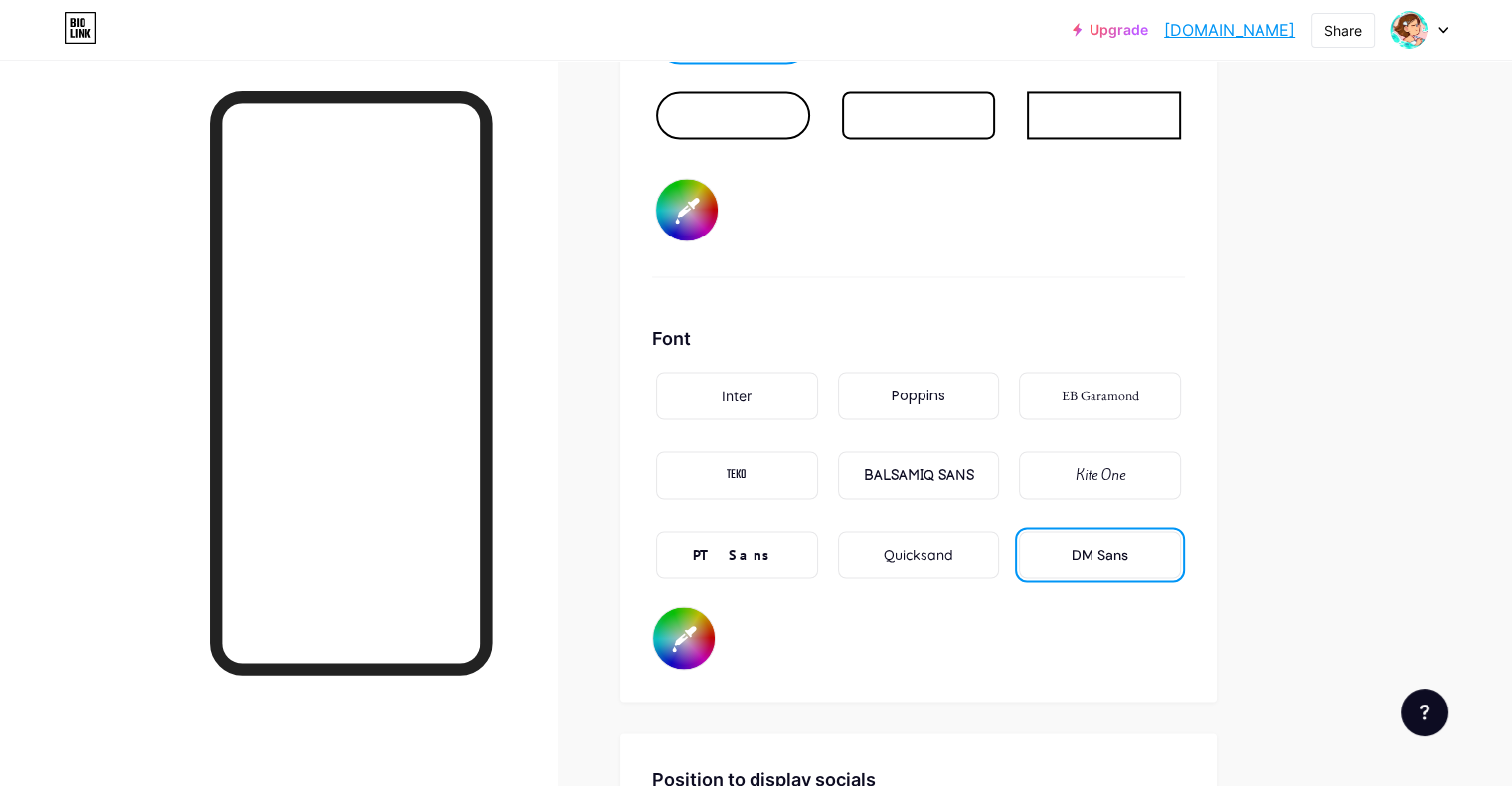 type on "#f6fdfe" 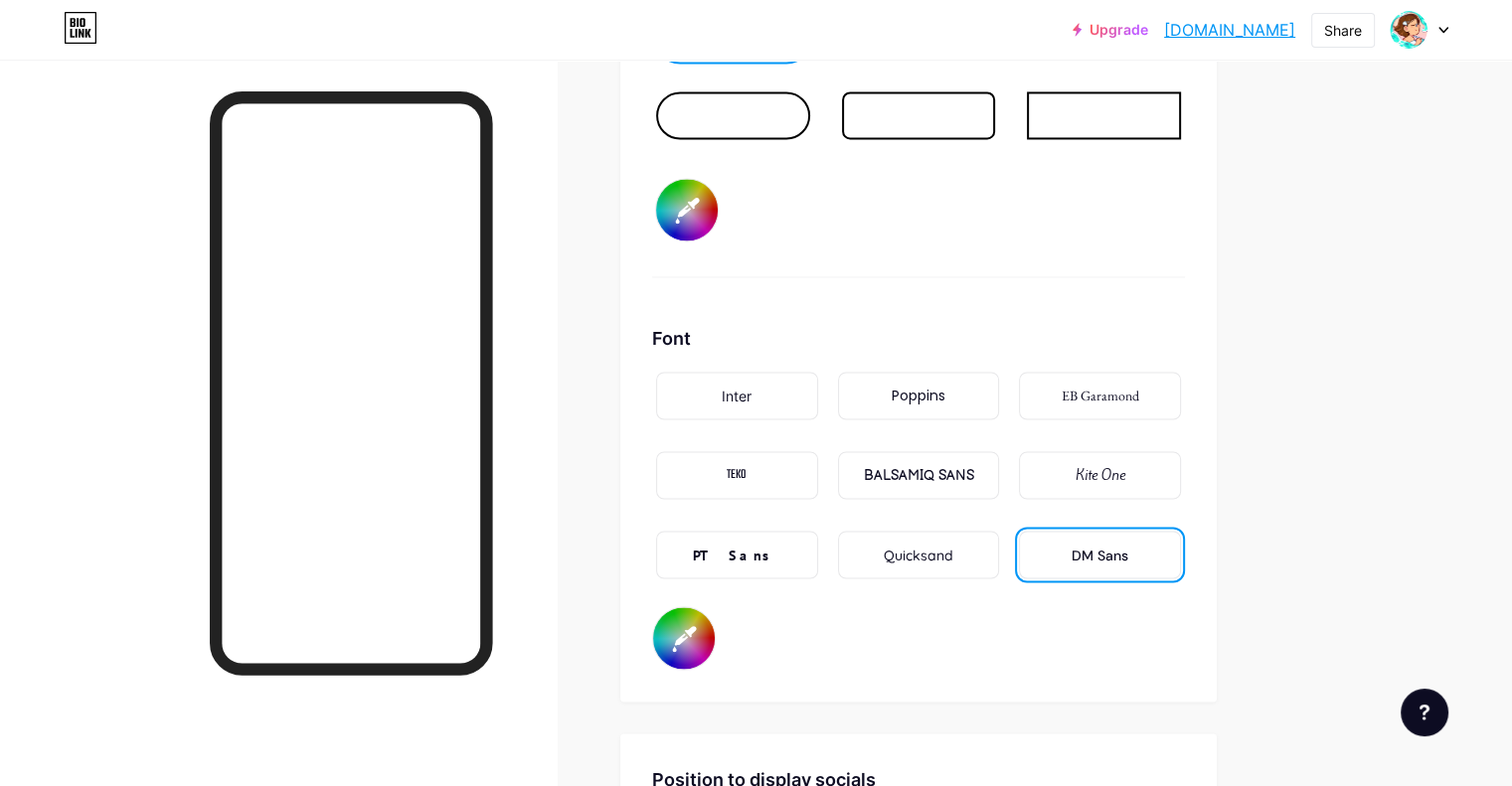 type on "#f6fdfe" 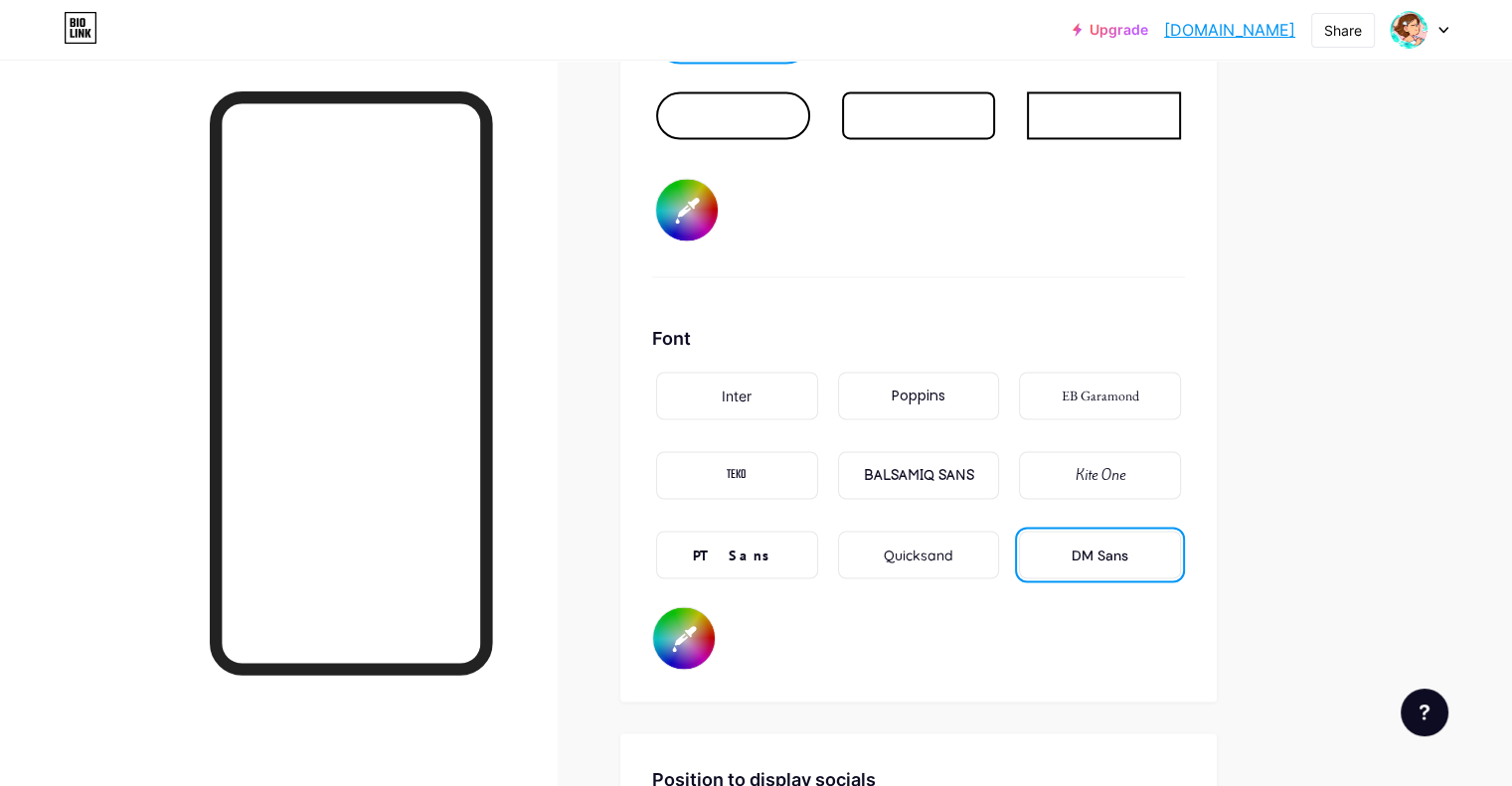type on "#5b75a9" 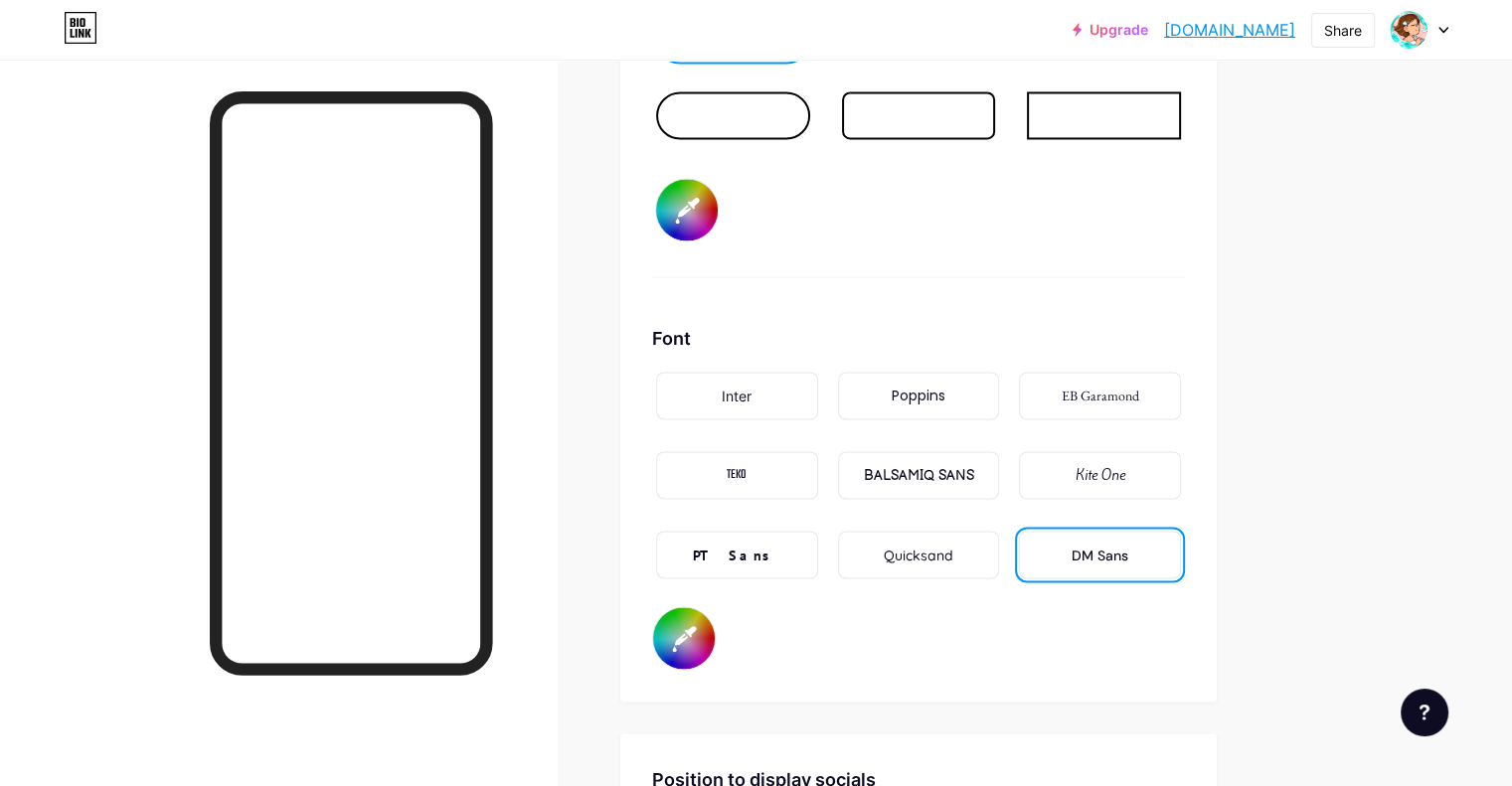 type on "#f6fdfe" 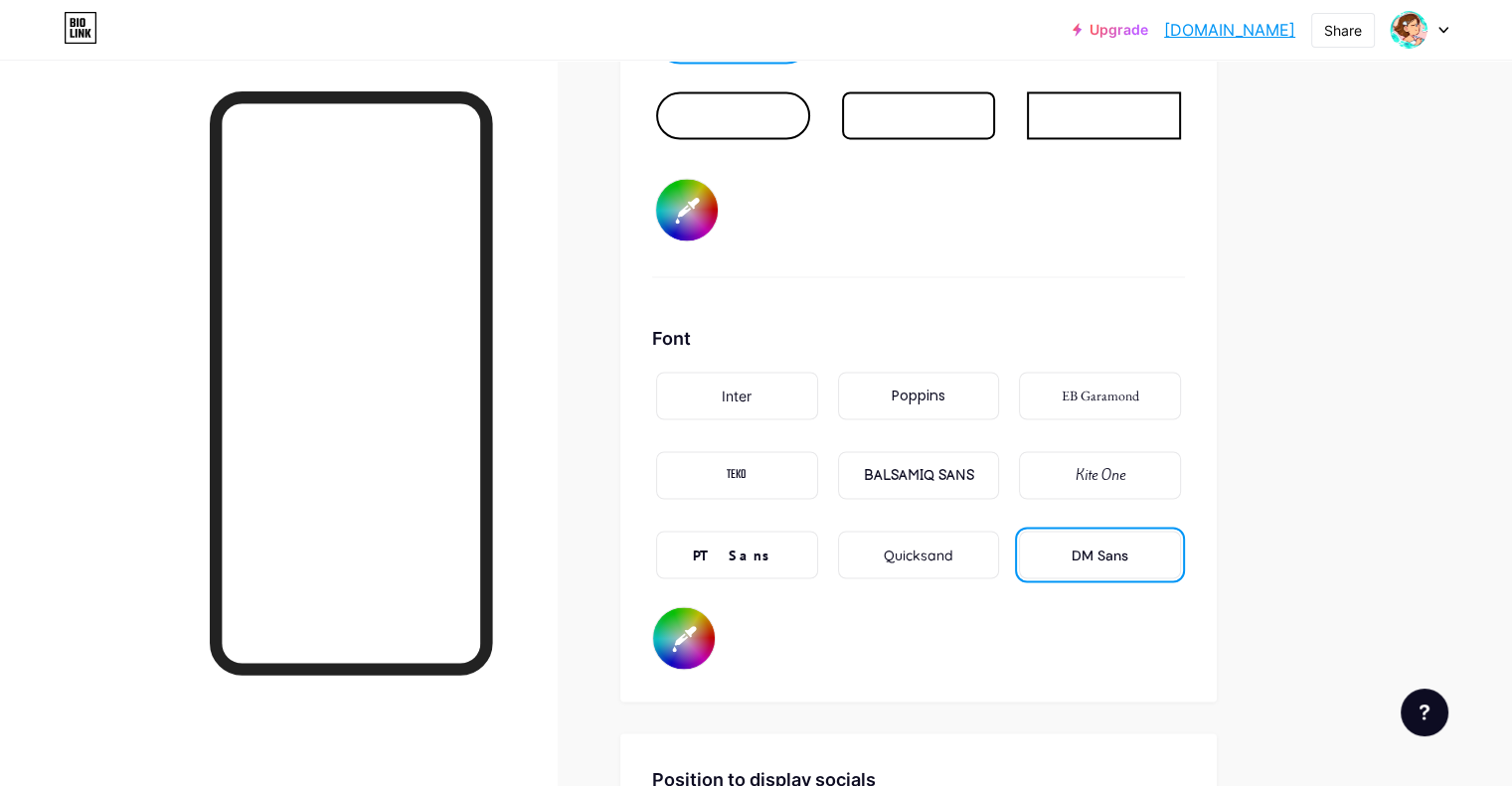 type on "#f6fdfe" 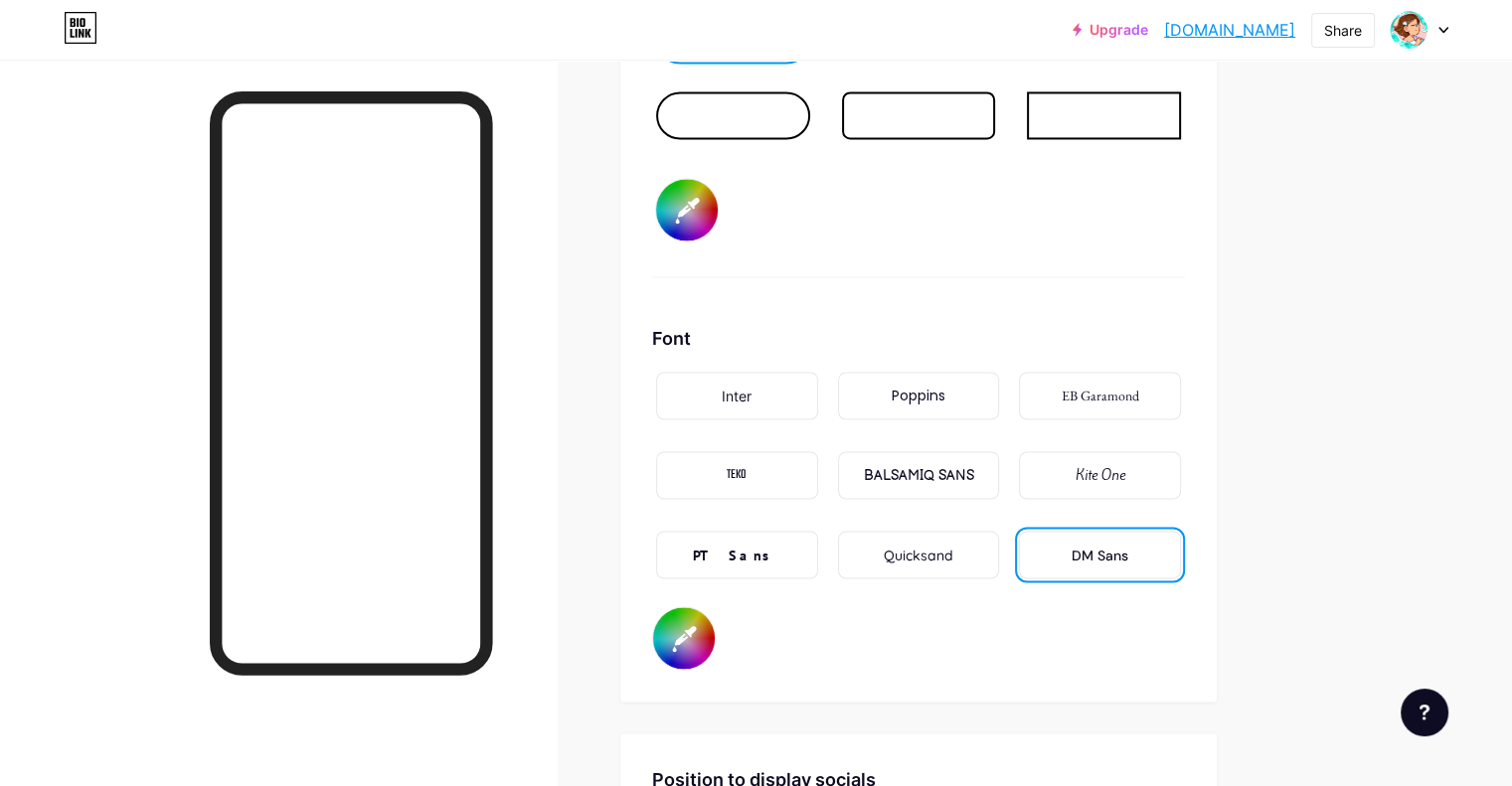 type on "#6680b2" 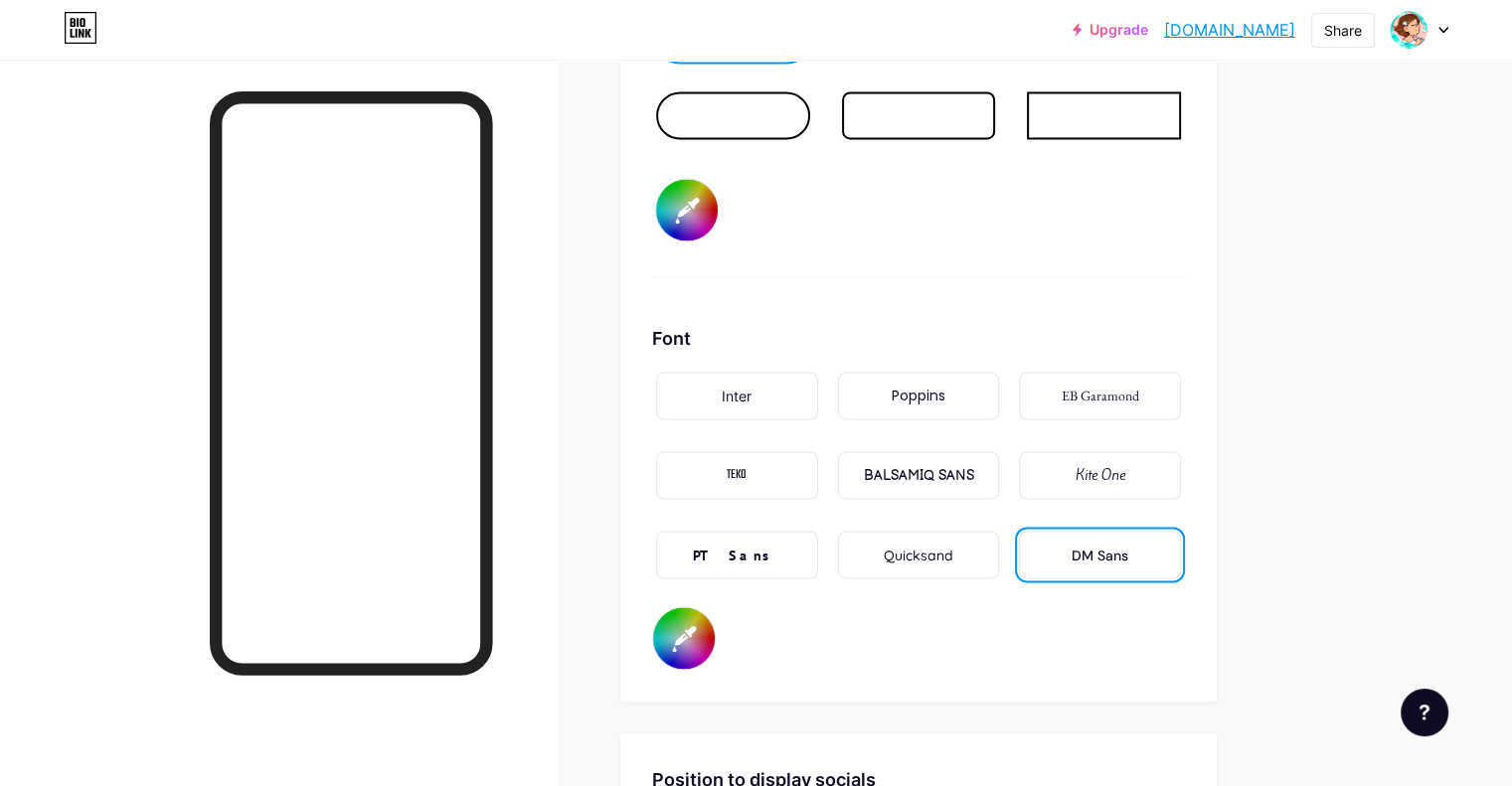 type on "#f6fdfe" 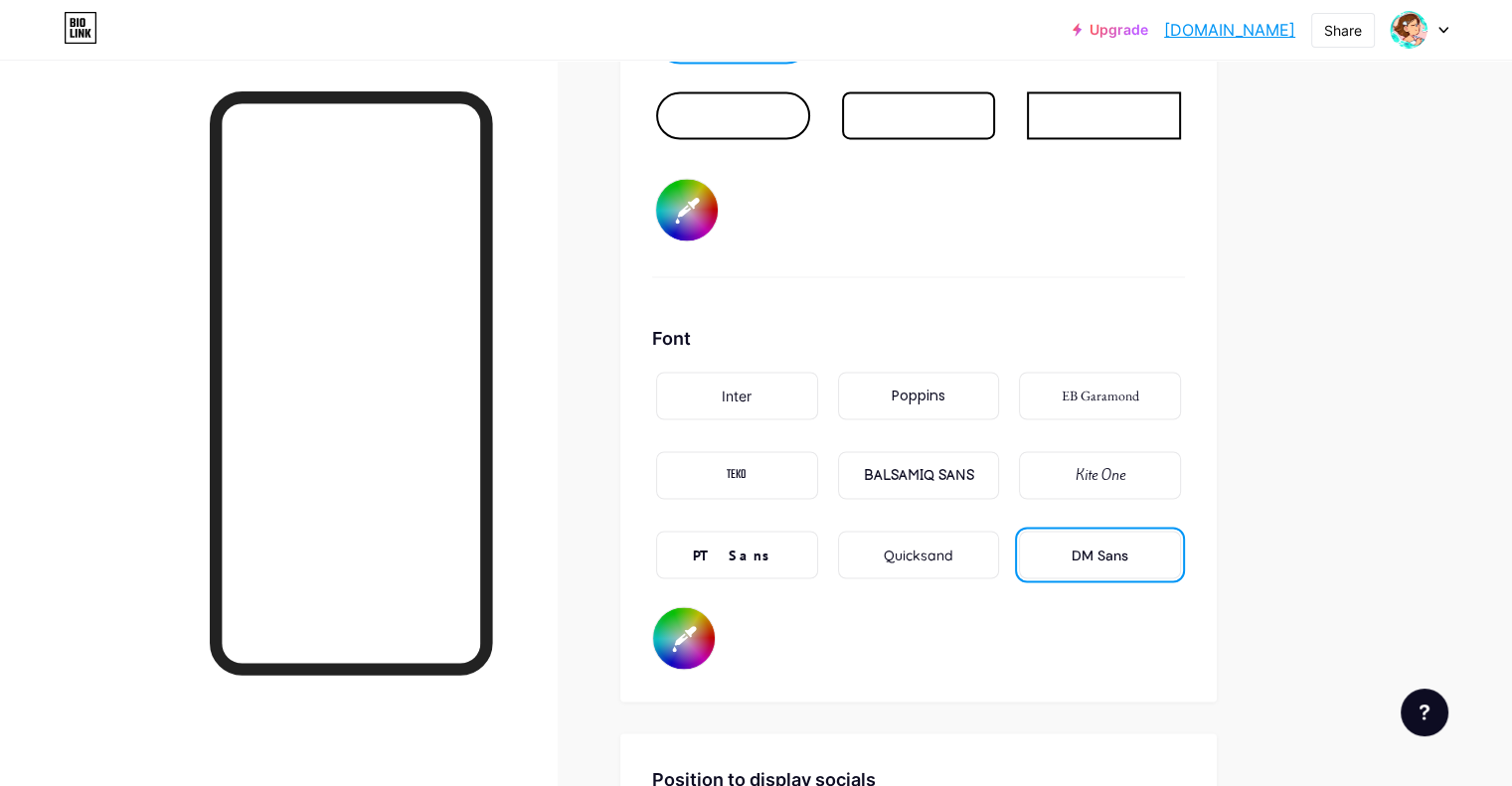 type on "#f6fdfe" 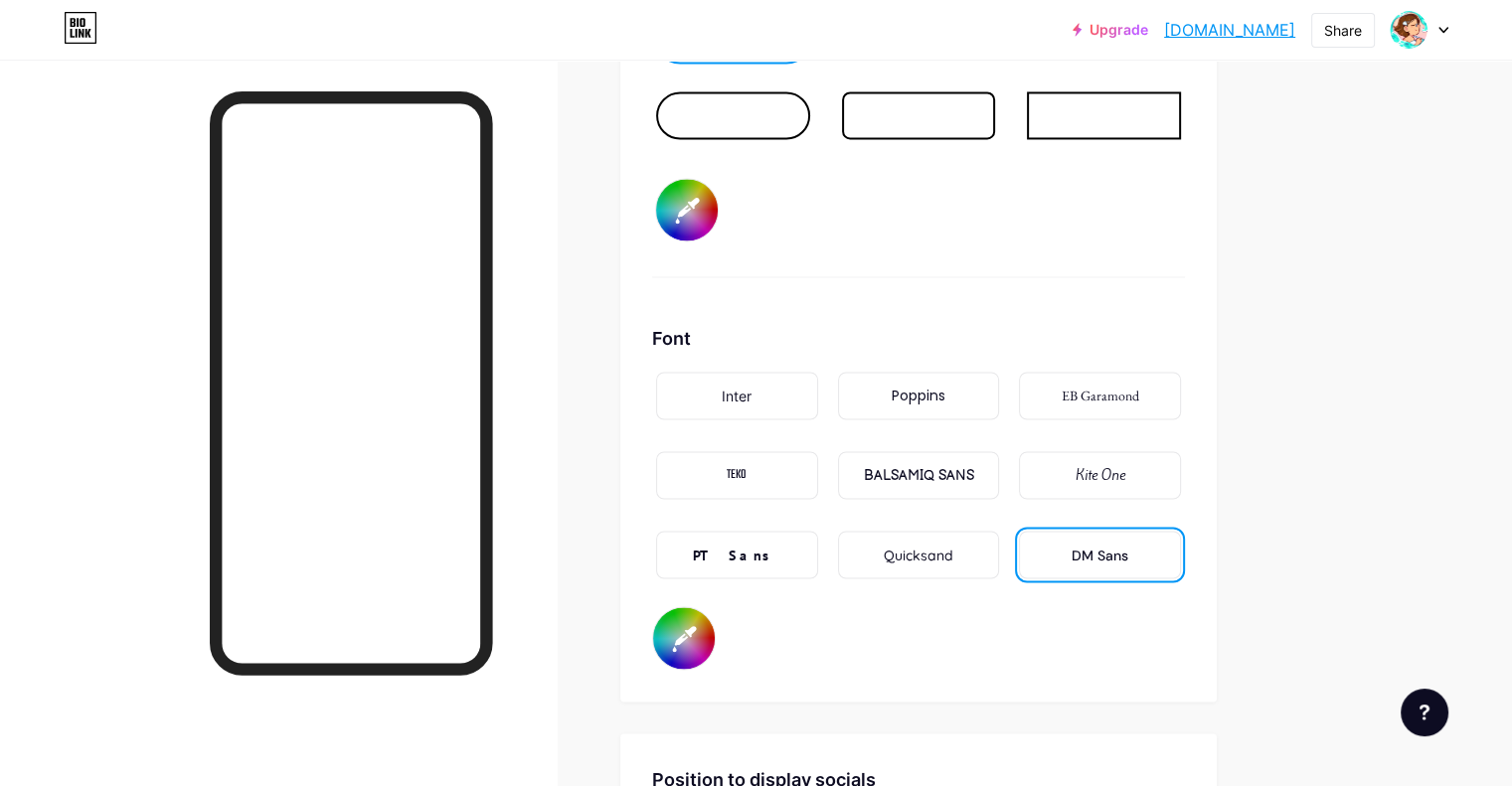 type on "#f6fdfe" 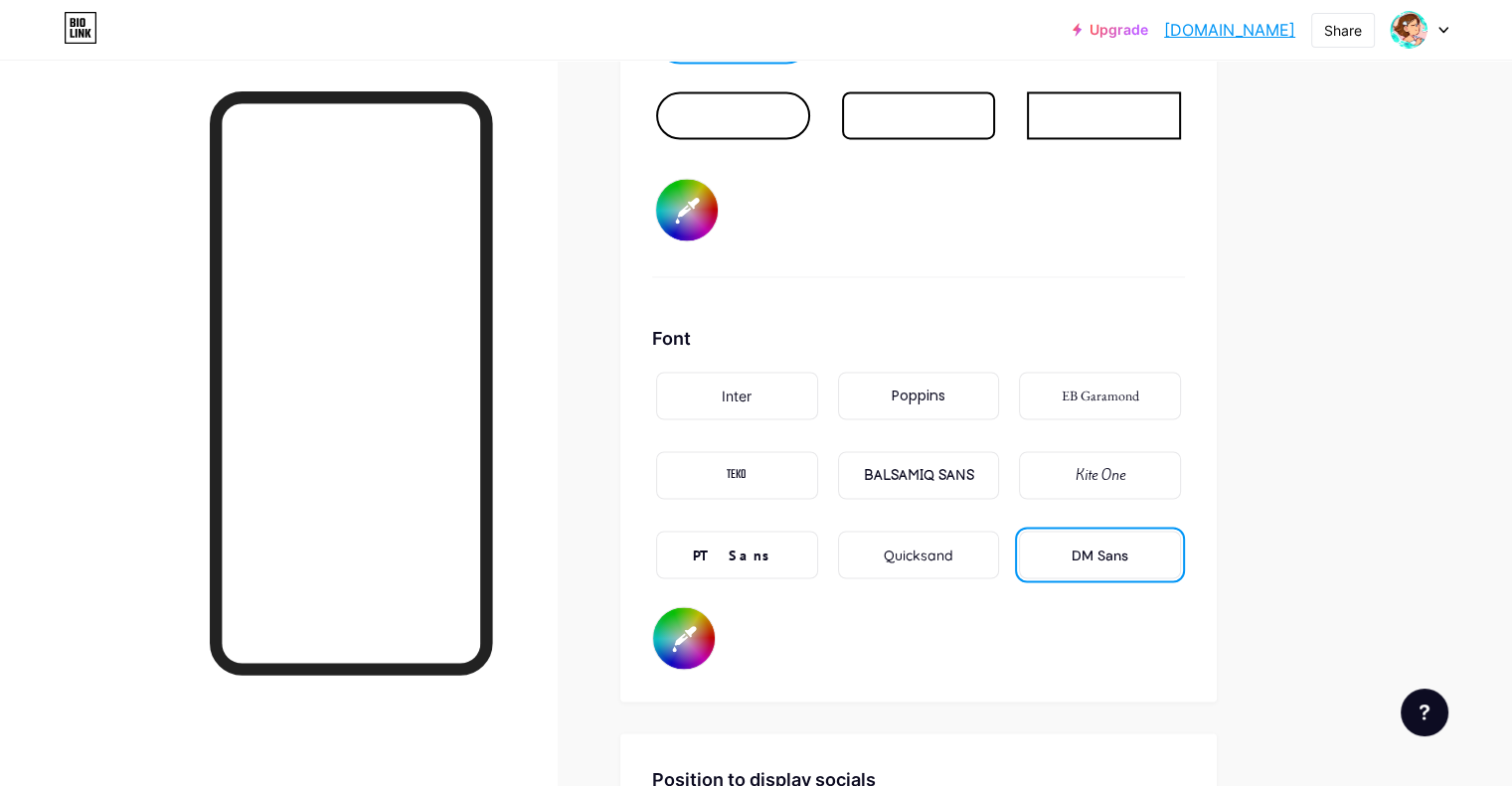 type on "#95aad5" 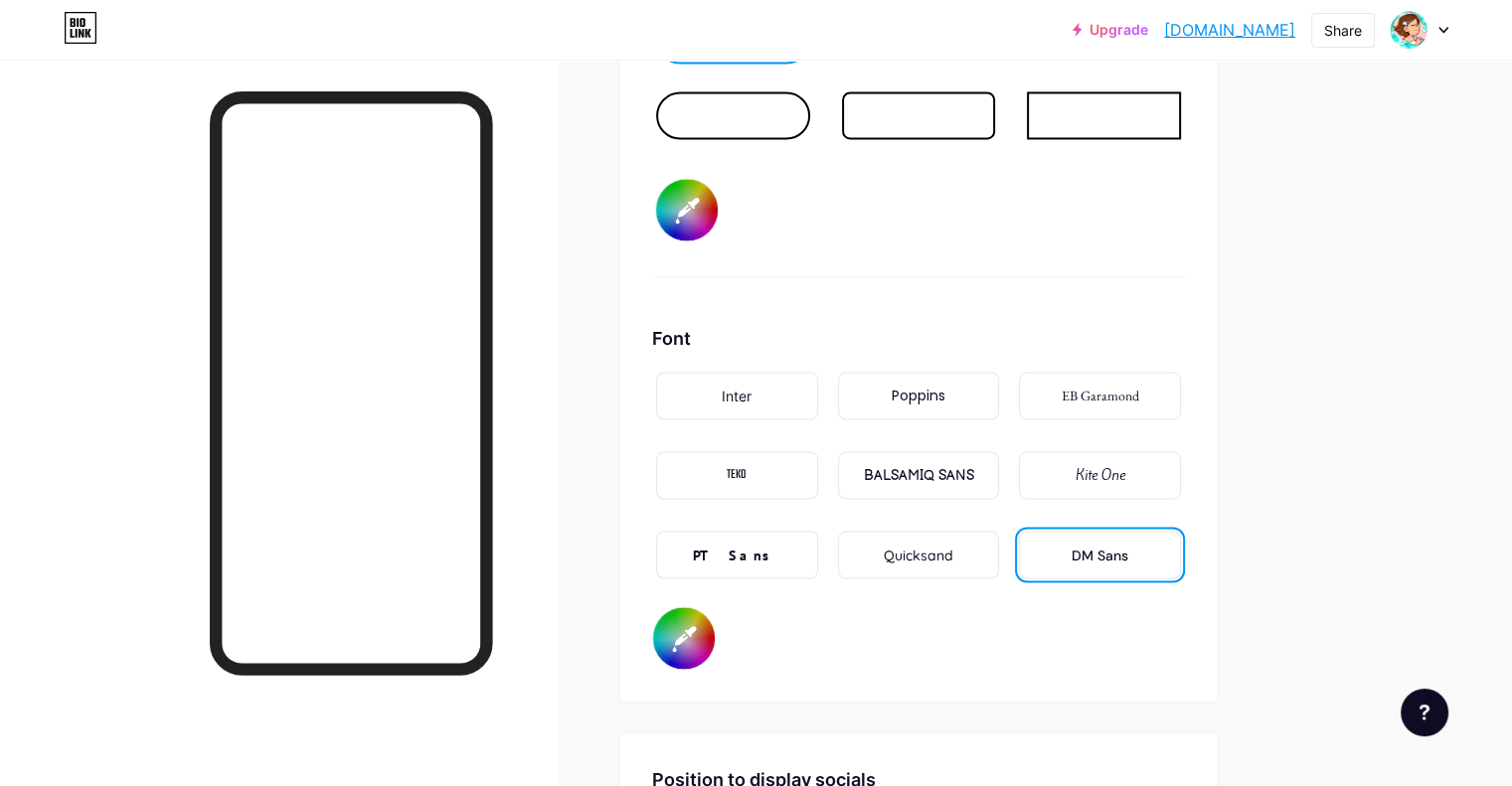 type on "#f6fdfe" 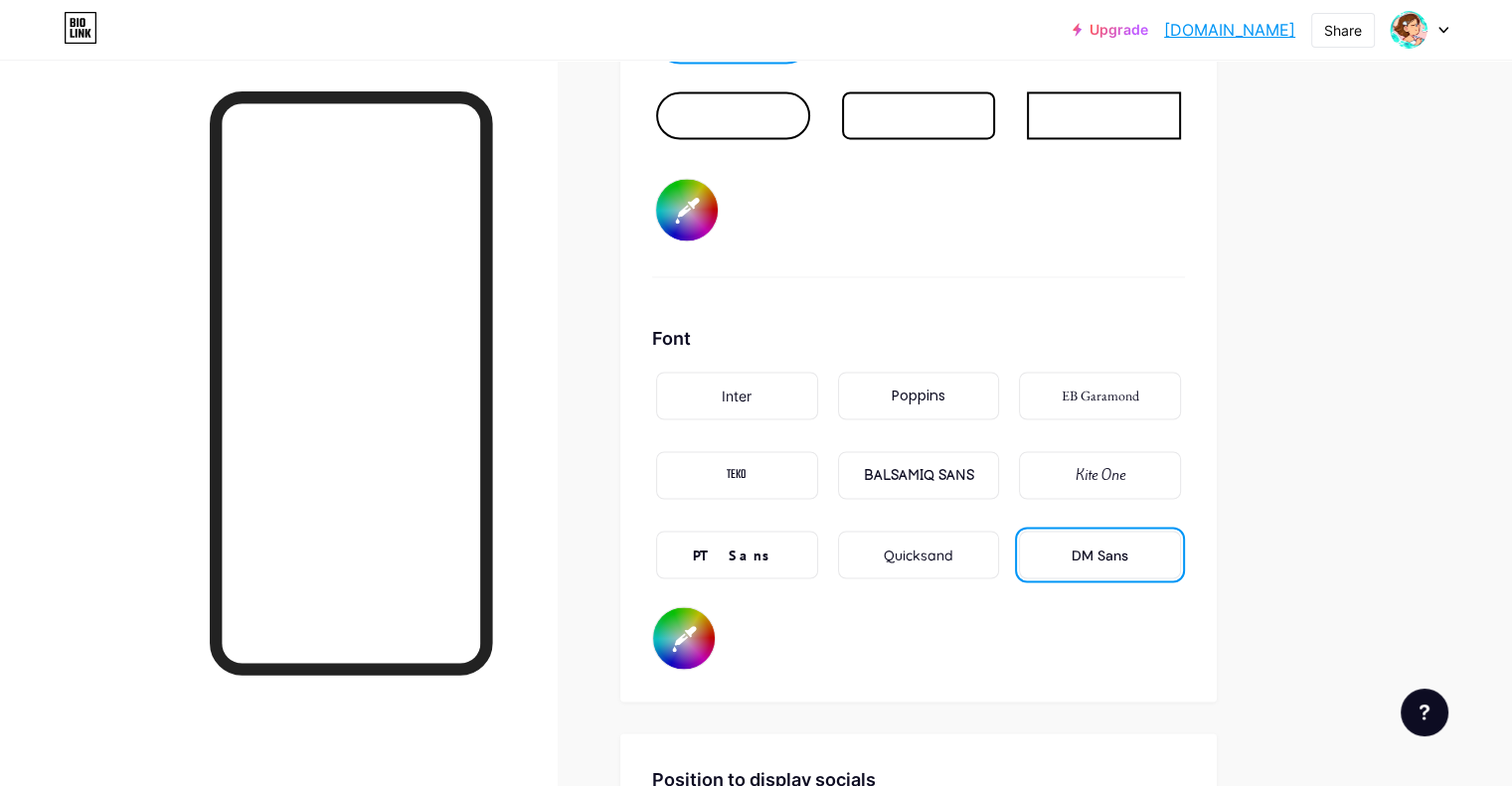type on "#a1b5dd" 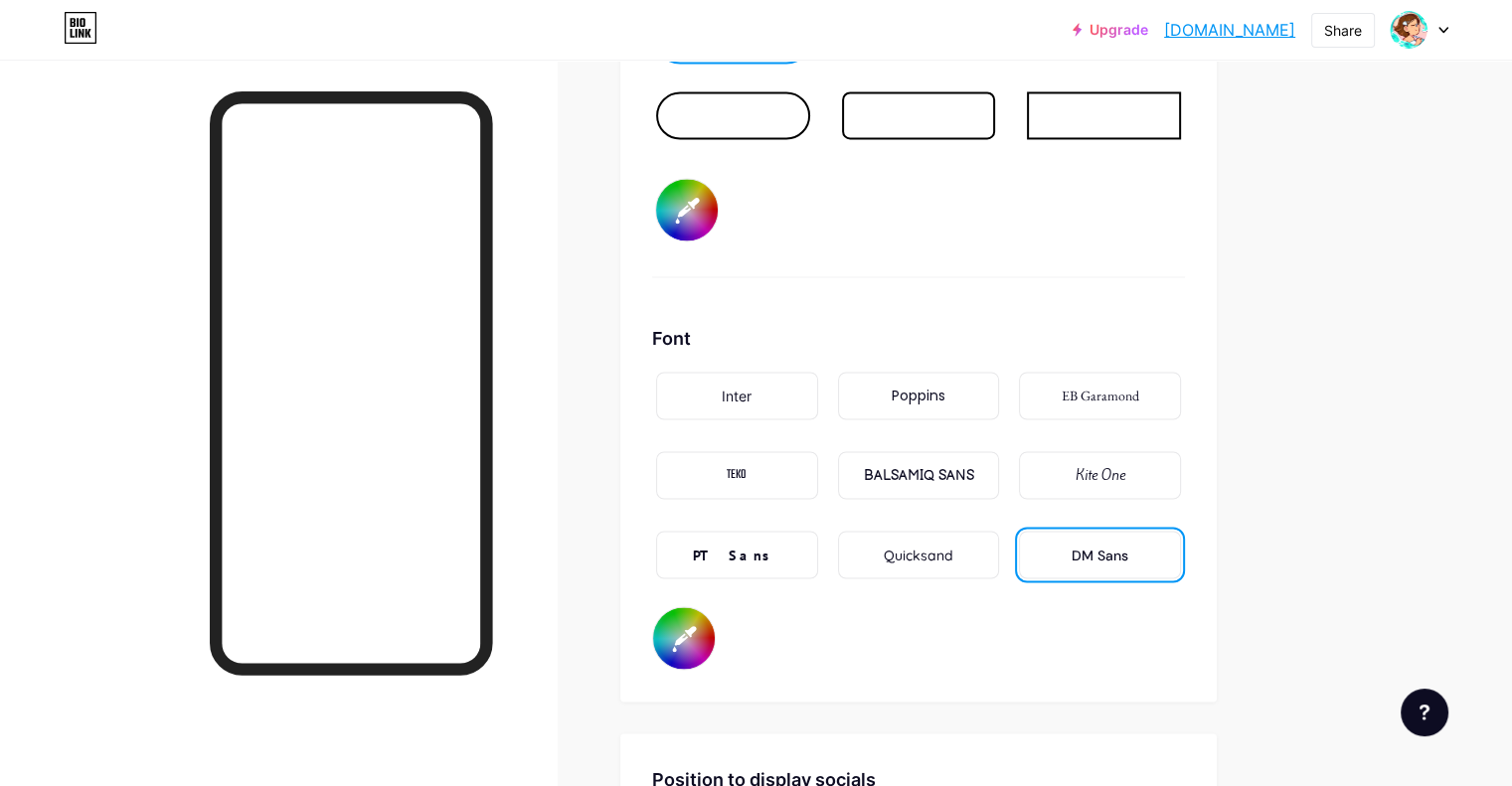 type on "#f6fdfe" 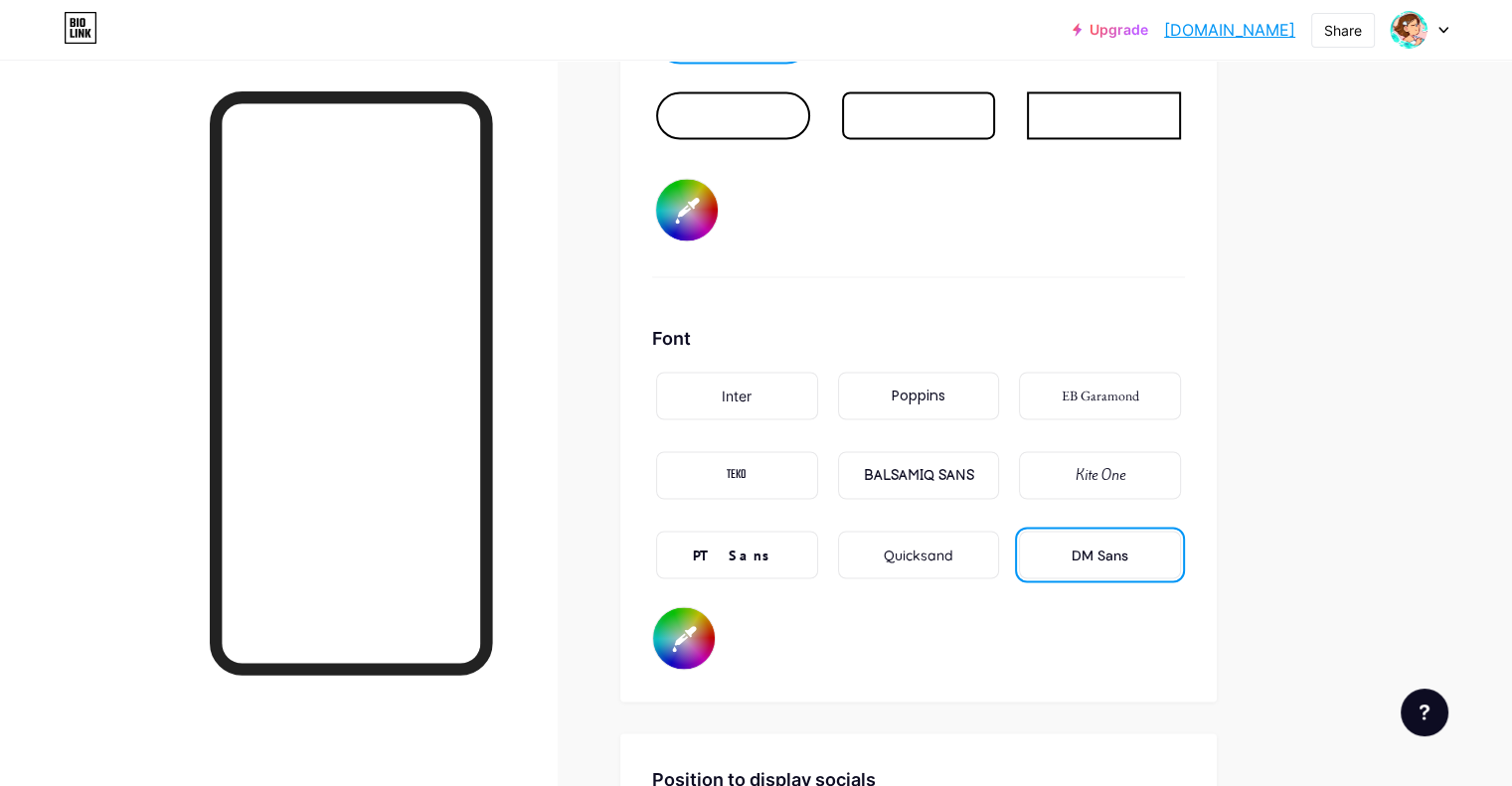 type on "#f6fdfe" 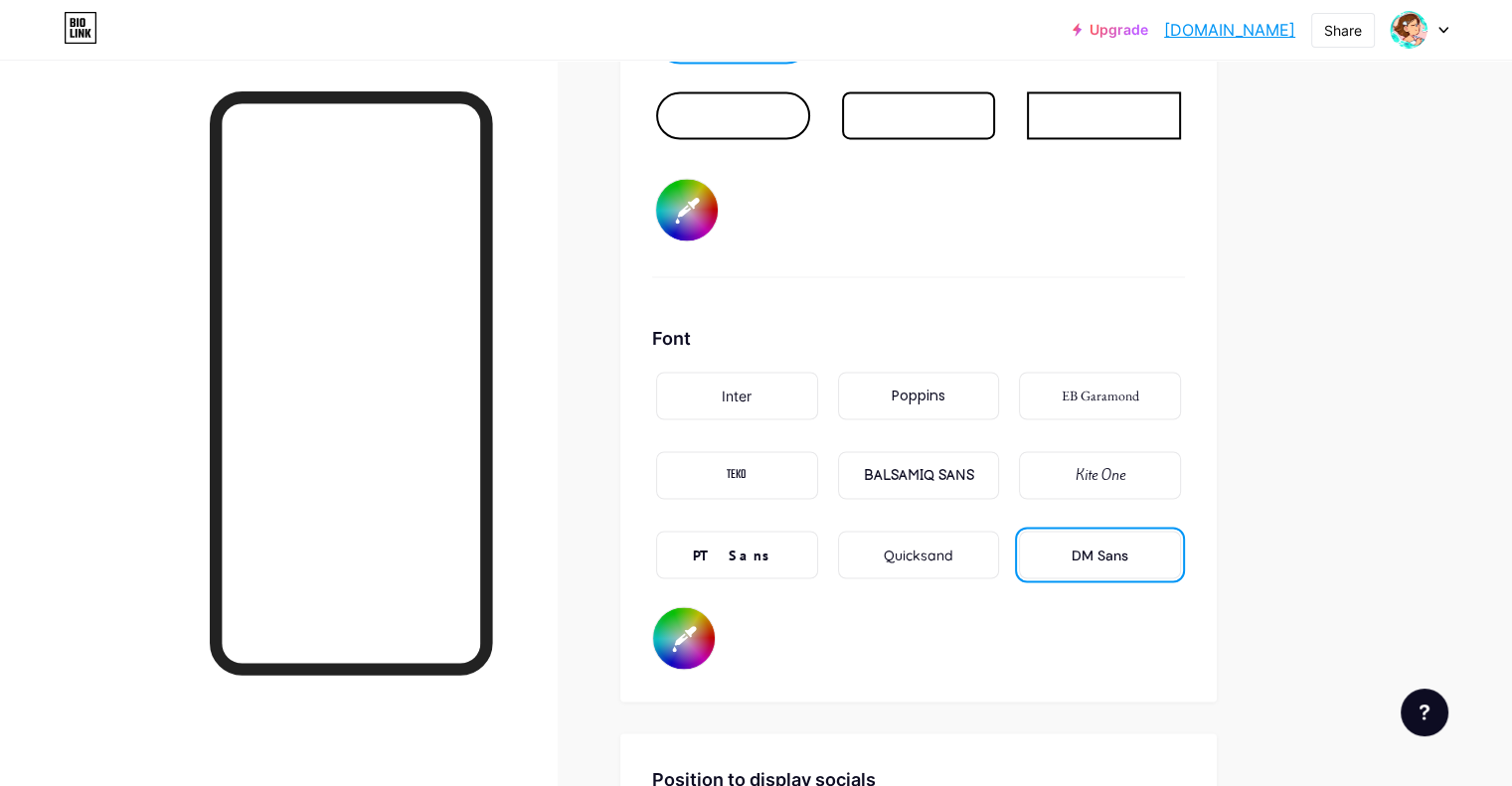 type on "#c1d1f0" 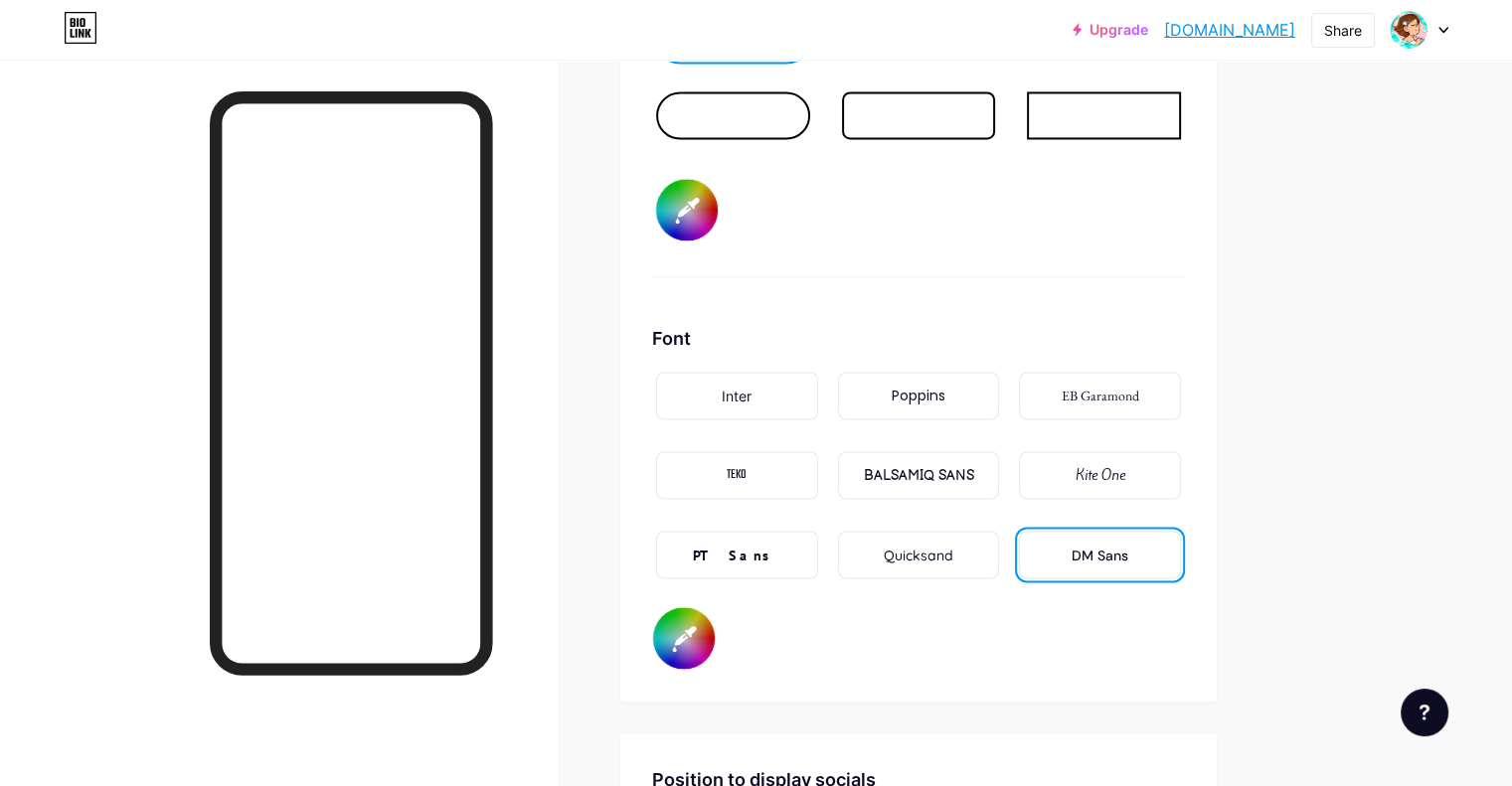 type on "#f6fdfe" 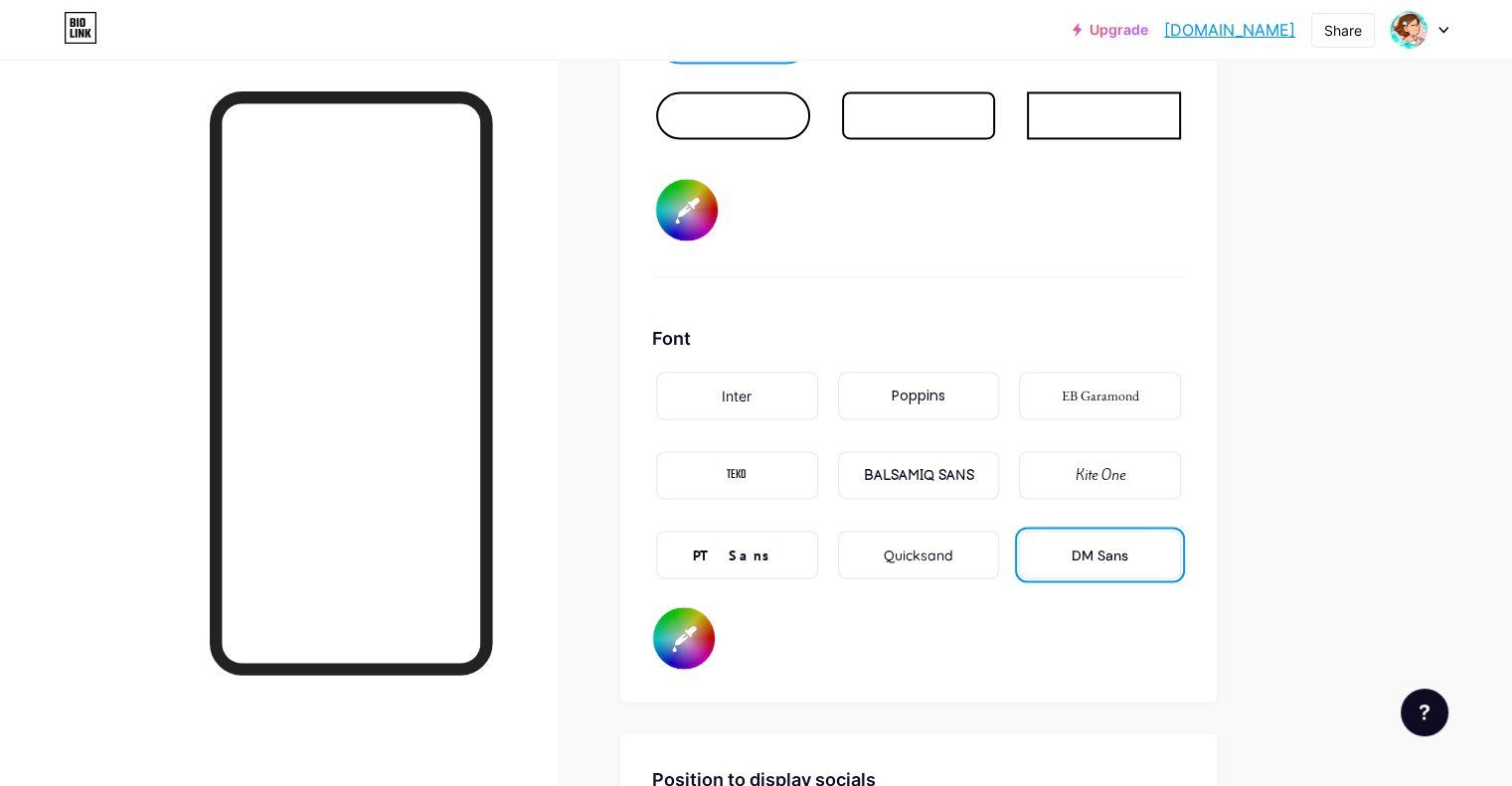 type on "#c4d3f3" 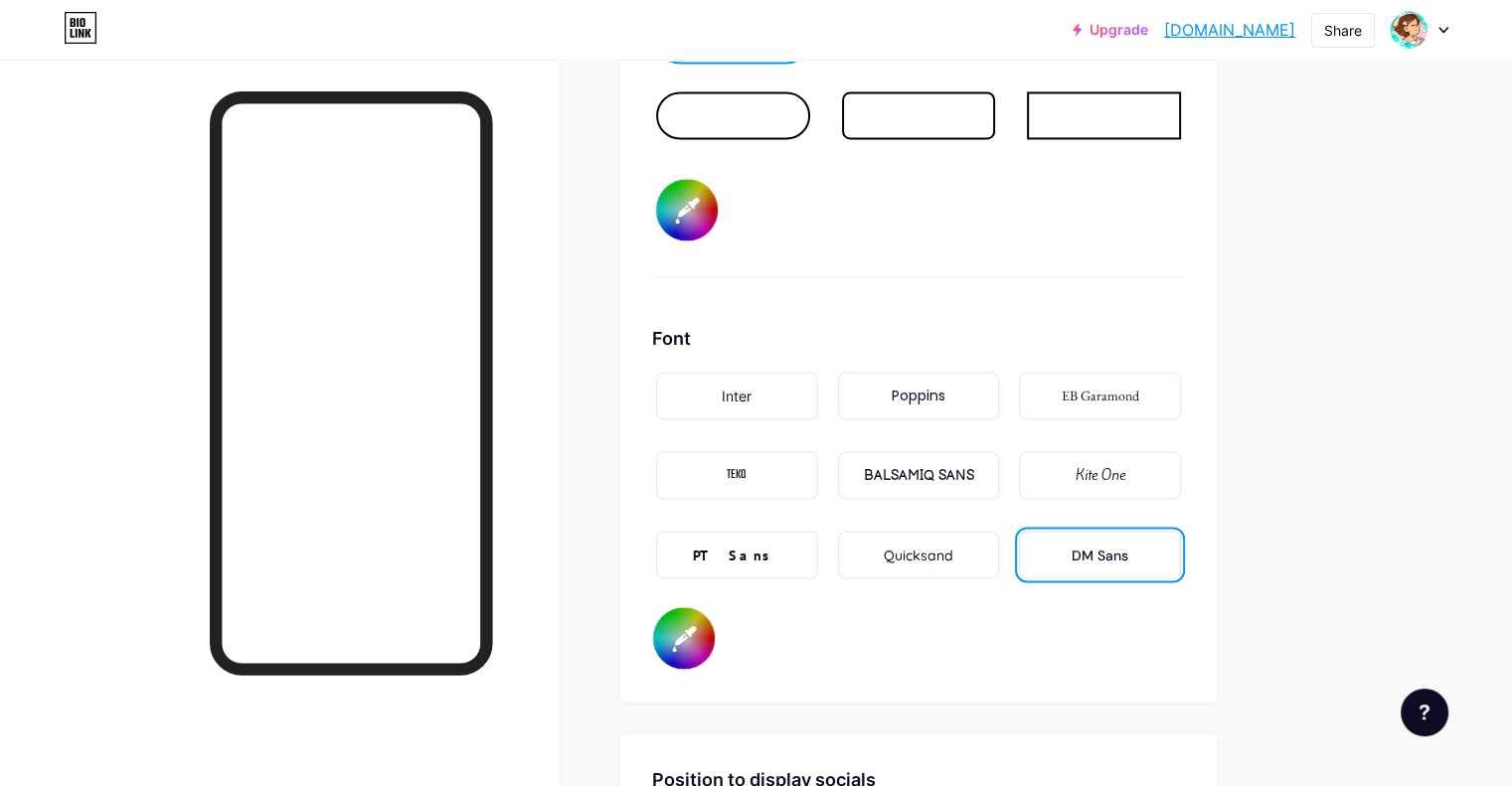type on "#f6fdfe" 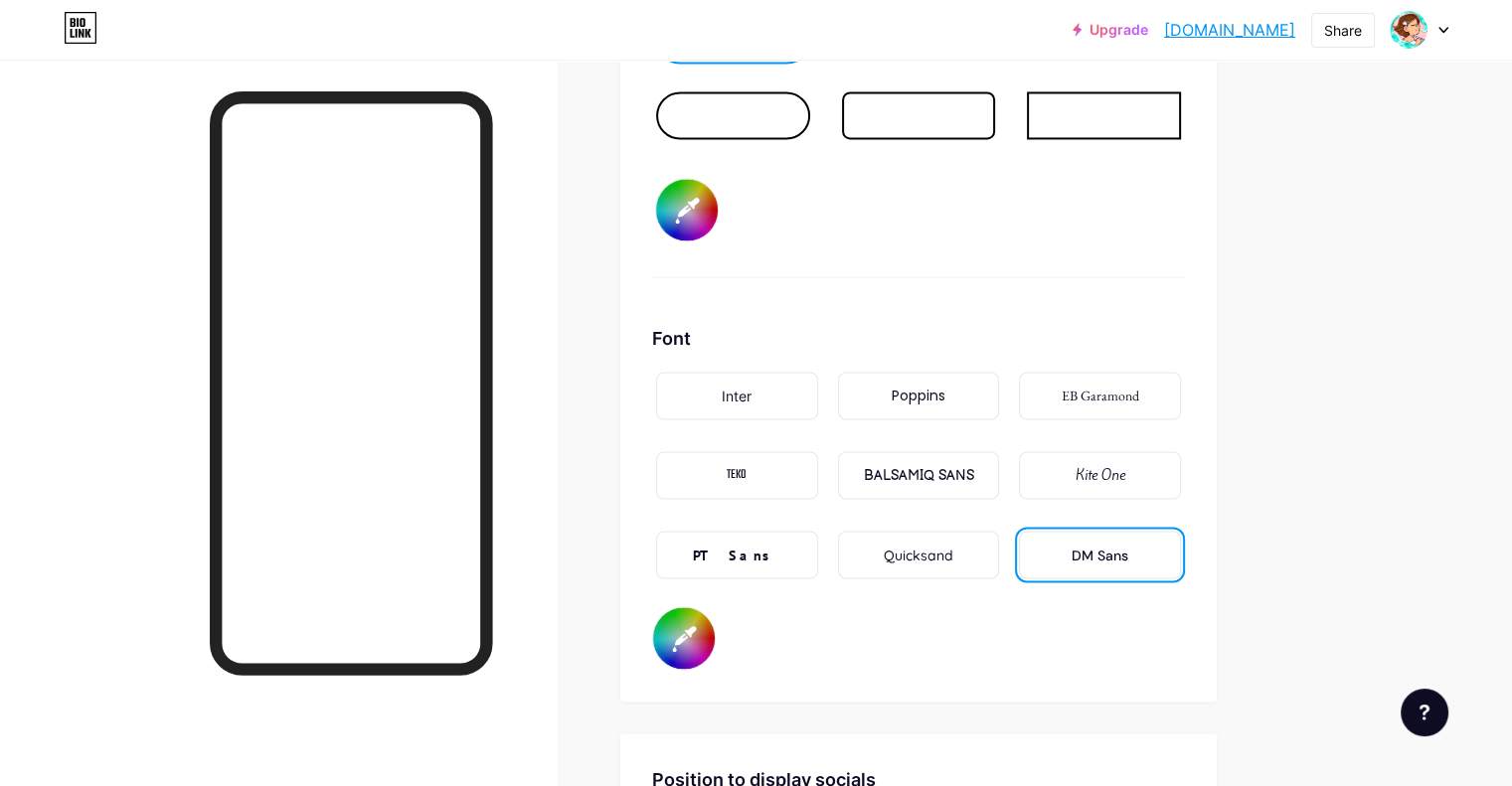 type on "#cad9f7" 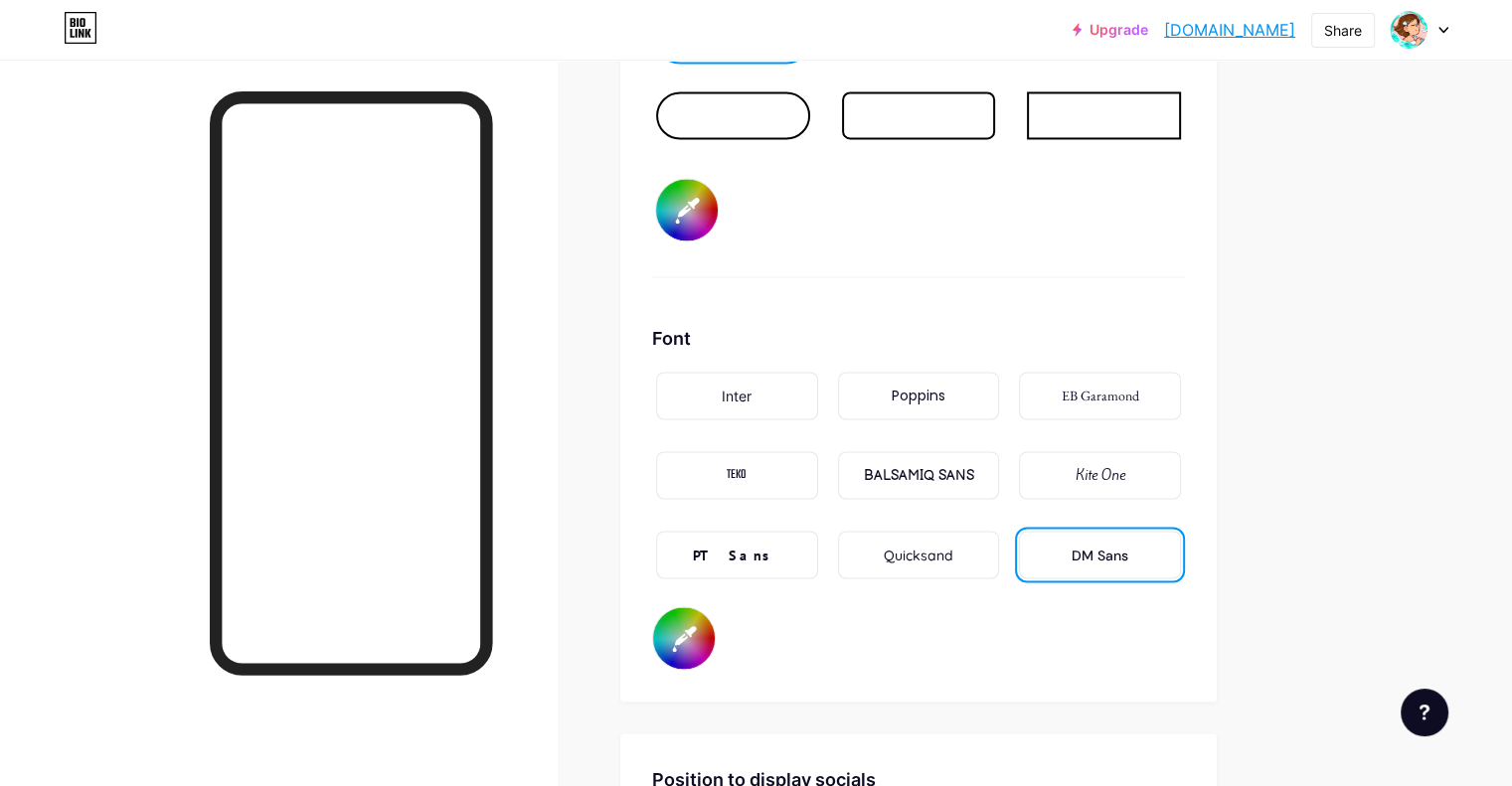type on "#f6fdfe" 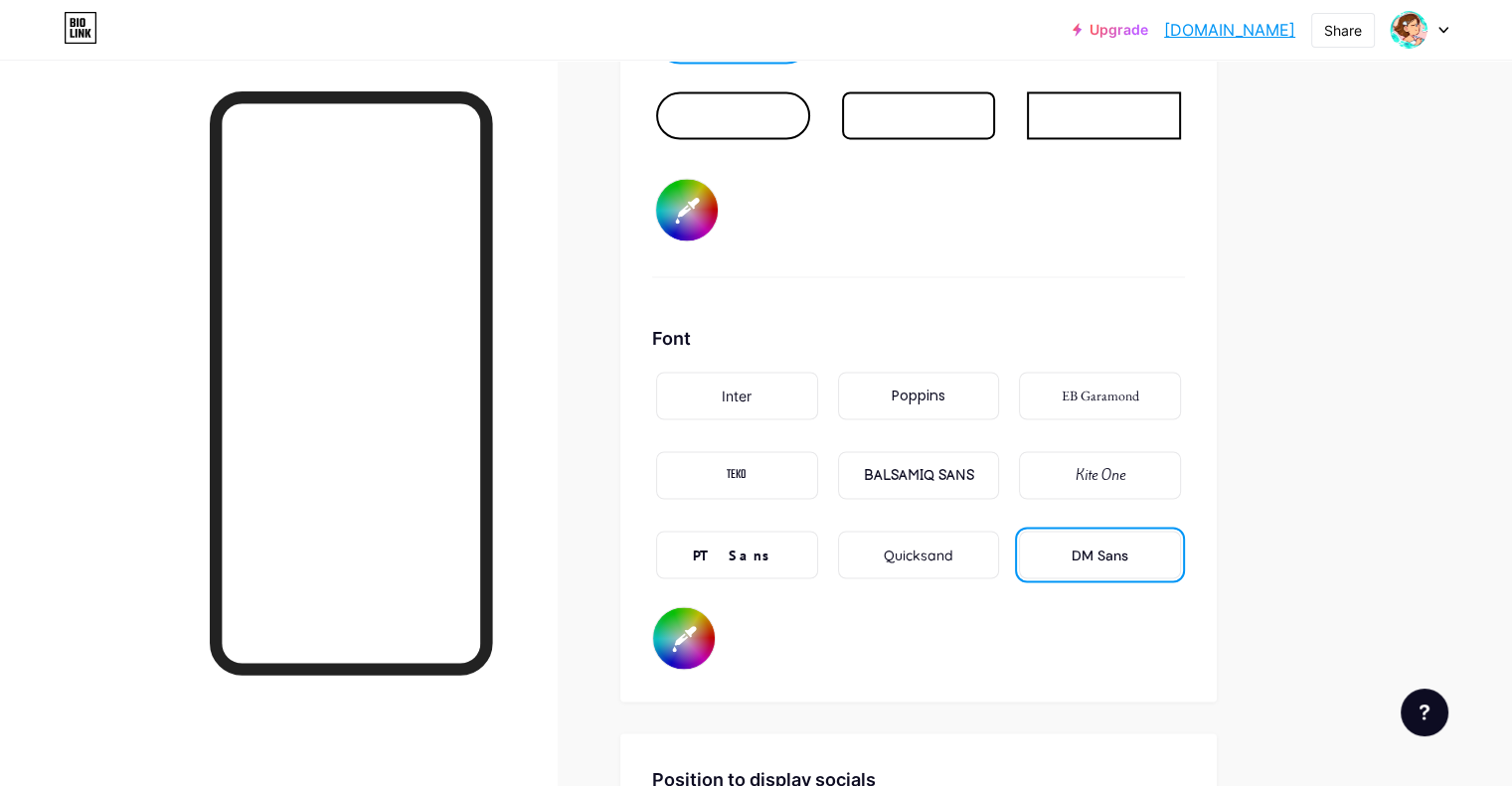 type on "#f6fdfe" 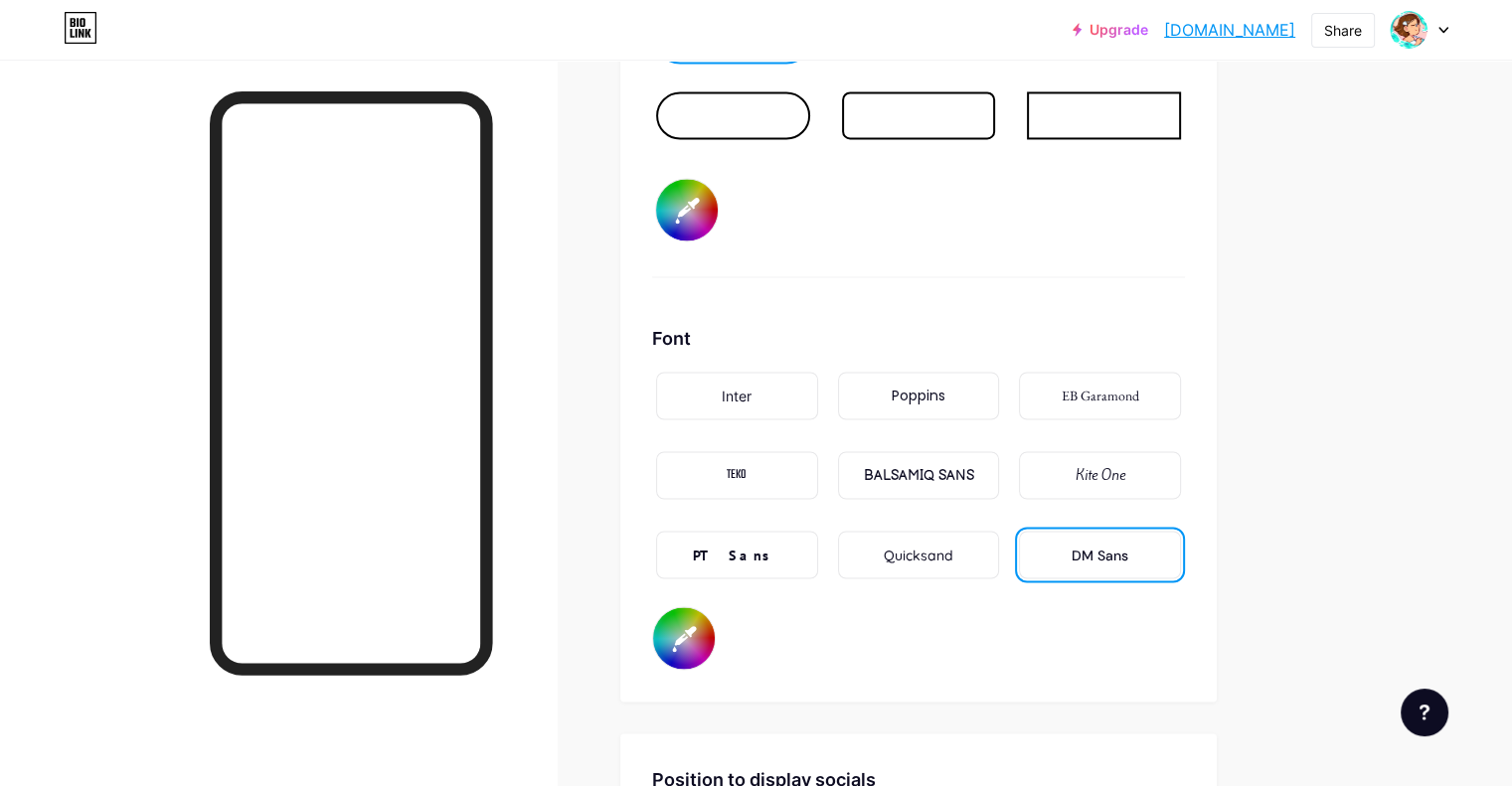 type on "#f6fdfe" 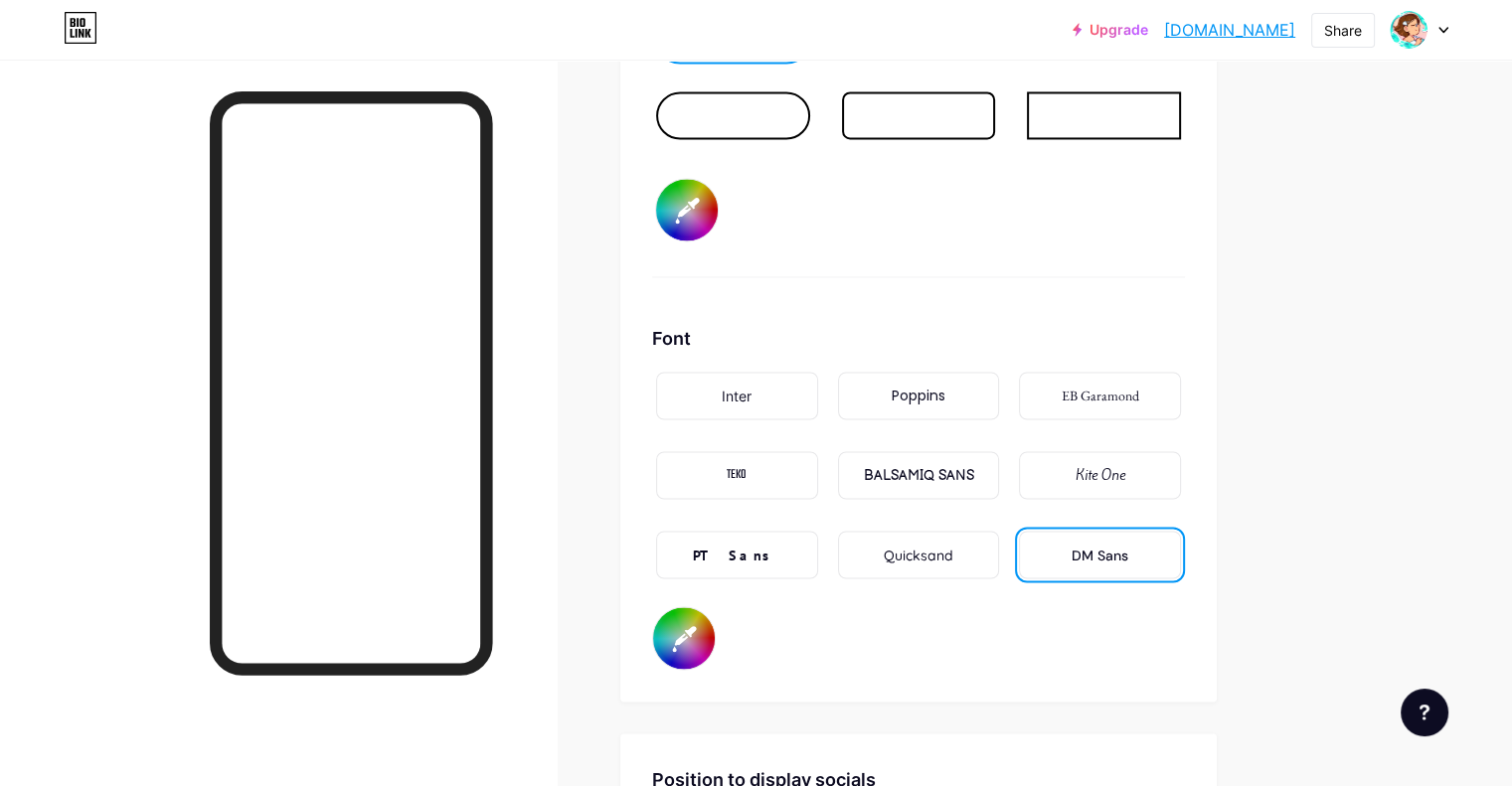 type on "#d7e4fe" 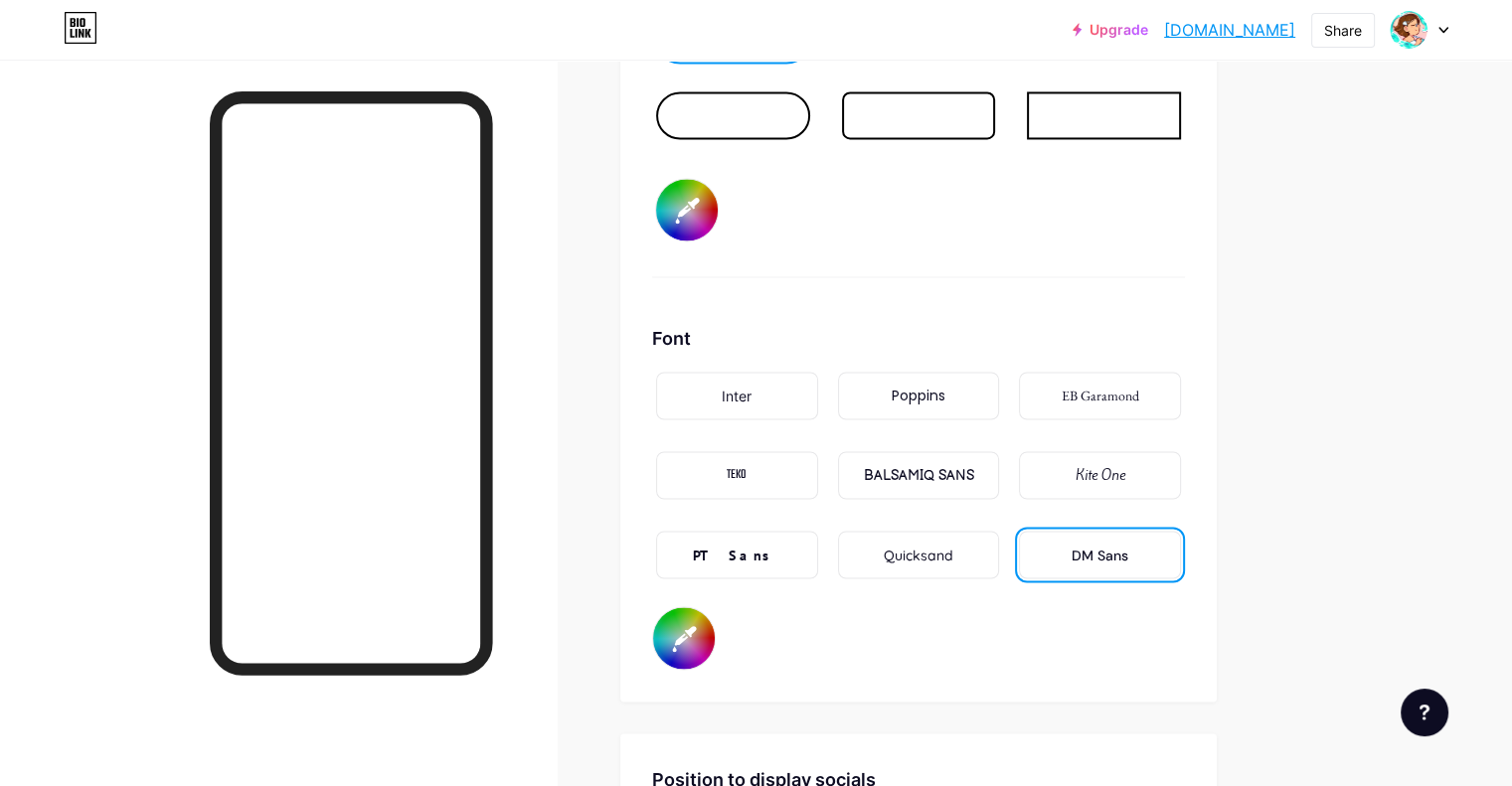 type on "#f6fdfe" 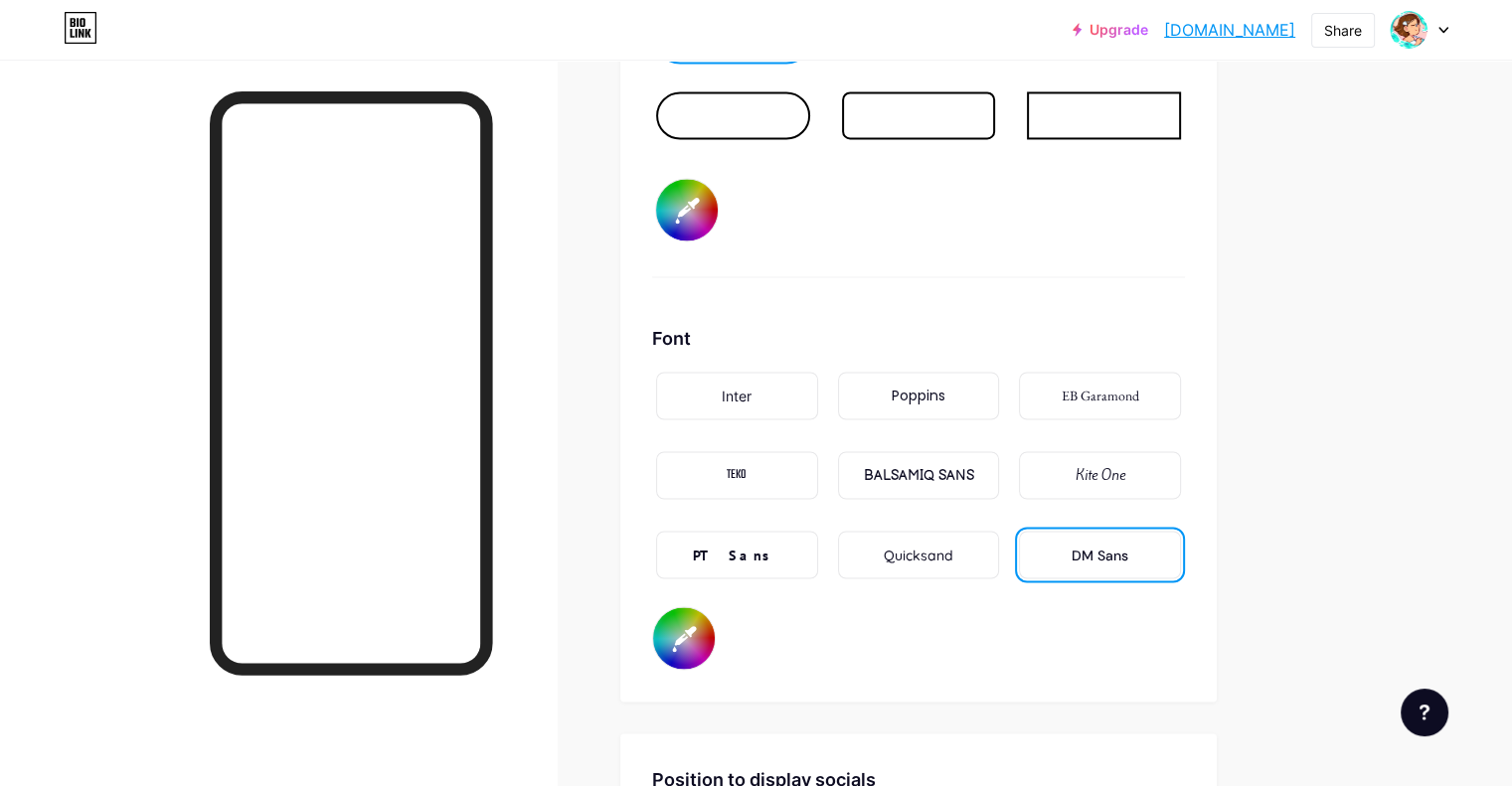 type on "#d6e4ff" 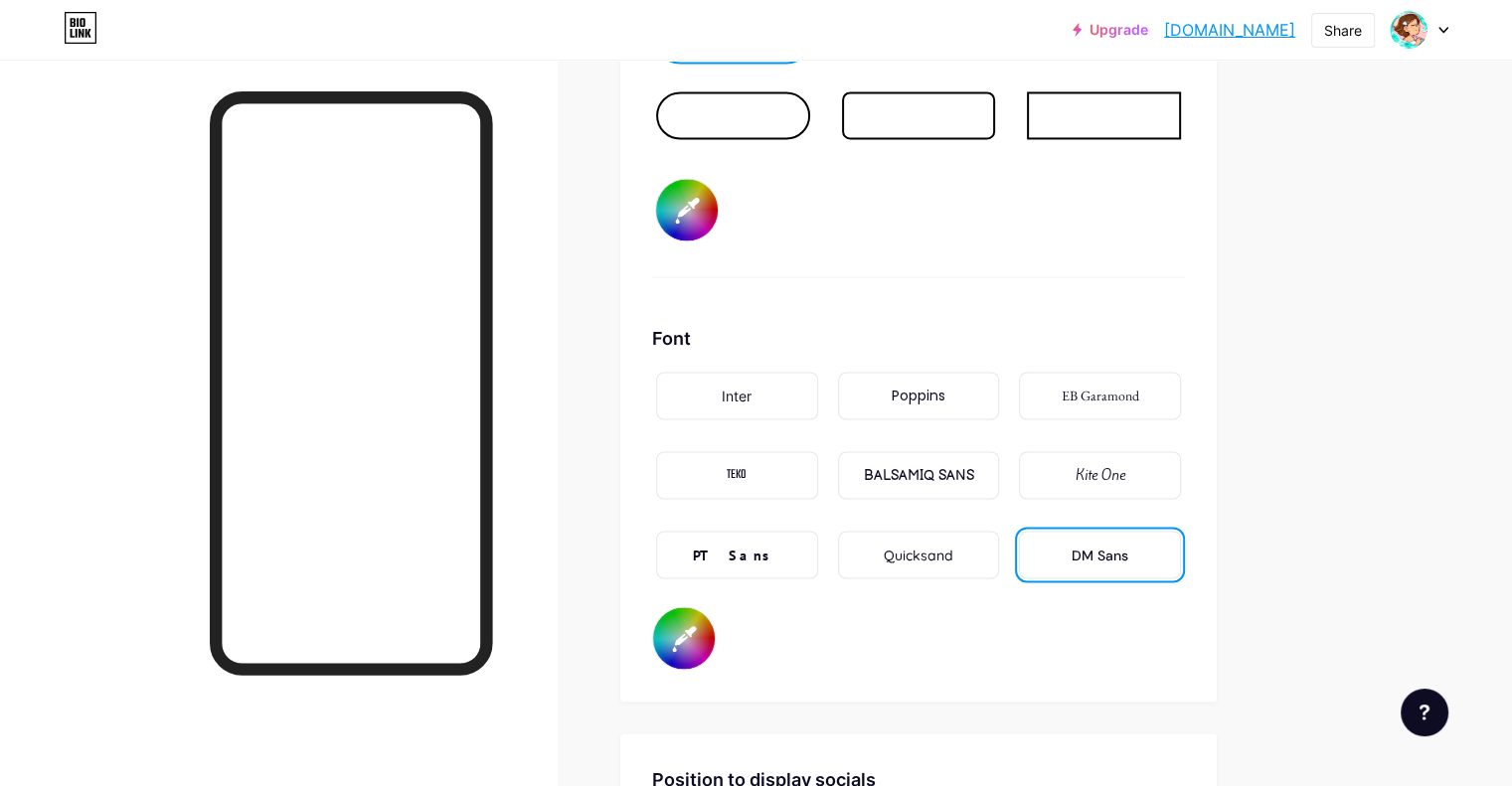 type on "#f6fdfe" 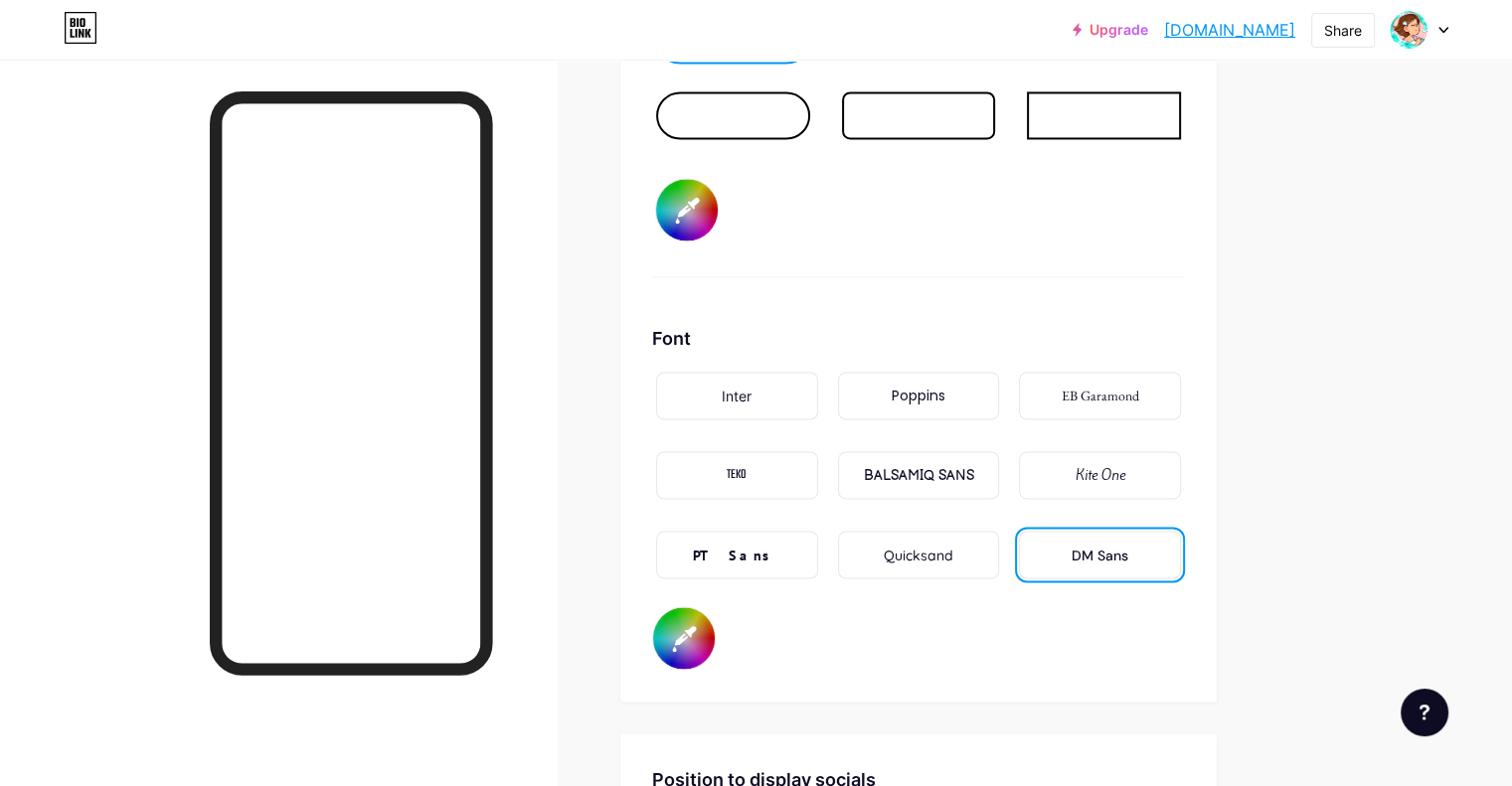type on "#f6fdfe" 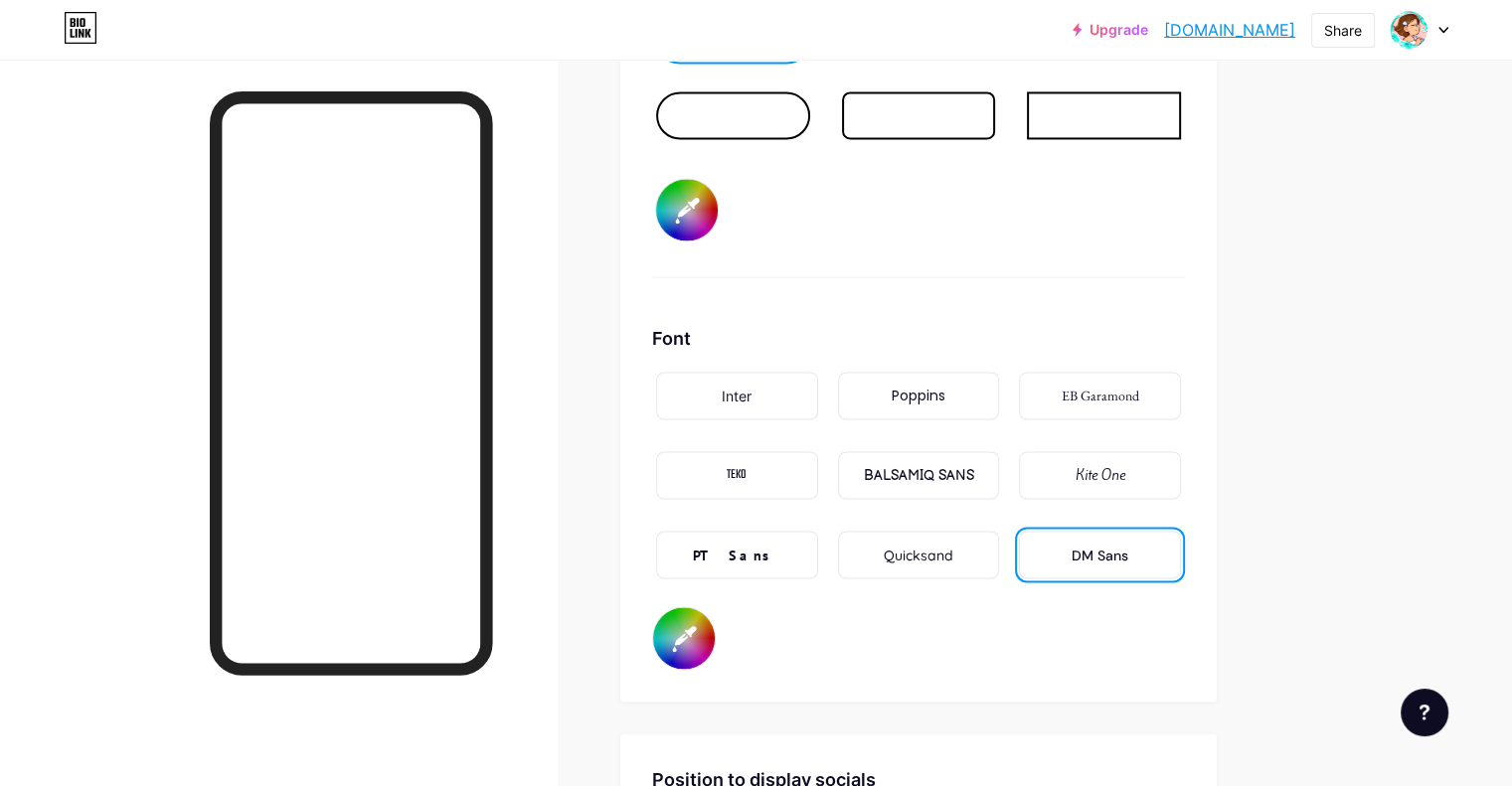 type on "#f6fdfe" 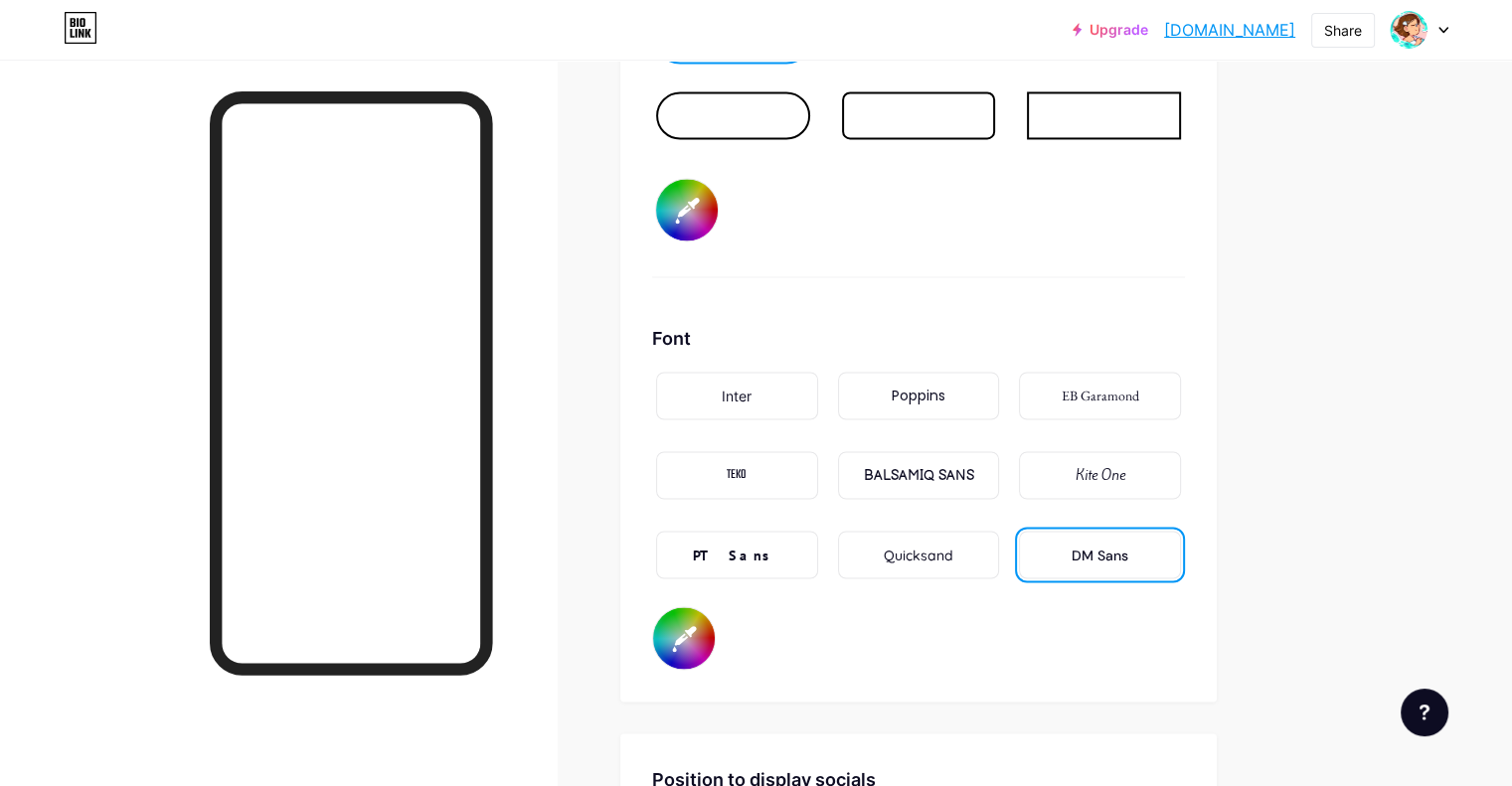 type on "#a4b9e5" 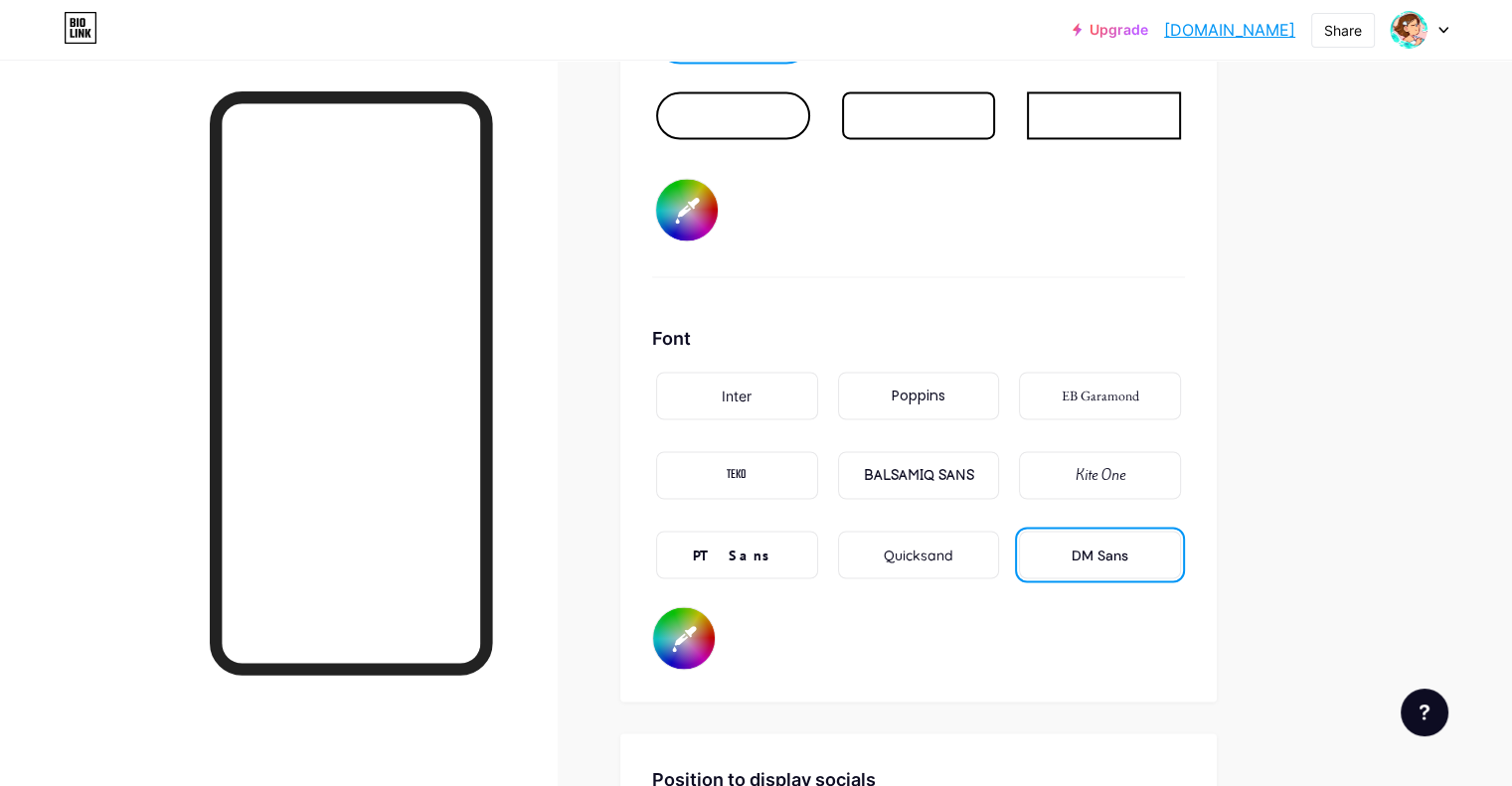 type on "#f6fdfe" 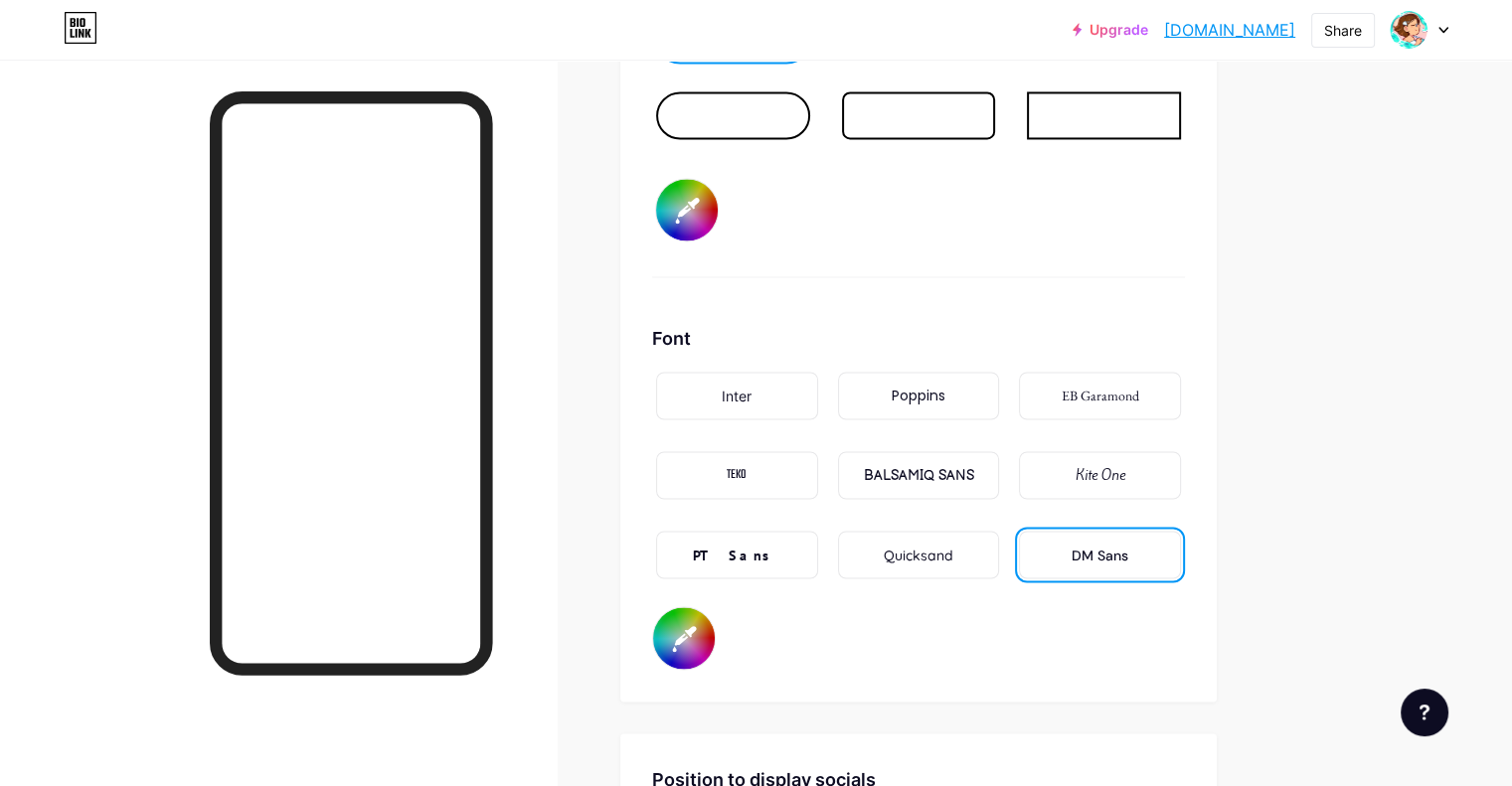 type on "#96aedf" 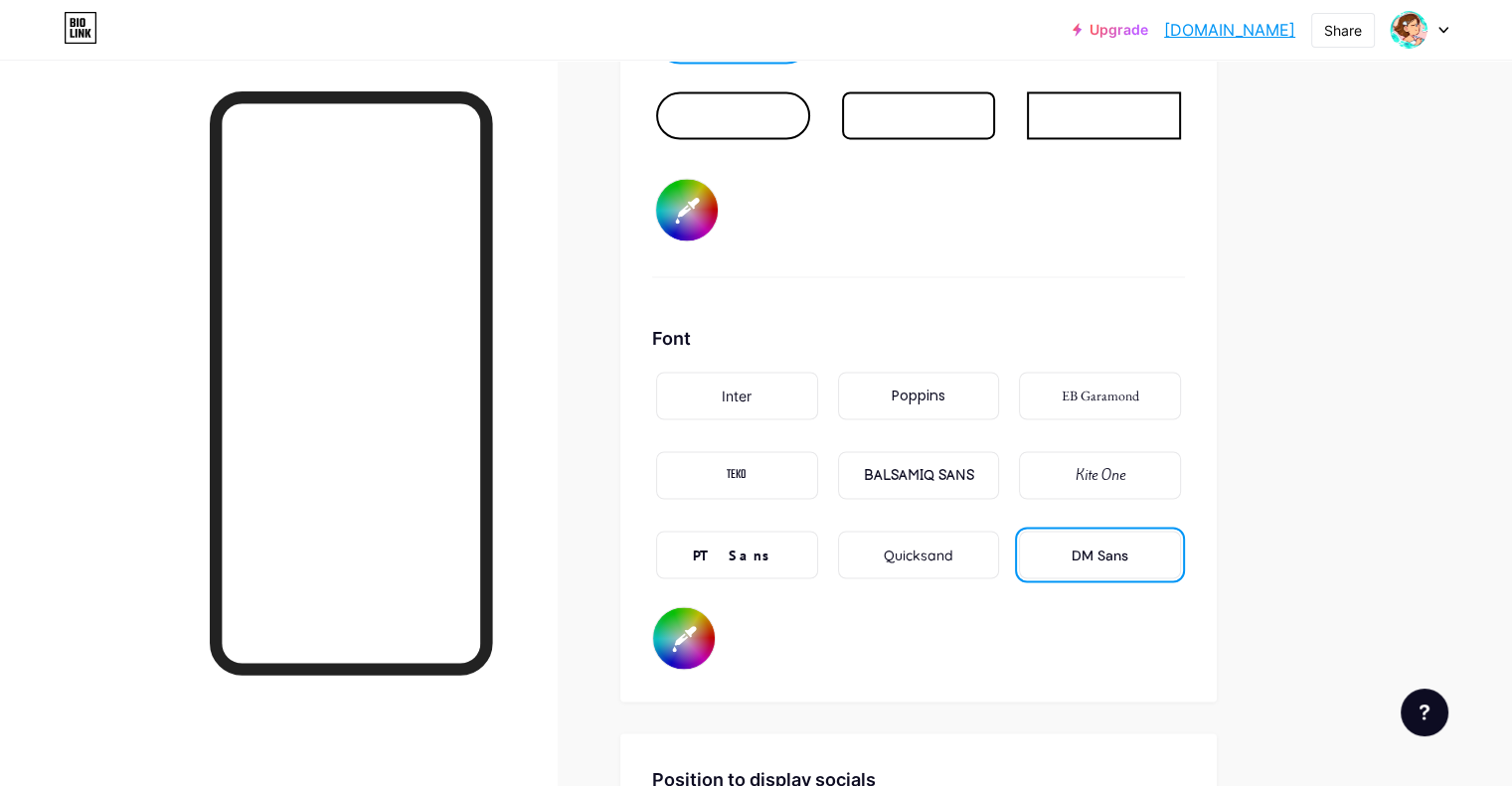 type on "#f6fdfe" 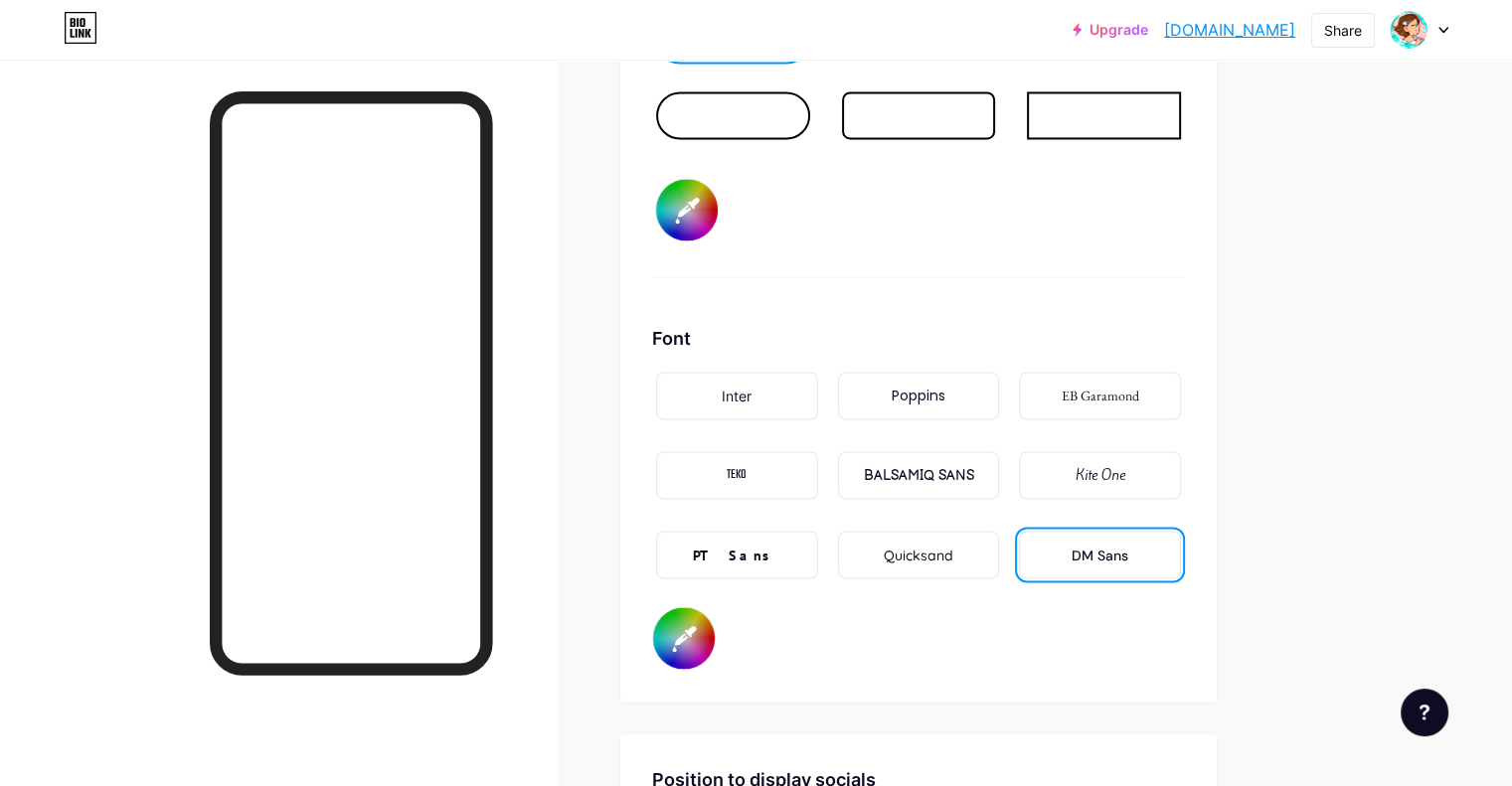 type on "#f6fdfe" 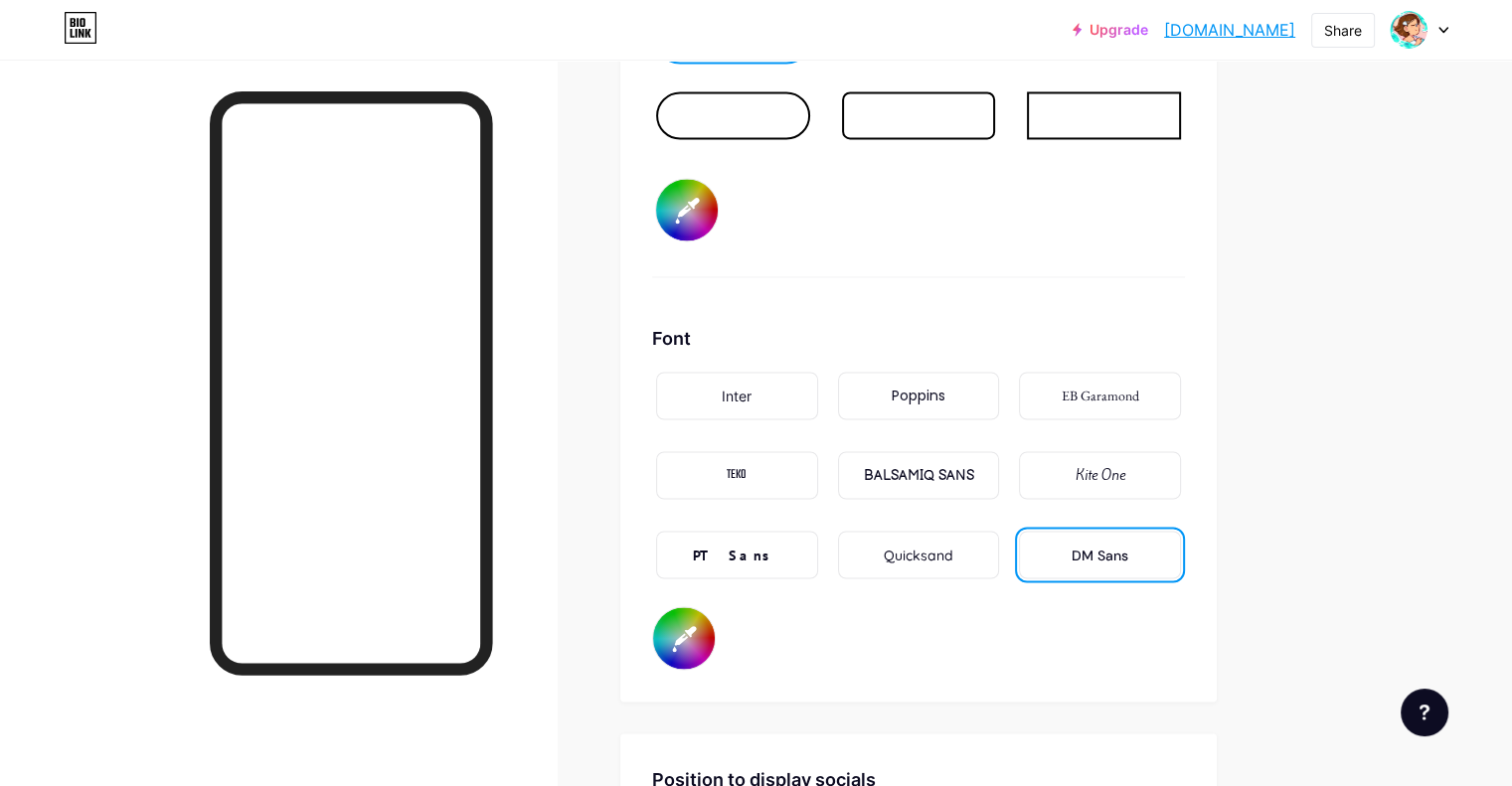 type on "#7895ce" 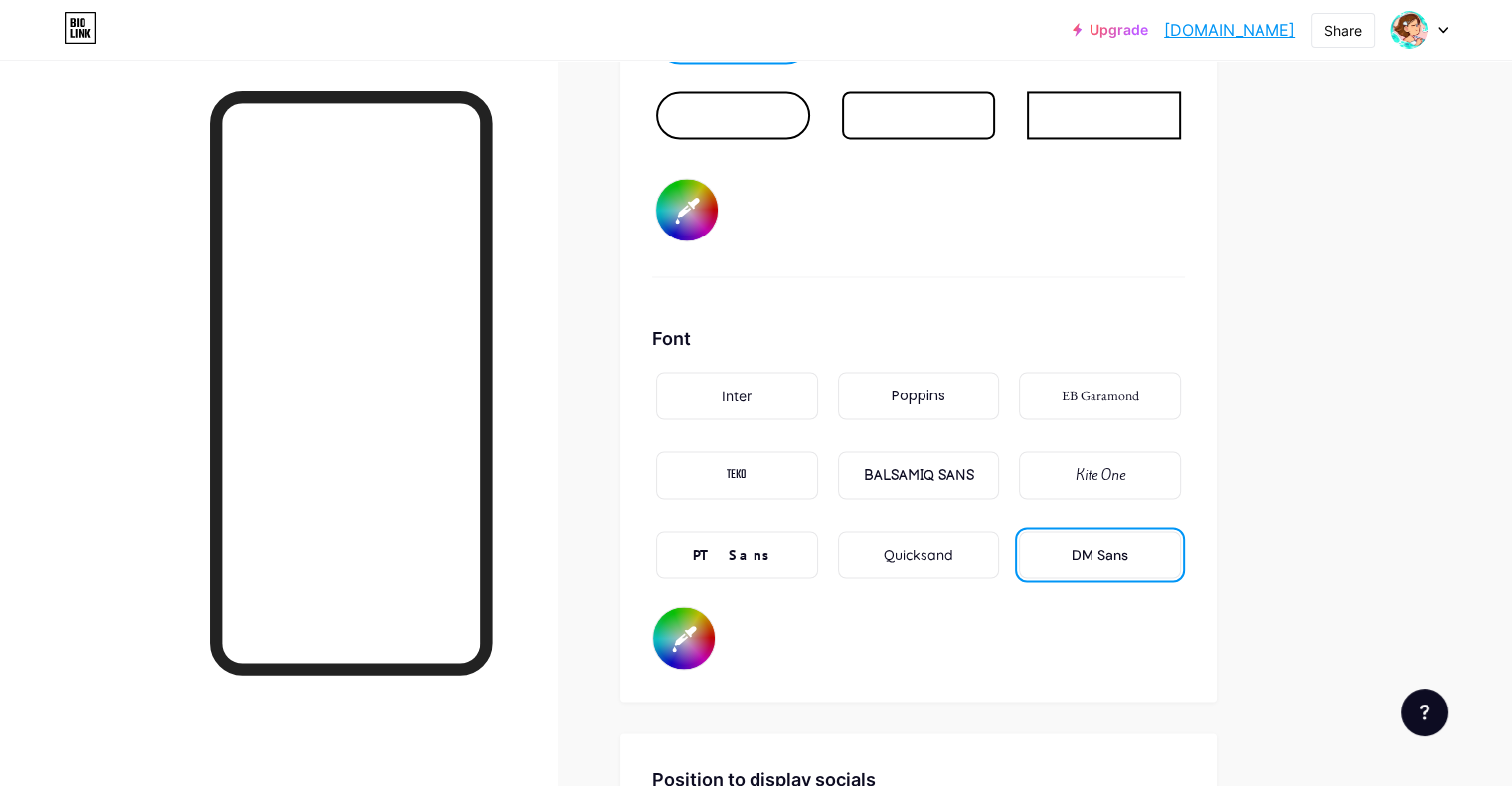type on "#f6fdfe" 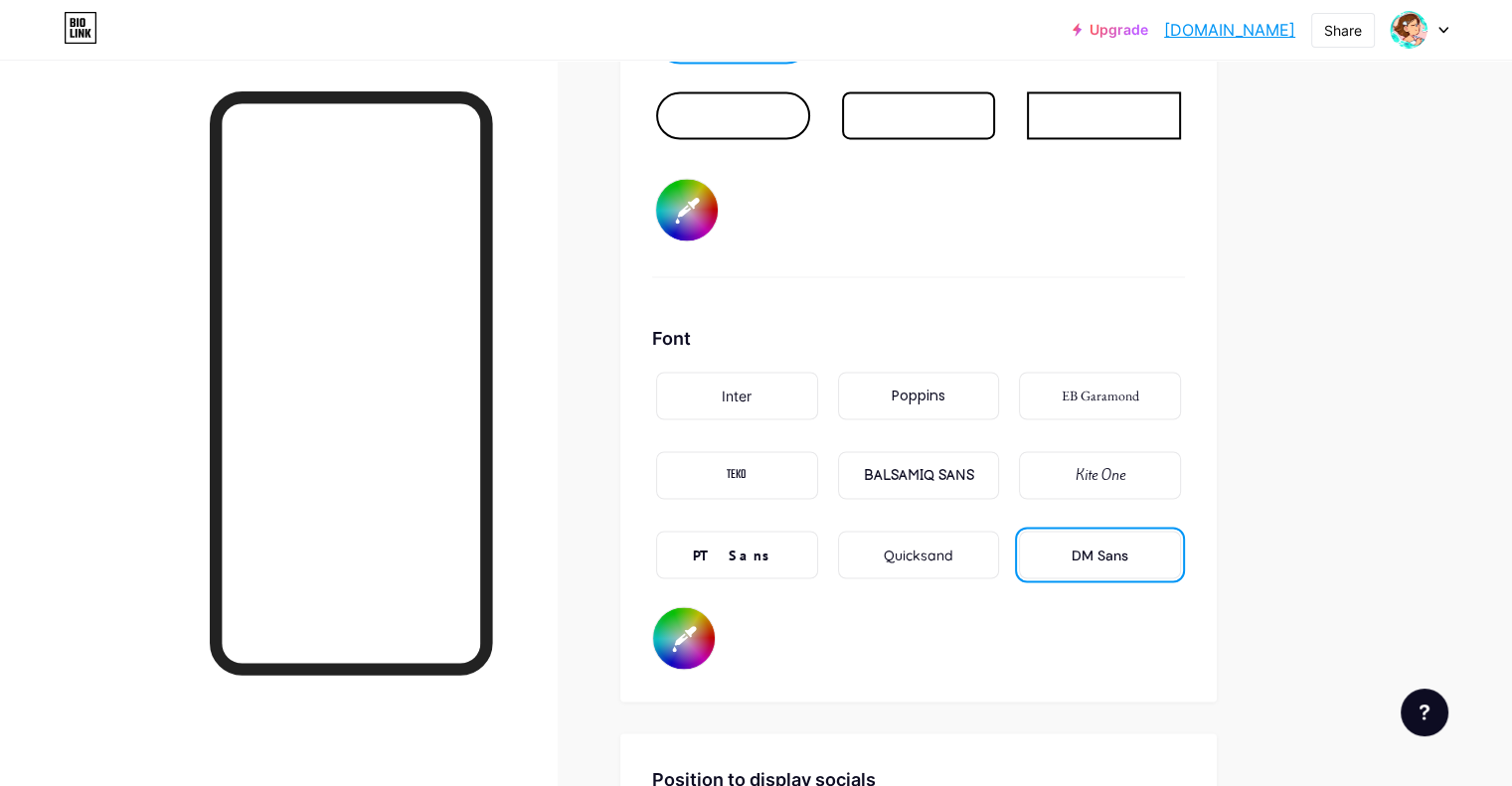 type on "#7592cc" 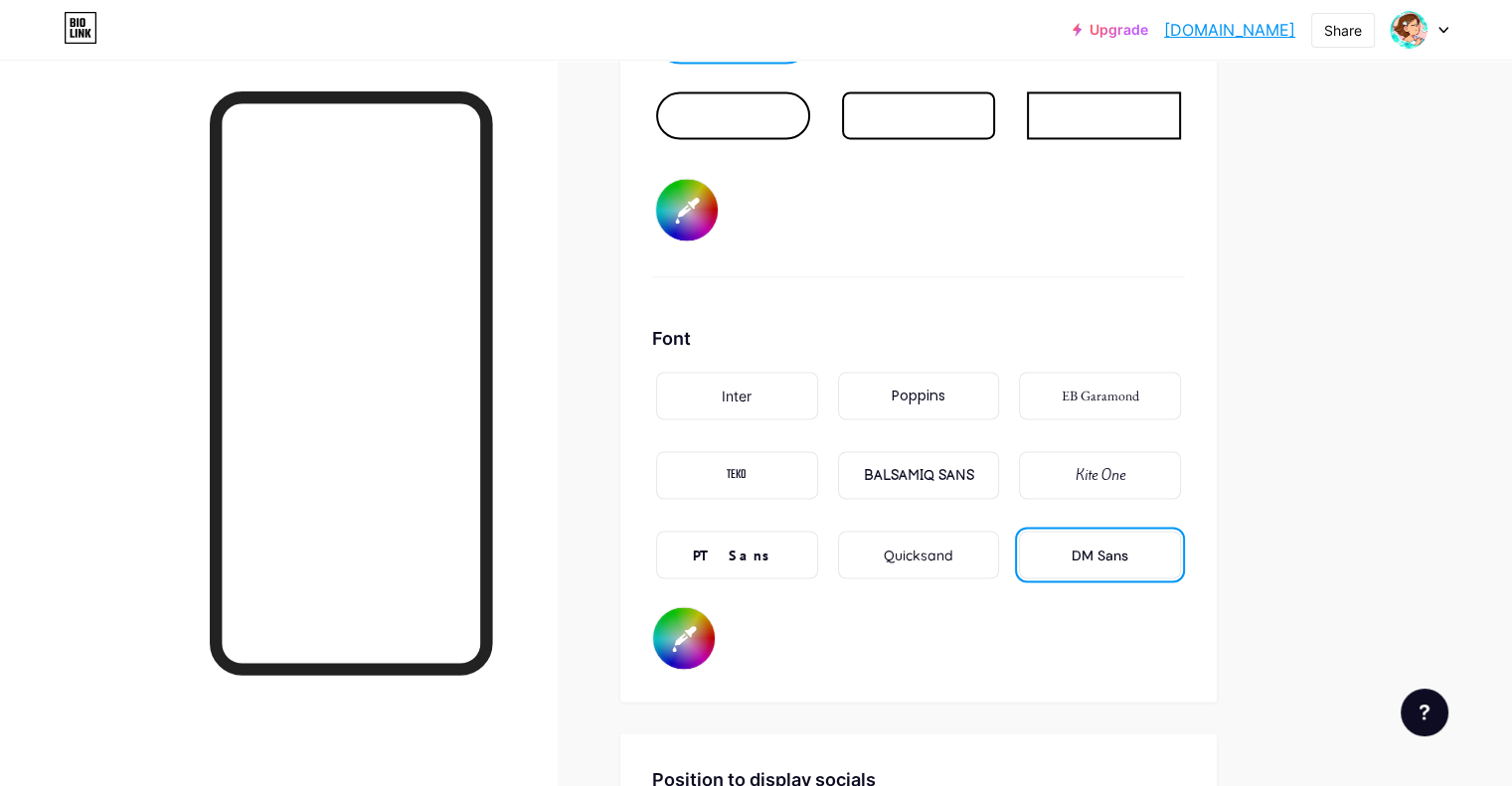 type on "#f6fdfe" 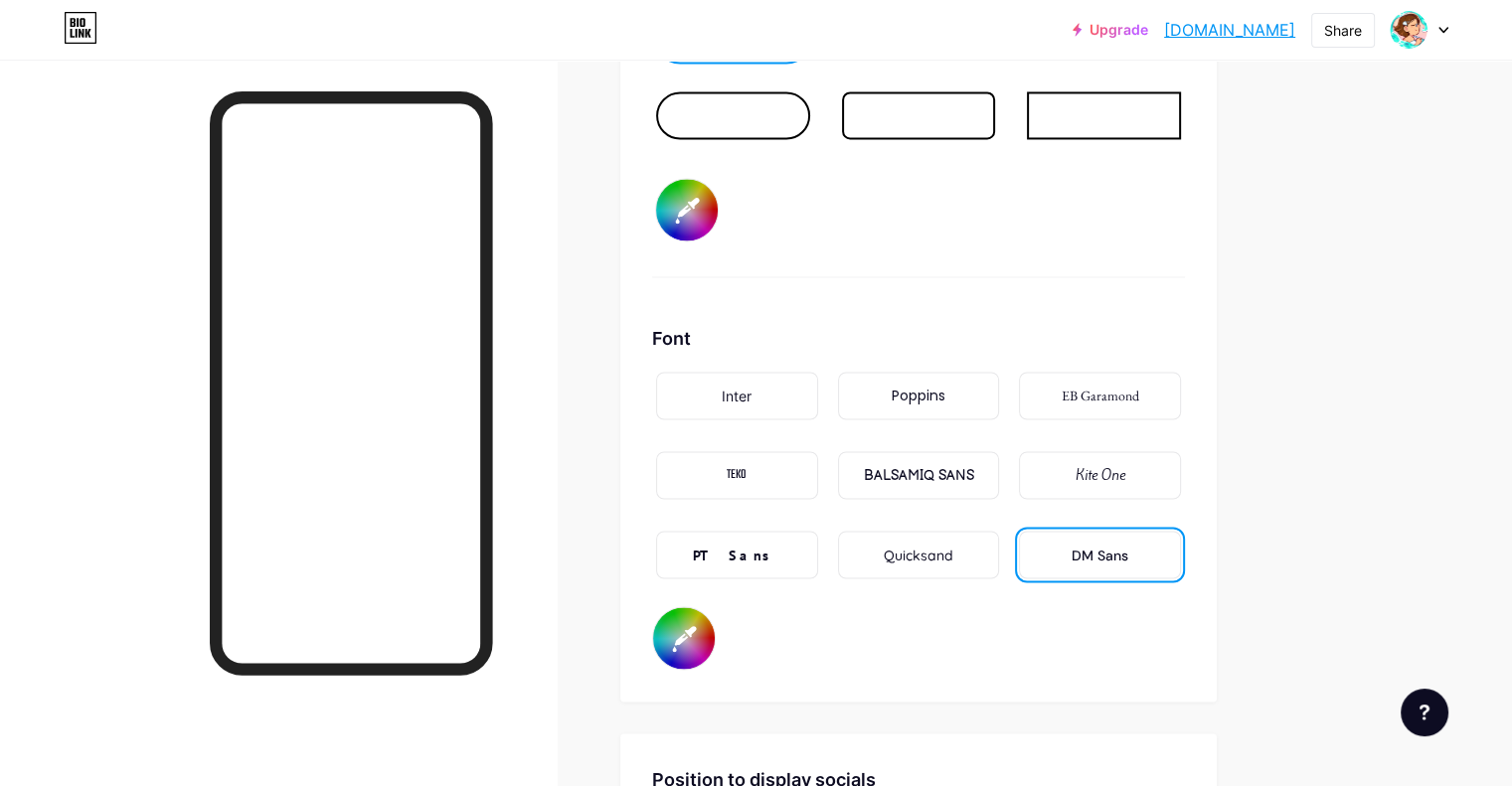 type on "#f6fdfe" 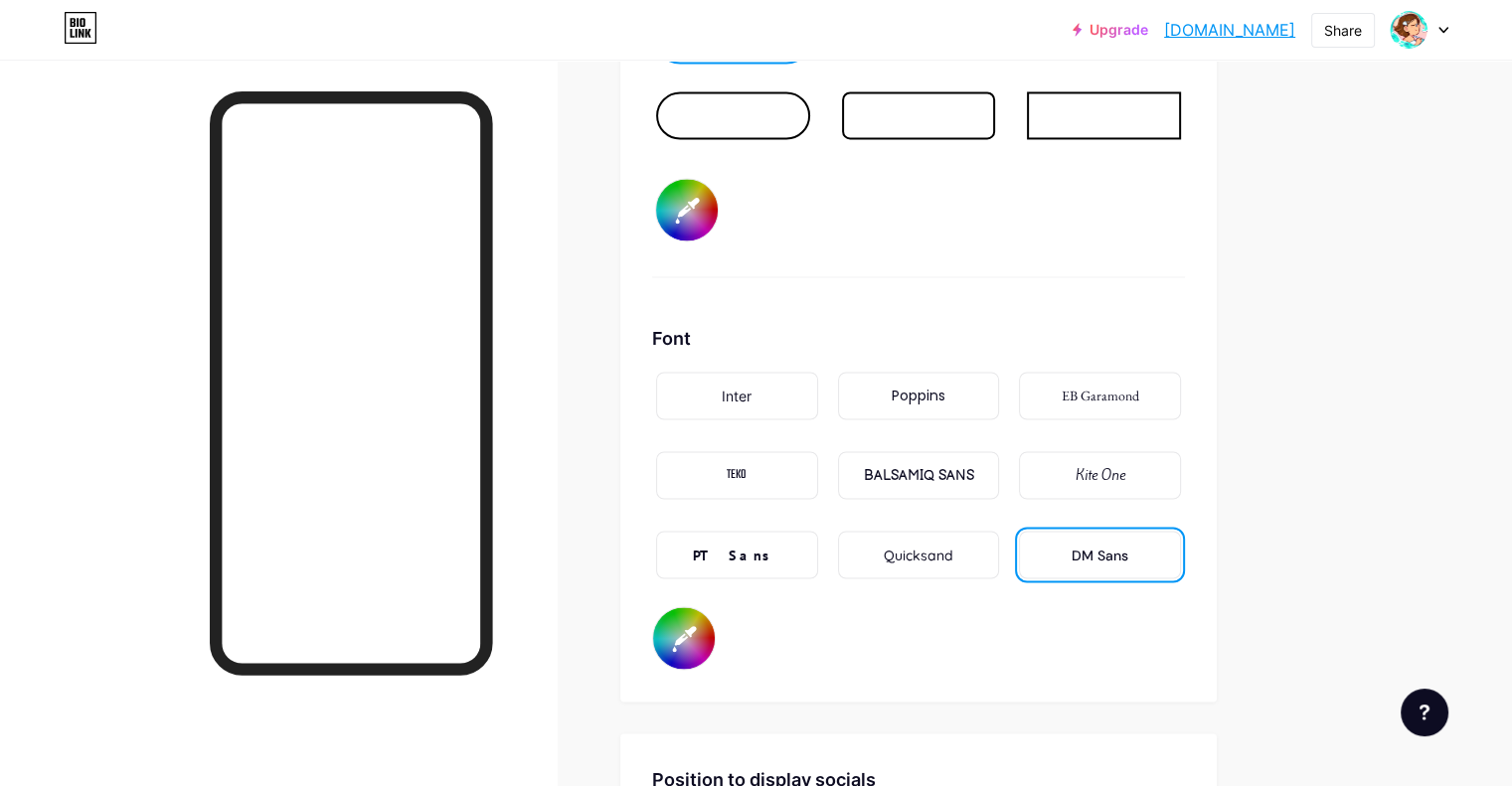 type on "#aabde4" 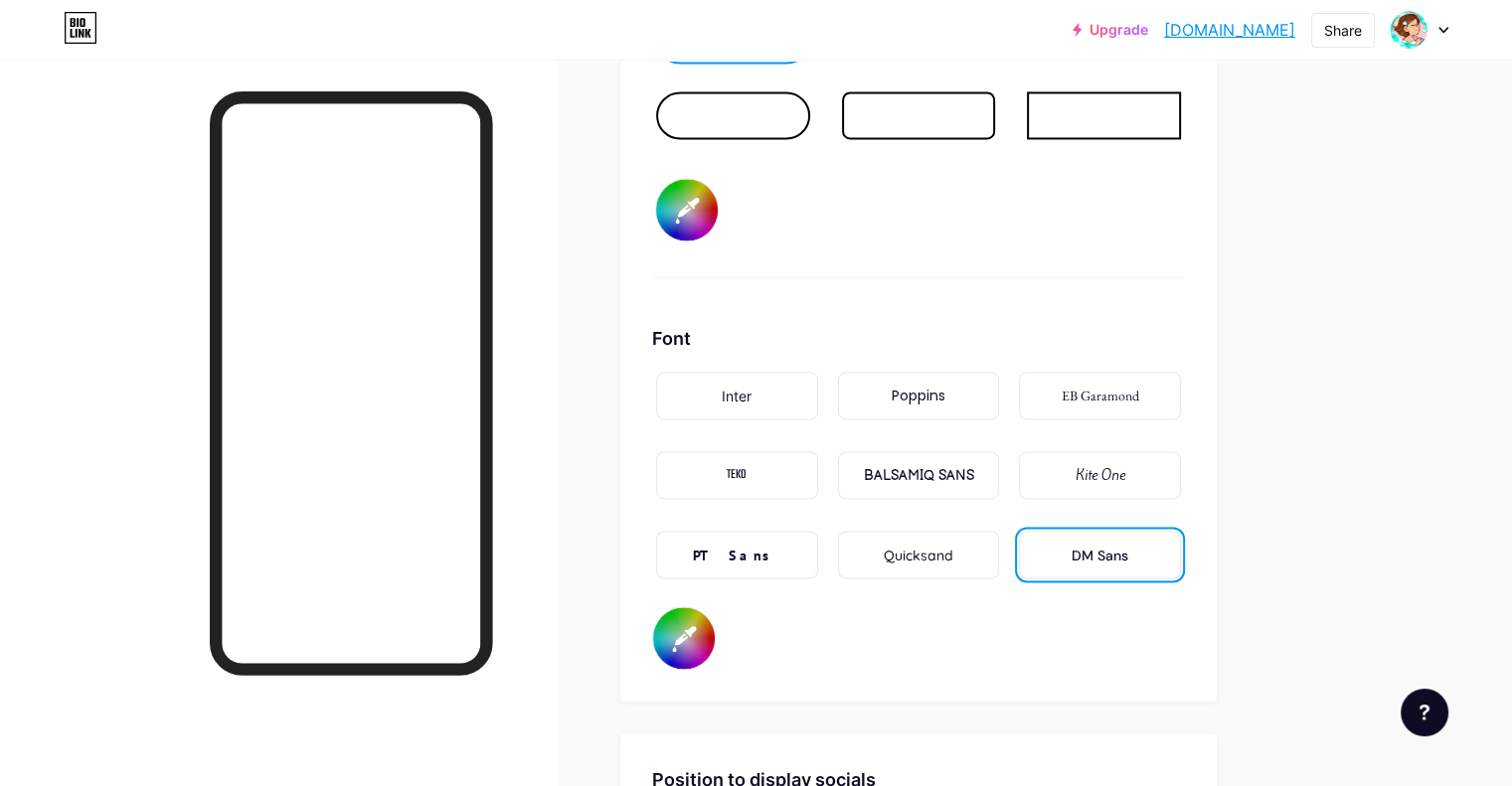 type on "#f6fdfe" 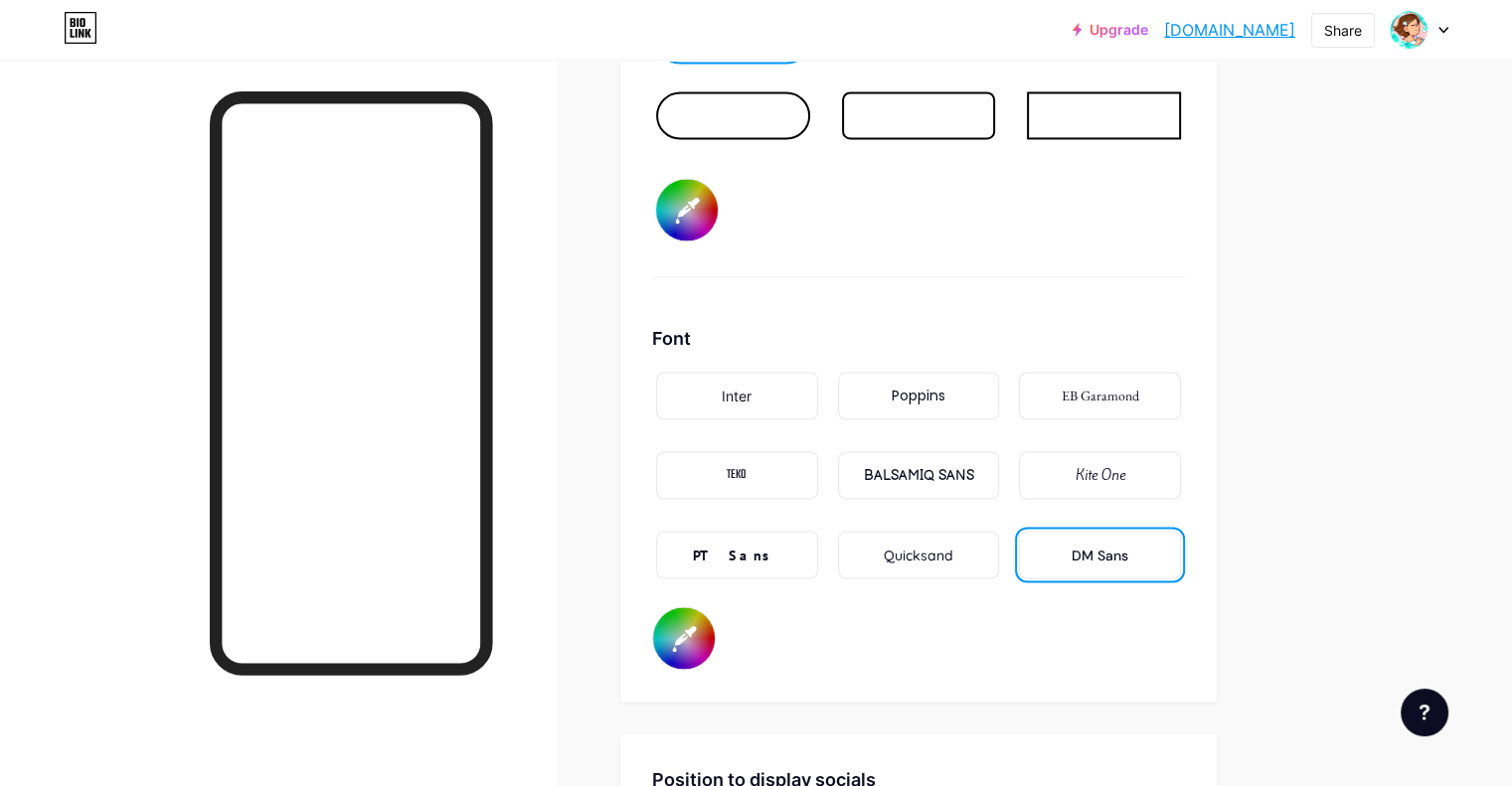 type on "#e9effb" 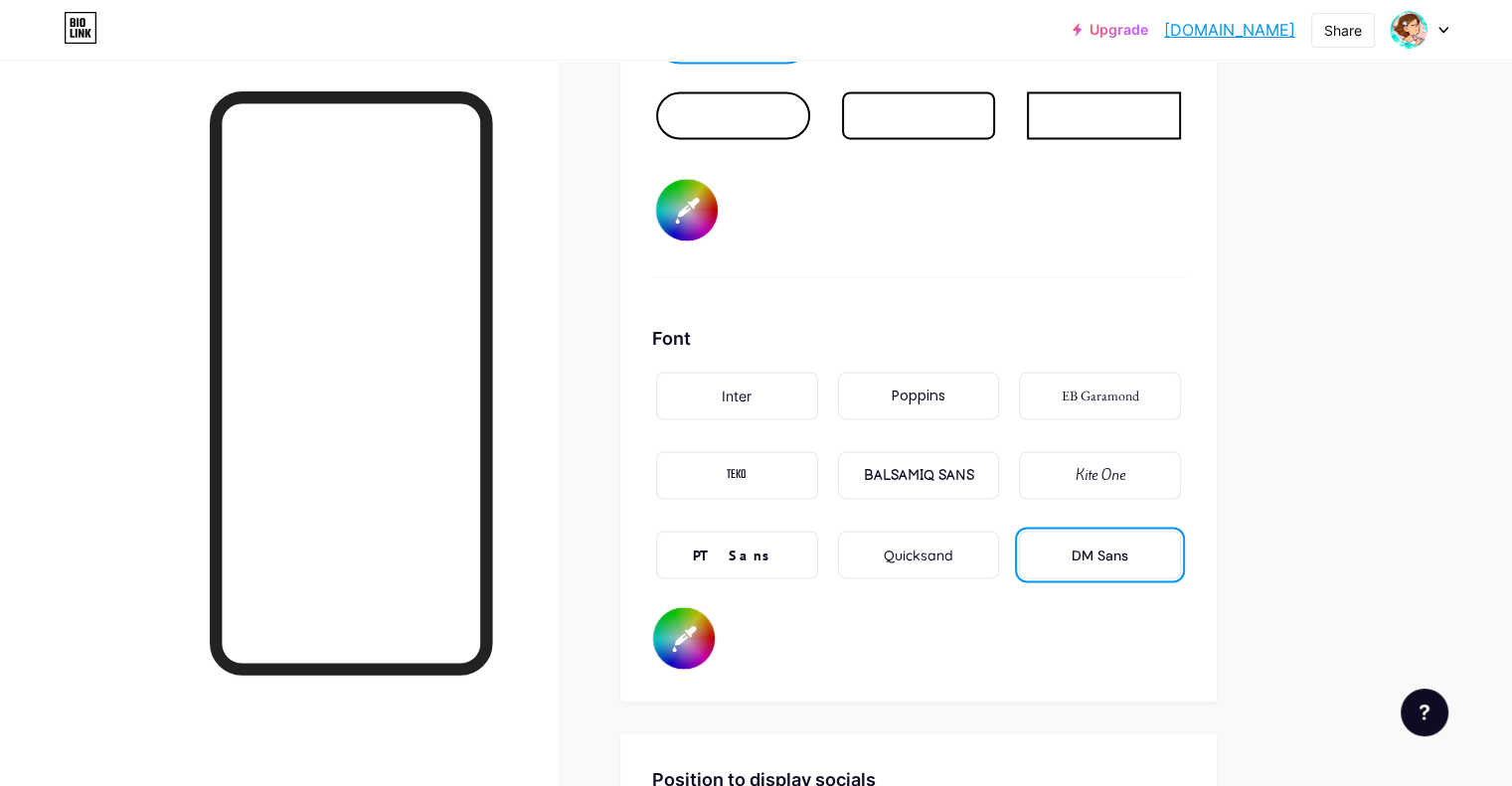 type on "#f6fdfe" 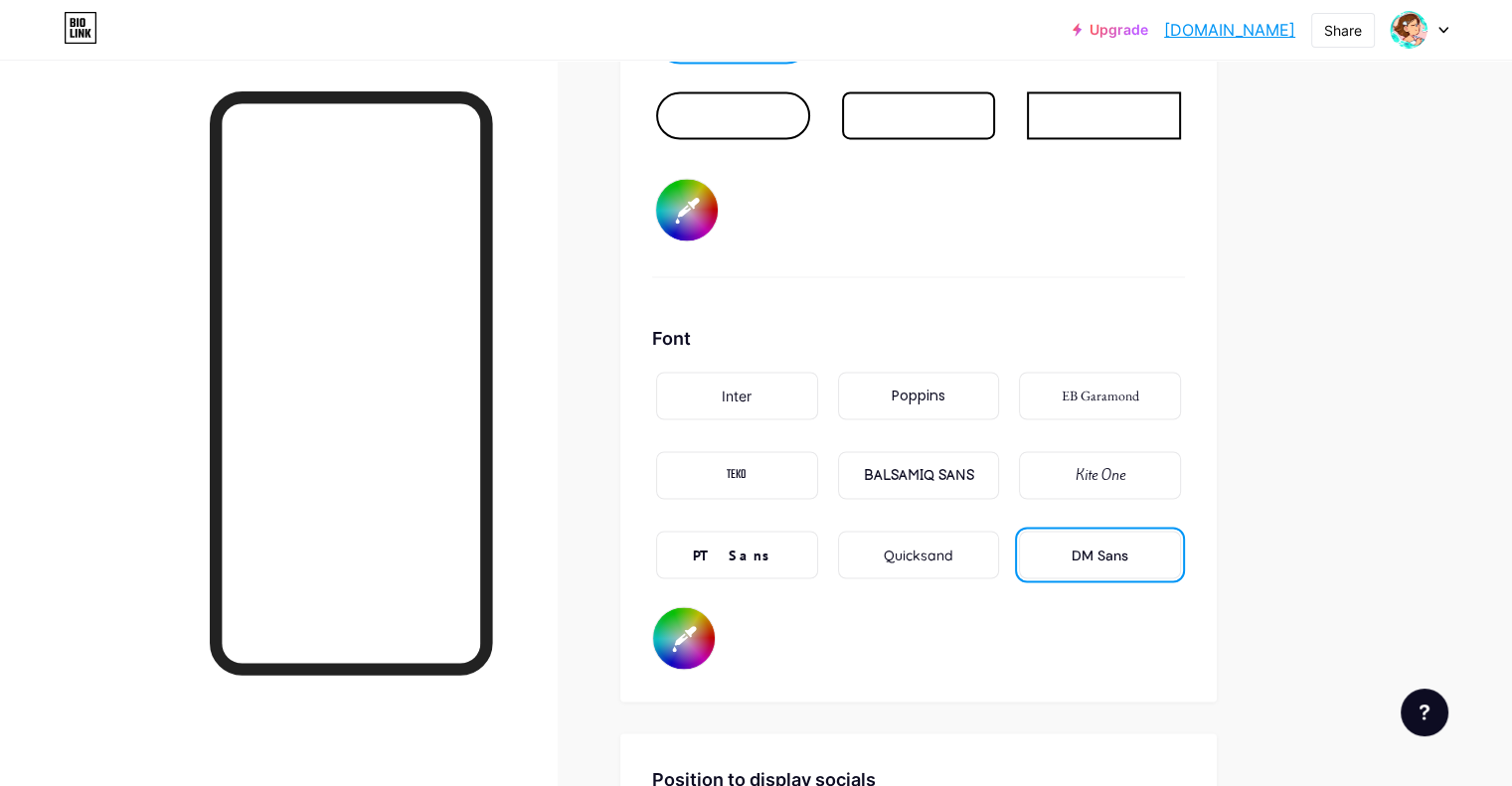 type on "#fafcff" 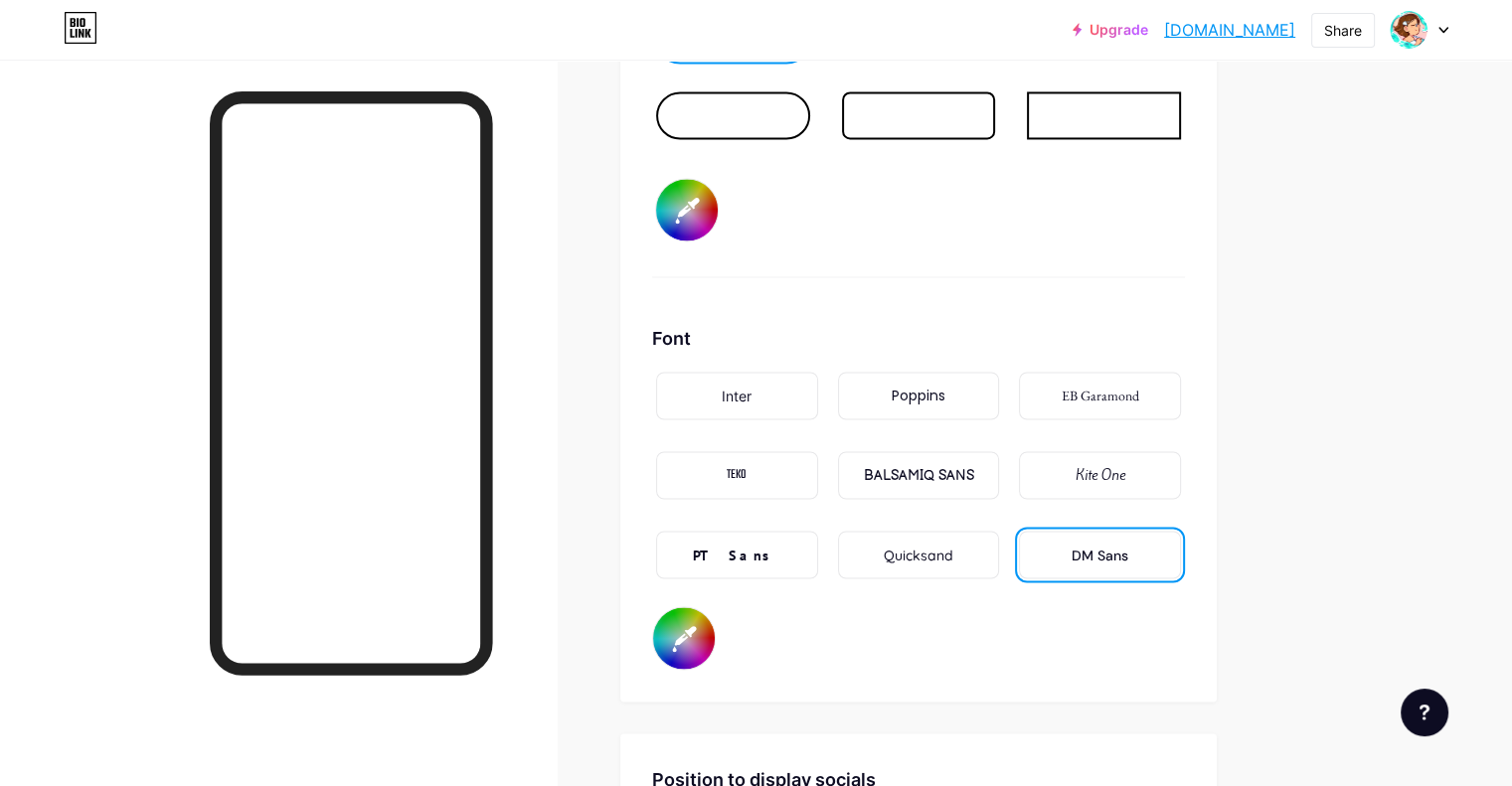 type on "#f6fdfe" 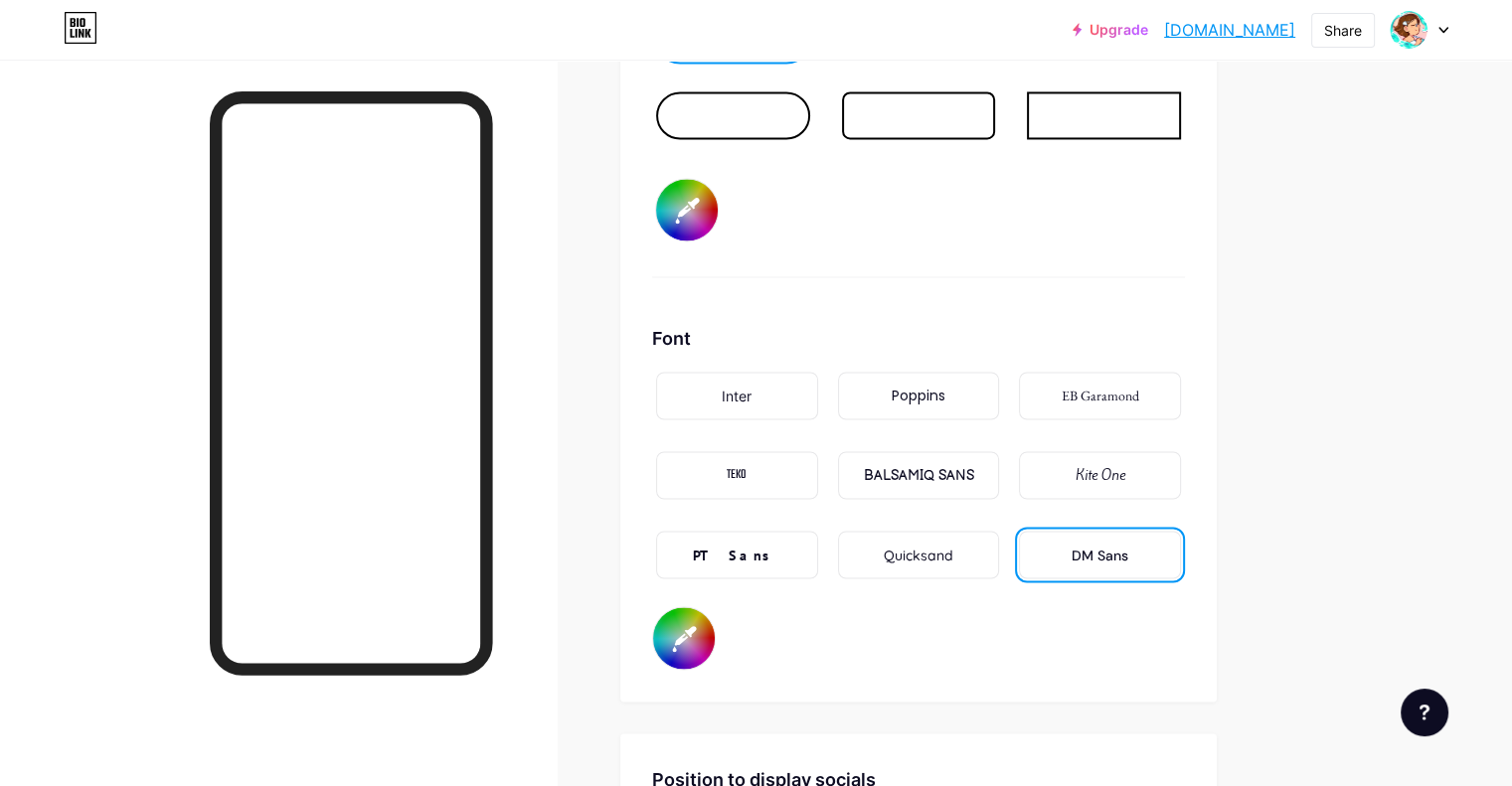 type on "#ffffff" 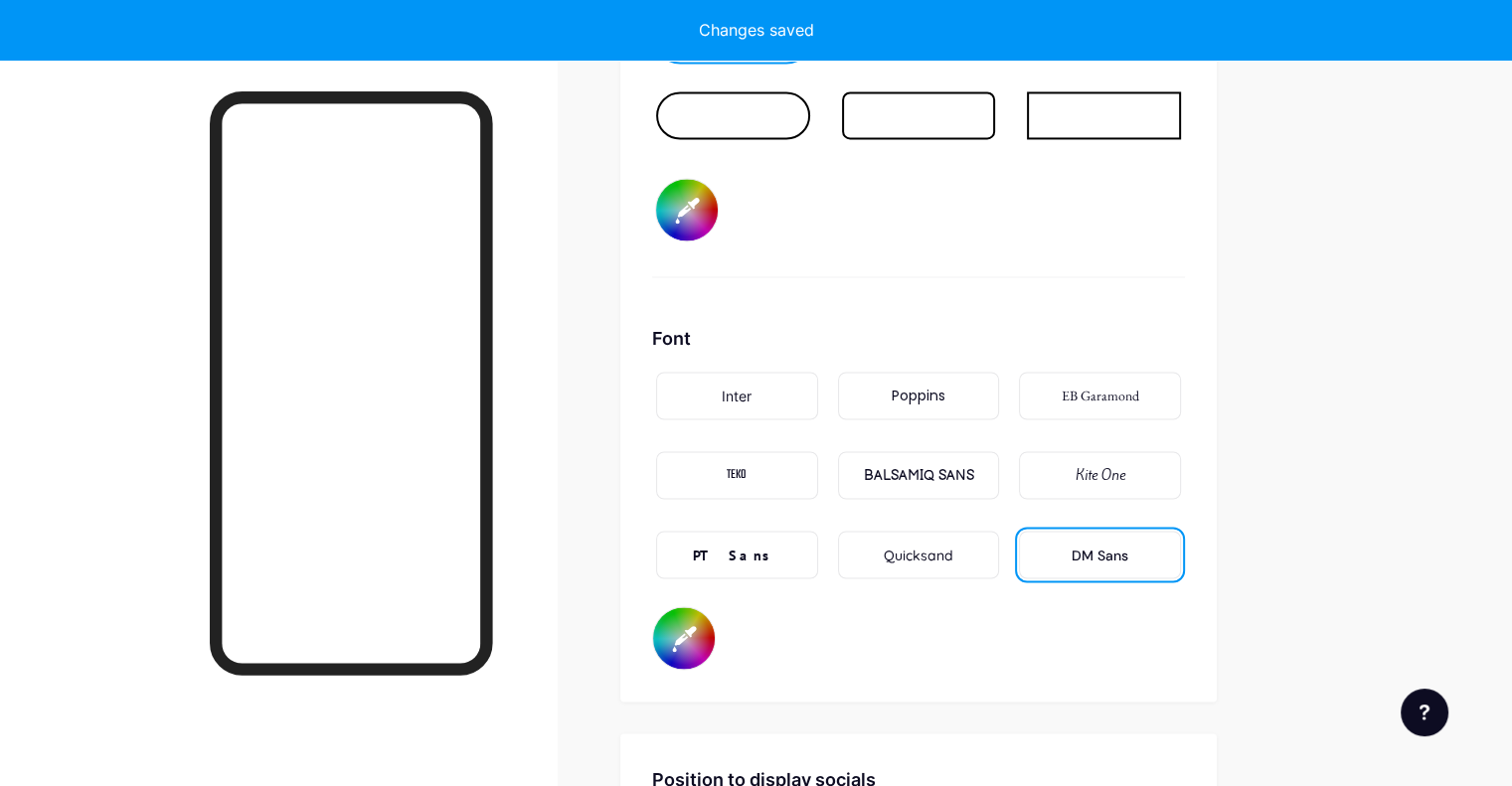 type on "#f6fdfe" 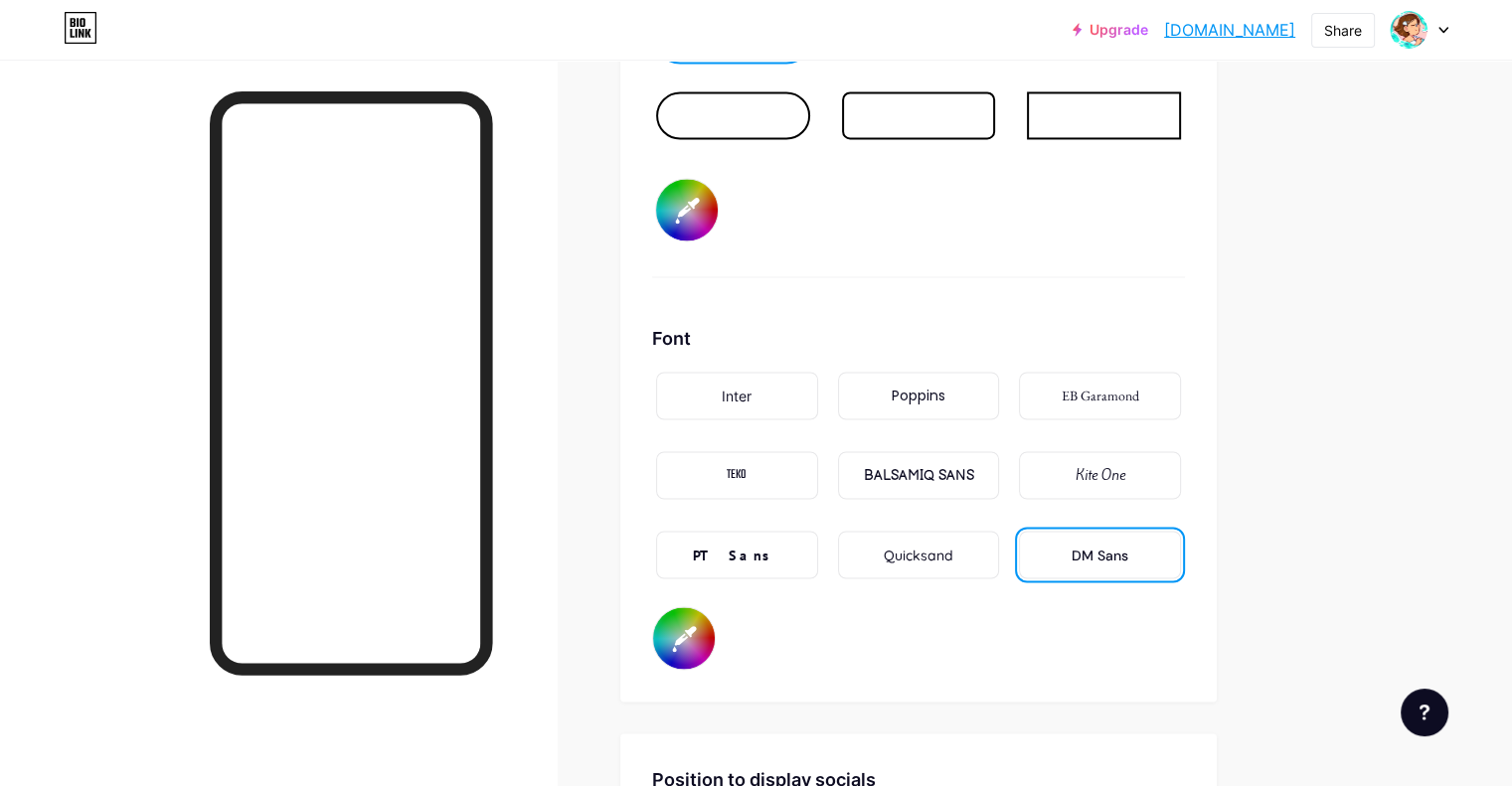 type on "#ffffff" 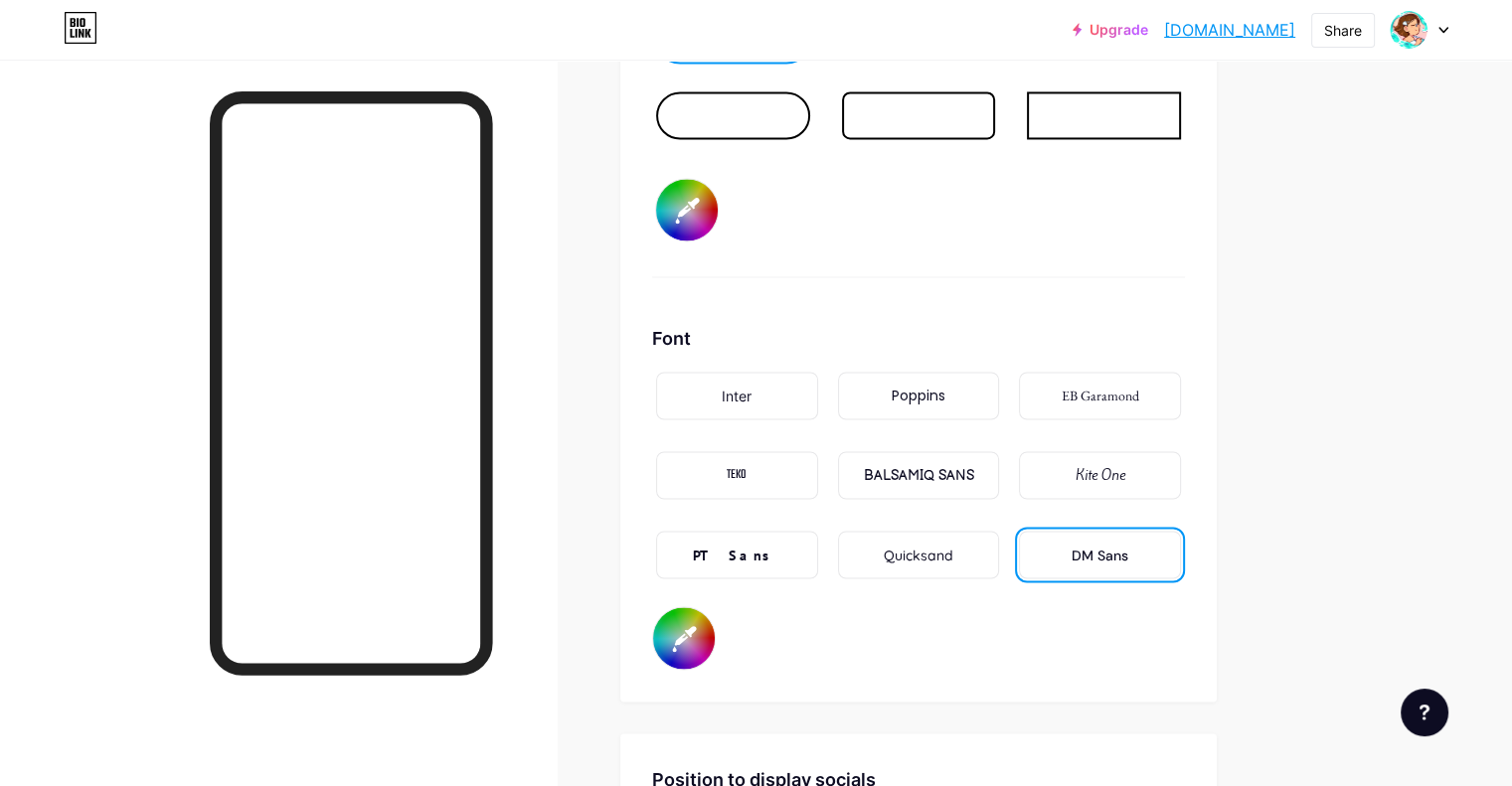 click on "Button       #0d6591" at bounding box center (919, 121) 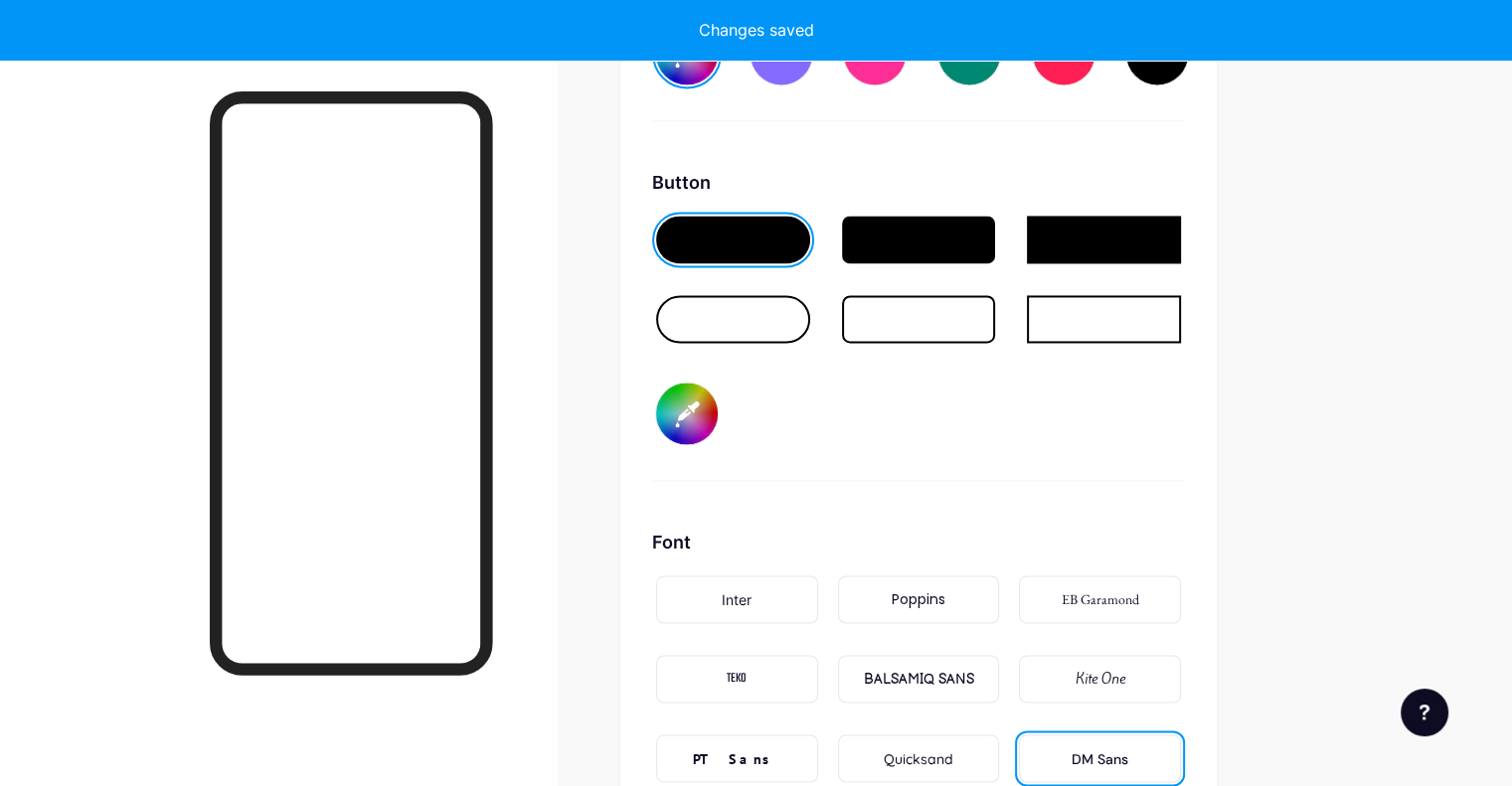 scroll, scrollTop: 3058, scrollLeft: 0, axis: vertical 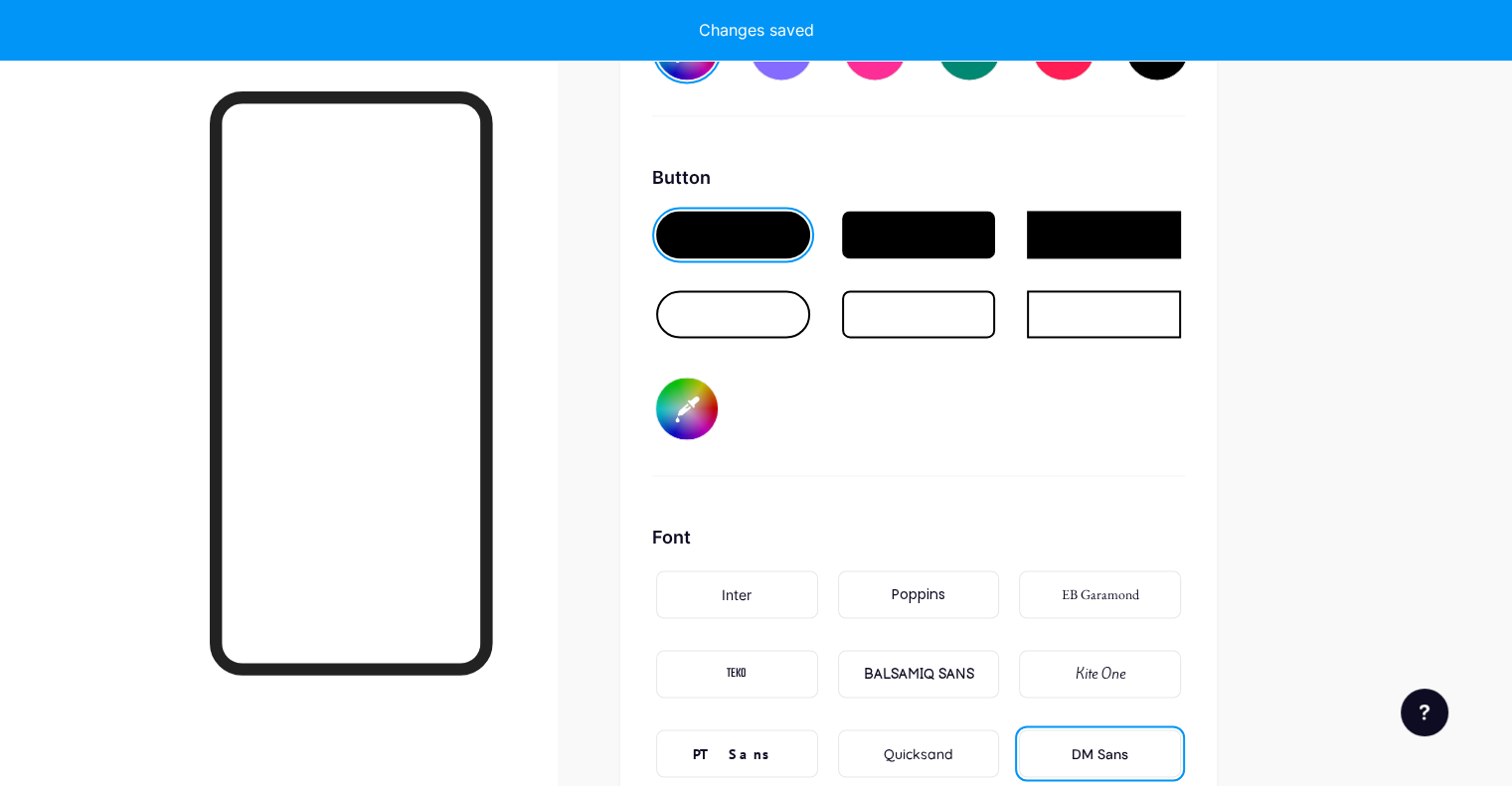 click on "#0d6591" at bounding box center [687, 408] 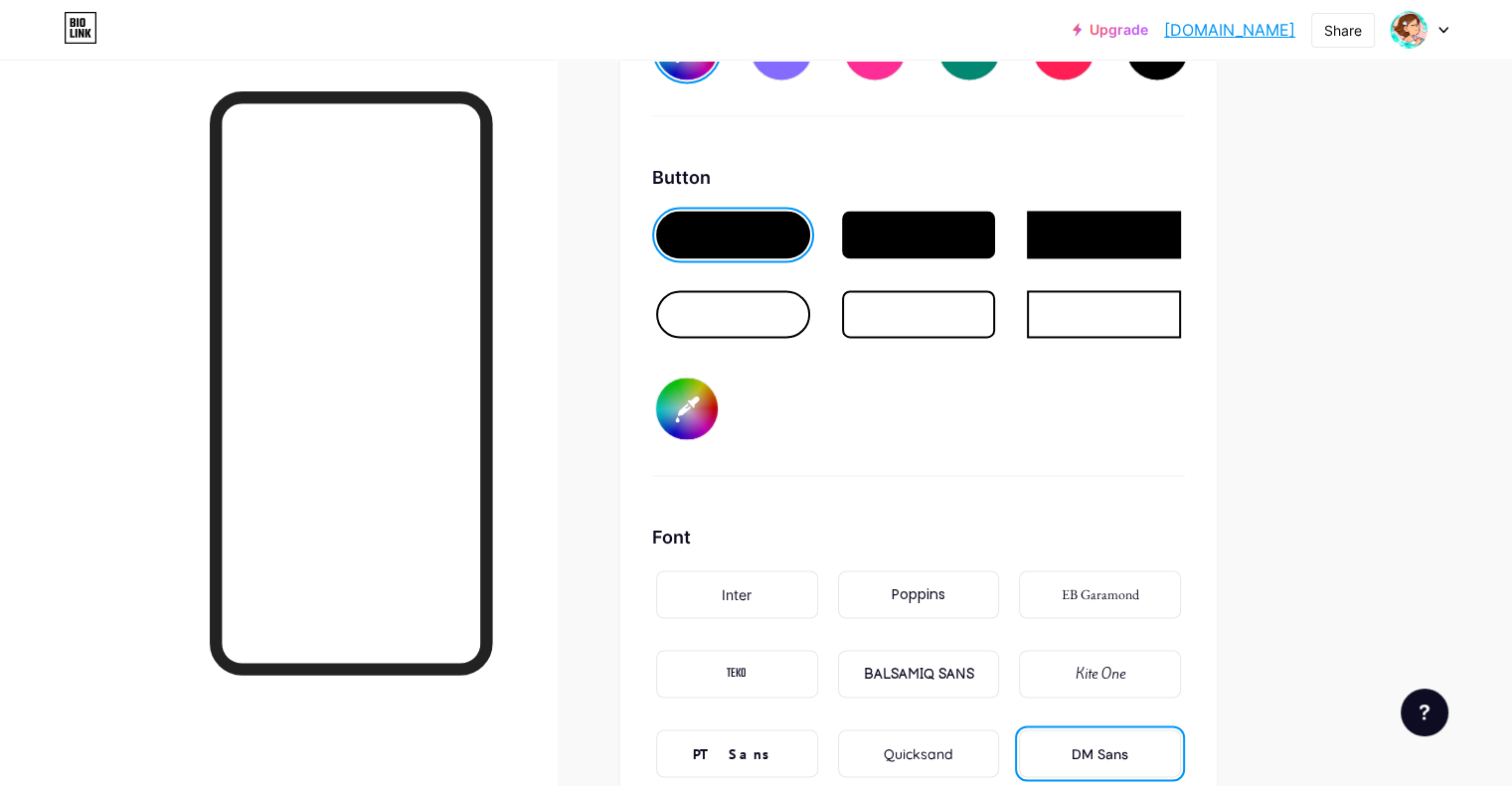 type on "#f6fdfe" 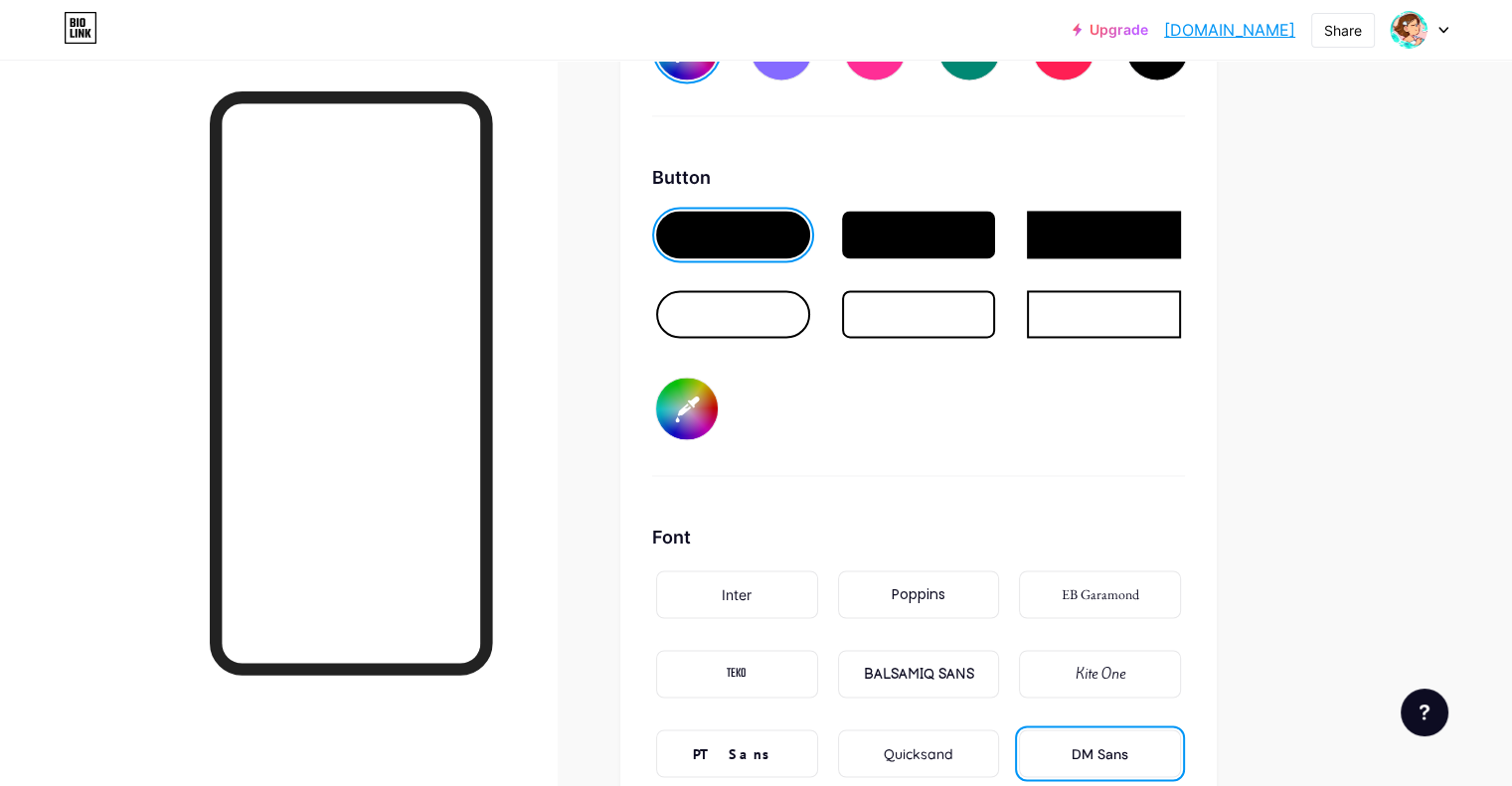 type on "#3997c6" 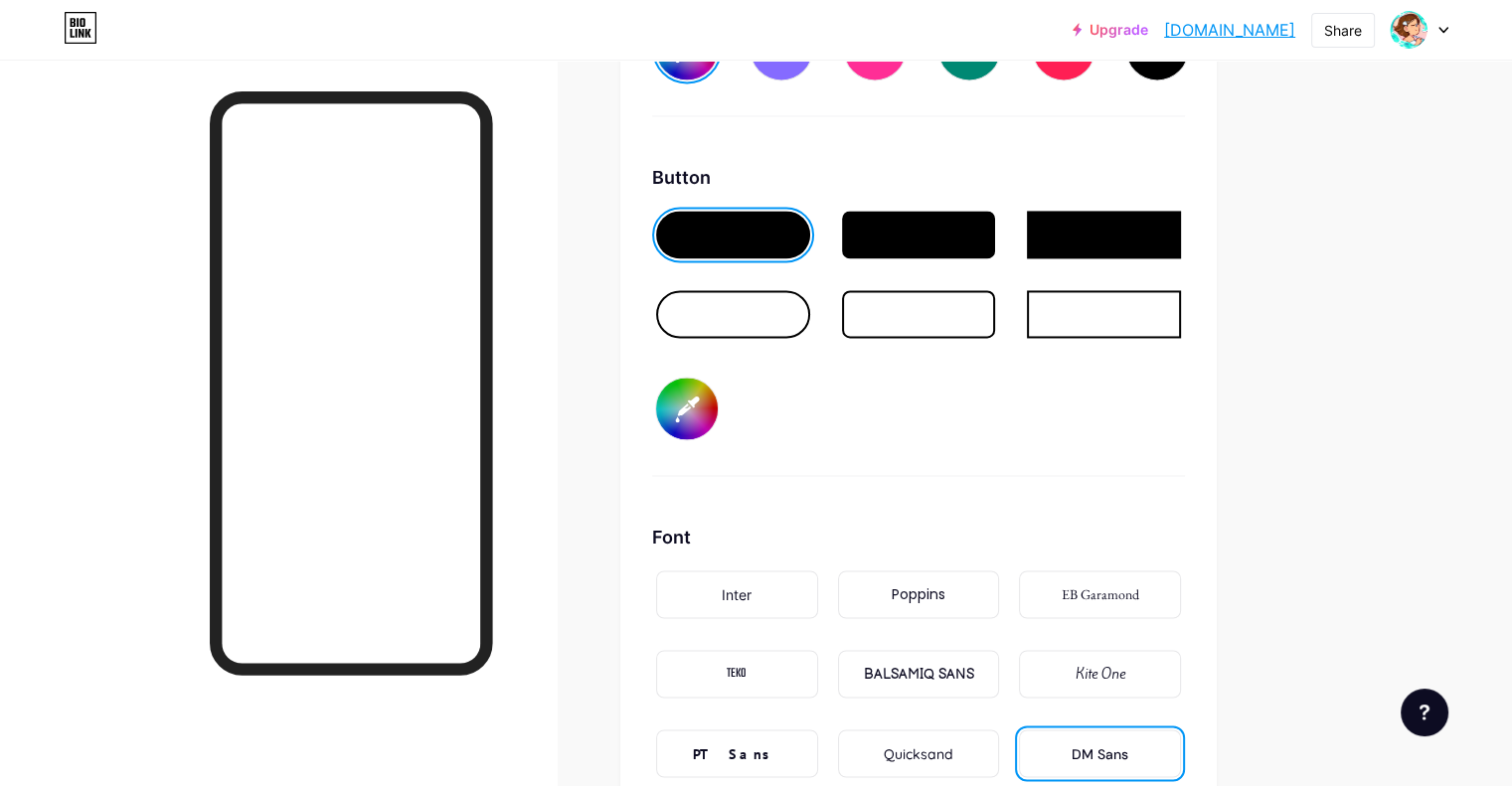 type on "#f6fdfe" 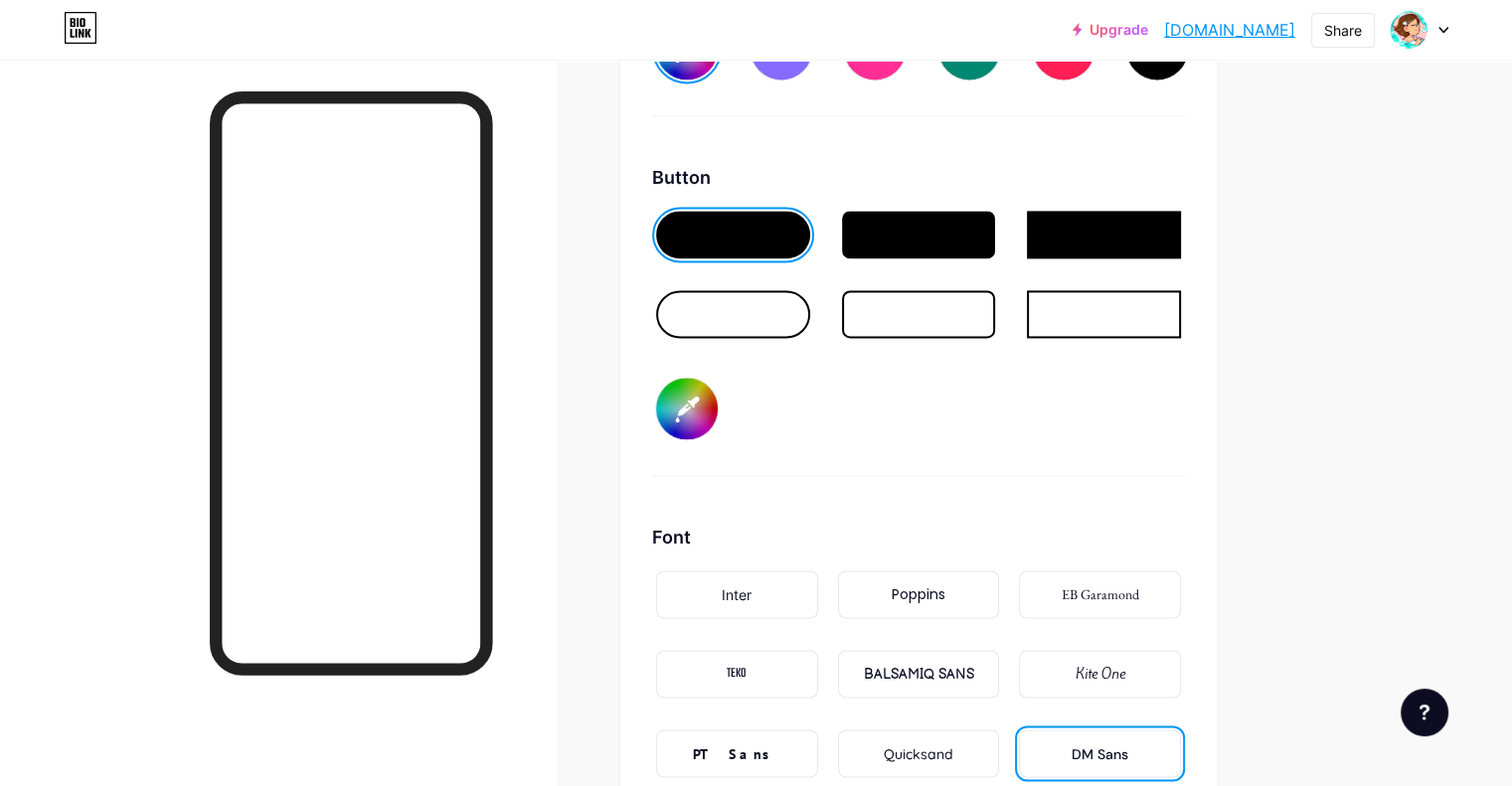 type on "#3a9acb" 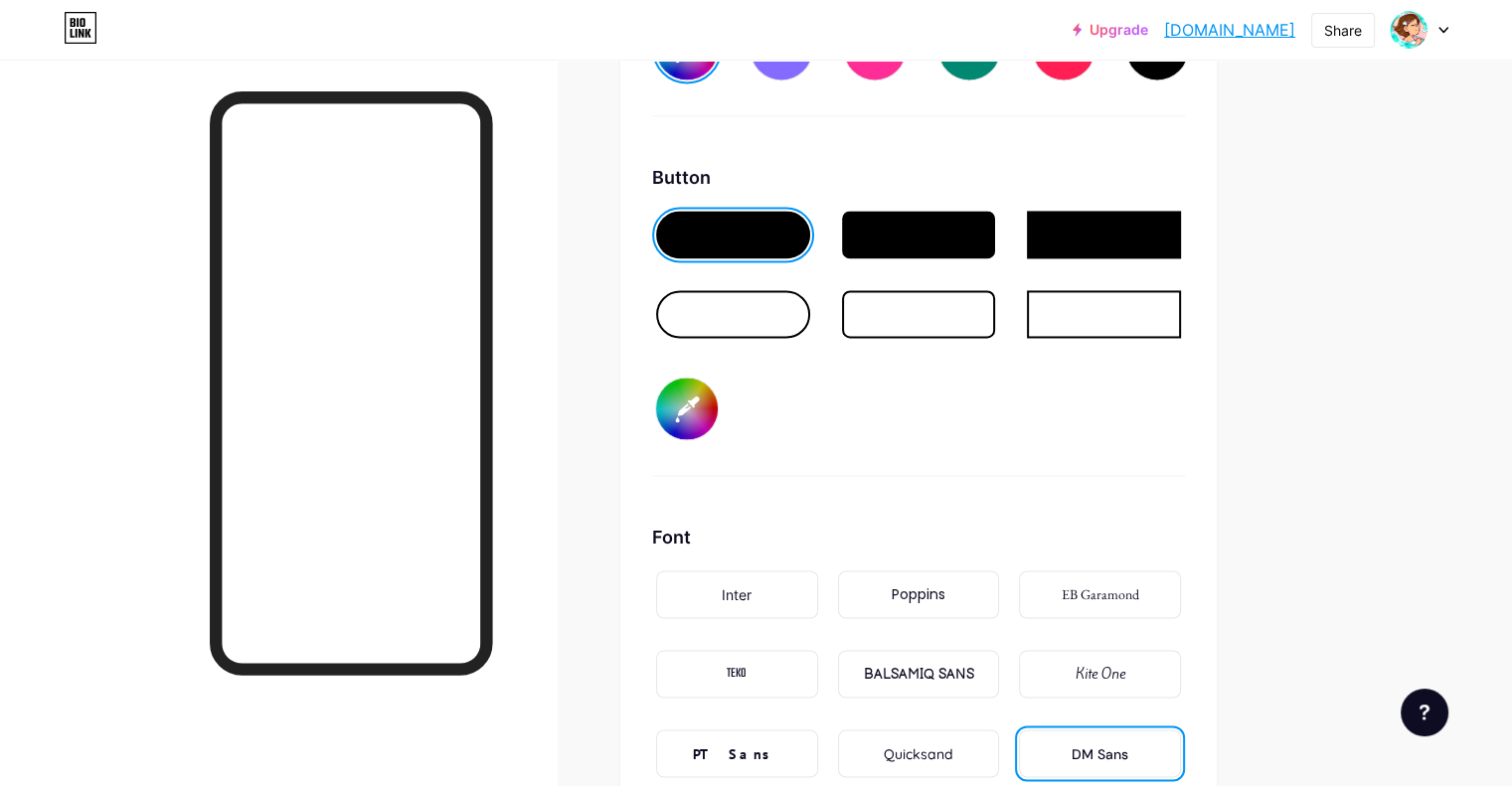type on "#f6fdfe" 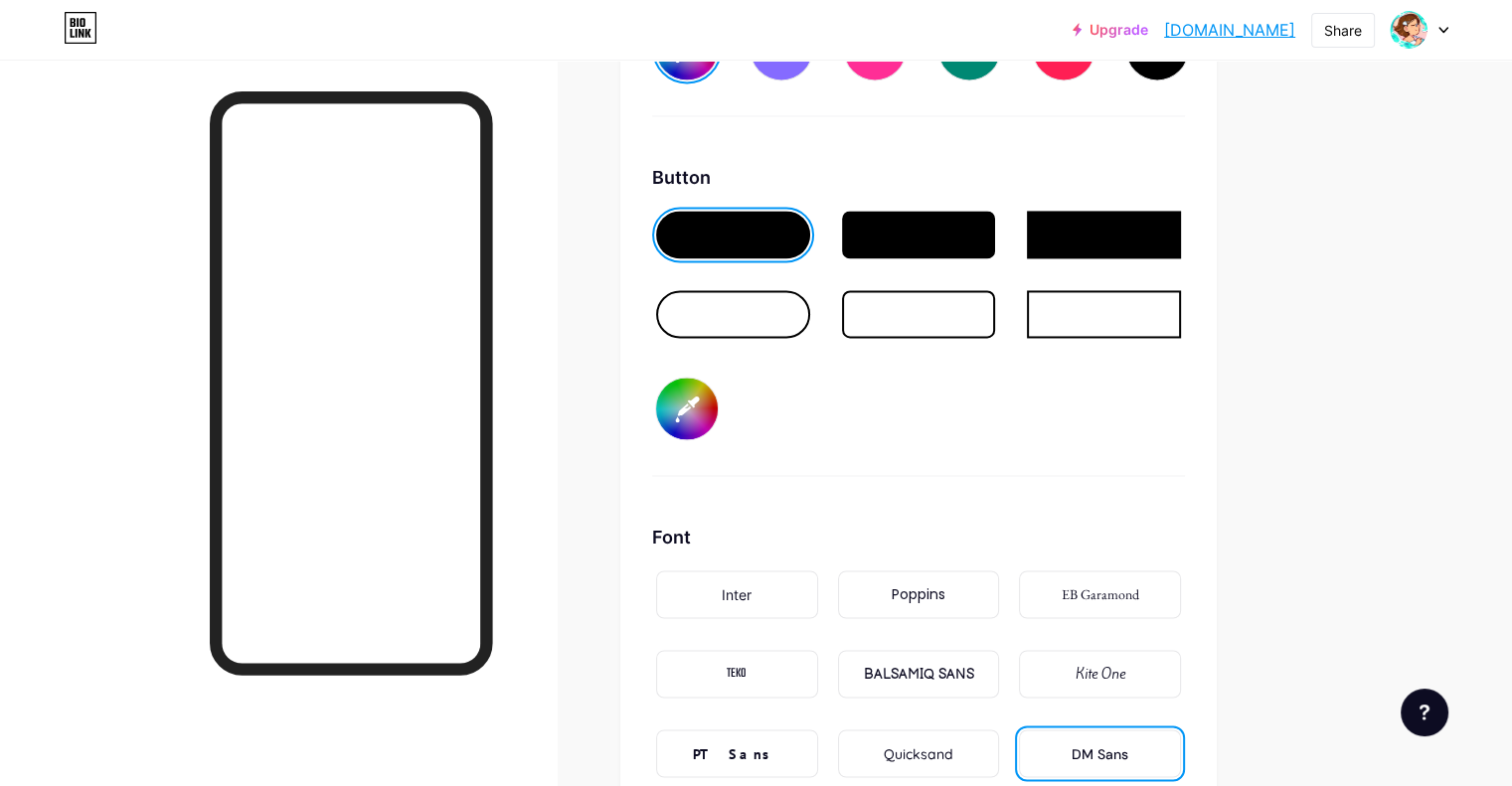 type on "#389bcc" 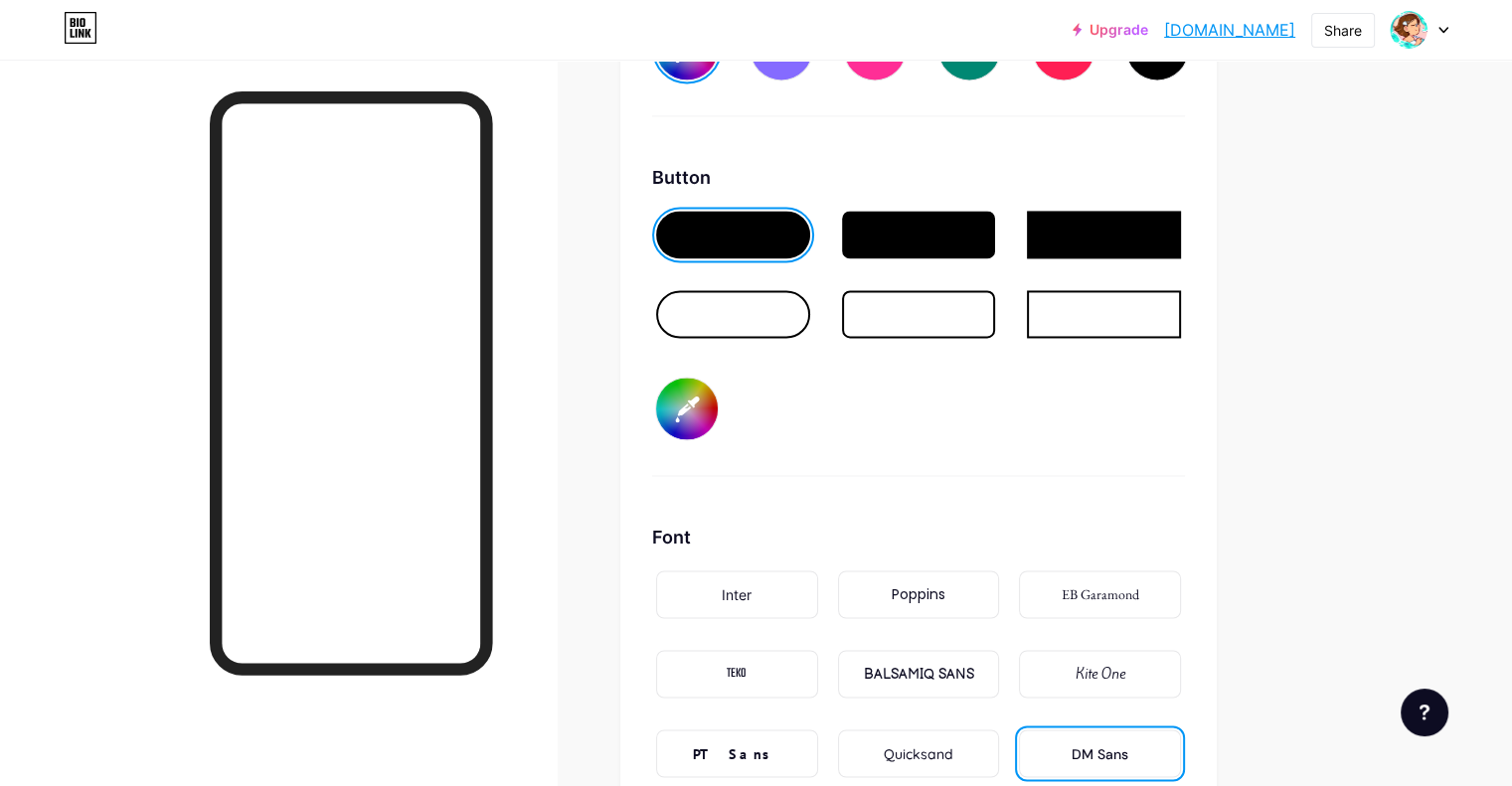 type 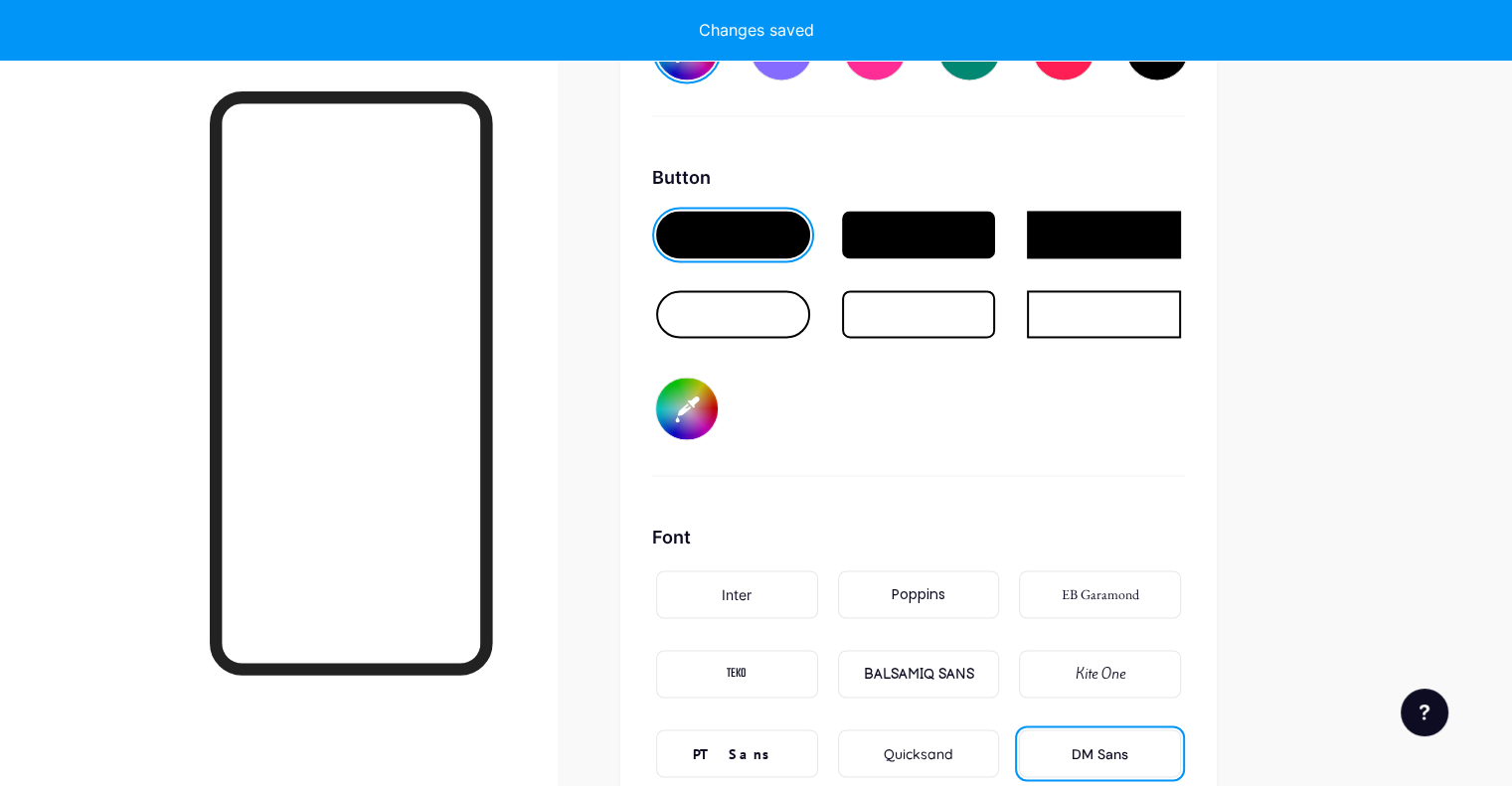 click on "Button       #257ca7" at bounding box center (919, 320) 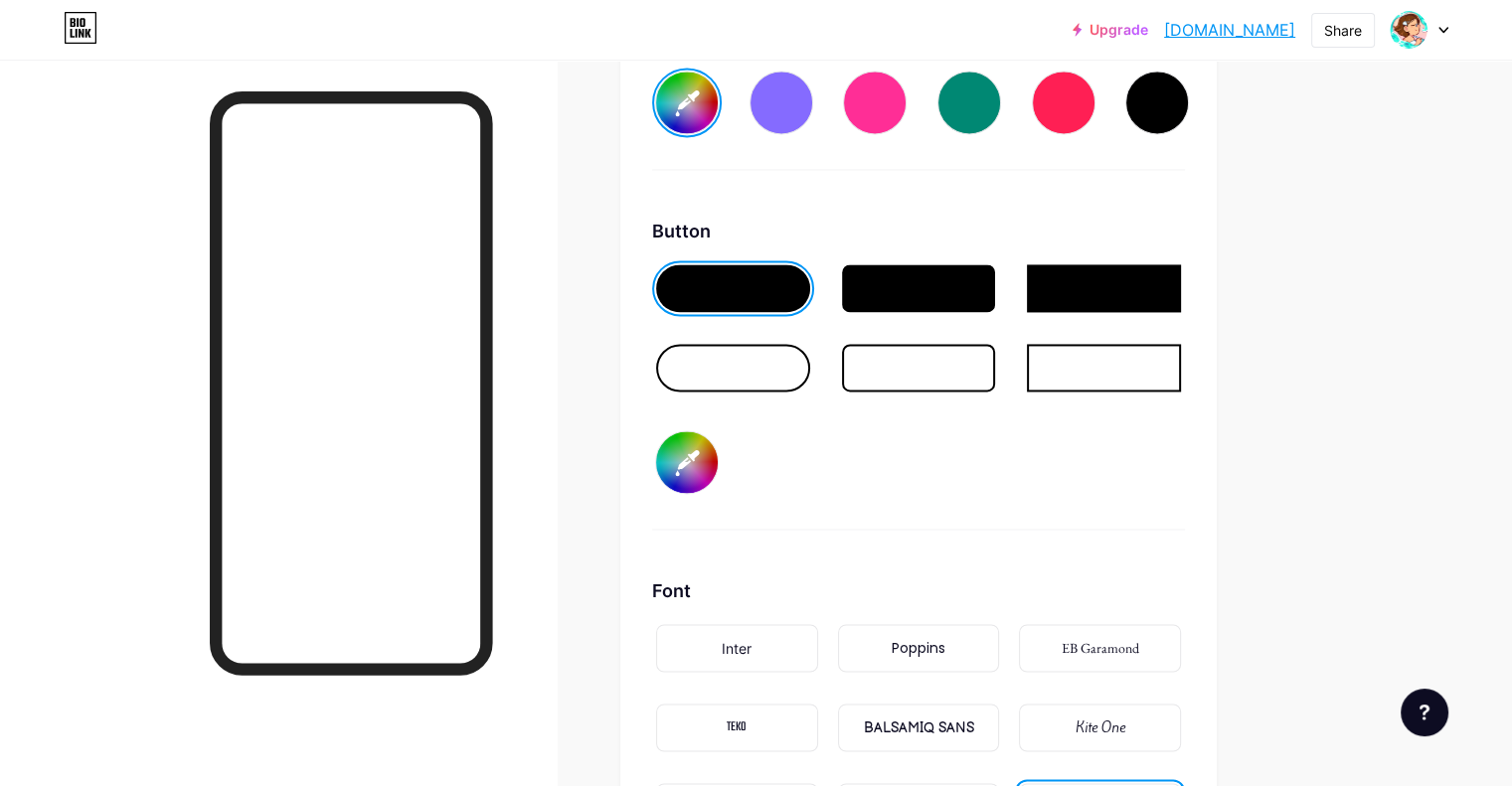 scroll, scrollTop: 2859, scrollLeft: 0, axis: vertical 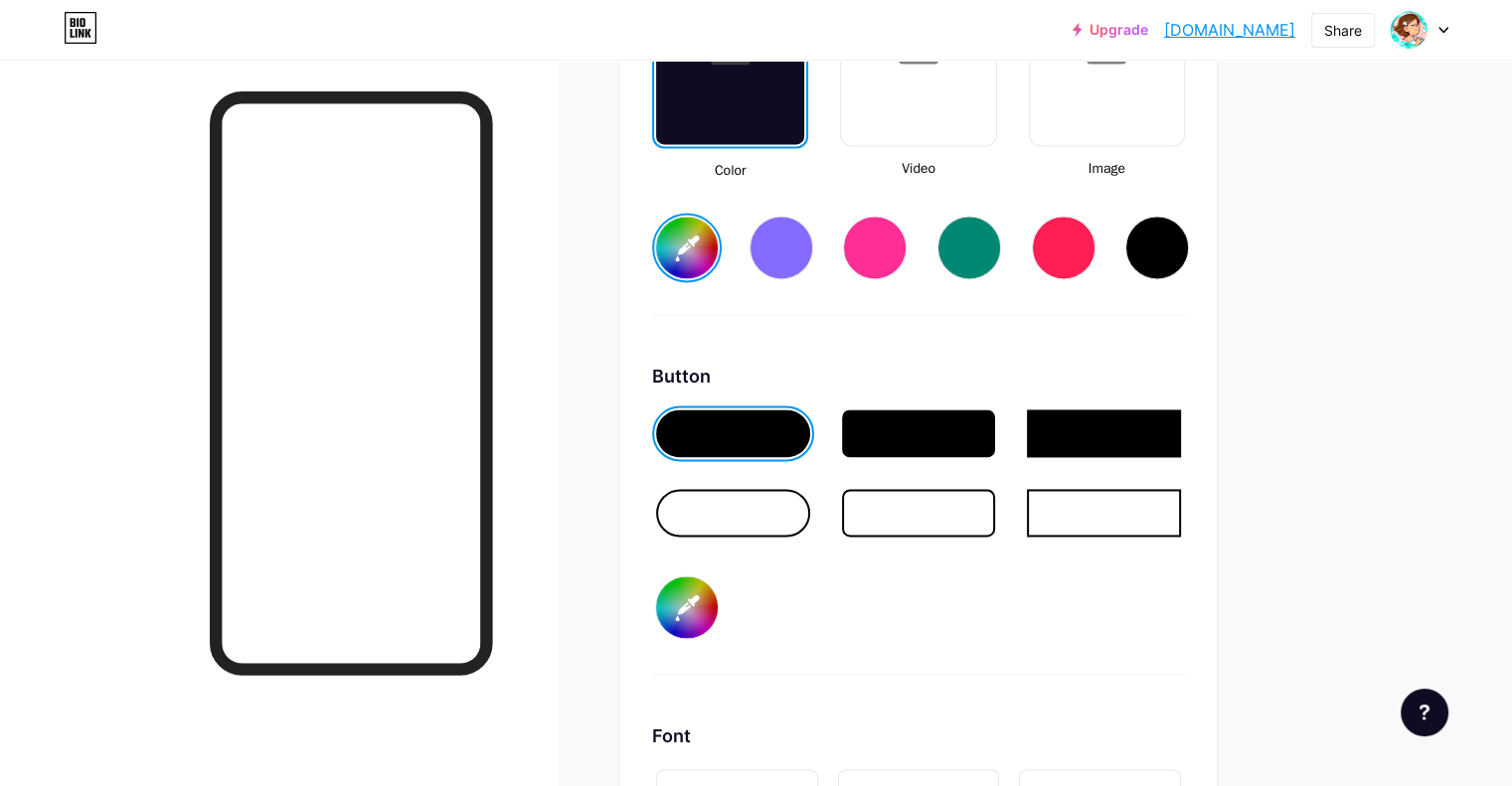 click on "#f6fdfe" at bounding box center [687, 247] 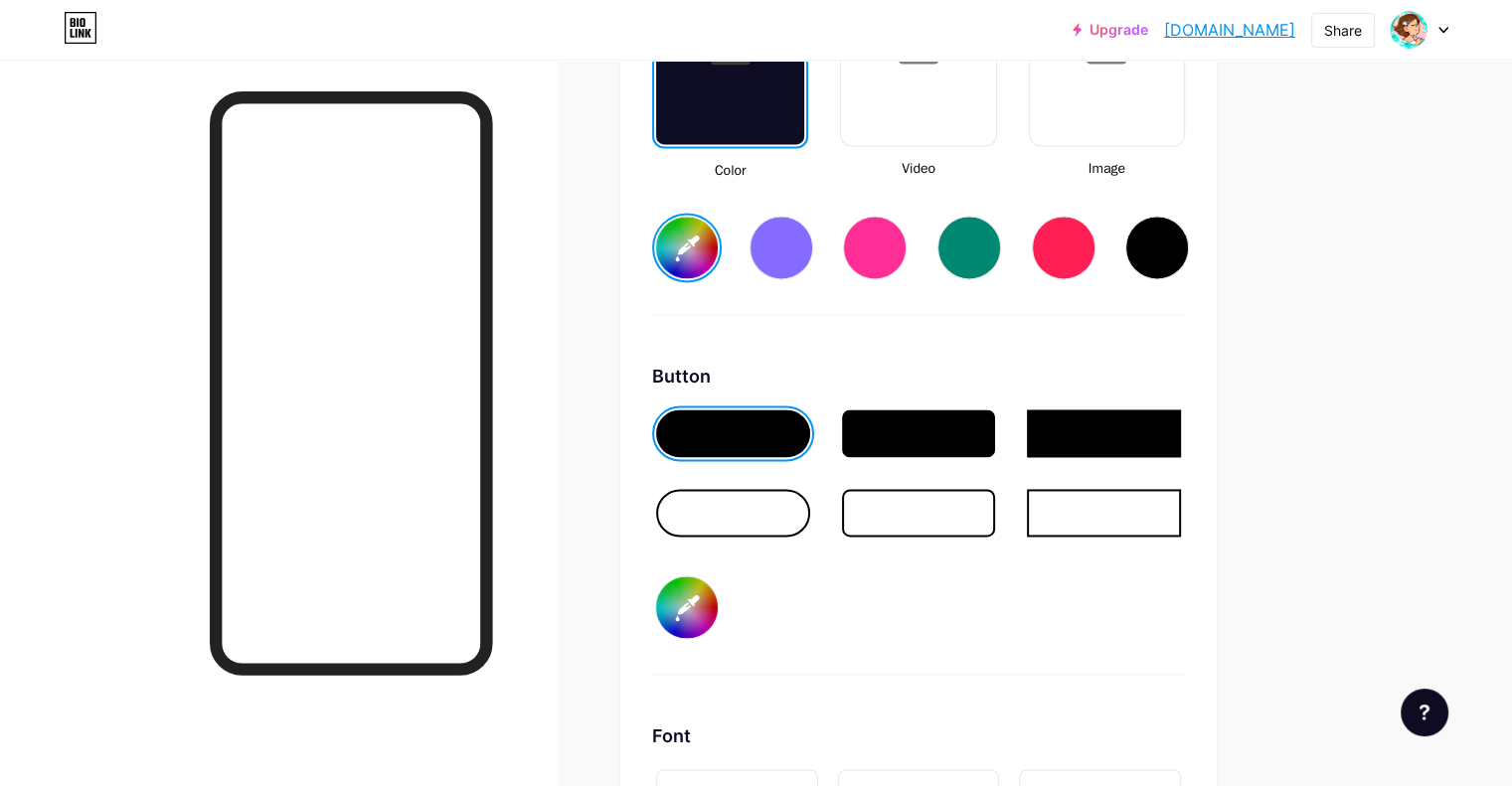 click on "Button       #257ca7" at bounding box center [919, 519] 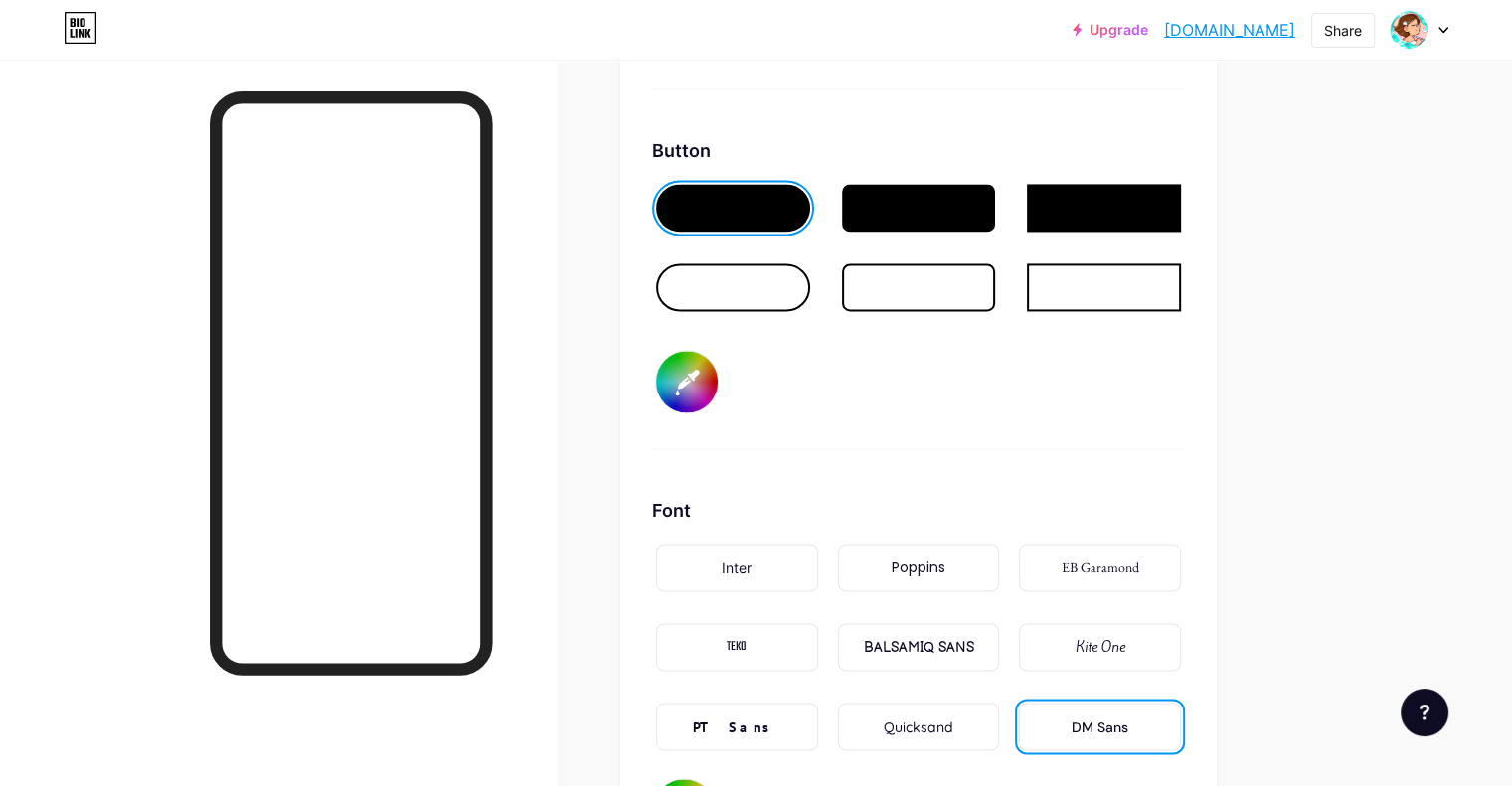 scroll, scrollTop: 3058, scrollLeft: 0, axis: vertical 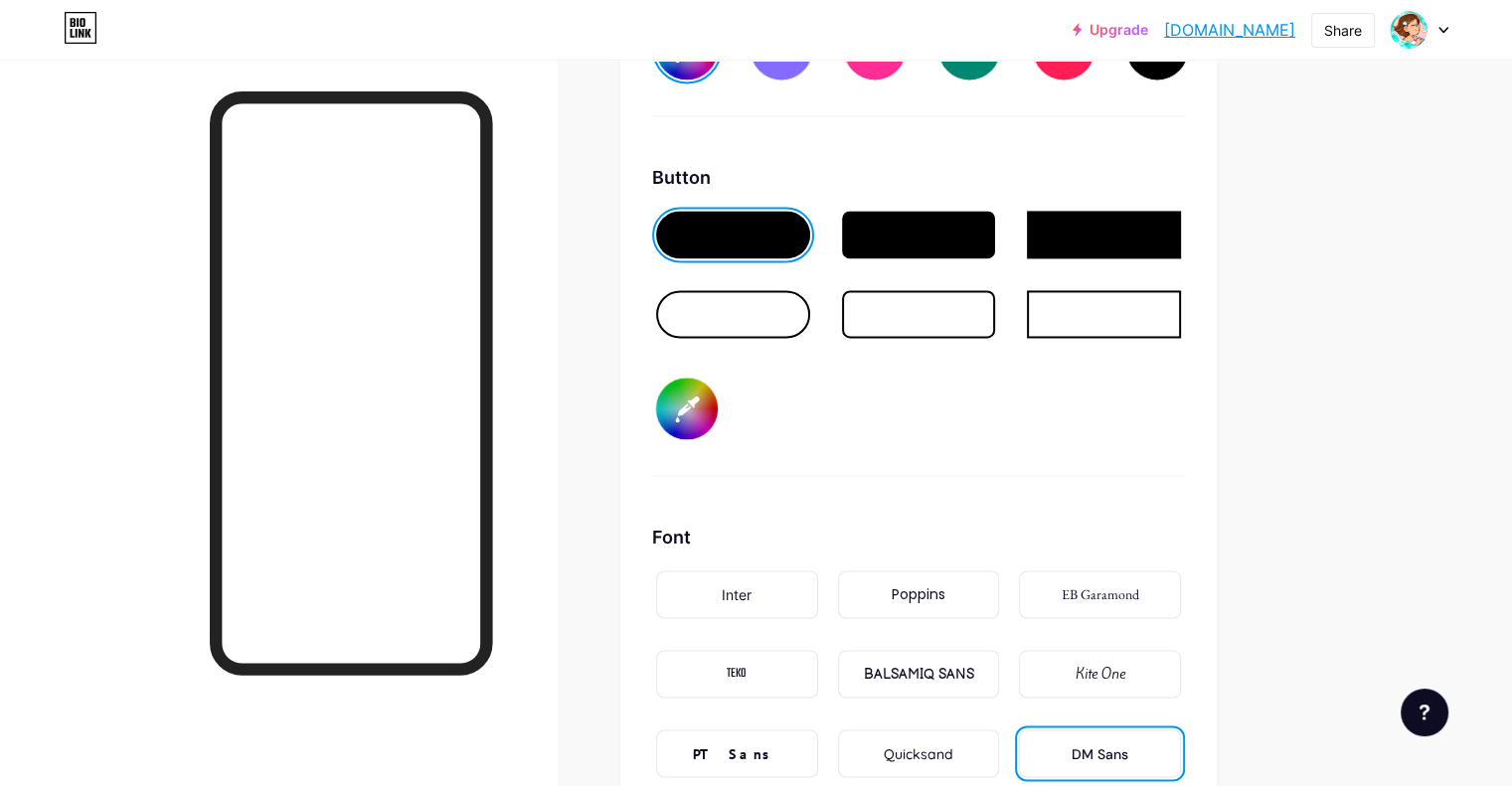 click on "#257ca7" at bounding box center [687, 408] 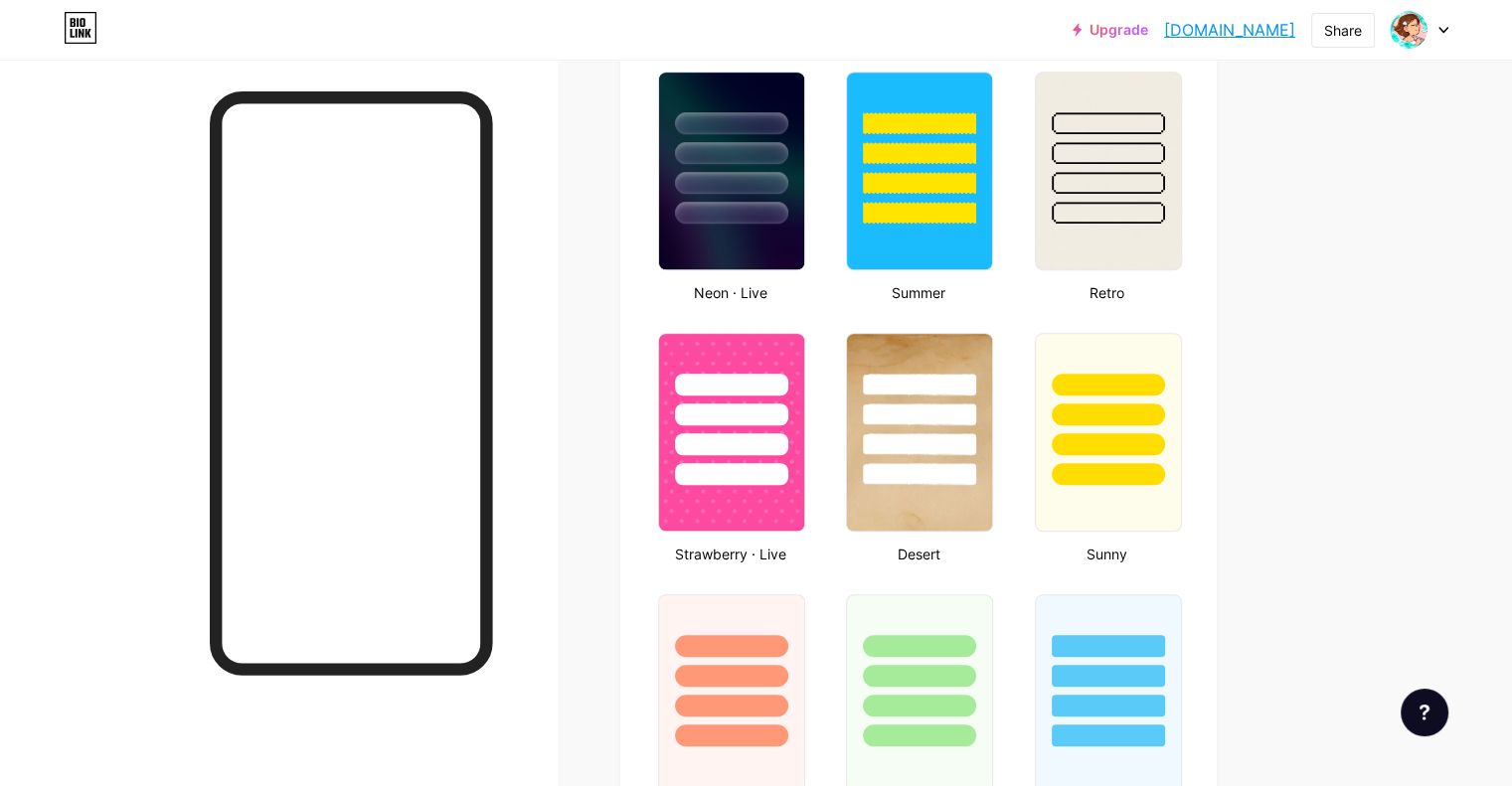 scroll, scrollTop: 1170, scrollLeft: 0, axis: vertical 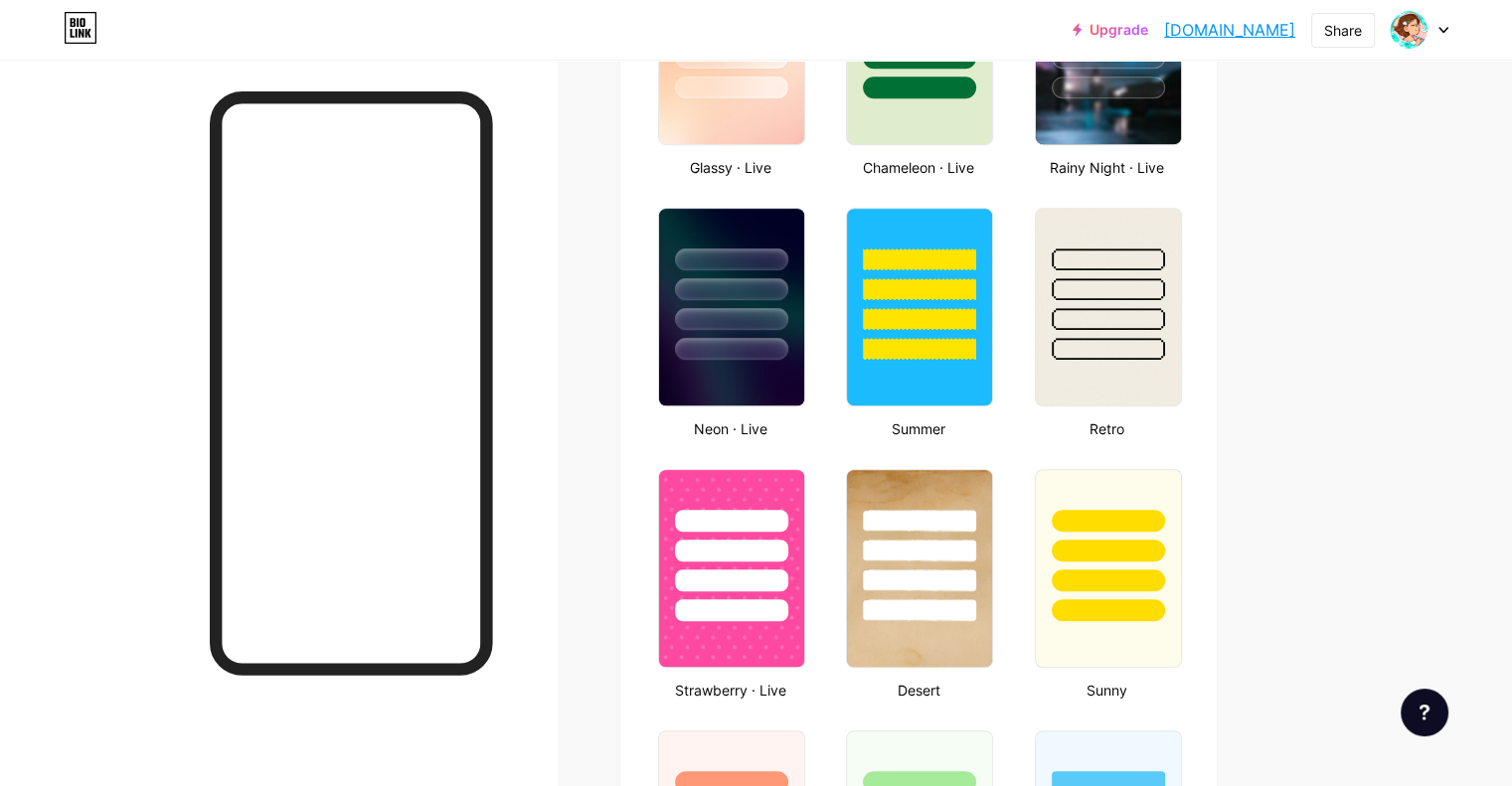 click at bounding box center (278, 452) 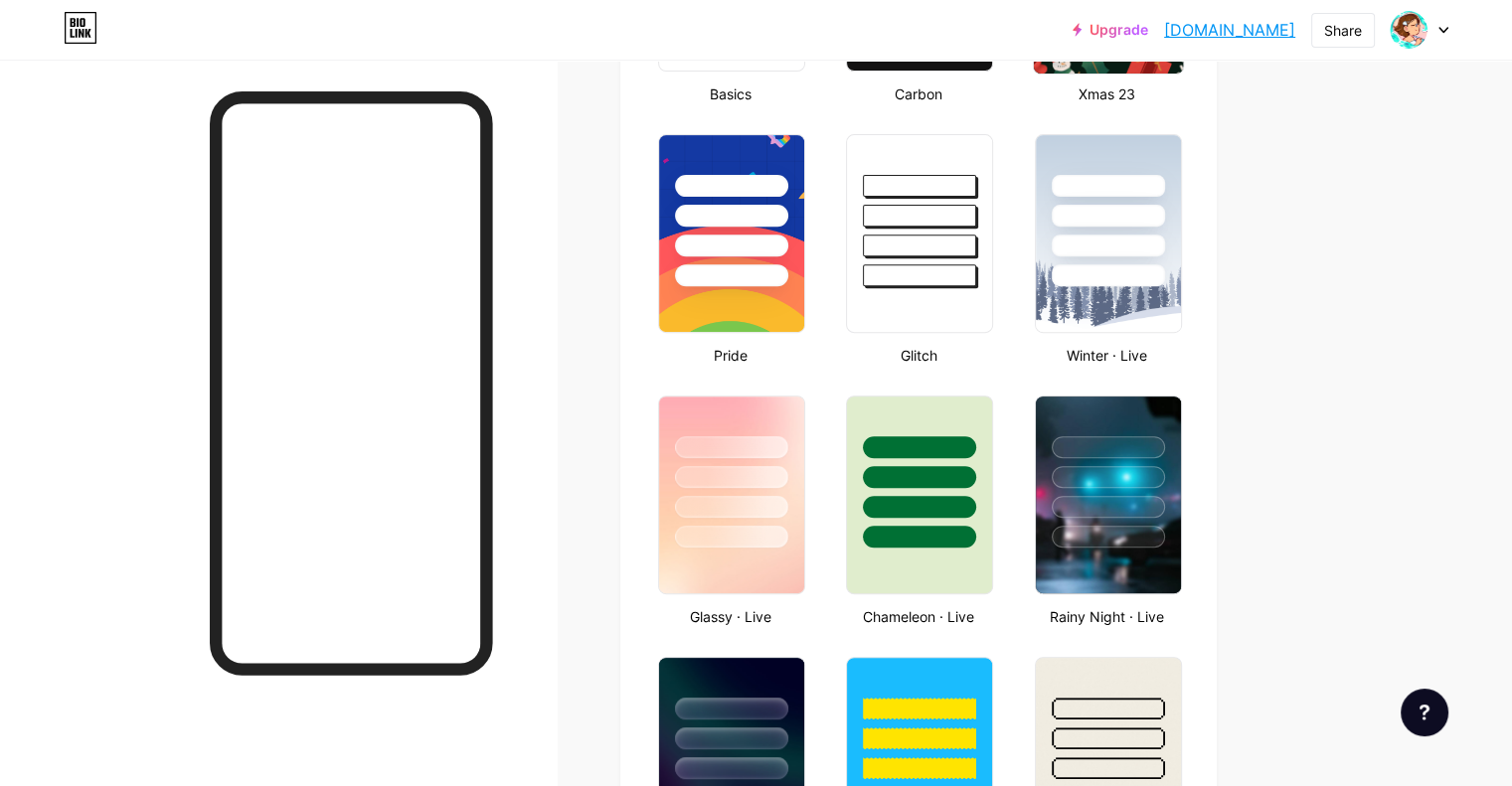 scroll, scrollTop: 673, scrollLeft: 0, axis: vertical 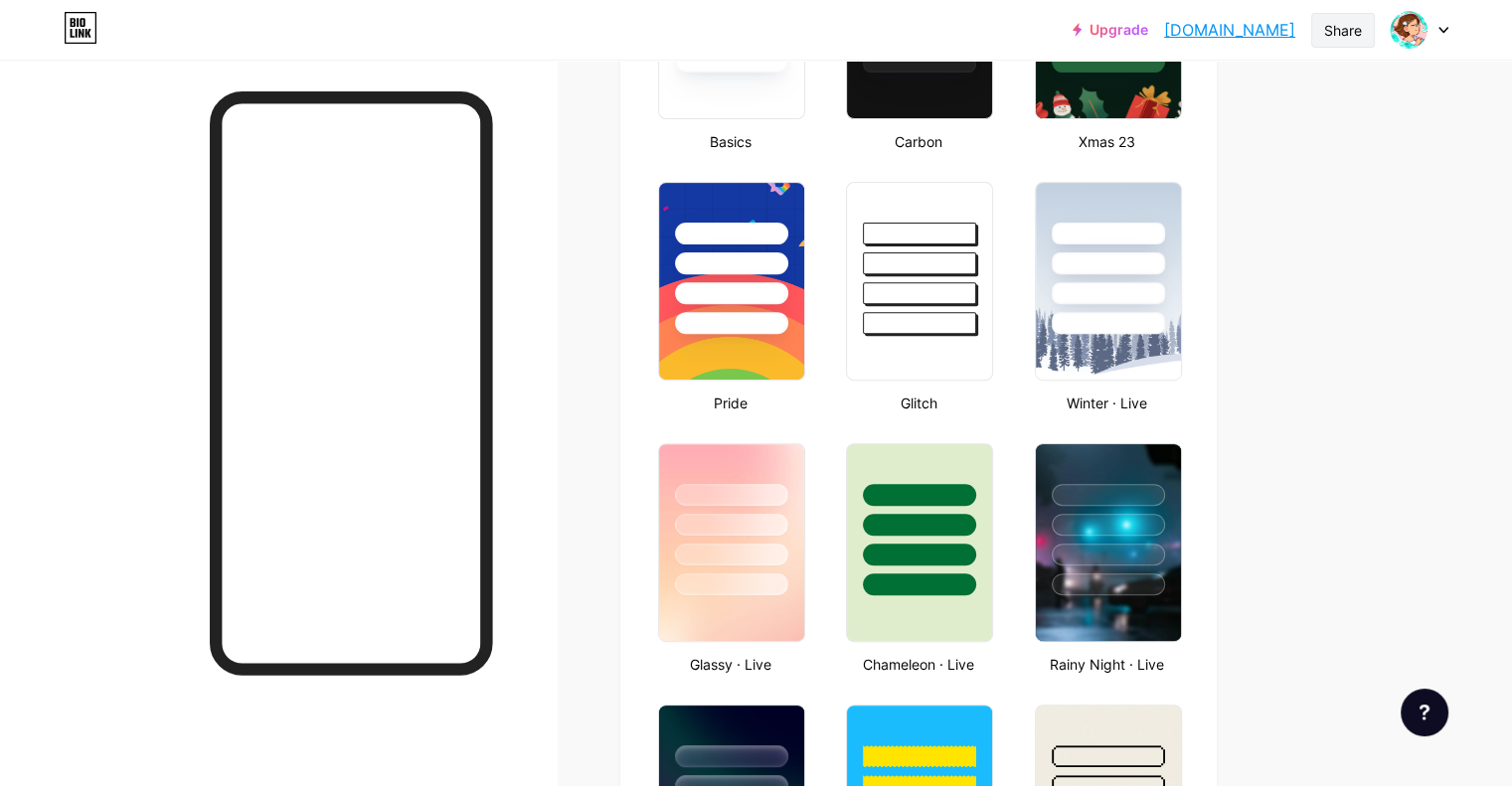 click on "Share" at bounding box center [1343, 30] 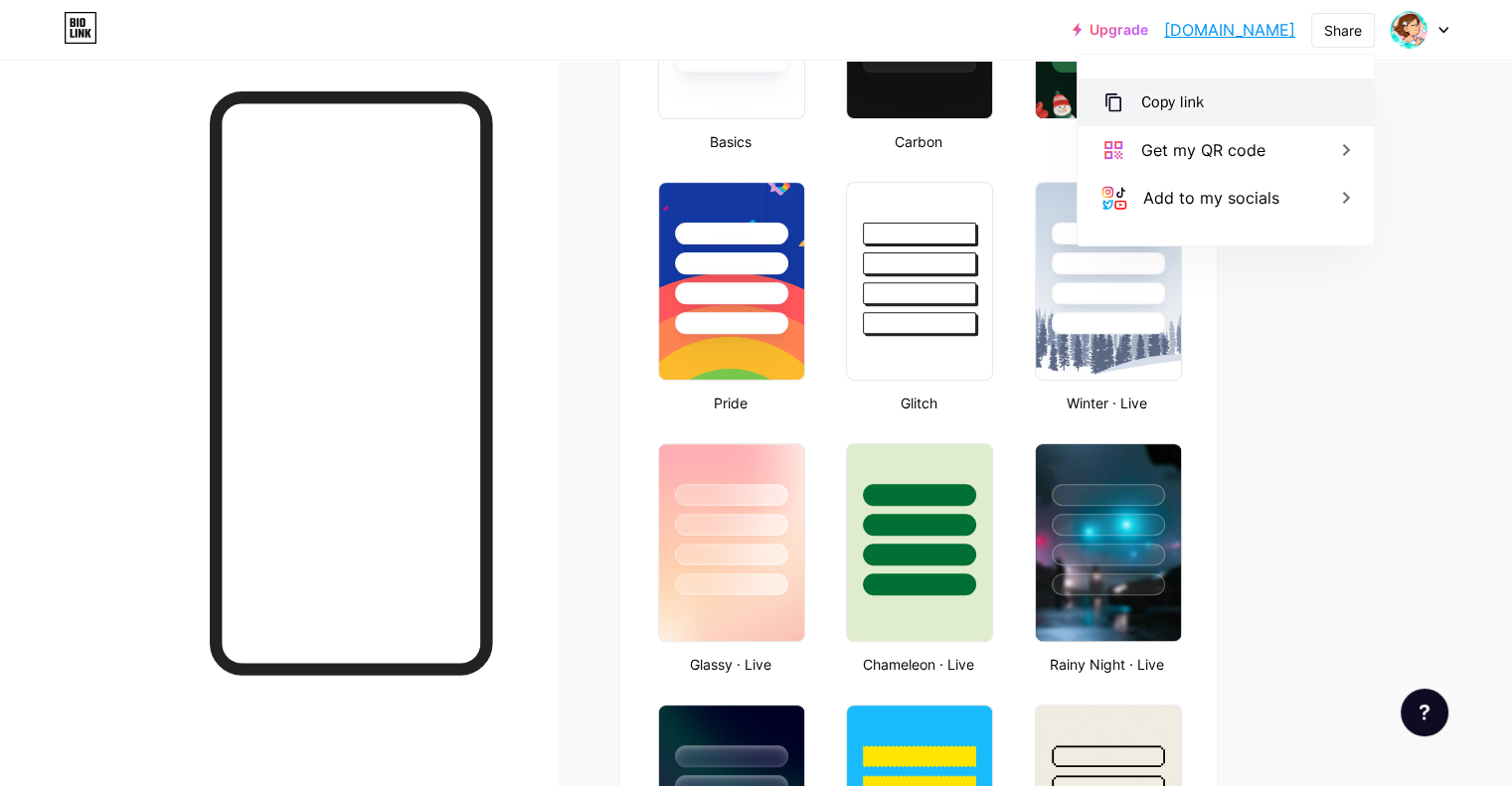 click on "Copy link" at bounding box center (1226, 102) 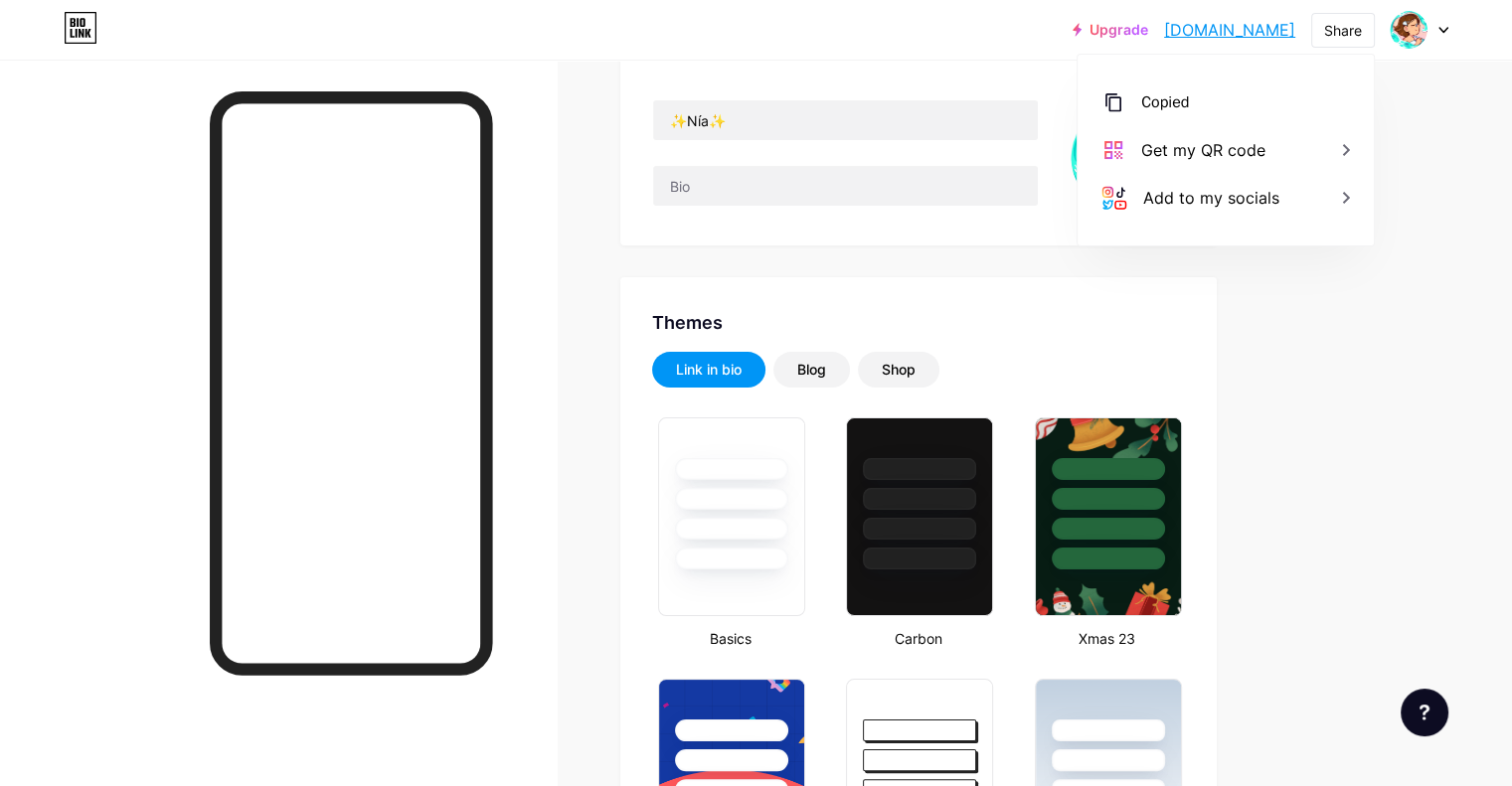 click on "Links
Posts
Design
Subscribers
NEW
Stats
Settings     Profile   ✨Nía✨                       Themes   Link in bio   Blog   Shop       Basics       Carbon       Xmas 23       Pride       Glitch       Winter · Live       Glassy · Live       Chameleon · Live       Rainy Night · Live       Neon · Live       Summer       Retro       Strawberry · Live       Desert       Sunny       Autumn       Leaf       Clear Sky       Blush       Unicorn       Minimal       Cloudy       Shadow     Create your own           Changes saved     Background         Color           Video             Image           #2f97b1     Button       #0d4663   Font   Inter Poppins EB Garamond TEKO BALSAMIQ SANS Kite One PT Sans Quicksand DM Sans     #ffffff   Changes saved     Position to display socials                 Top                     Bottom
Disable Bio Link branding
[PERSON_NAME] the Bio Link branding from homepage" at bounding box center (650, 2177) 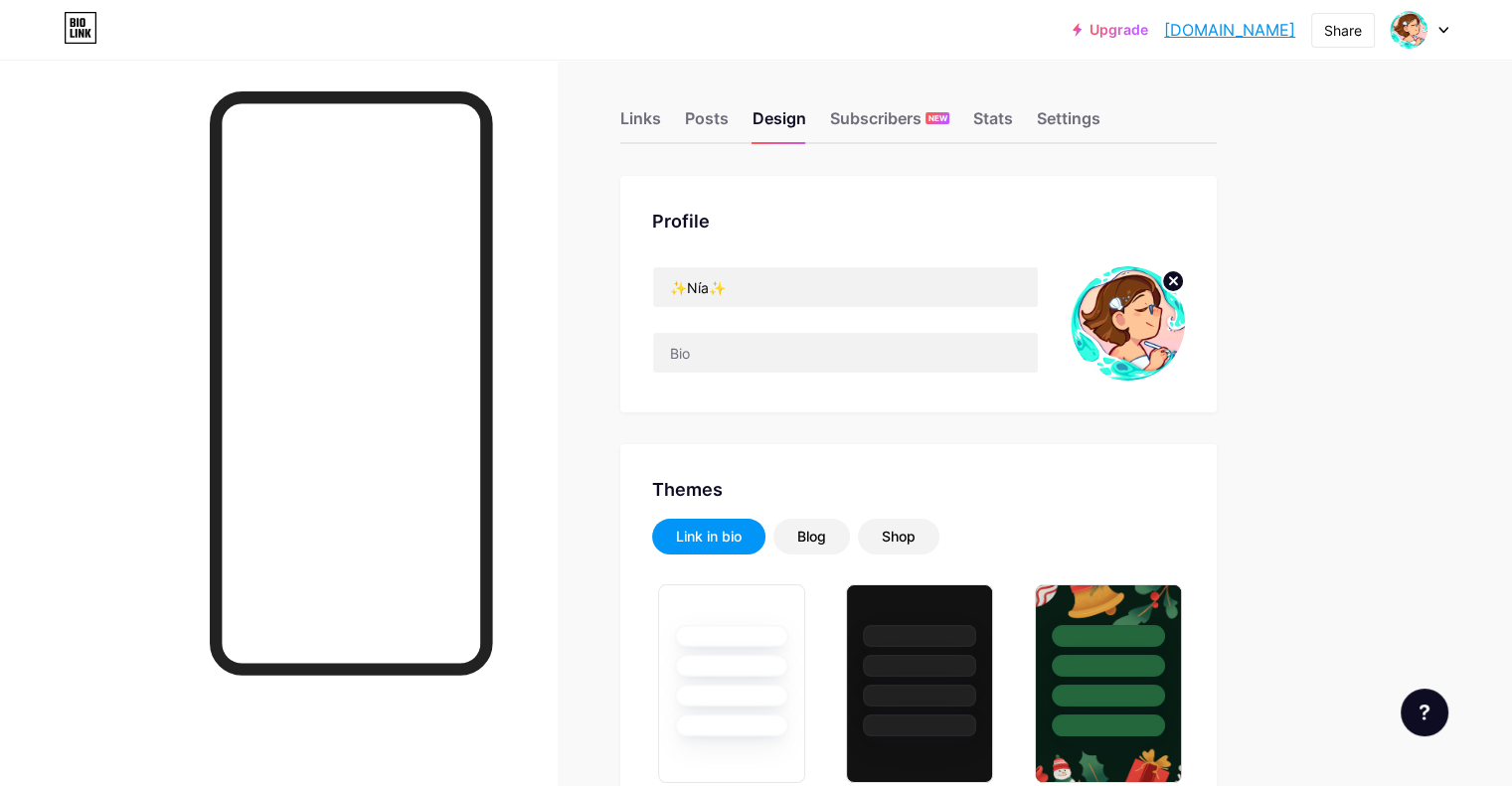 scroll, scrollTop: 0, scrollLeft: 0, axis: both 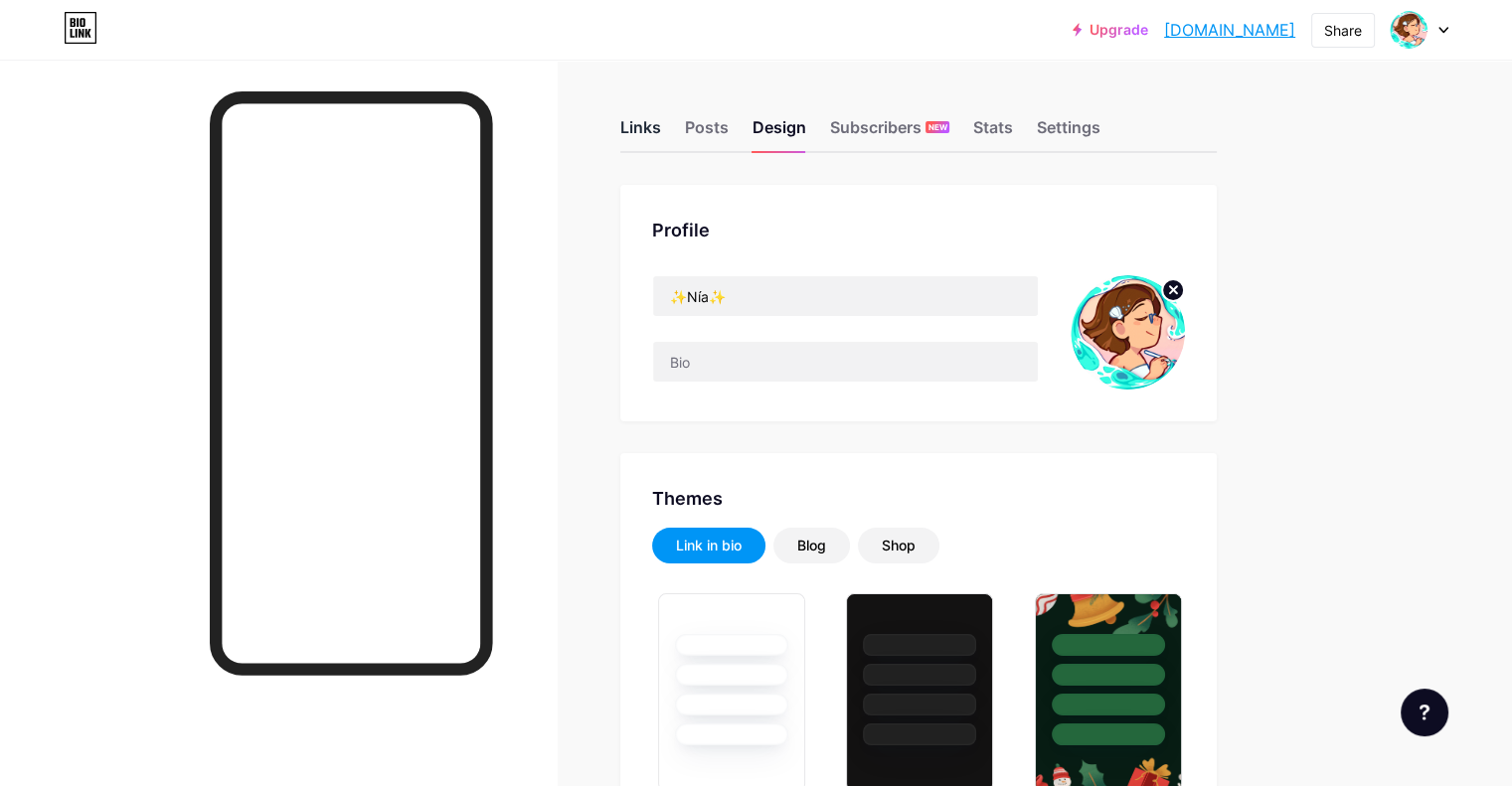 click on "Links" at bounding box center [640, 133] 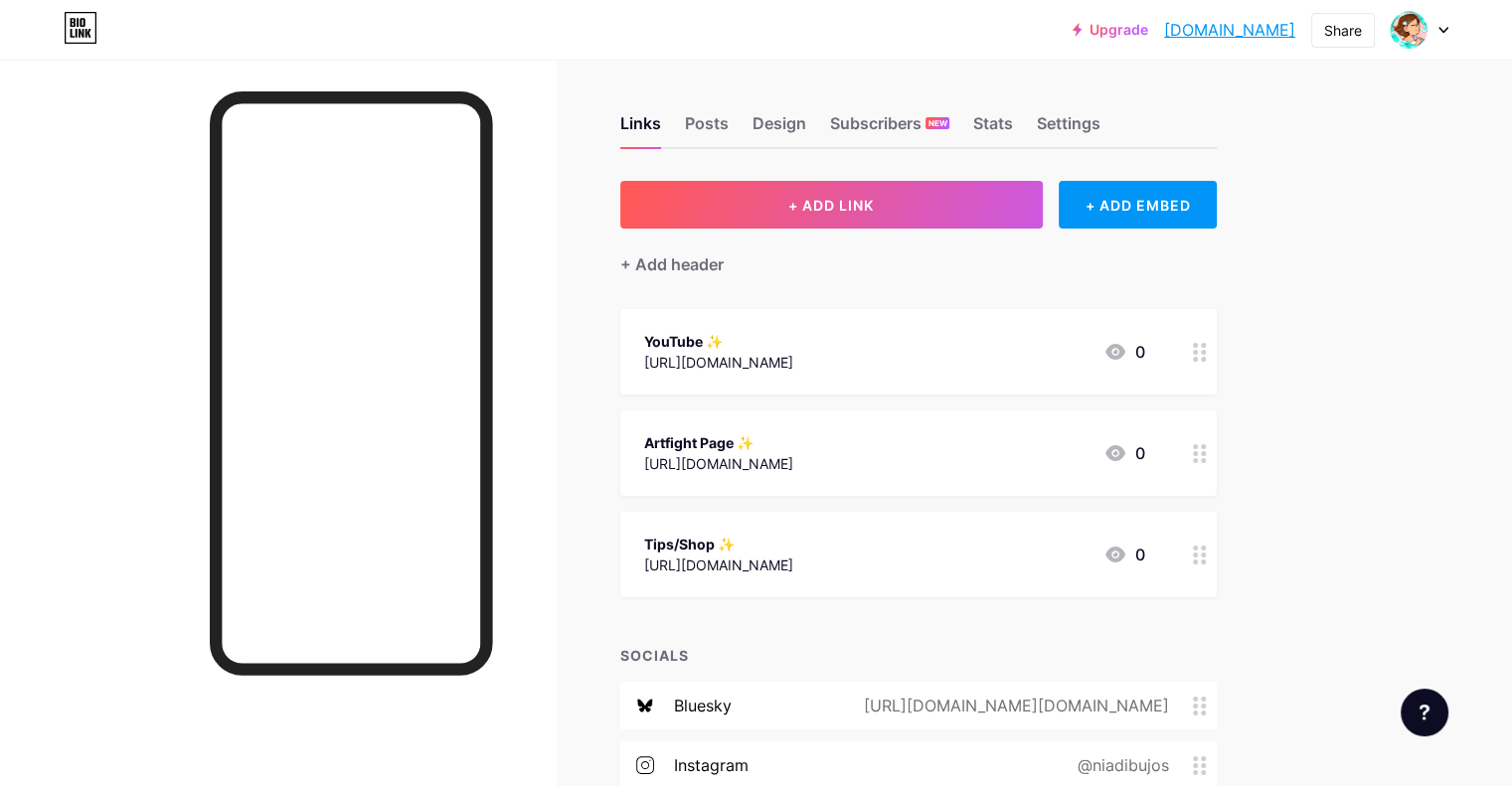 scroll, scrollTop: 0, scrollLeft: 0, axis: both 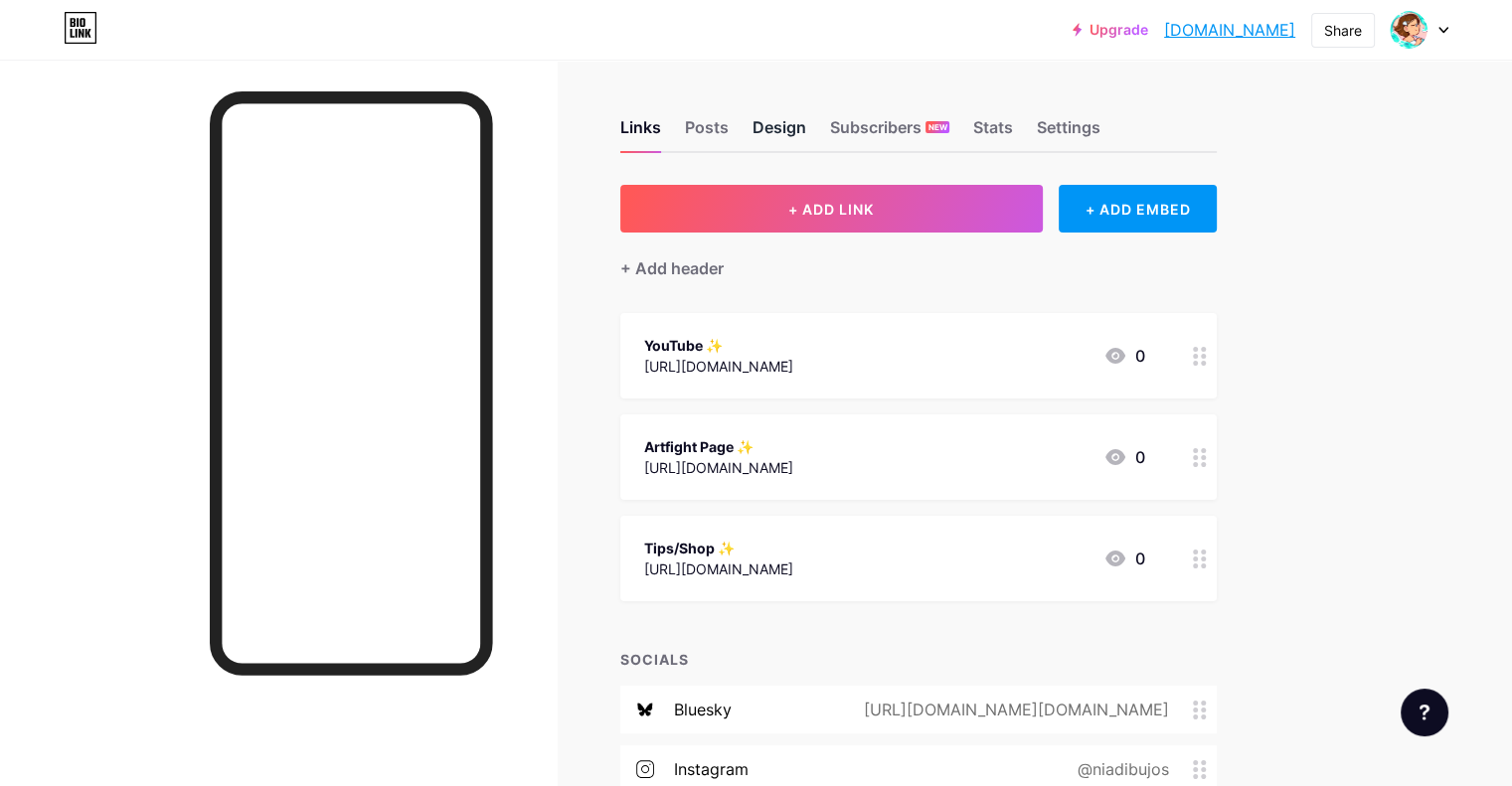 click on "Design" at bounding box center [779, 133] 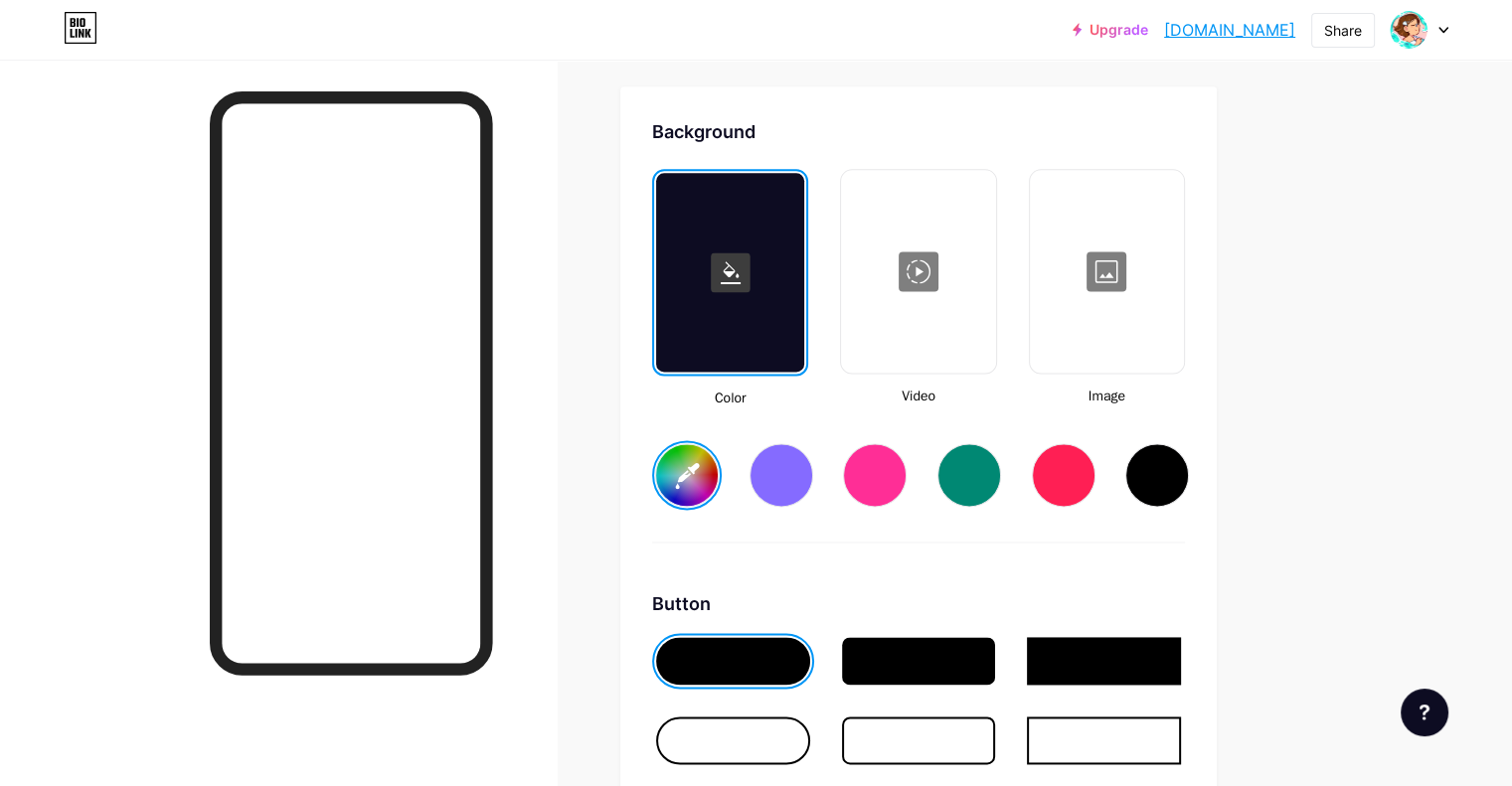 scroll, scrollTop: 2782, scrollLeft: 0, axis: vertical 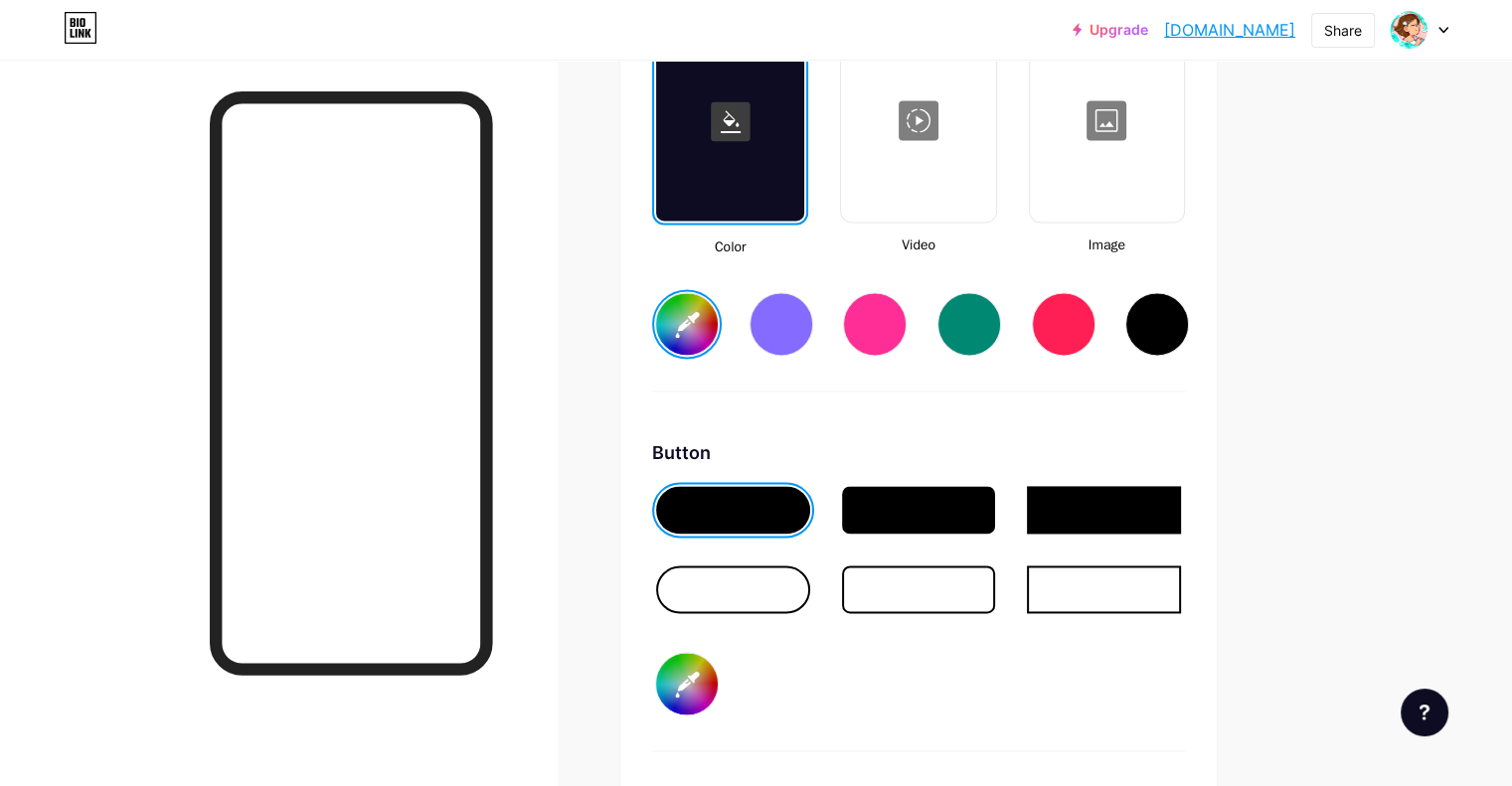 click on "#0d4663" at bounding box center (687, 684) 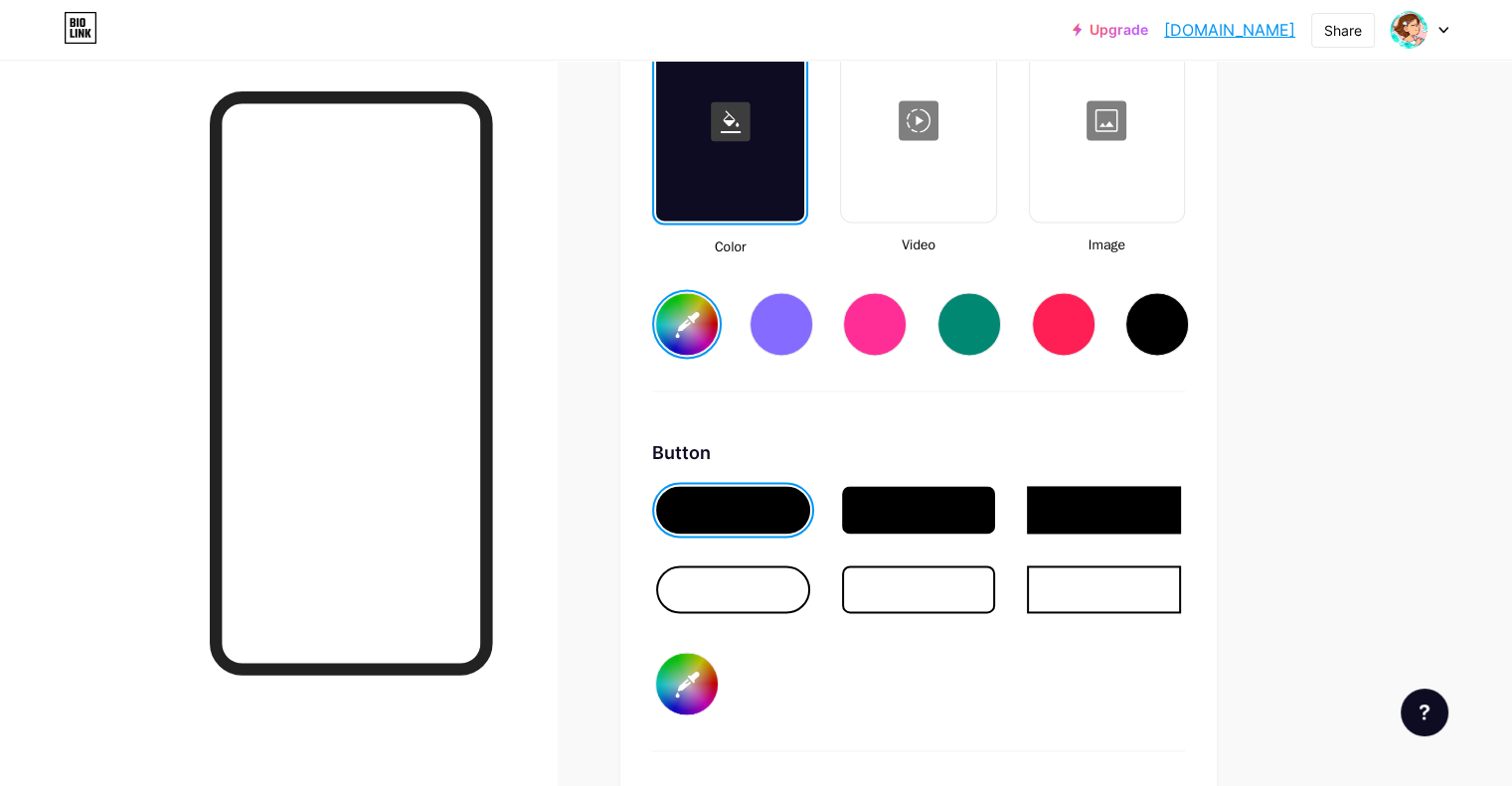 click on "Links
Posts
Design
Subscribers
NEW
Stats
Settings     Profile   ✨Nía✨                       Themes   Link in bio   Blog   Shop       Basics       Carbon       Xmas 23       Pride       Glitch       Winter · Live       Glassy · Live       Chameleon · Live       Rainy Night · Live       Neon · Live       Summer       Retro       Strawberry · Live       Desert       Sunny       Autumn       Leaf       Clear Sky       Blush       Unicorn       Minimal       Cloudy       Shadow     Create your own           Changes saved     Background         Color           Video             Image           #2f97b1     Button       #075678   Font   Inter Poppins EB Garamond TEKO BALSAMIQ SANS Kite One PT Sans Quicksand DM Sans     #ffffff   Changes saved     Position to display socials                 Top                     Bottom
Disable Bio Link branding
[PERSON_NAME] the Bio Link branding from homepage" at bounding box center [650, -429] 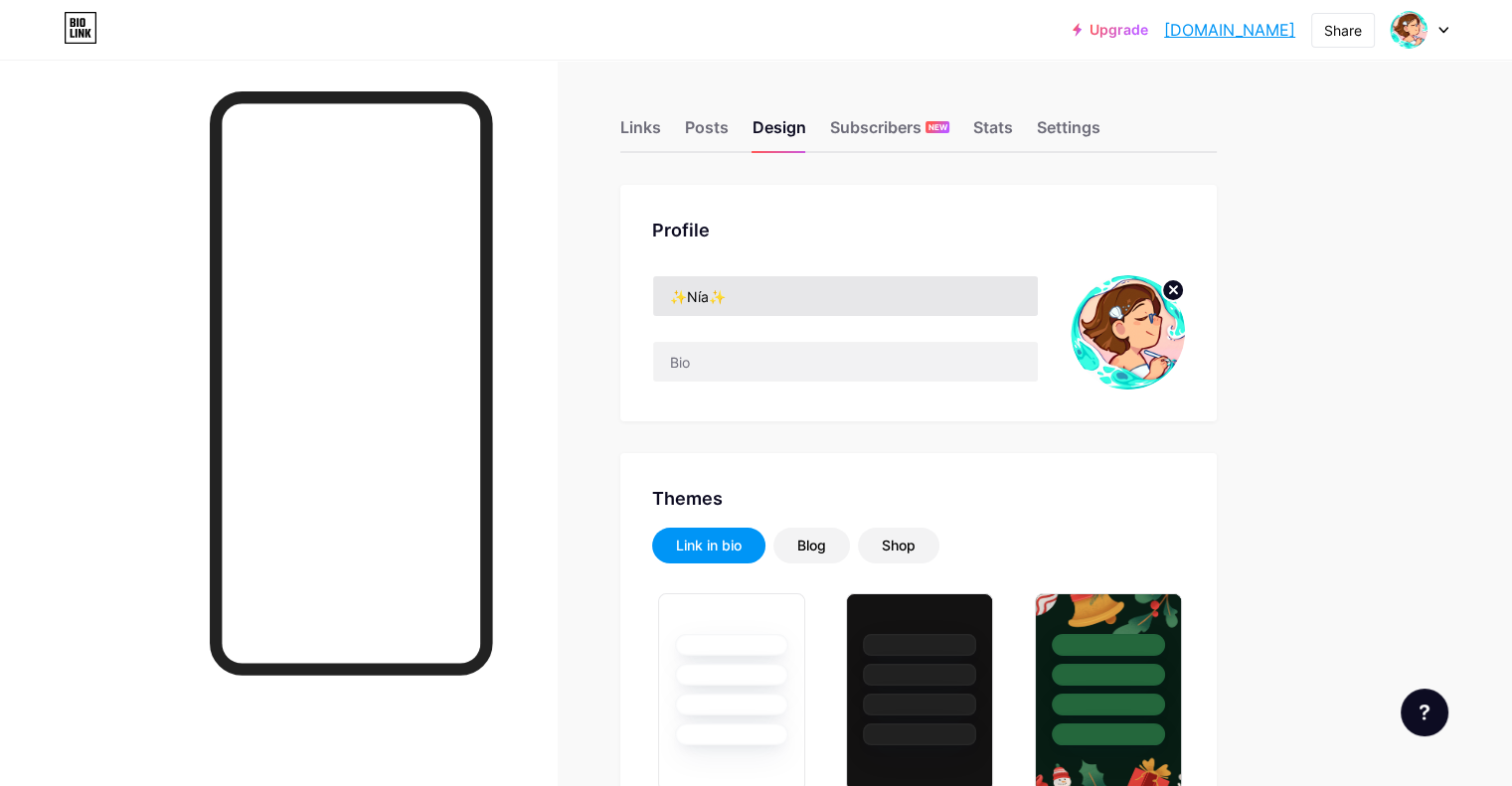 scroll, scrollTop: 0, scrollLeft: 0, axis: both 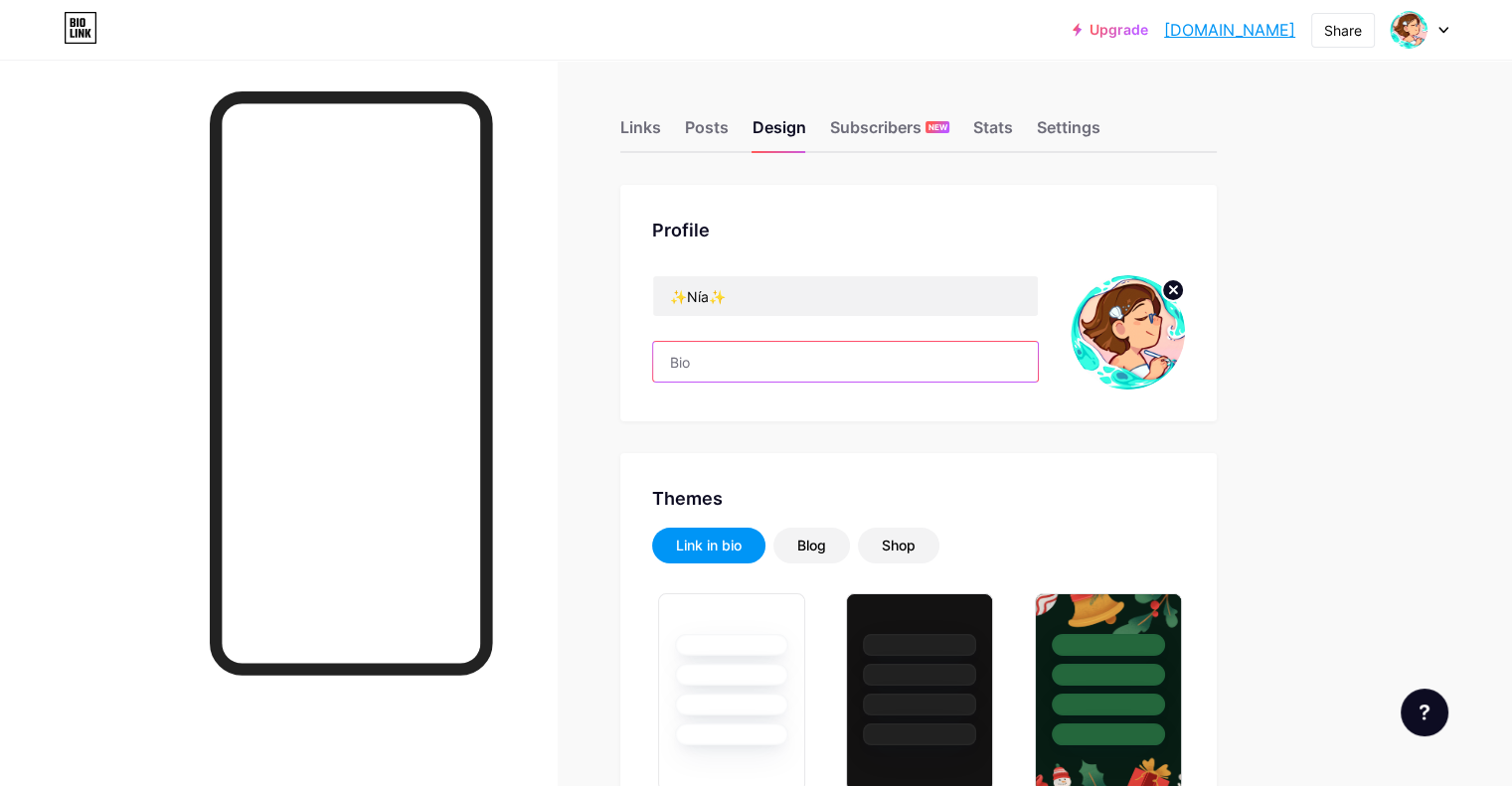 click at bounding box center (845, 362) 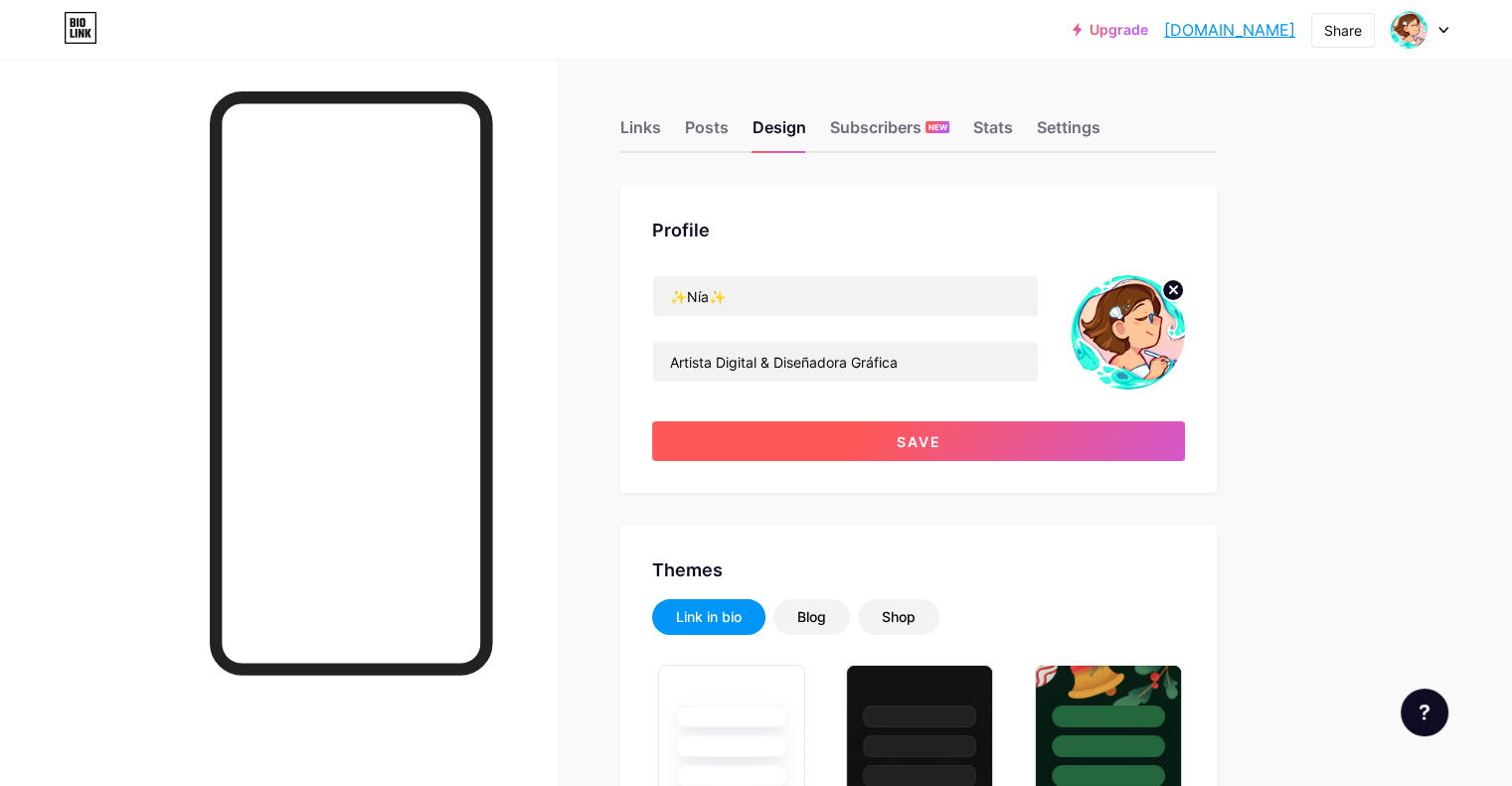 click on "Save" at bounding box center [919, 441] 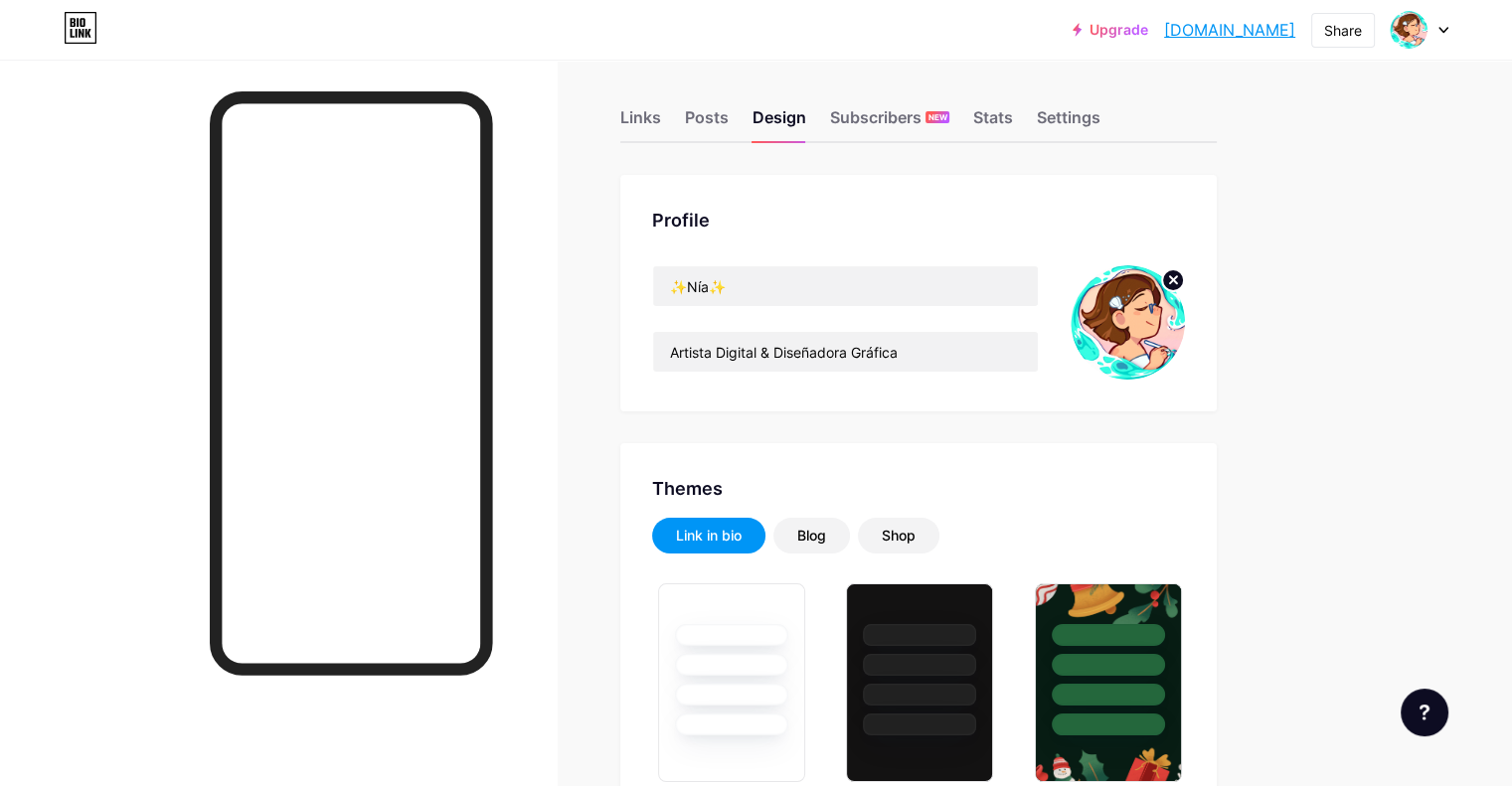 scroll, scrollTop: 0, scrollLeft: 0, axis: both 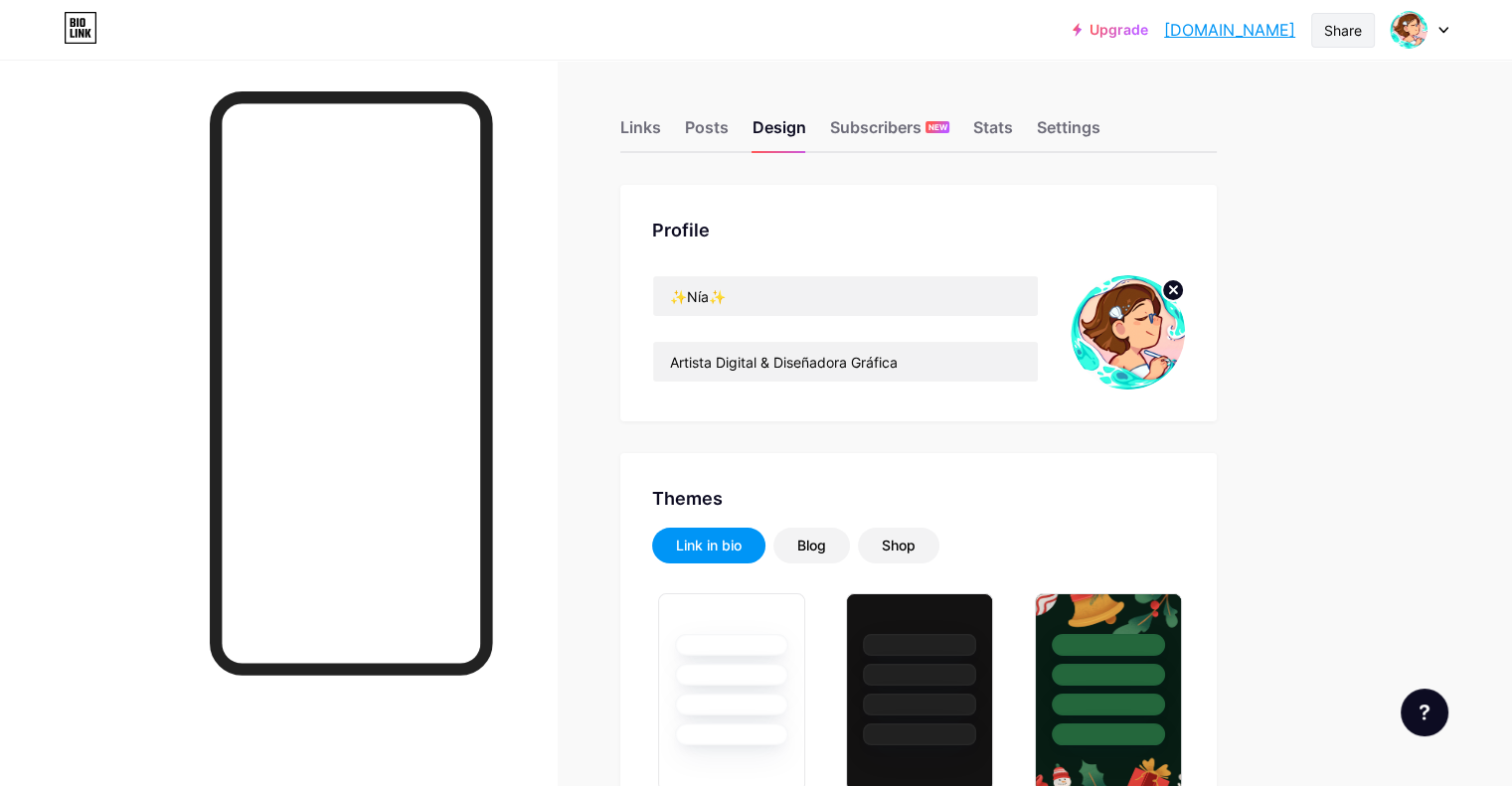 click on "Share" at bounding box center (1343, 30) 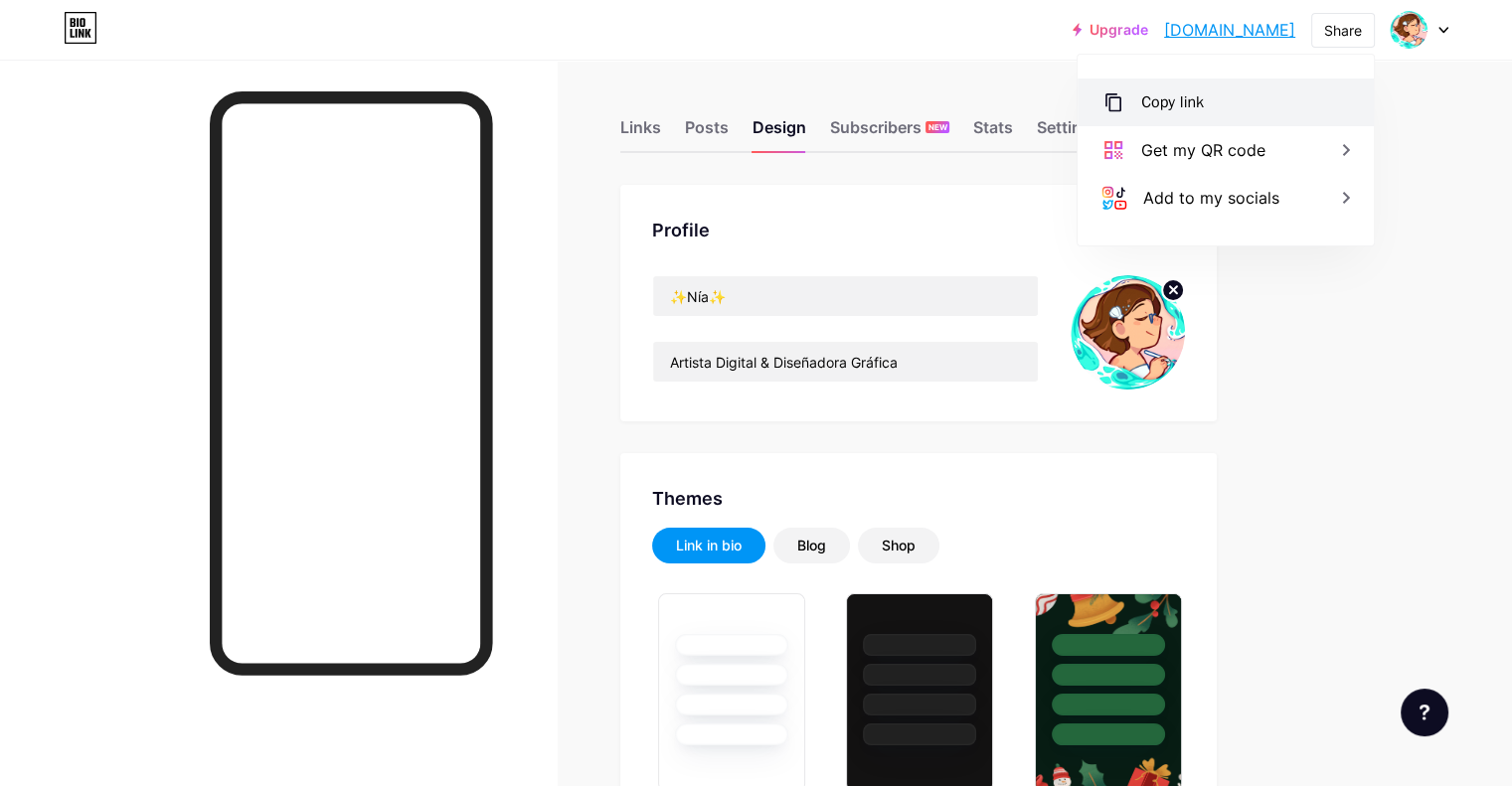 click on "Copy link" at bounding box center [1226, 102] 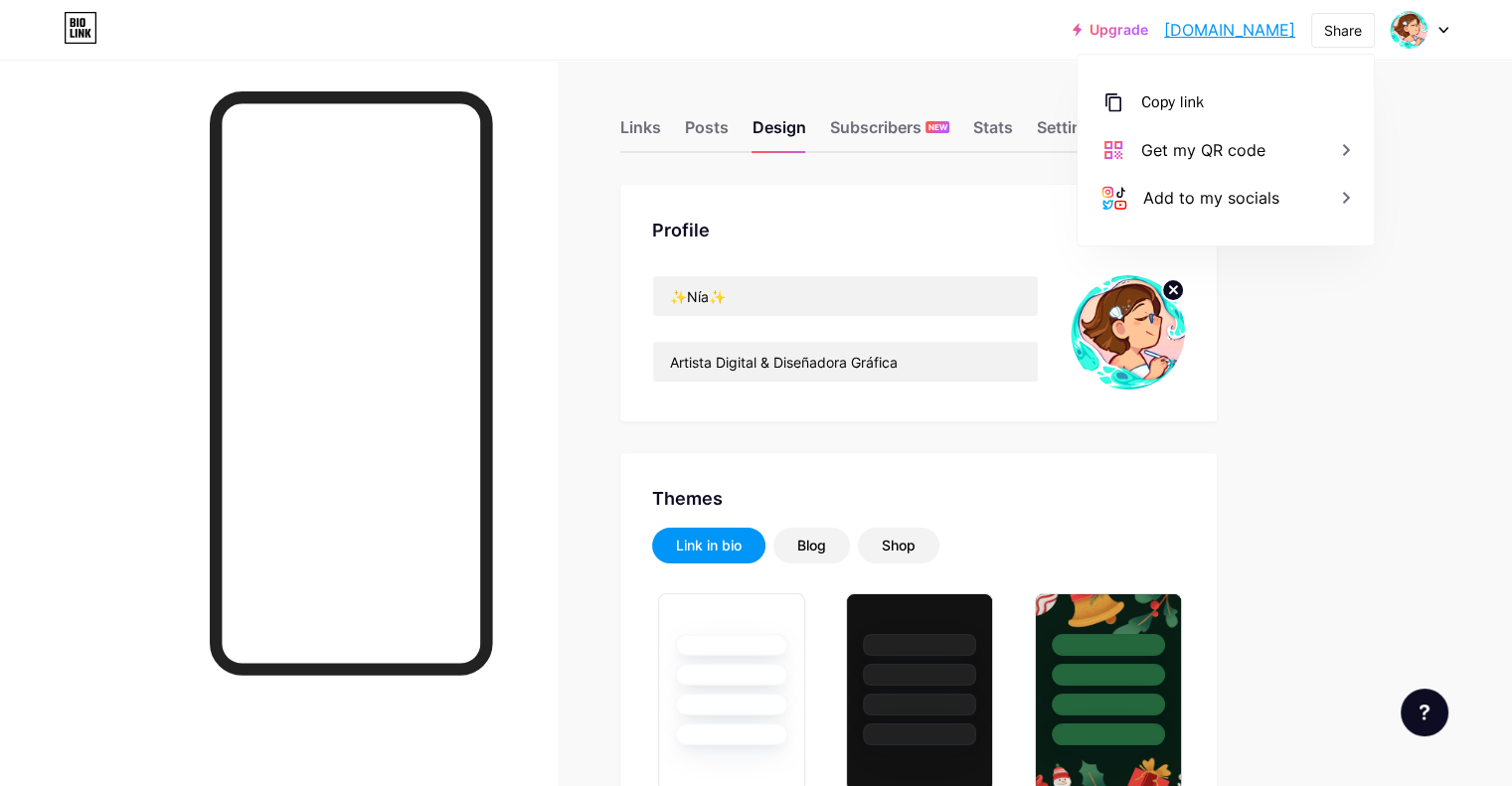 click on "Upgrade   [DOMAIN_NAME]....   [DOMAIN_NAME]   Share
Copy link   [DOMAIN_NAME]
Get my QR code
Add to my socials                   Switch accounts     ✨Nía✨   [DOMAIN_NAME]/niadibujos       + Add a new page        Account settings   Logout   Link Copied
Links
Posts
Design
Subscribers
NEW
Stats
Settings     Profile   ✨Nía✨     Artista Digital & Diseñadora Gráfica                   Themes   Link in bio   Blog   Shop       Basics       Carbon       Xmas 23       Pride       Glitch       Winter · Live       Glassy · Live       Chameleon · Live       Rainy Night · Live       Neon · Live       Summer       Retro       Strawberry · Live       Desert       Sunny       Autumn       Leaf       Clear Sky       Blush       Unicorn" at bounding box center [756, 2323] 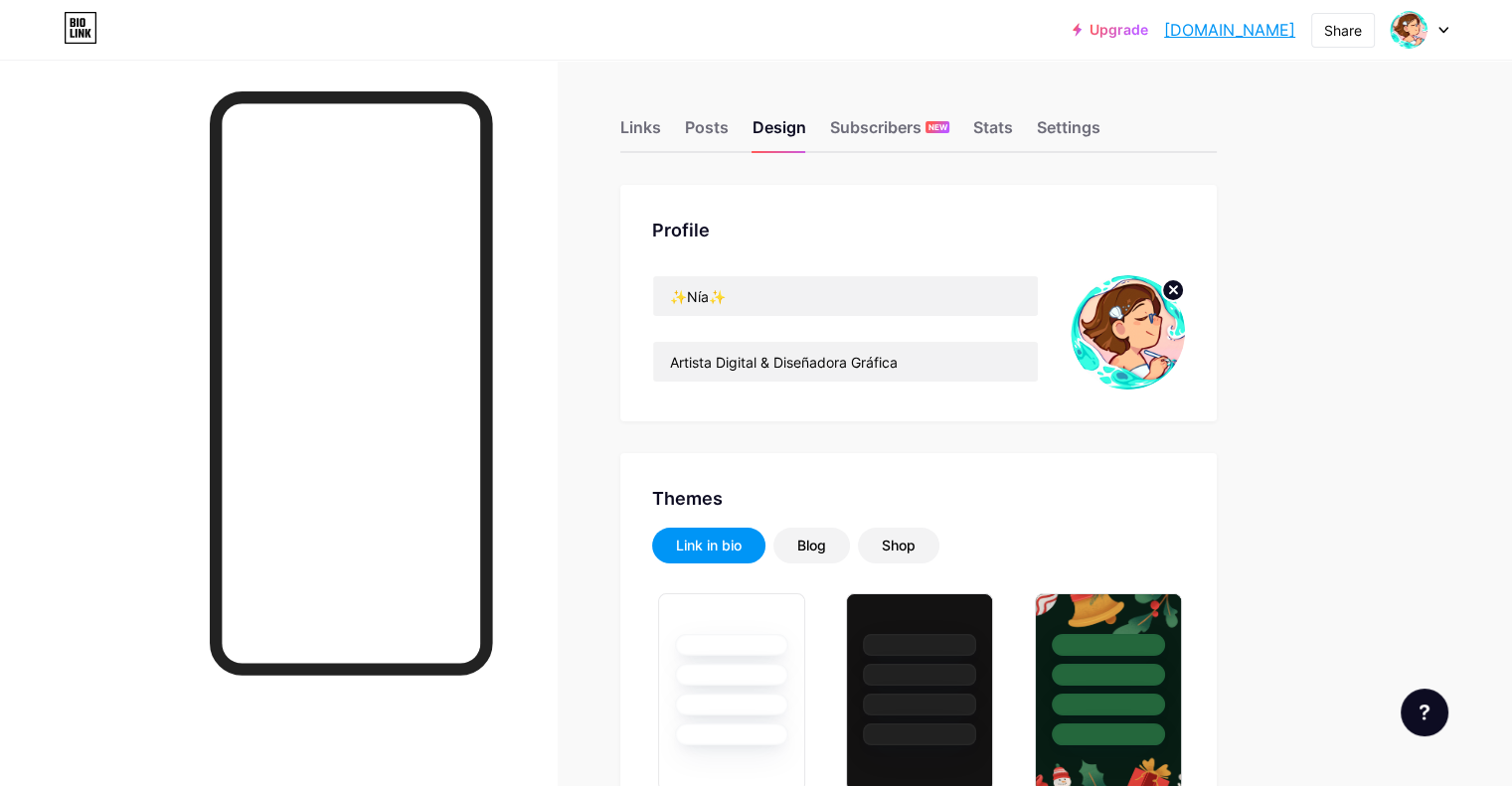 click on "[DOMAIN_NAME]" at bounding box center [1230, 30] 